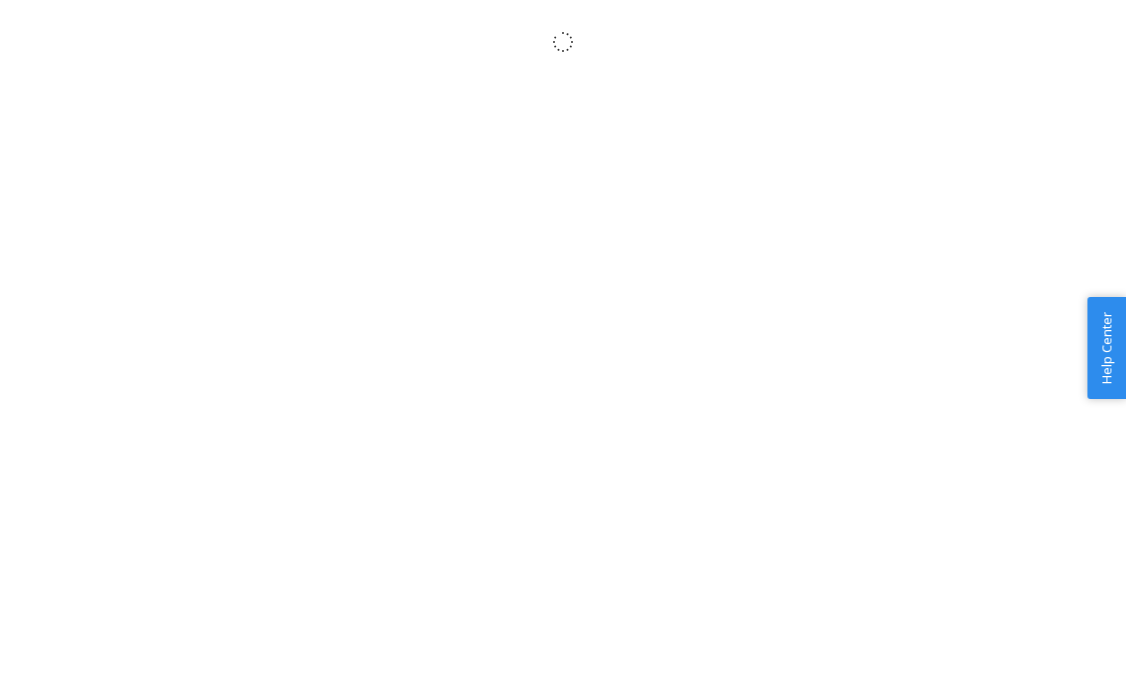scroll, scrollTop: 0, scrollLeft: 0, axis: both 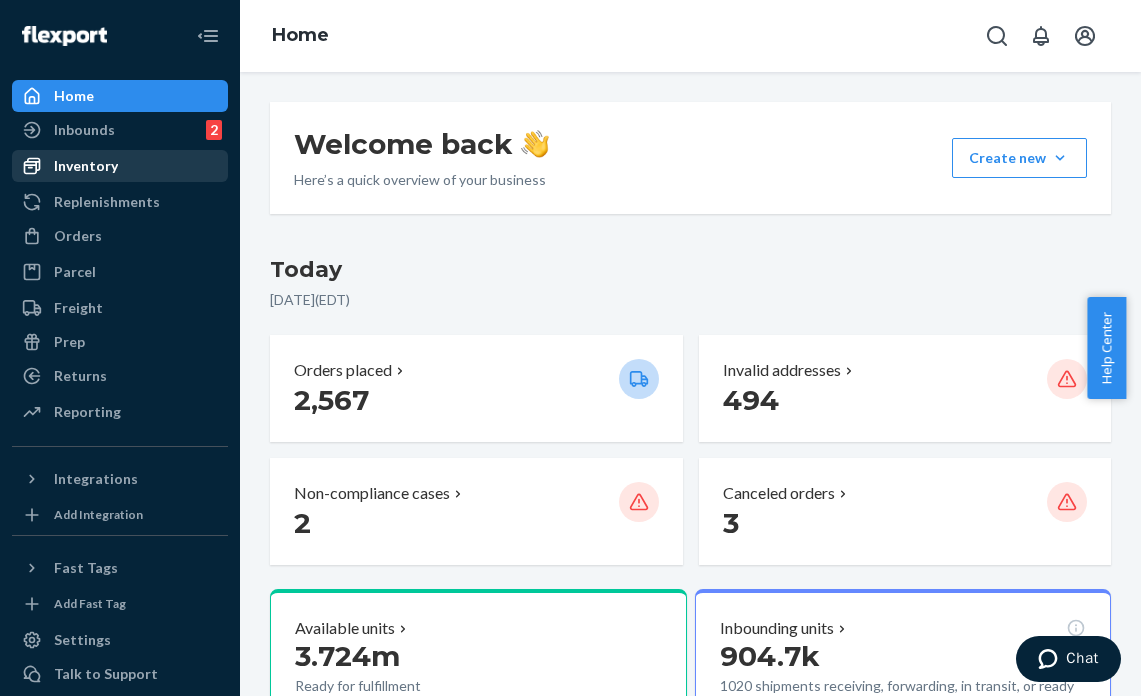 click on "Inventory" at bounding box center [86, 166] 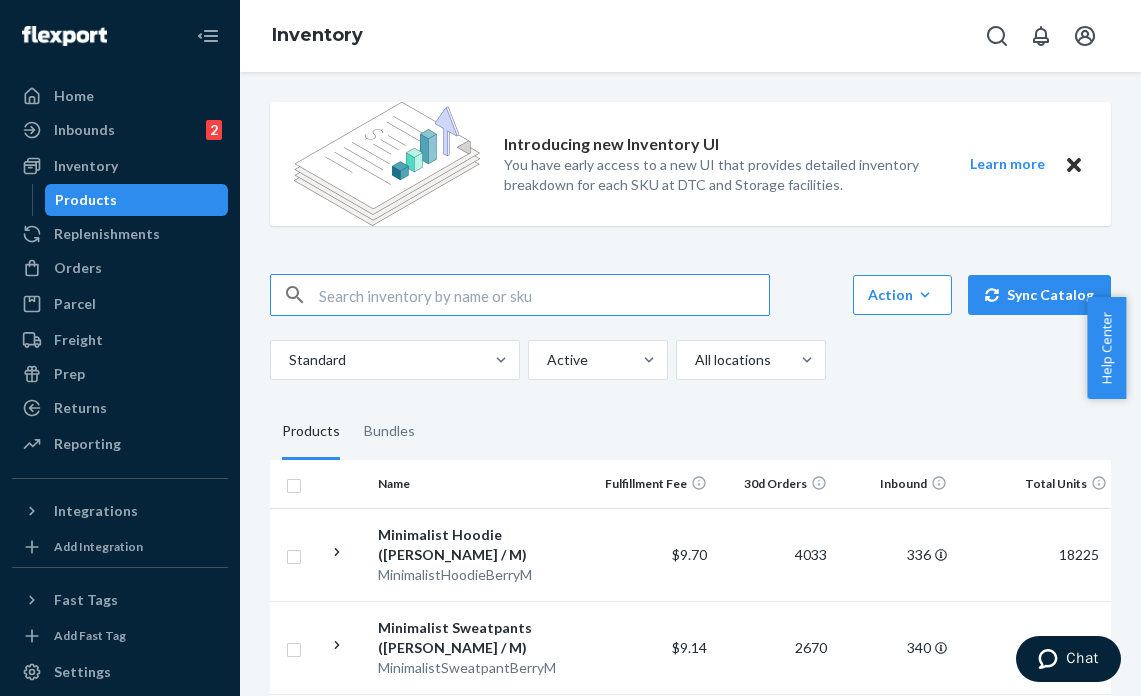 click at bounding box center [544, 295] 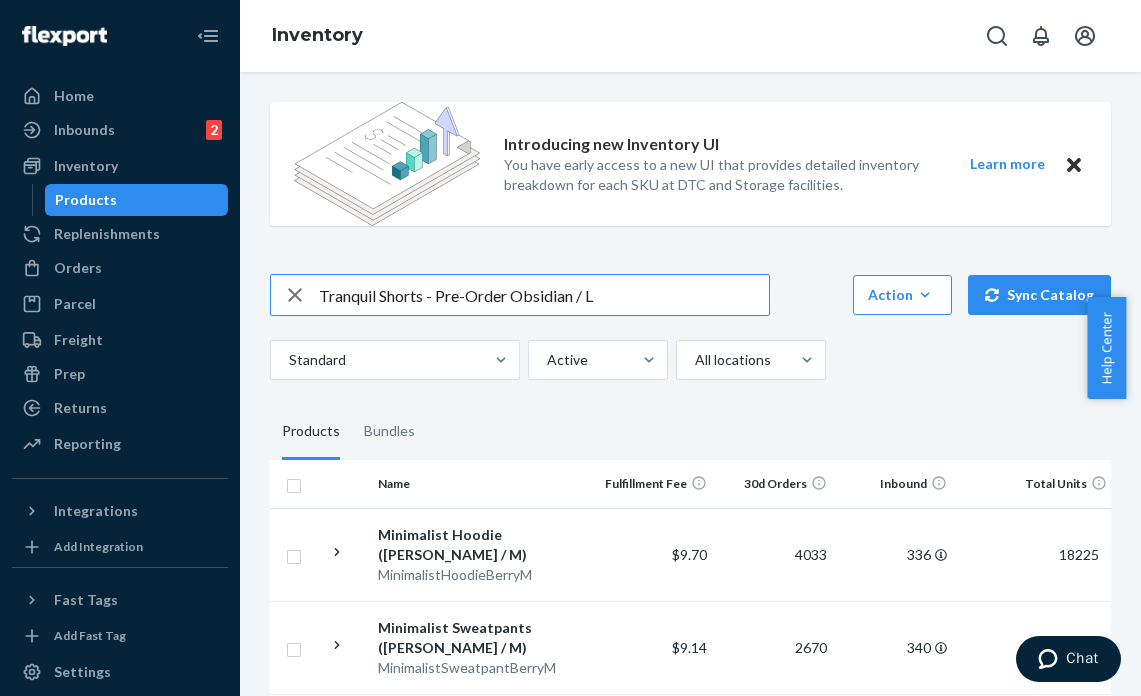 drag, startPoint x: 514, startPoint y: 296, endPoint x: 435, endPoint y: 286, distance: 79.630394 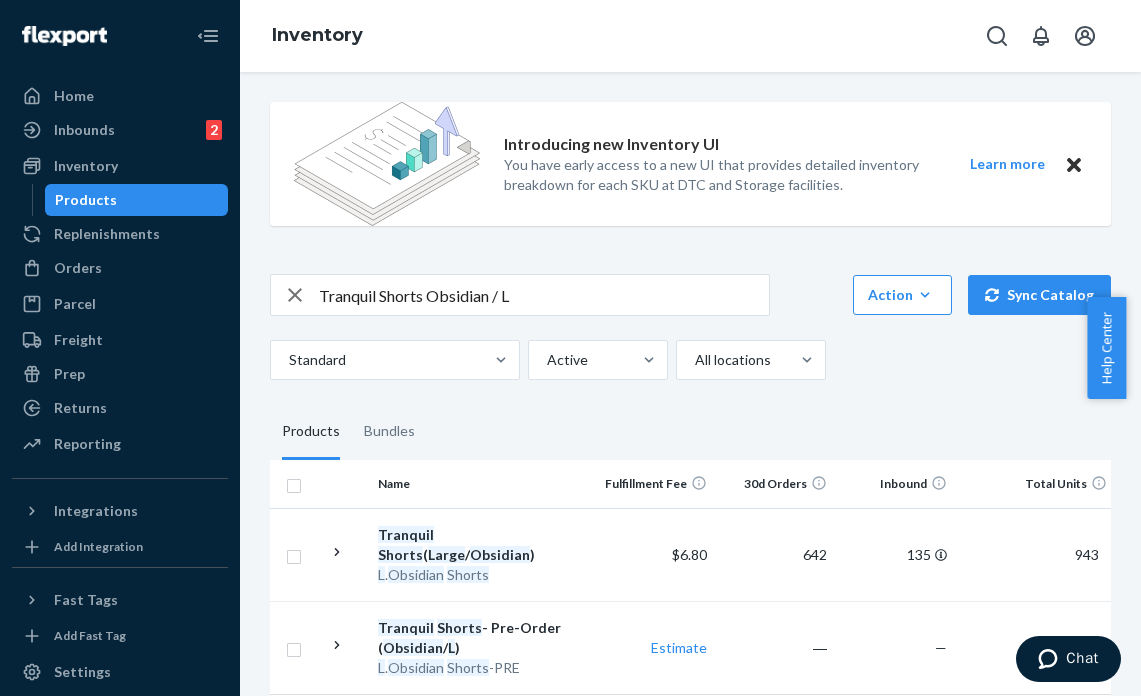 click on "Tranquil Shorts Obsidian / L" at bounding box center [544, 295] 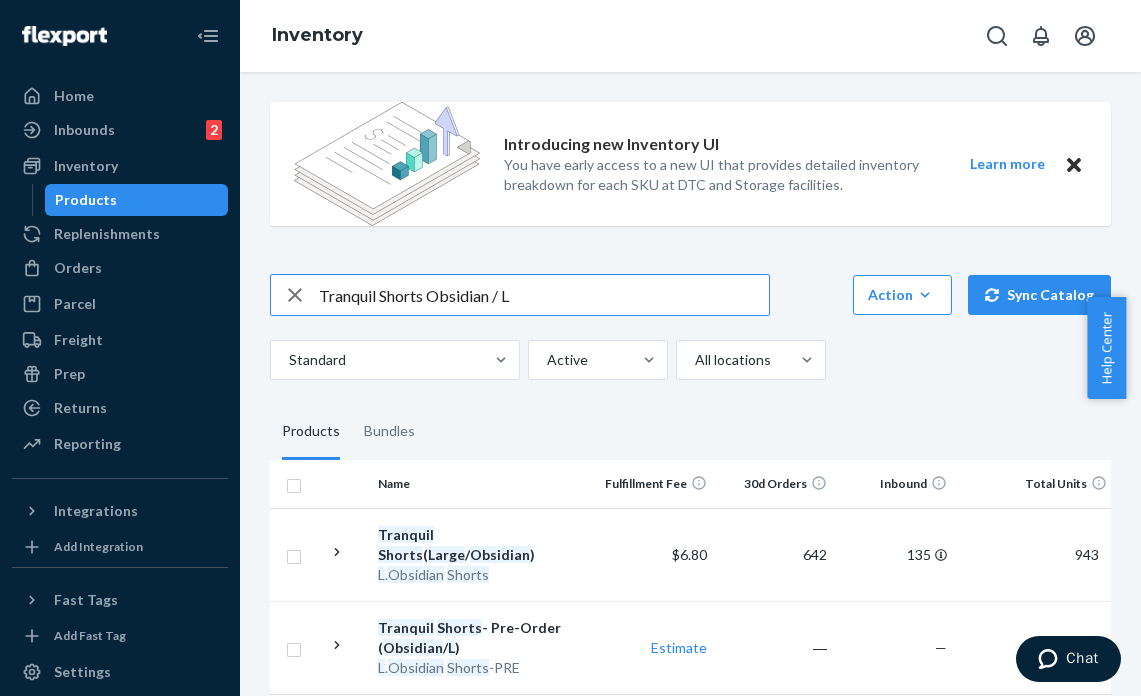 click on "Tranquil Shorts Obsidian / L" at bounding box center [544, 295] 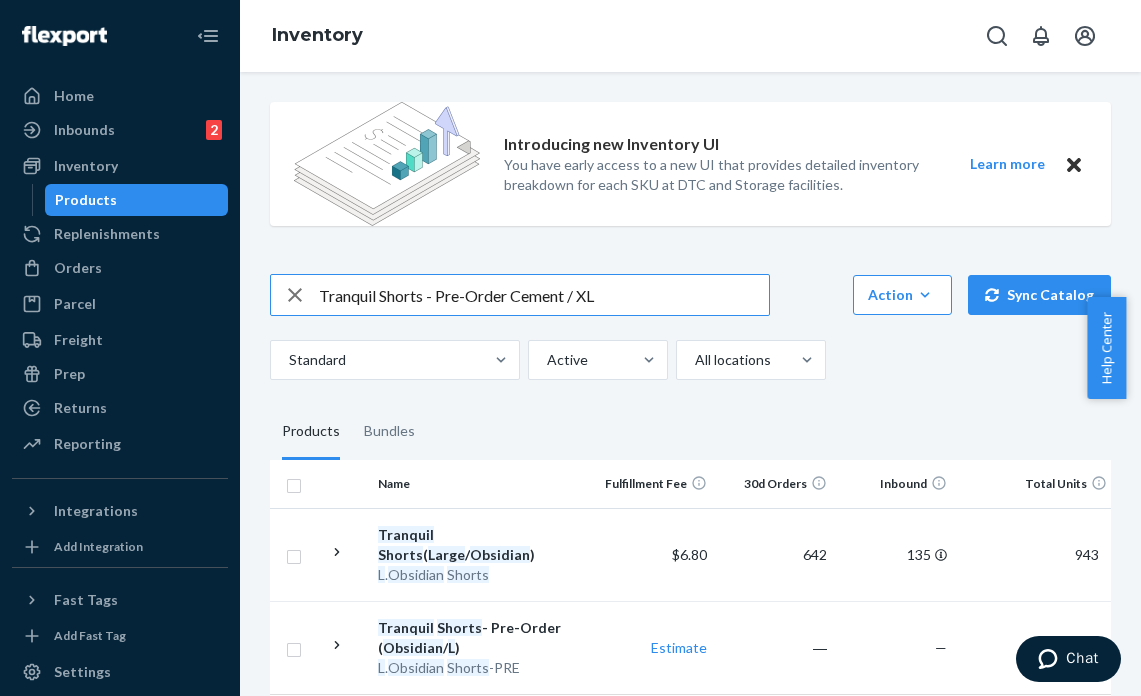 drag, startPoint x: 513, startPoint y: 296, endPoint x: 430, endPoint y: 287, distance: 83.48653 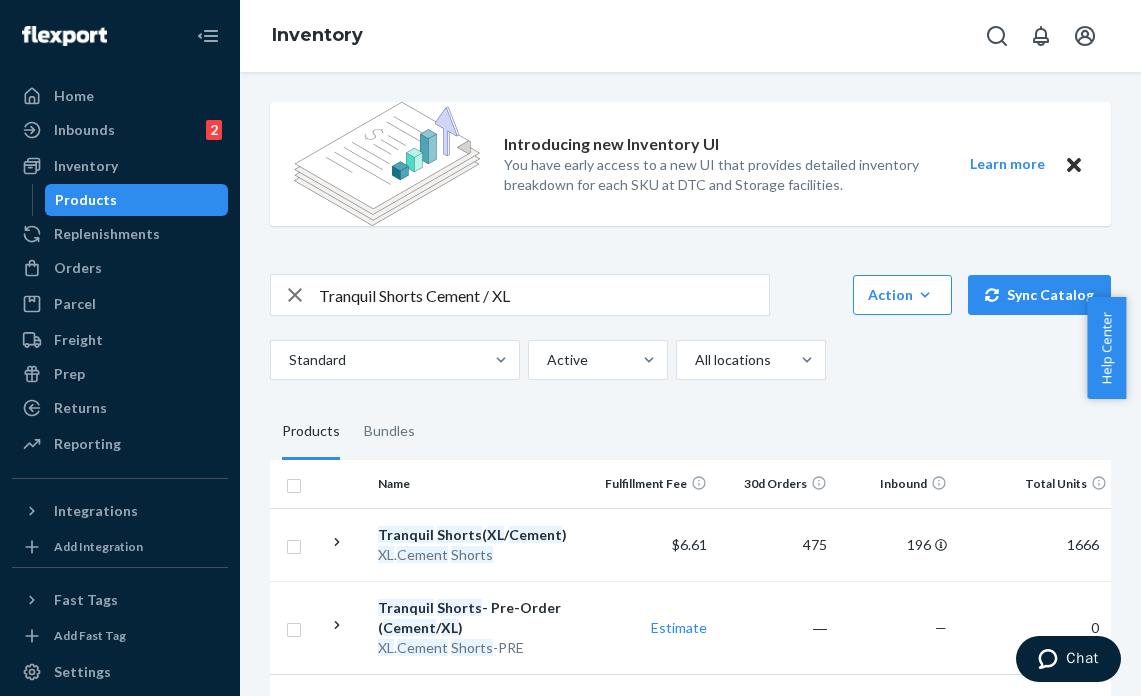click on "Introducing new Inventory UI You have early access to a new UI that provides detailed inventory breakdown for each SKU at DTC and Storage facilities." at bounding box center (718, 164) 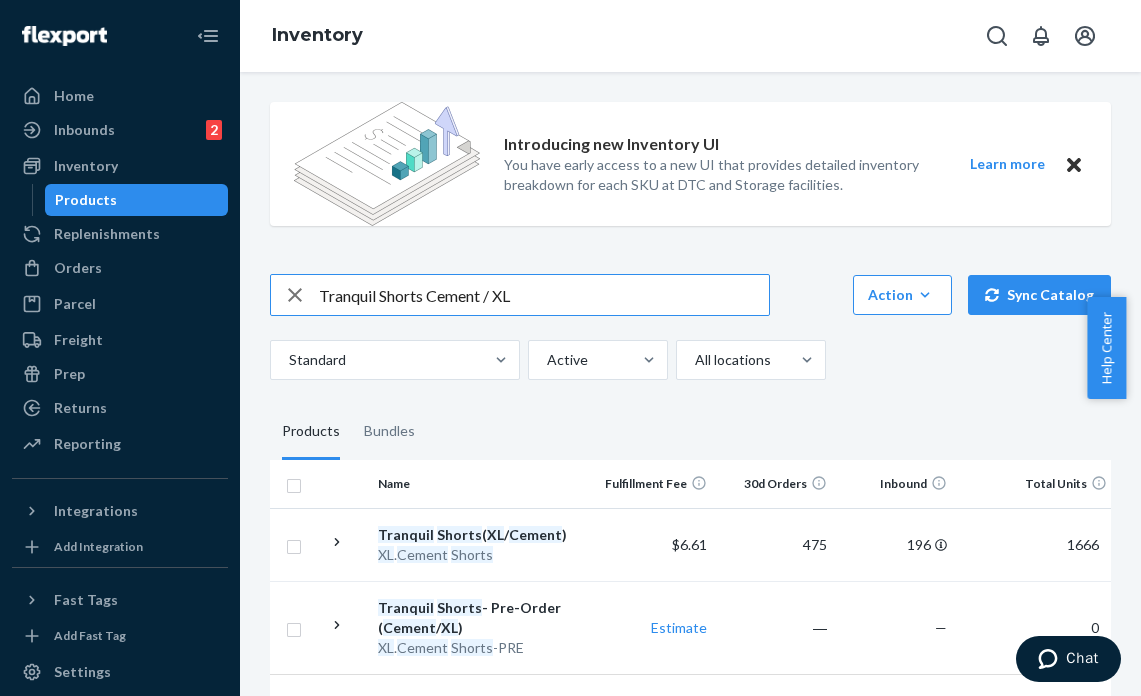 click on "Tranquil Shorts Cement / XL" at bounding box center (544, 295) 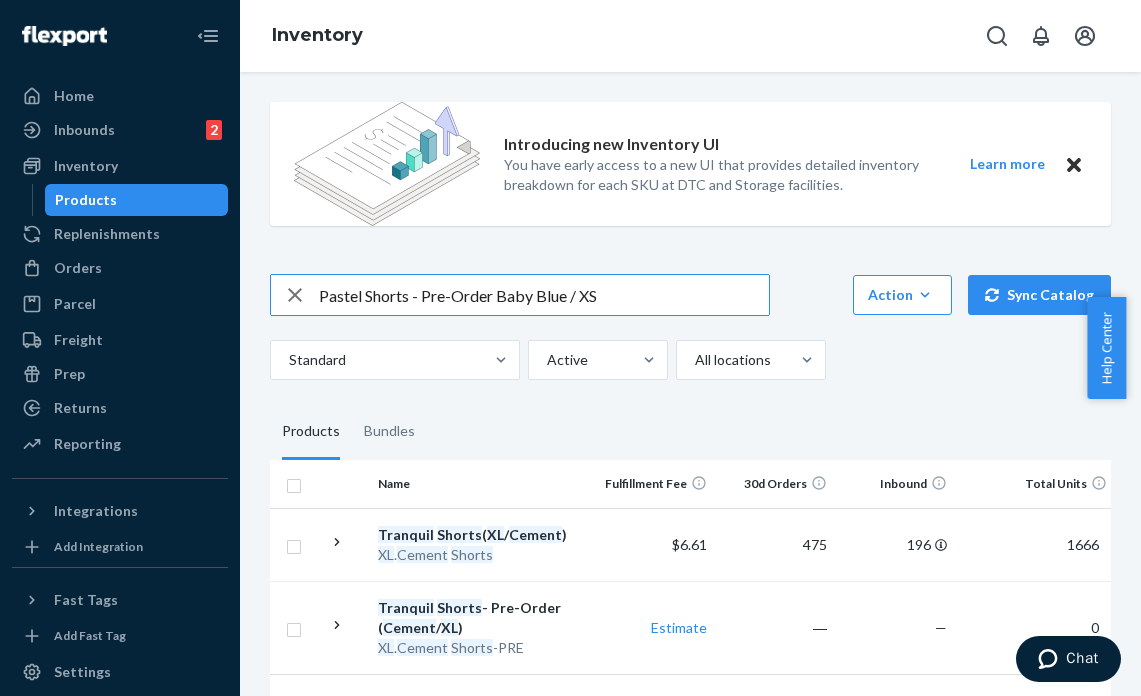 drag, startPoint x: 494, startPoint y: 297, endPoint x: 419, endPoint y: 293, distance: 75.10659 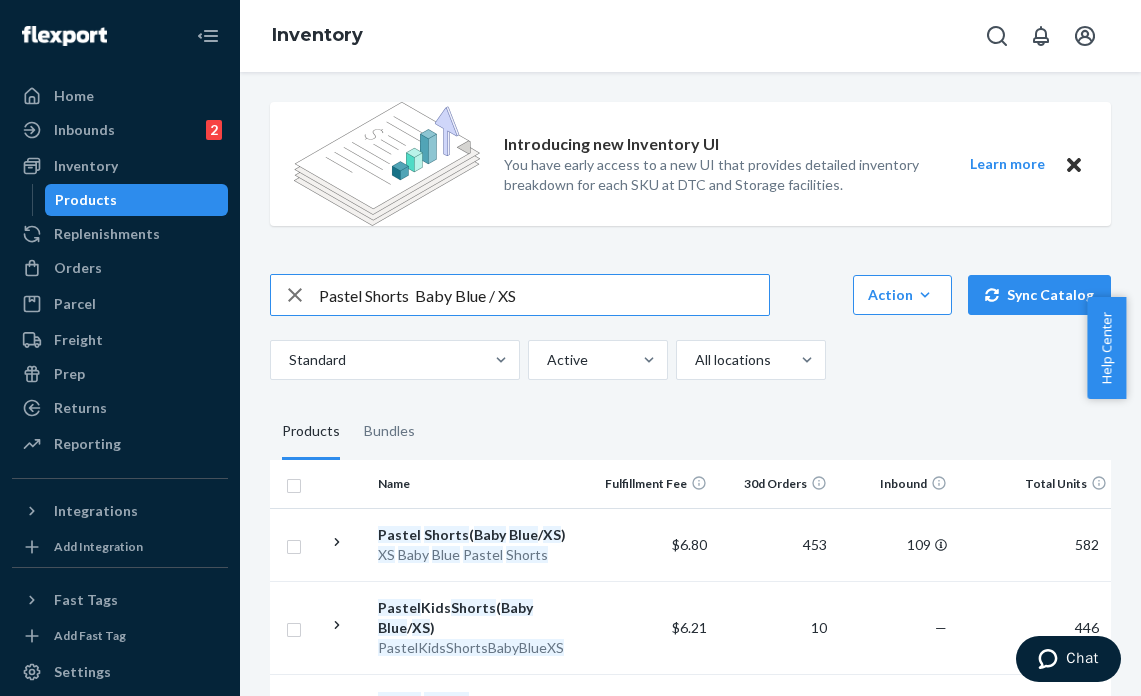 click on "Pastel Shorts  Baby Blue / XS" at bounding box center [544, 295] 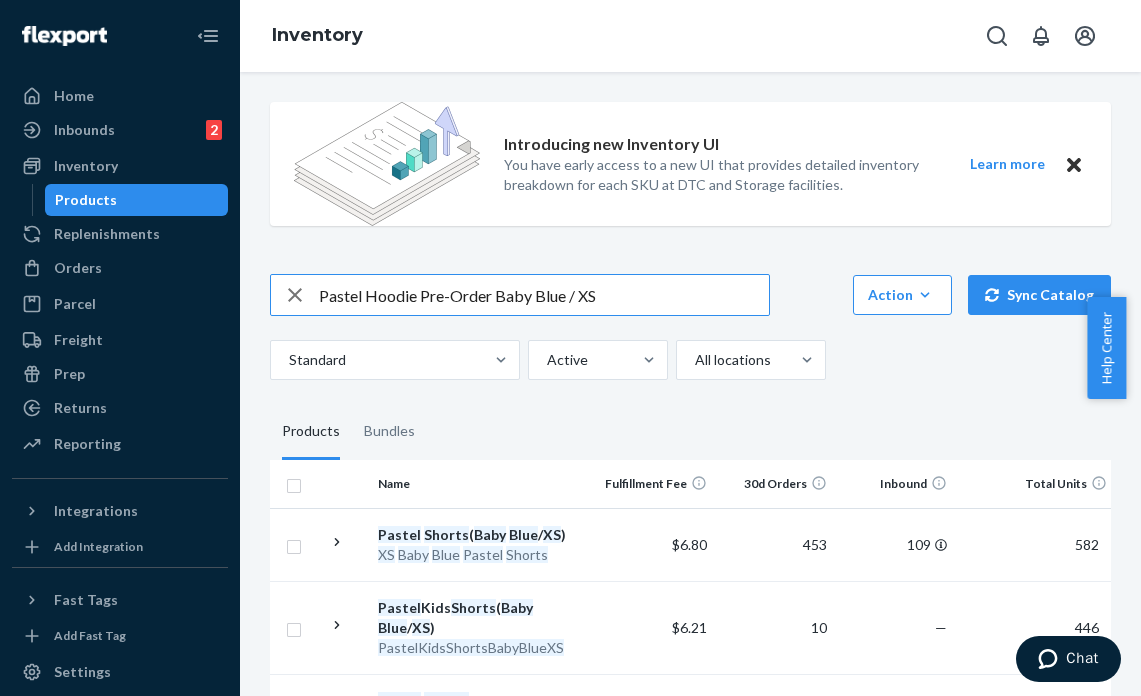 drag, startPoint x: 496, startPoint y: 293, endPoint x: 419, endPoint y: 286, distance: 77.31753 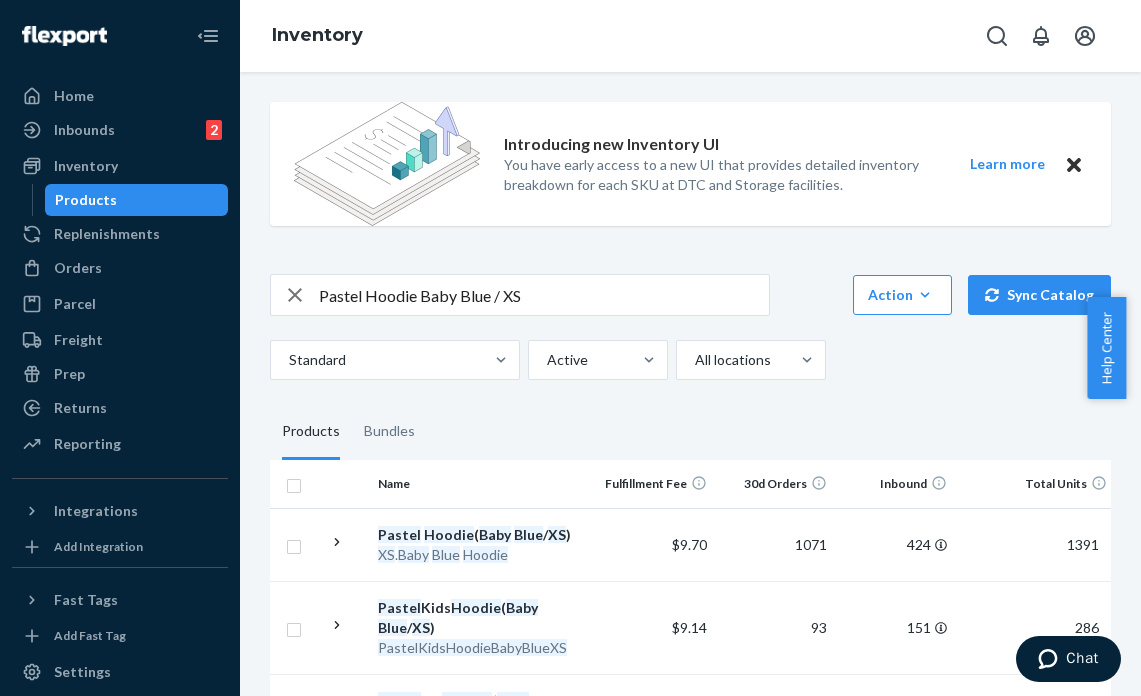click on "Pastel Hoodie Baby Blue / XS" at bounding box center [544, 295] 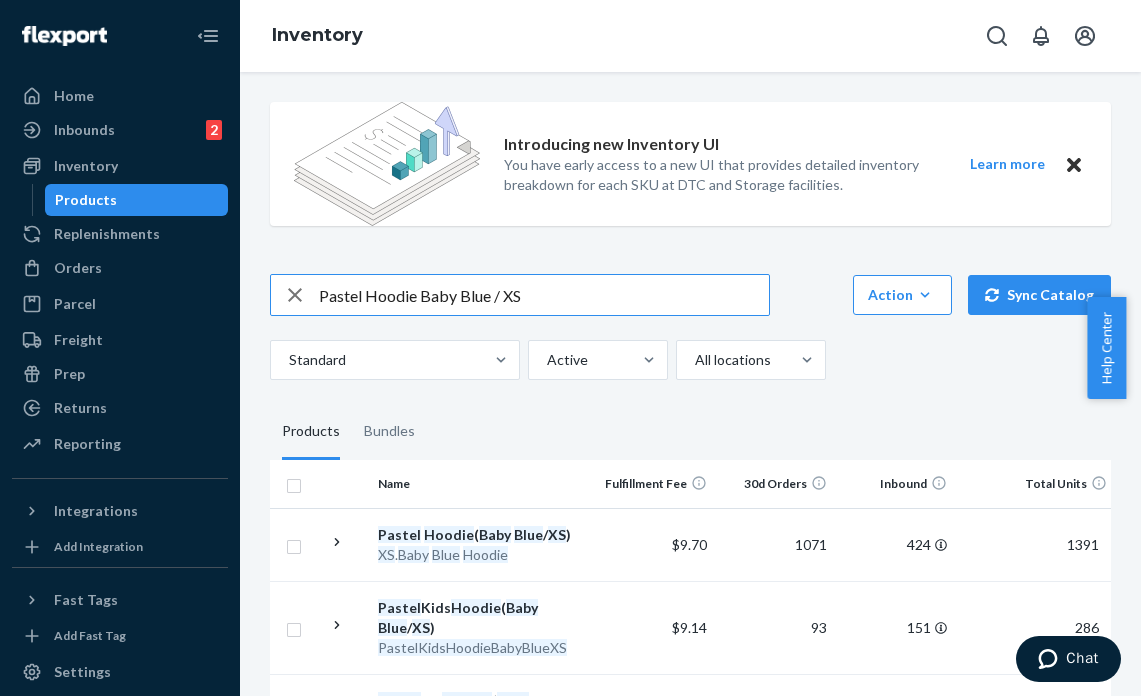 click on "Pastel Hoodie Baby Blue / XS" at bounding box center (544, 295) 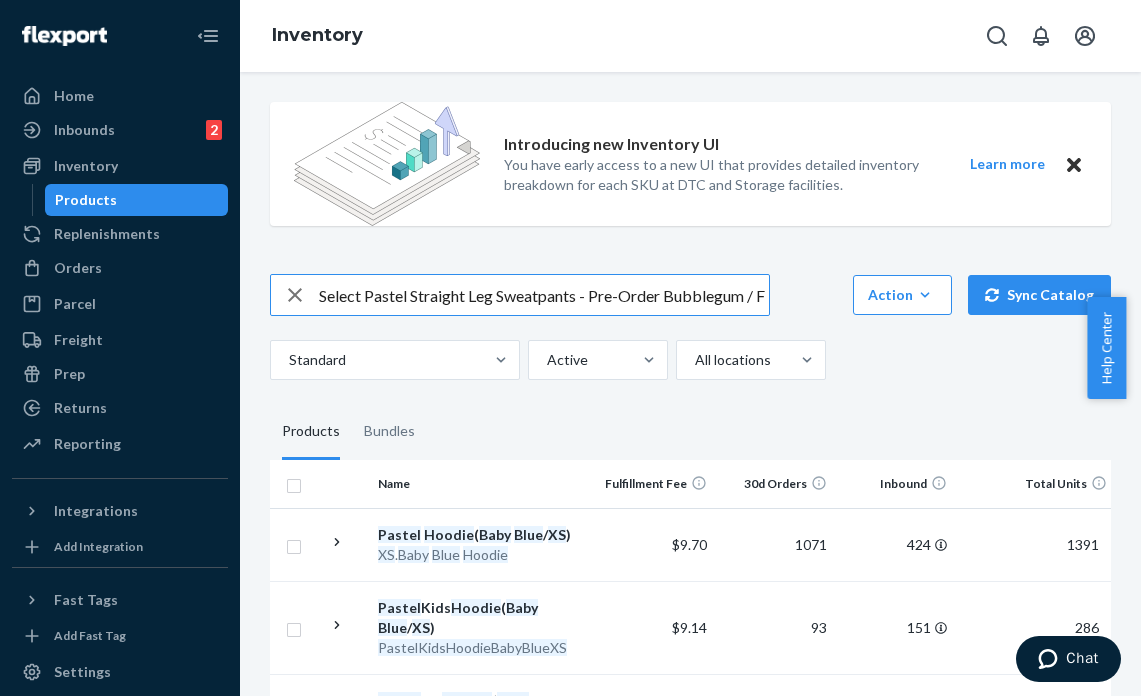 scroll, scrollTop: 0, scrollLeft: 418, axis: horizontal 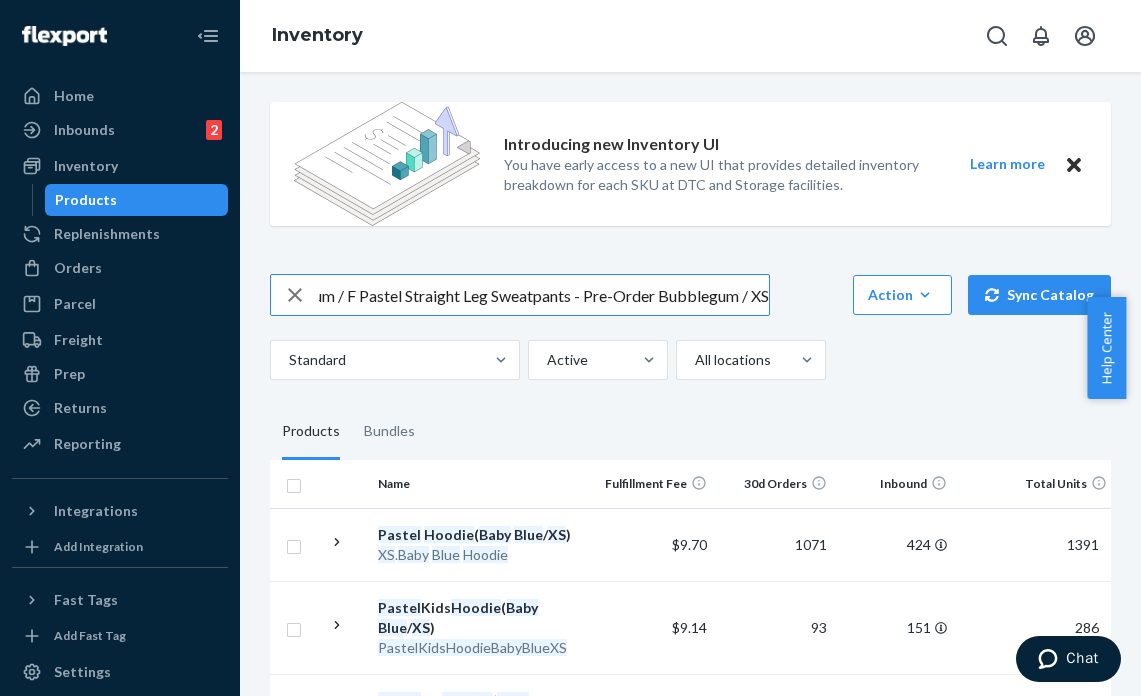 drag, startPoint x: 657, startPoint y: 297, endPoint x: 572, endPoint y: 284, distance: 85.98837 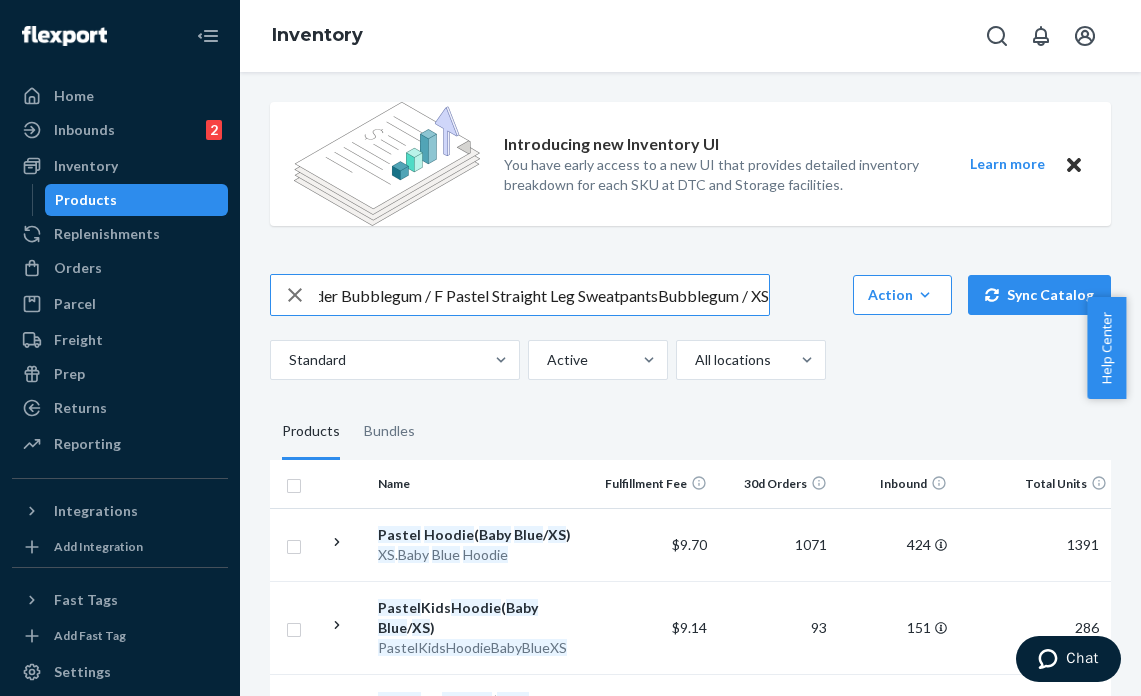 scroll, scrollTop: 0, scrollLeft: 330, axis: horizontal 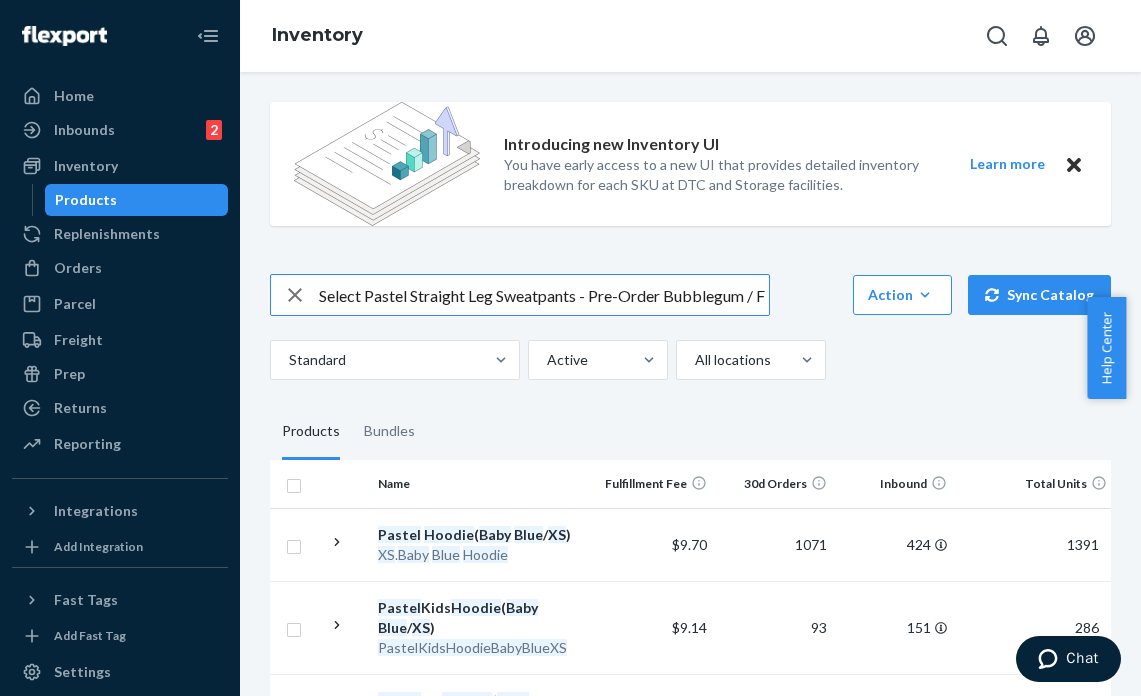 drag, startPoint x: 444, startPoint y: 294, endPoint x: 2, endPoint y: 307, distance: 442.19113 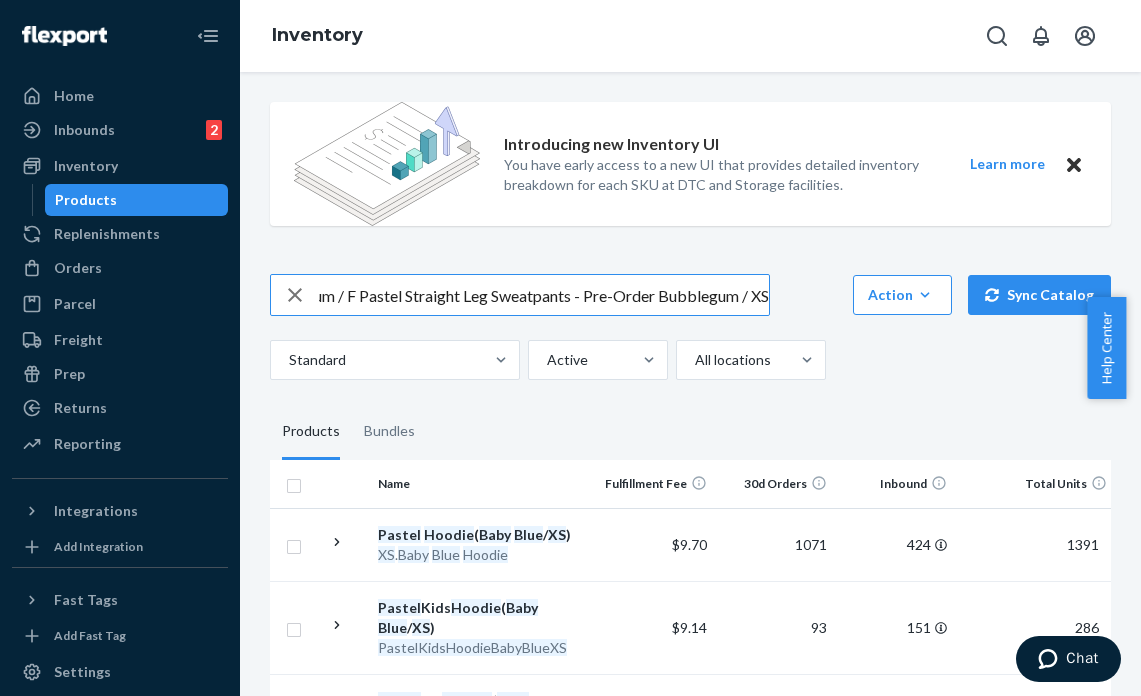 drag, startPoint x: 655, startPoint y: 296, endPoint x: 578, endPoint y: 289, distance: 77.31753 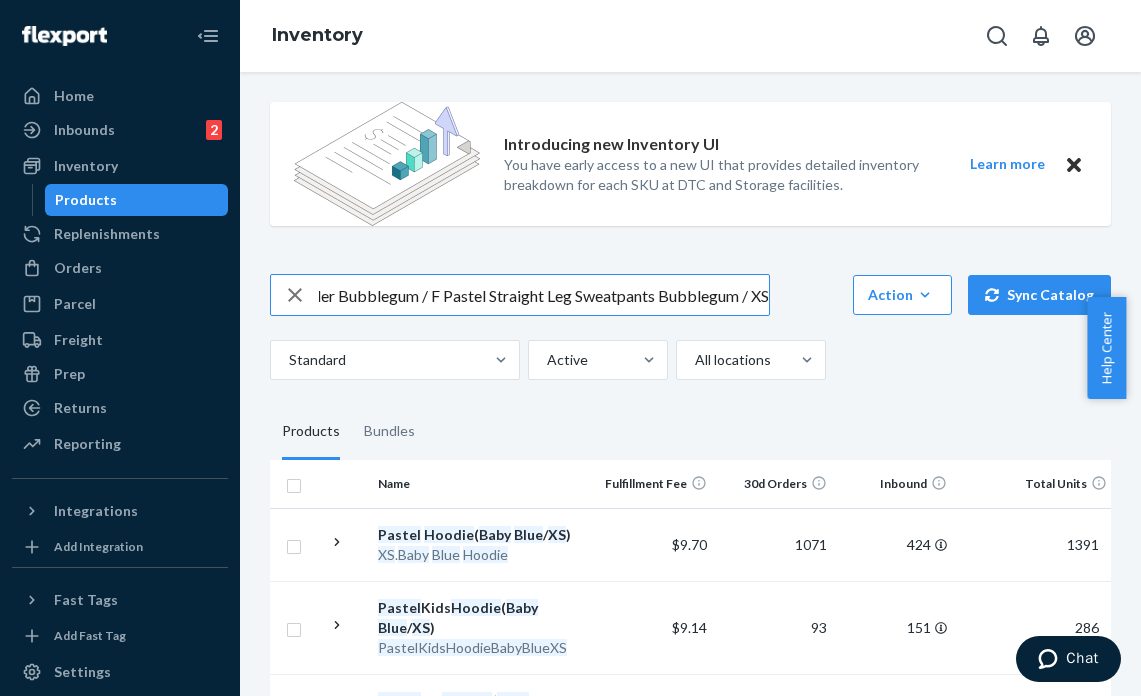 scroll, scrollTop: 0, scrollLeft: 333, axis: horizontal 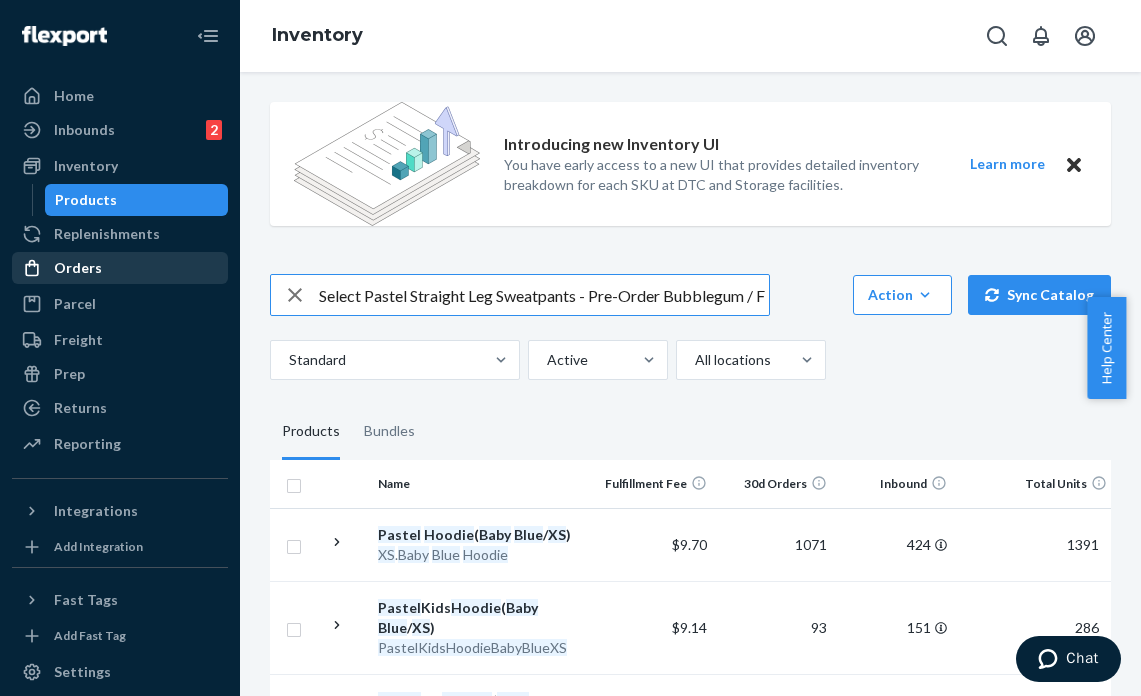 drag, startPoint x: 443, startPoint y: 289, endPoint x: 96, endPoint y: 271, distance: 347.46655 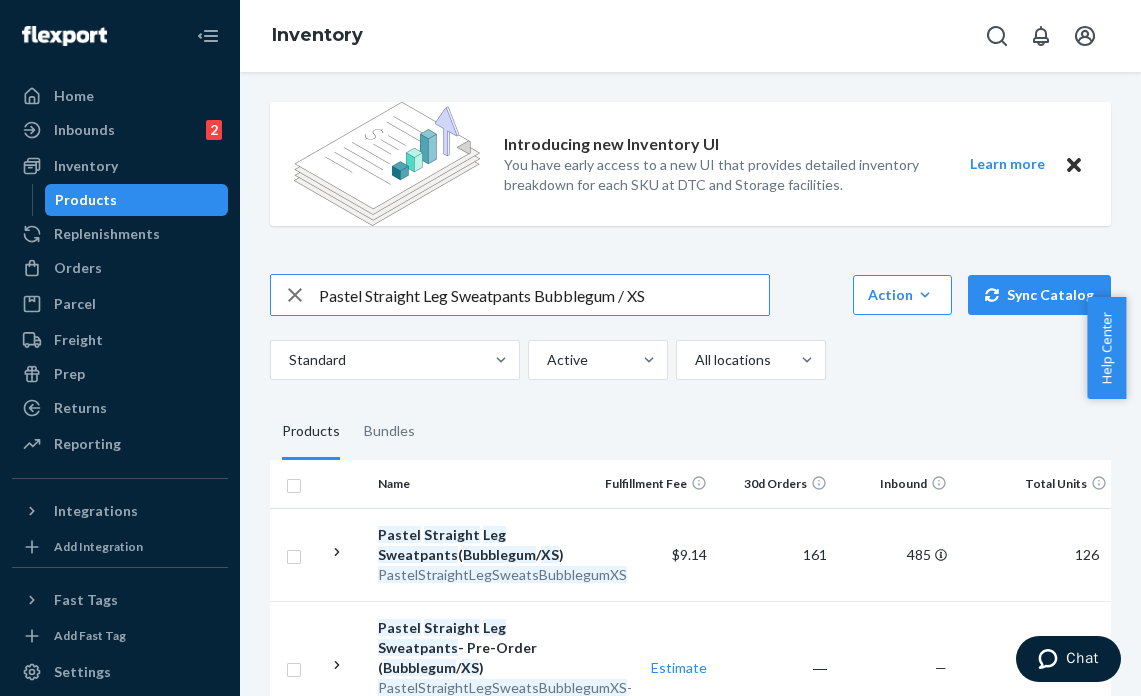 click on "Pastel Straight Leg Sweatpants Bubblegum / XS" at bounding box center (544, 295) 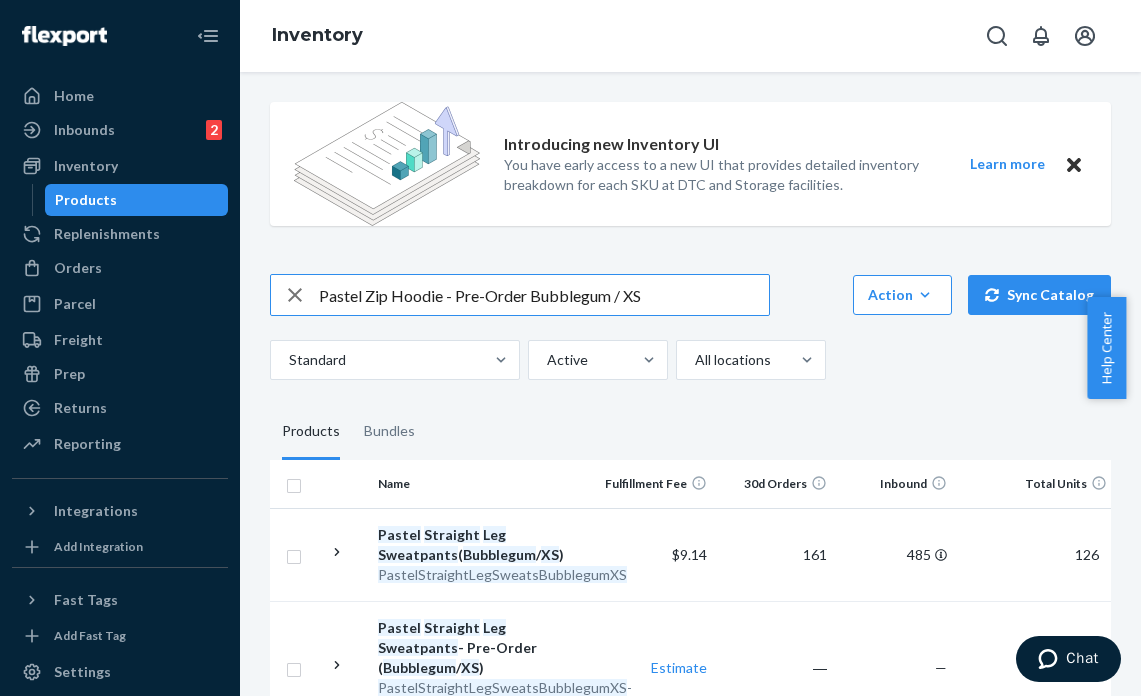 drag, startPoint x: 530, startPoint y: 294, endPoint x: 455, endPoint y: 285, distance: 75.53807 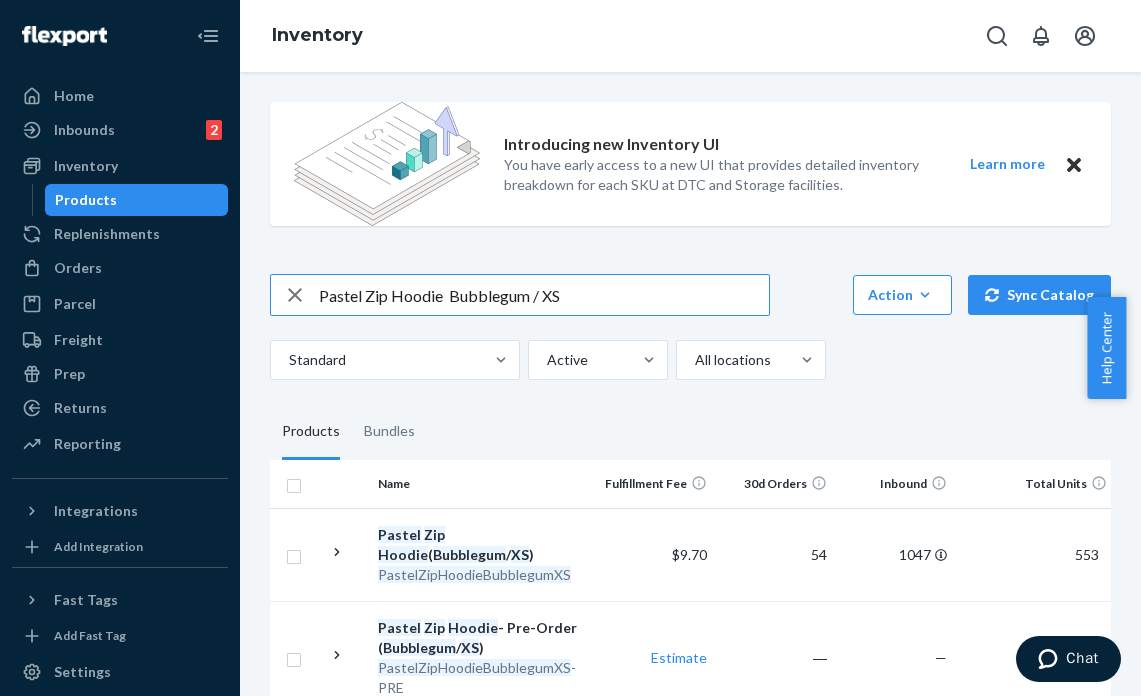 click on "Pastel Zip Hoodie  Bubblegum / XS" at bounding box center [544, 295] 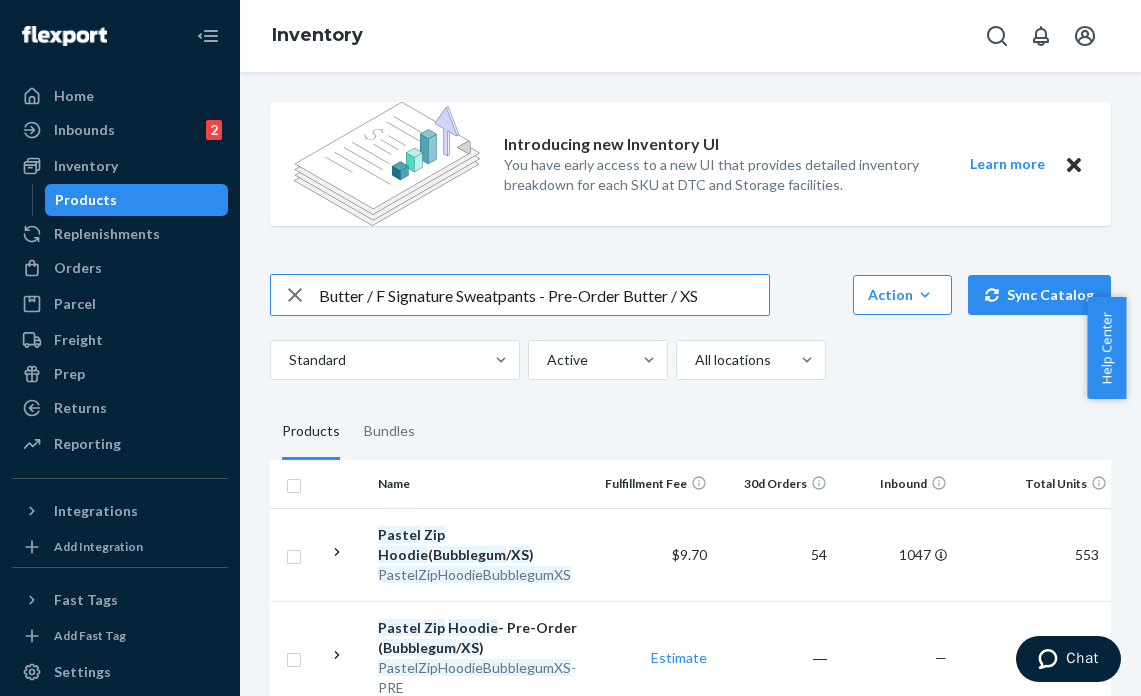 drag, startPoint x: 549, startPoint y: 296, endPoint x: 625, endPoint y: 295, distance: 76.00658 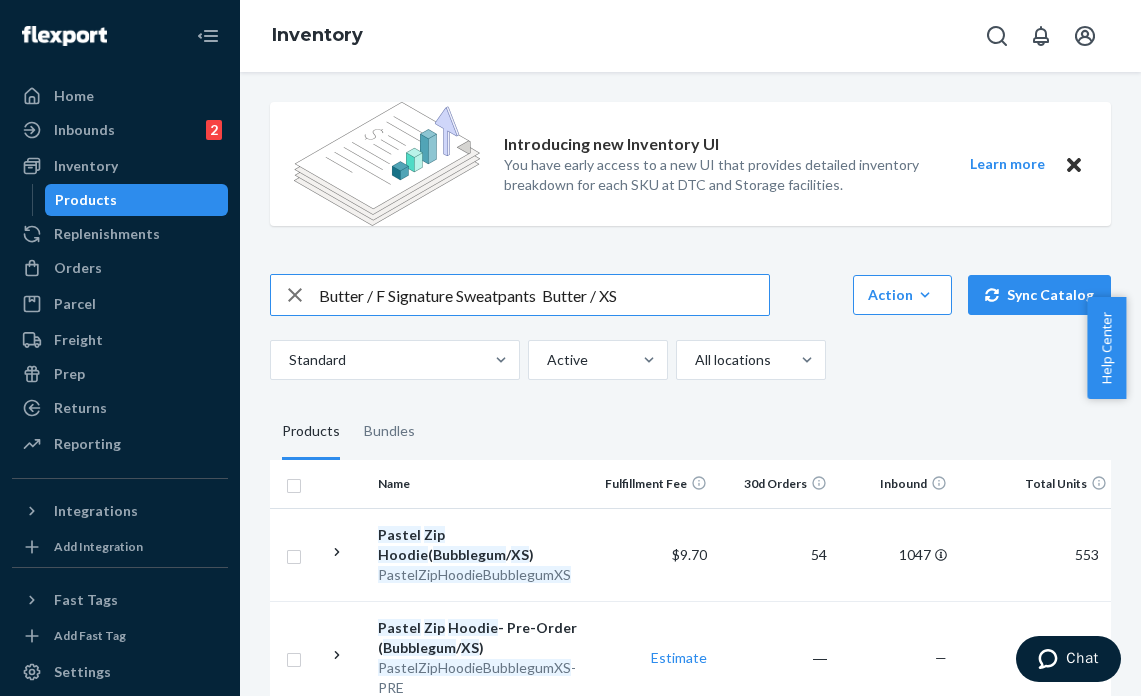 drag, startPoint x: 391, startPoint y: 290, endPoint x: 152, endPoint y: 320, distance: 240.87549 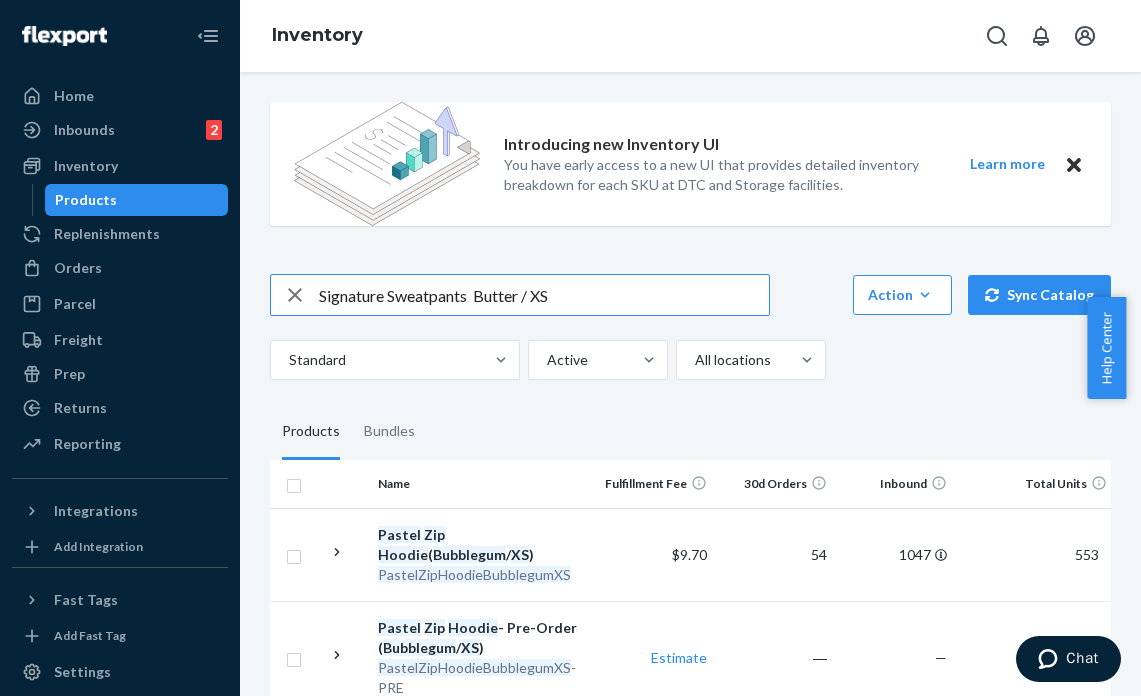 click on "Signature Sweatpants  Butter / XS" at bounding box center [544, 295] 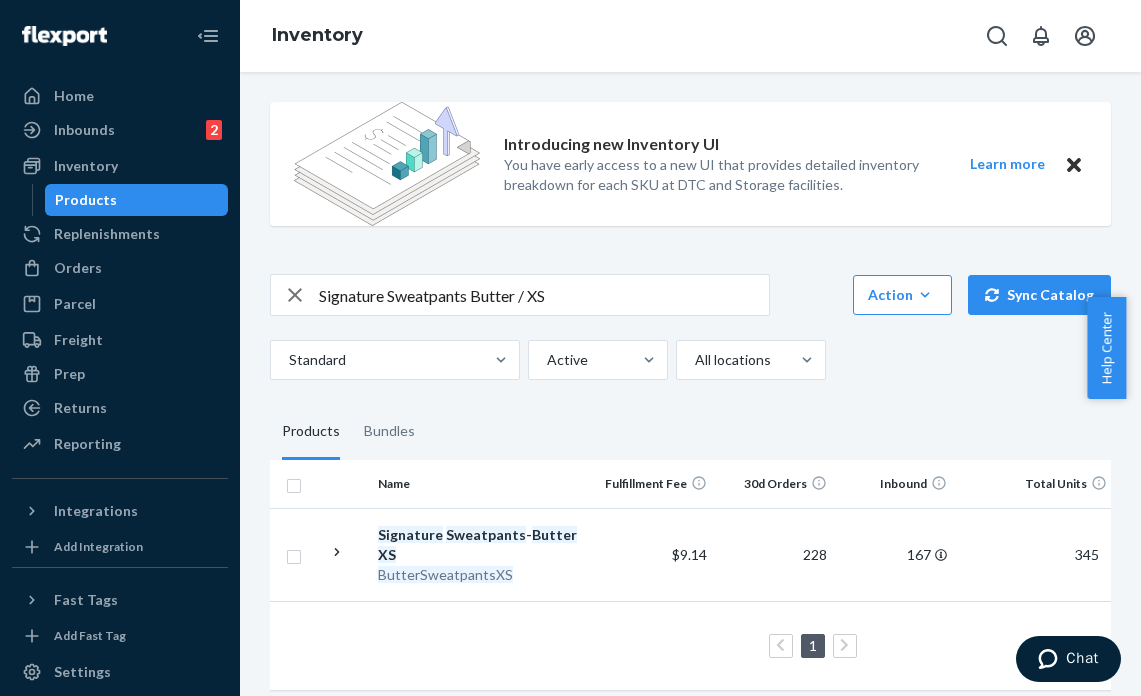 click on "Signature Sweatpants Butter / XS" at bounding box center (544, 295) 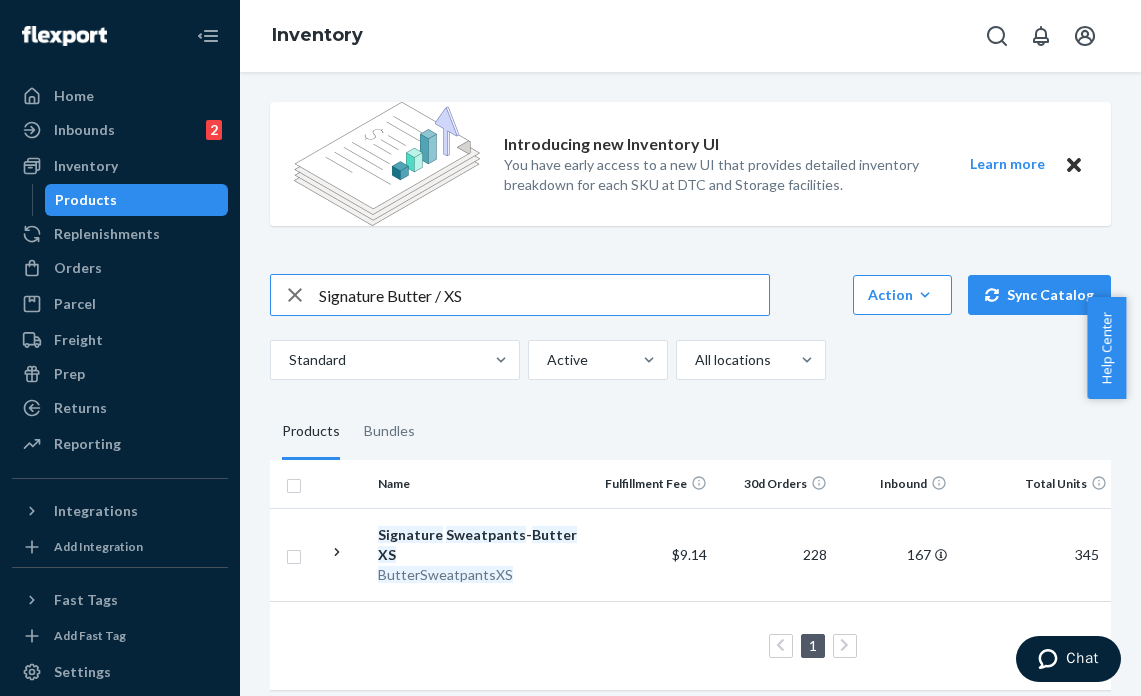 click on "Signature Butter / XS" at bounding box center (544, 295) 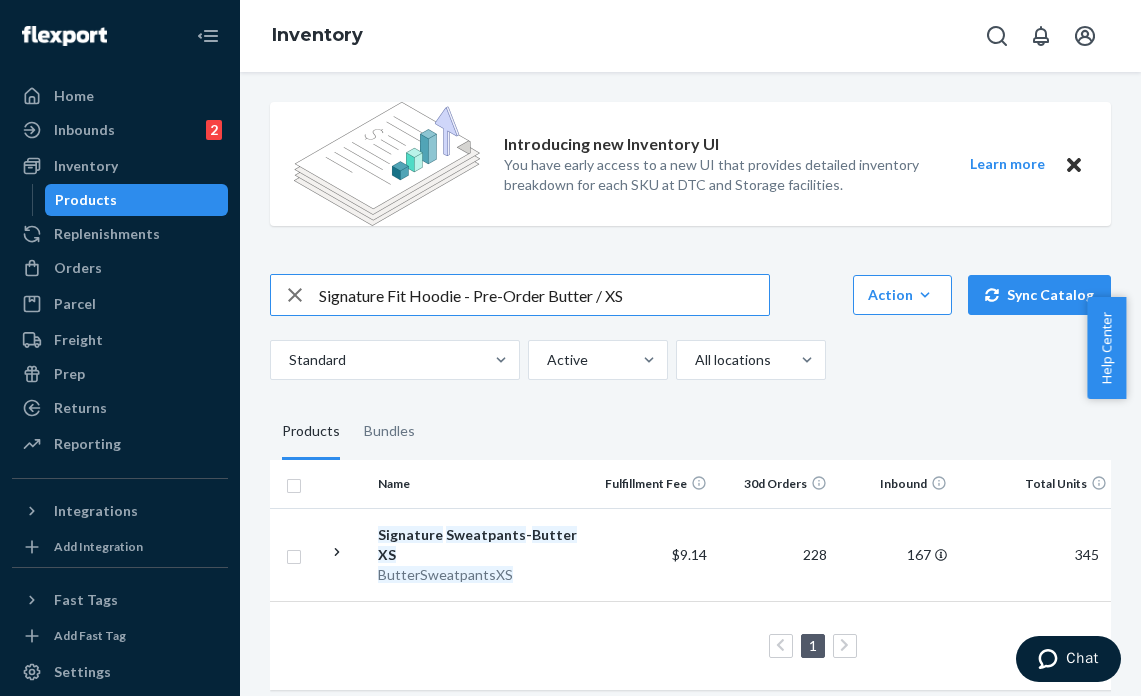 drag, startPoint x: 557, startPoint y: 300, endPoint x: 473, endPoint y: 284, distance: 85.51023 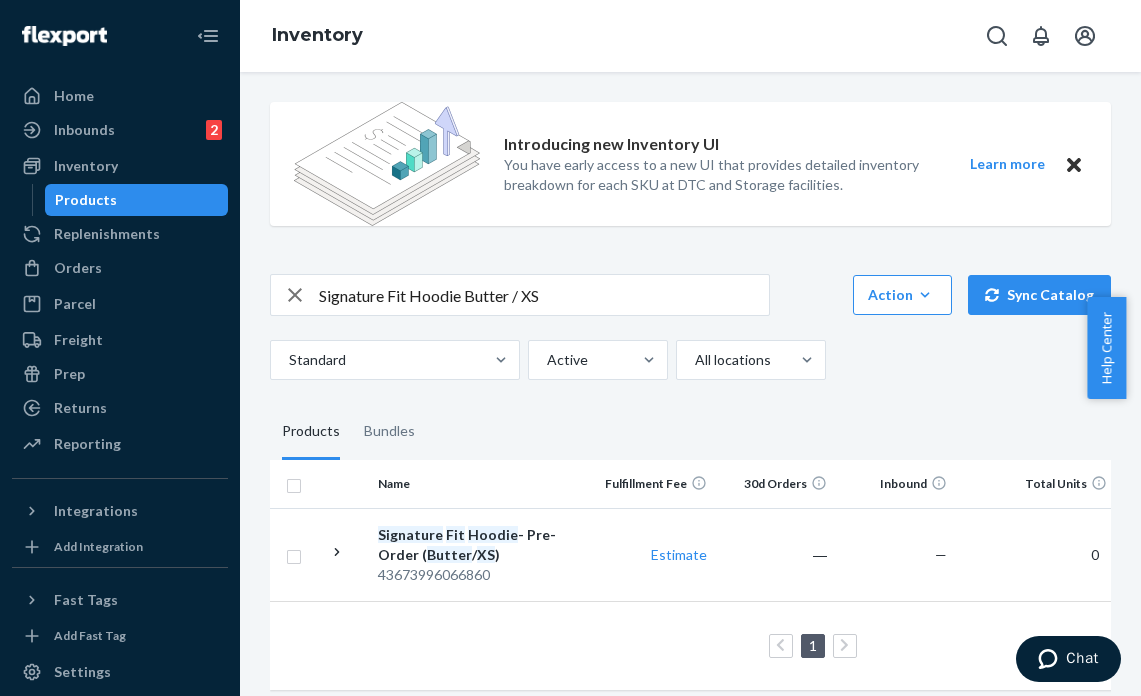 click on "Signature Fit Hoodie Butter / XS" at bounding box center [544, 295] 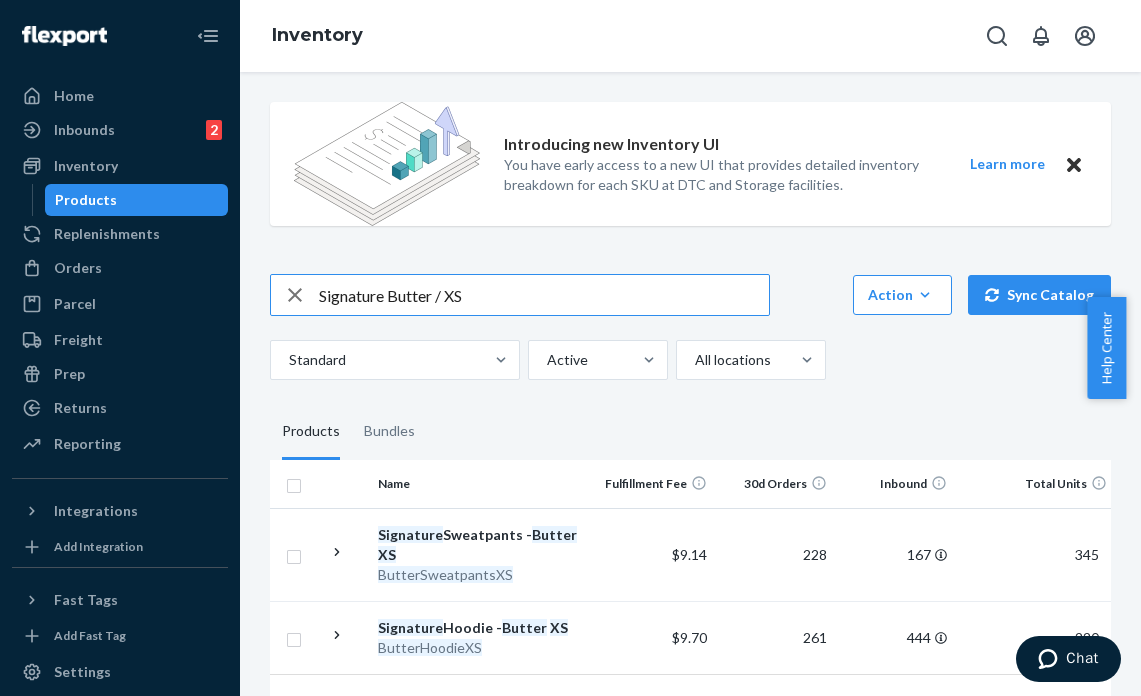click on "Signature Butter / XS" at bounding box center (544, 295) 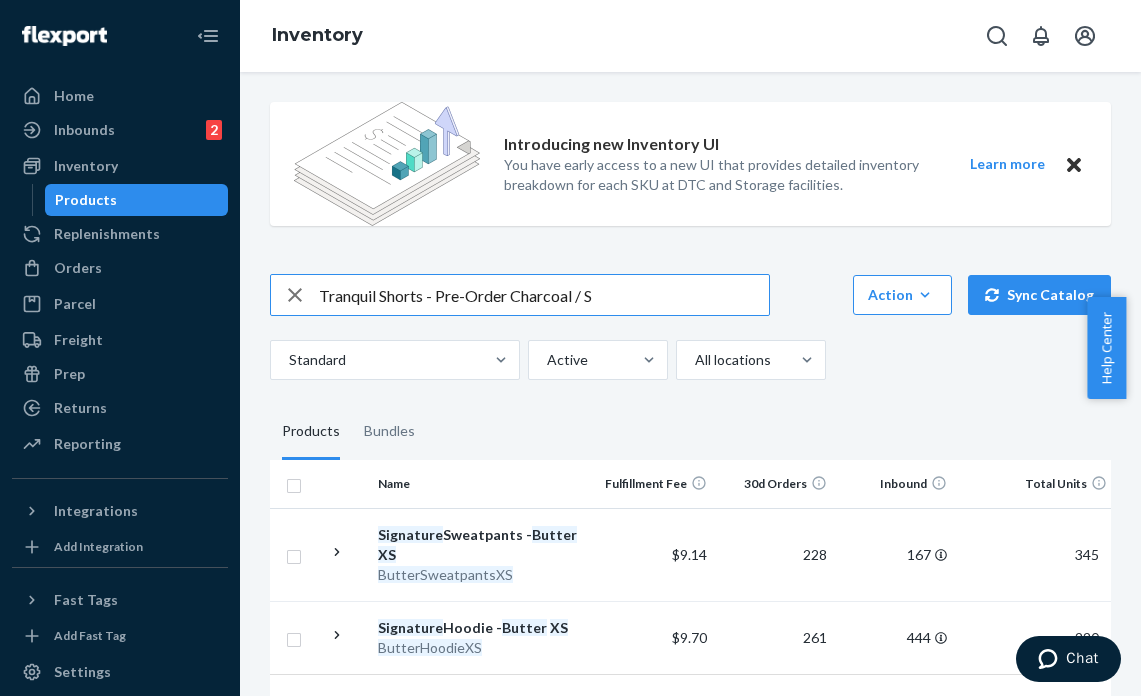 drag, startPoint x: 514, startPoint y: 294, endPoint x: 431, endPoint y: 297, distance: 83.0542 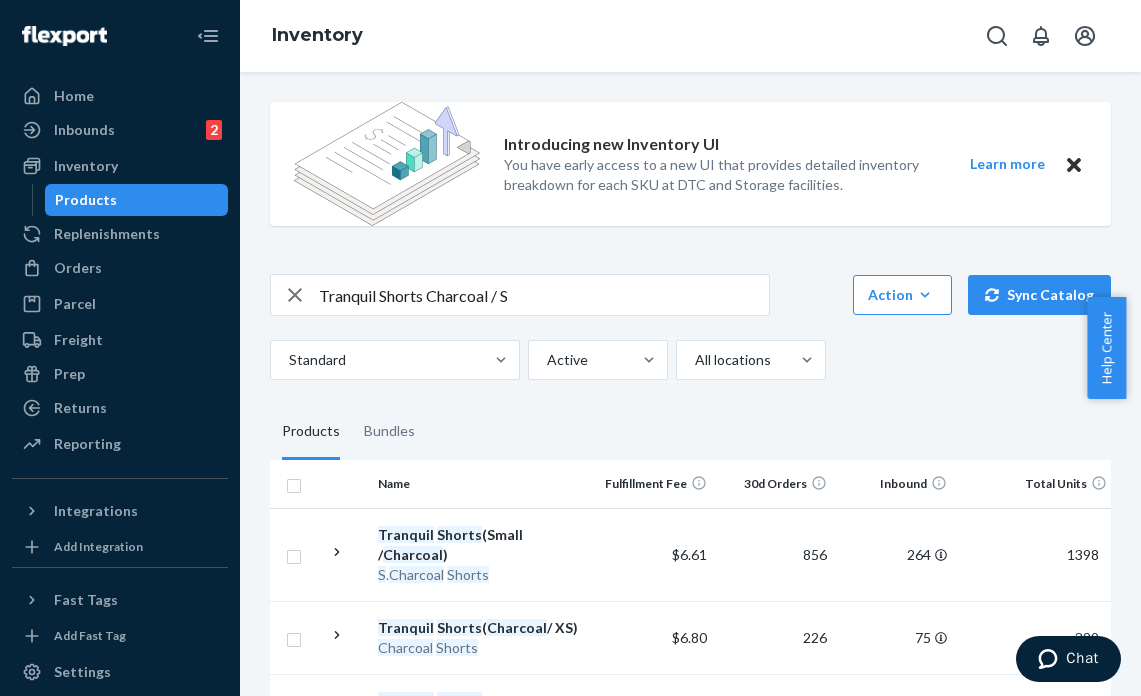 click on "Tranquil Shorts Charcoal / S" at bounding box center [544, 295] 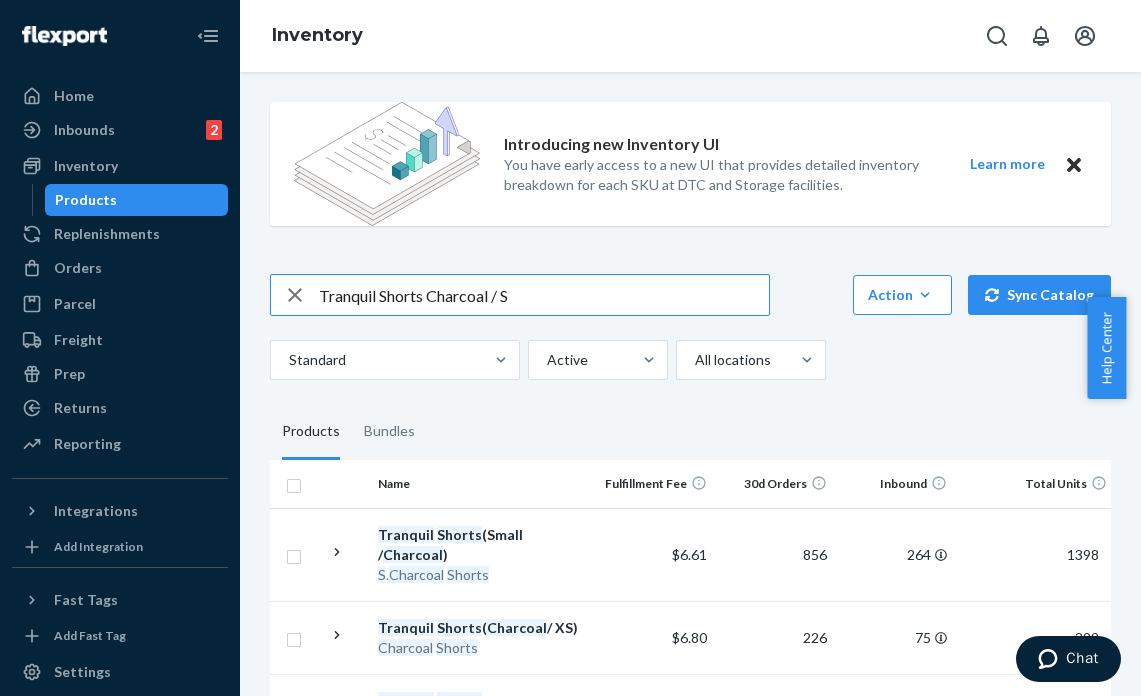 click on "Tranquil Shorts Charcoal / S" at bounding box center [544, 295] 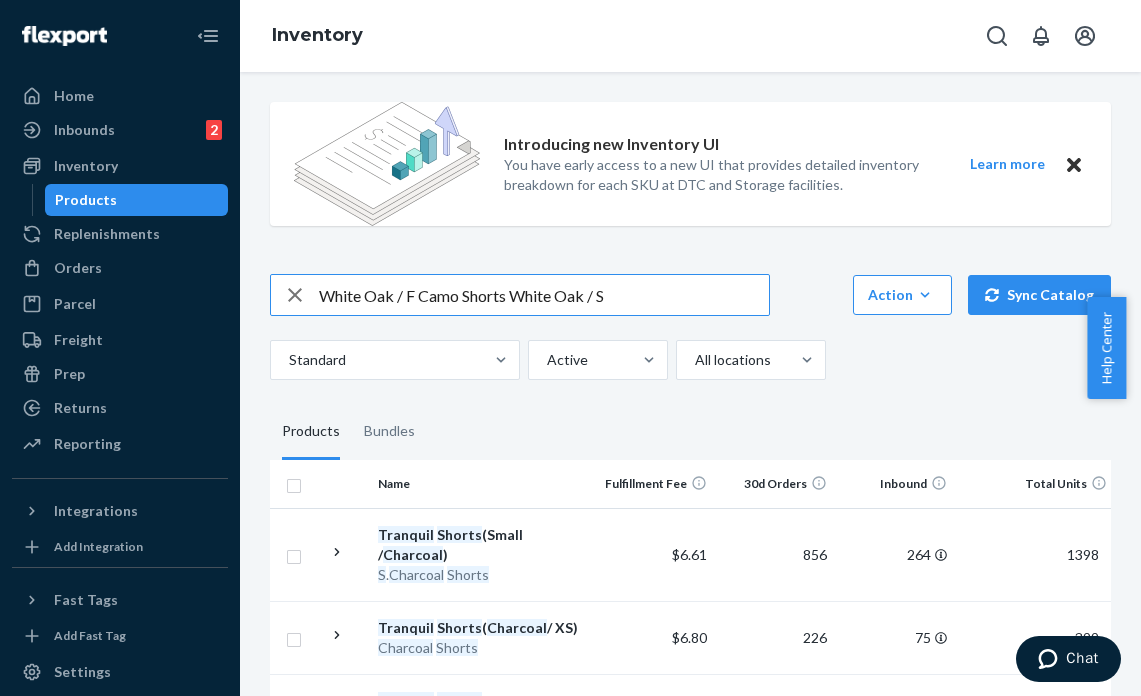 drag, startPoint x: 422, startPoint y: 298, endPoint x: 250, endPoint y: 297, distance: 172.00291 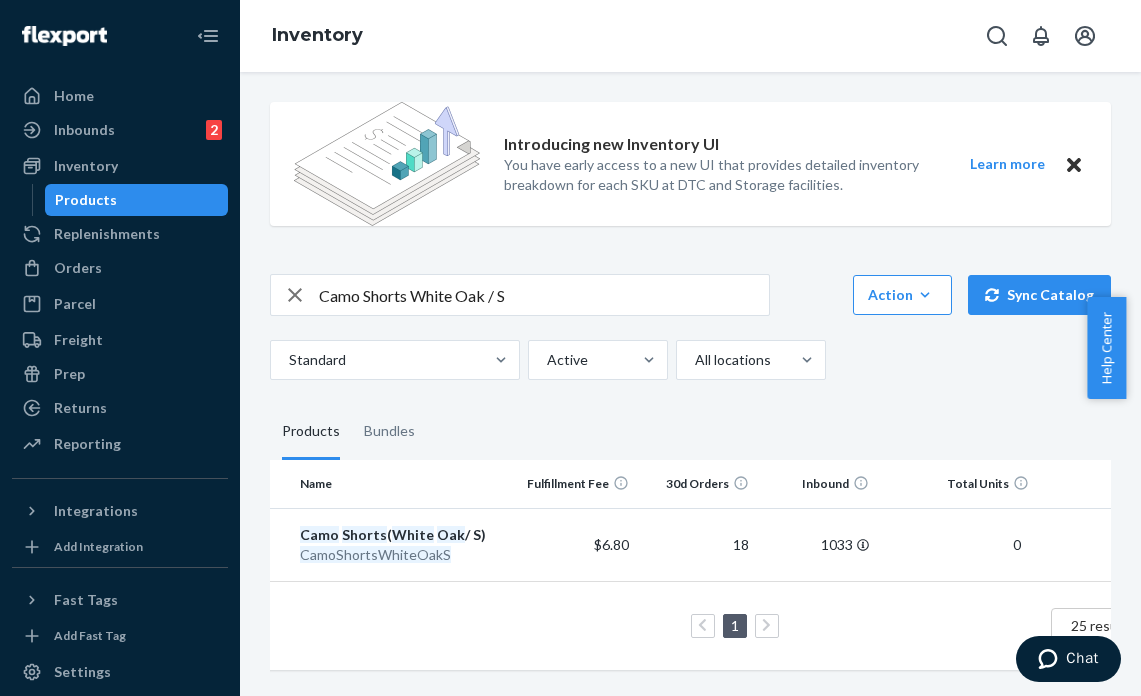 scroll, scrollTop: 0, scrollLeft: 77, axis: horizontal 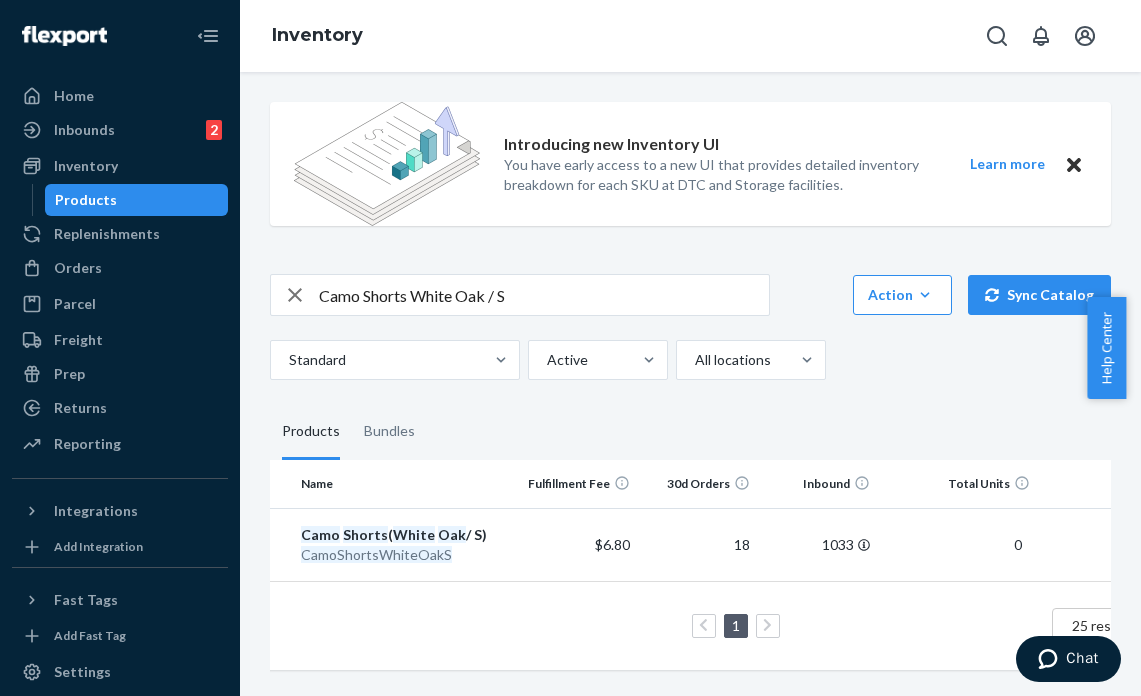 click on "Camo Shorts White Oak / S" at bounding box center [544, 295] 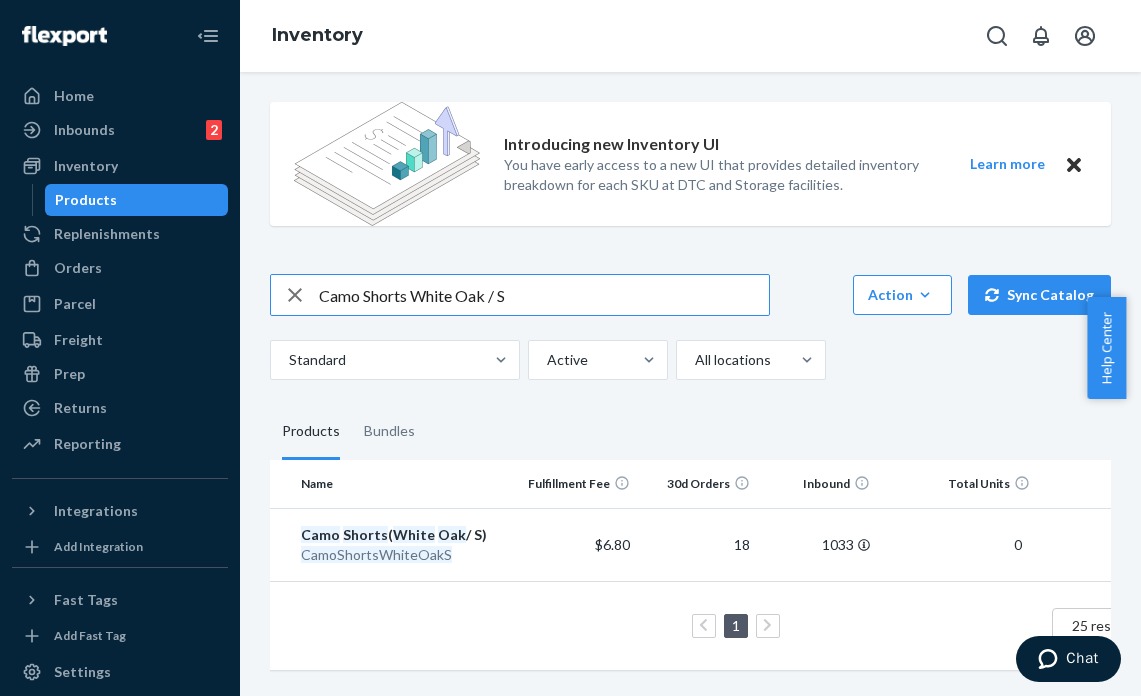 click on "Camo Shorts White Oak / S" at bounding box center (544, 295) 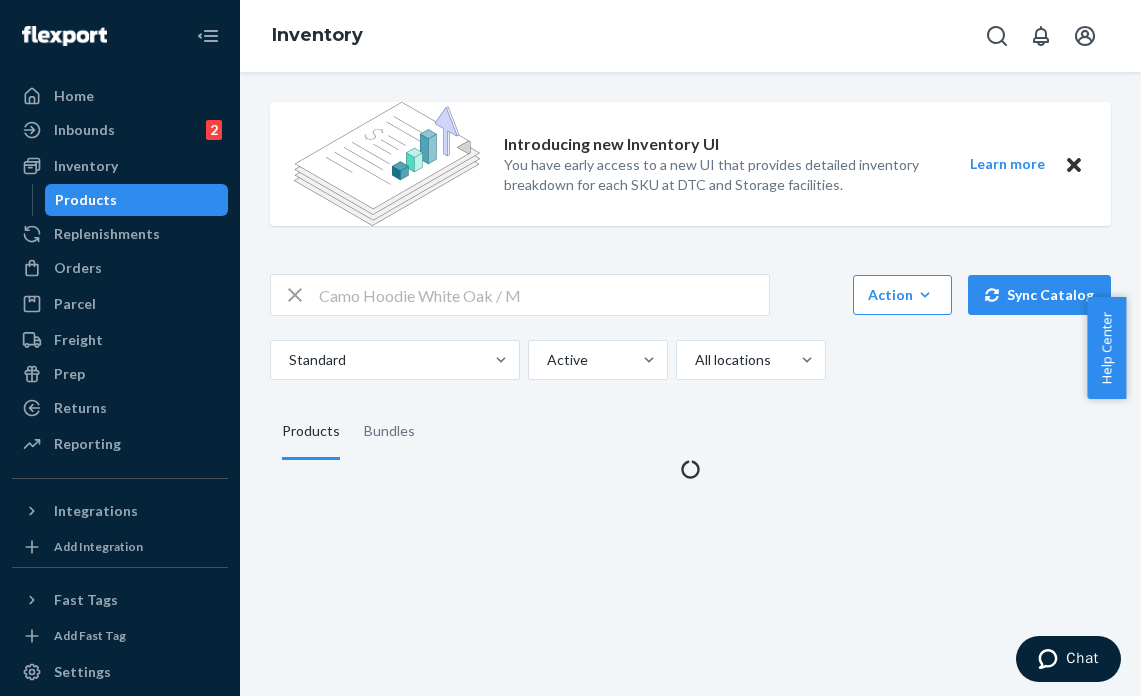 scroll, scrollTop: 0, scrollLeft: 0, axis: both 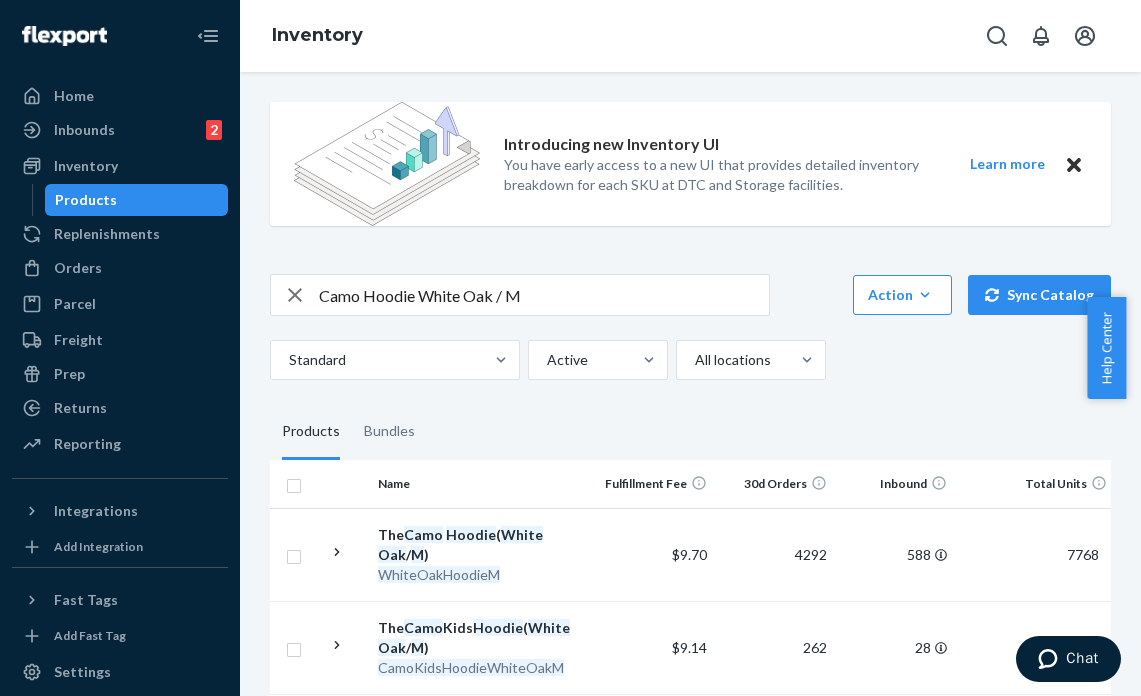 click on "Camo Hoodie White Oak / M" at bounding box center [544, 295] 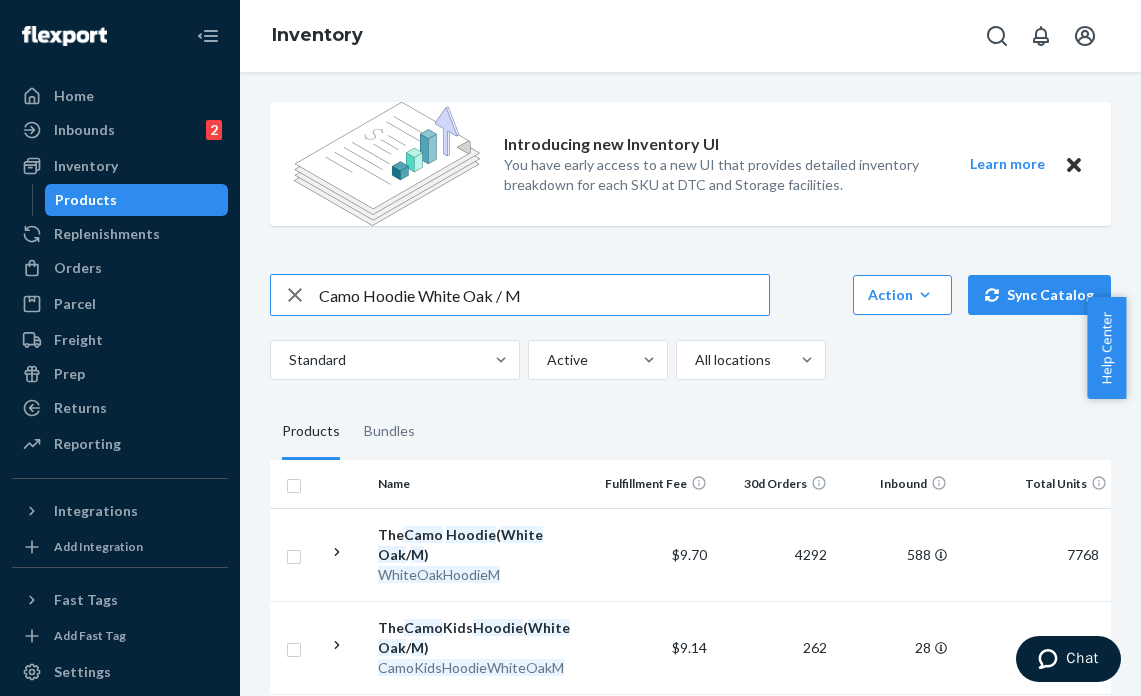 click on "Camo Hoodie White Oak / M" at bounding box center (544, 295) 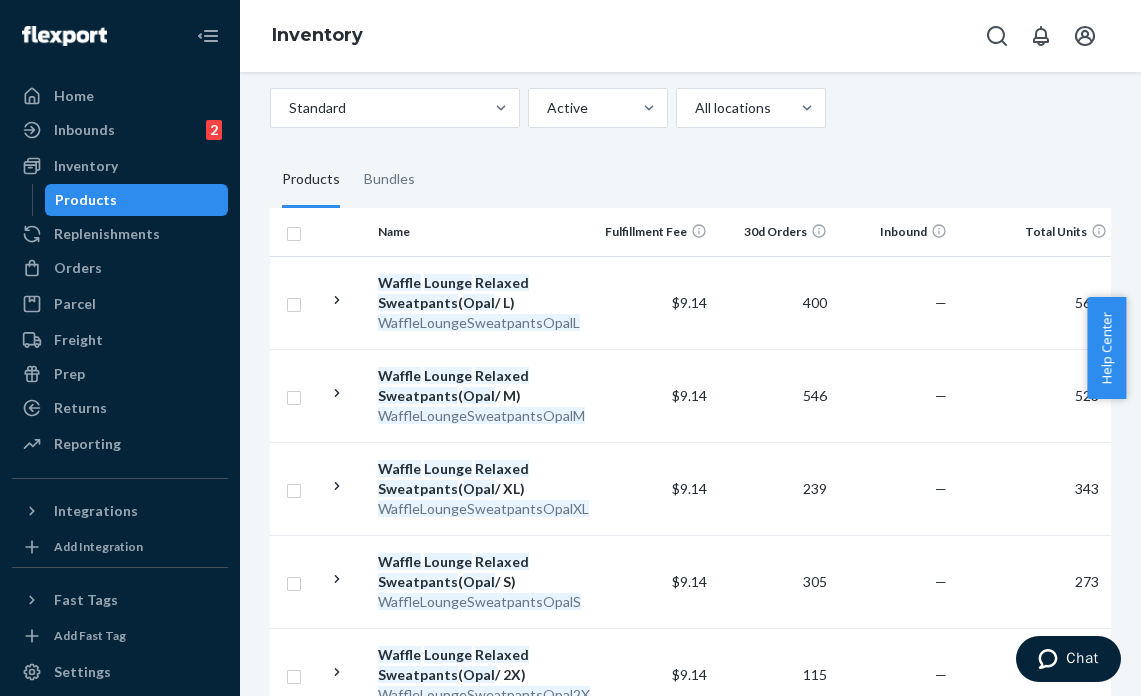 scroll, scrollTop: 248, scrollLeft: 0, axis: vertical 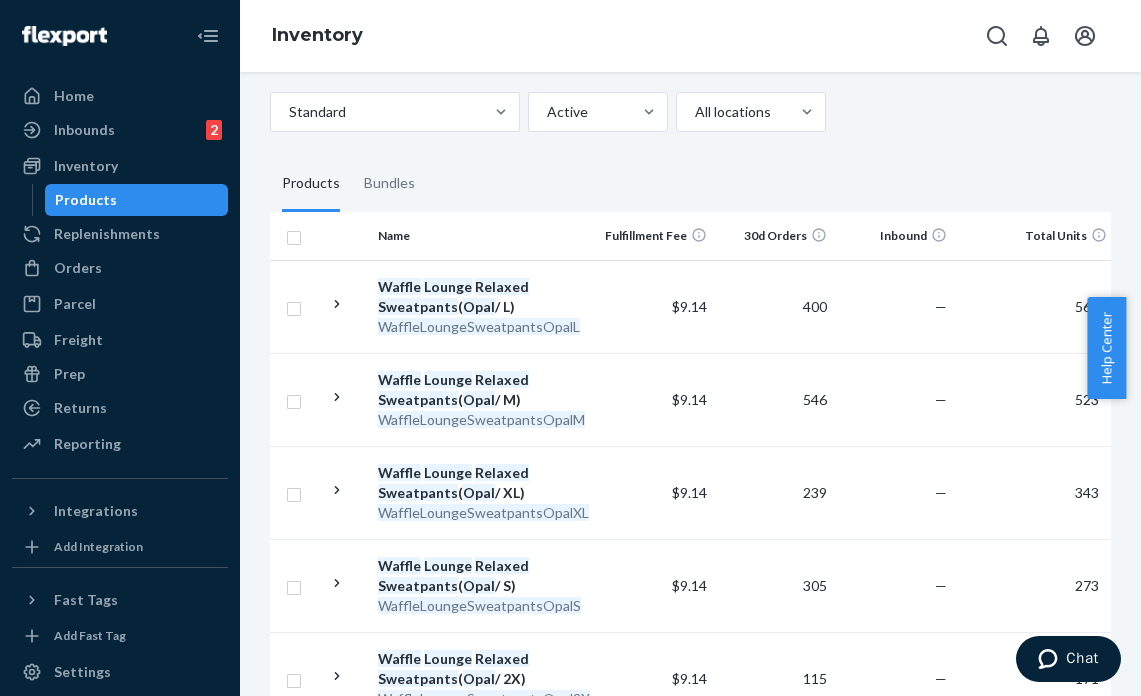 click on "Products Bundles" at bounding box center (690, 184) 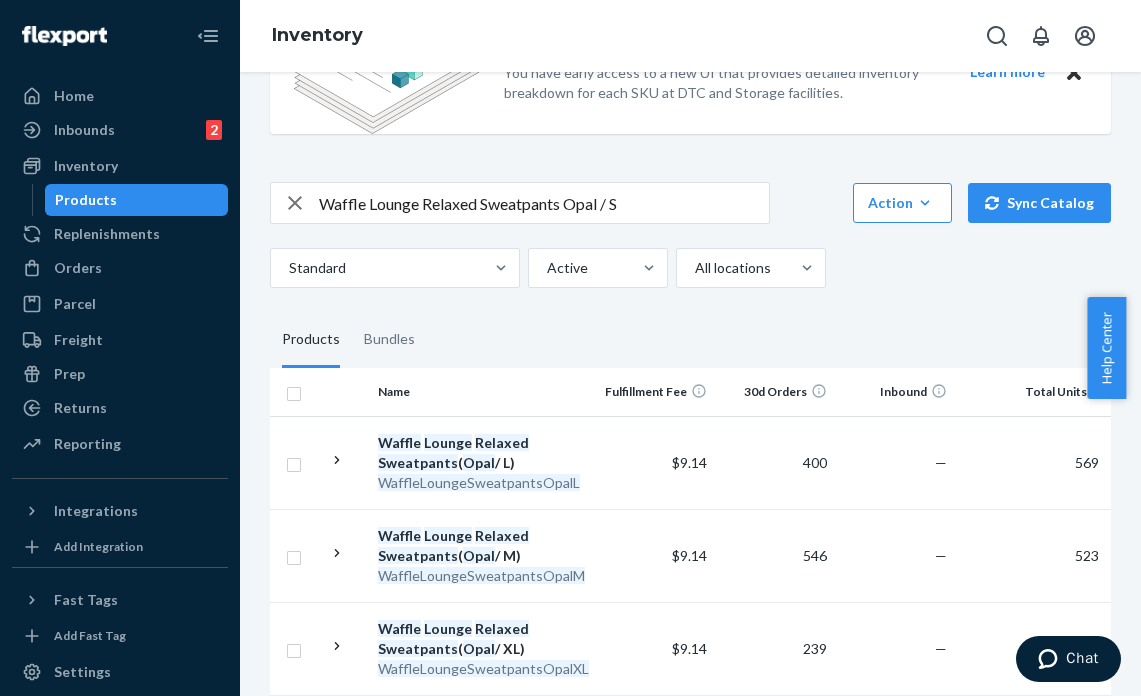 scroll, scrollTop: 48, scrollLeft: 0, axis: vertical 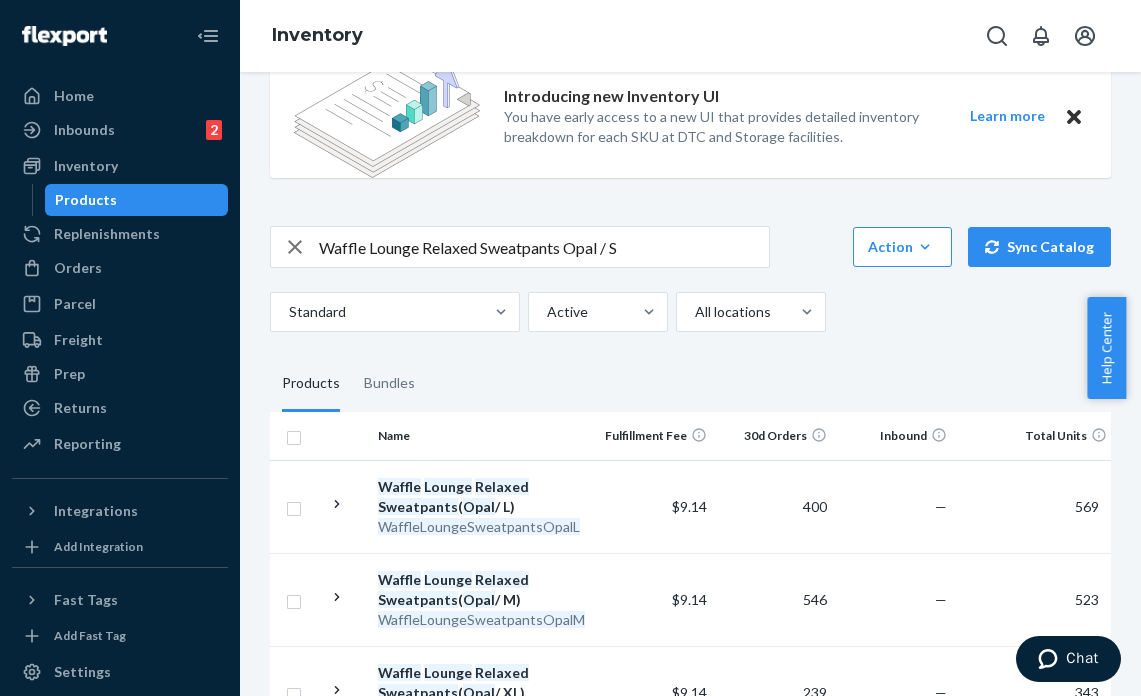 click on "Waffle Lounge Relaxed Sweatpants Opal / S" at bounding box center (544, 247) 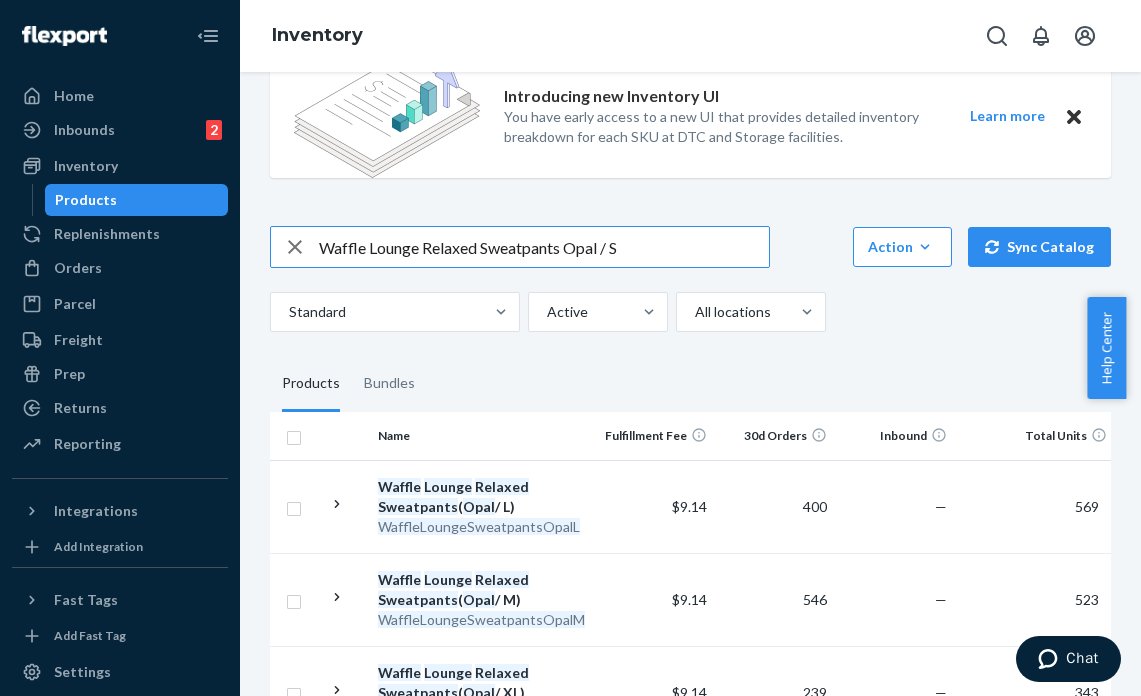 click on "Waffle Lounge Relaxed Sweatpants Opal / S" at bounding box center (544, 247) 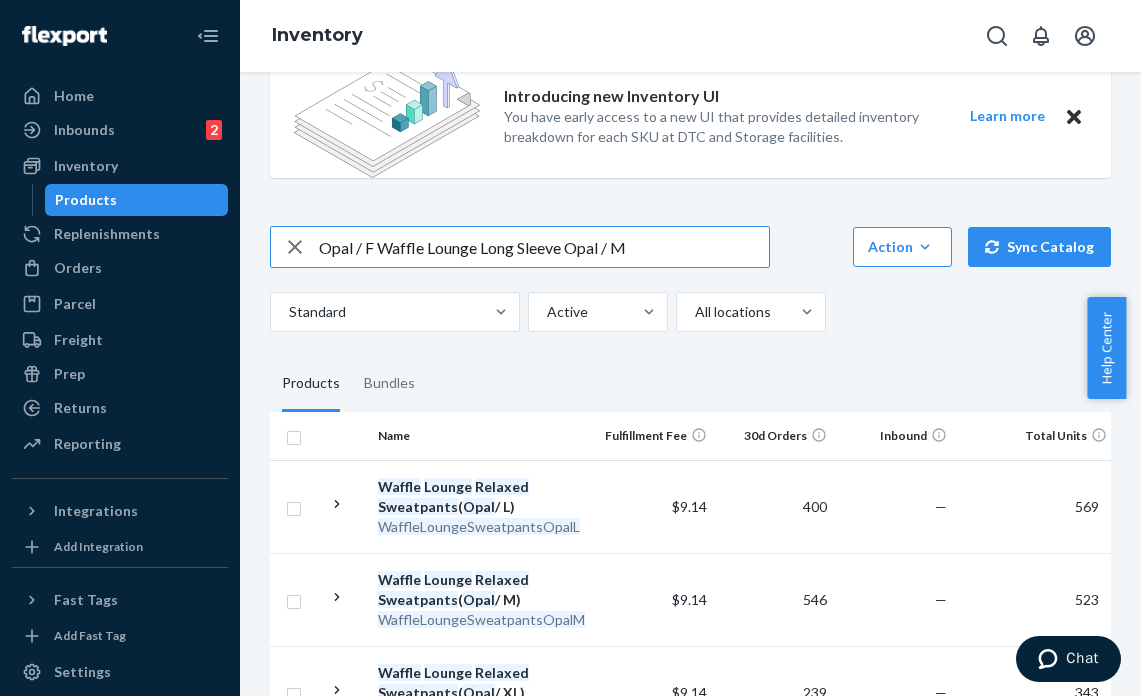 drag, startPoint x: 380, startPoint y: 247, endPoint x: 247, endPoint y: 243, distance: 133.06013 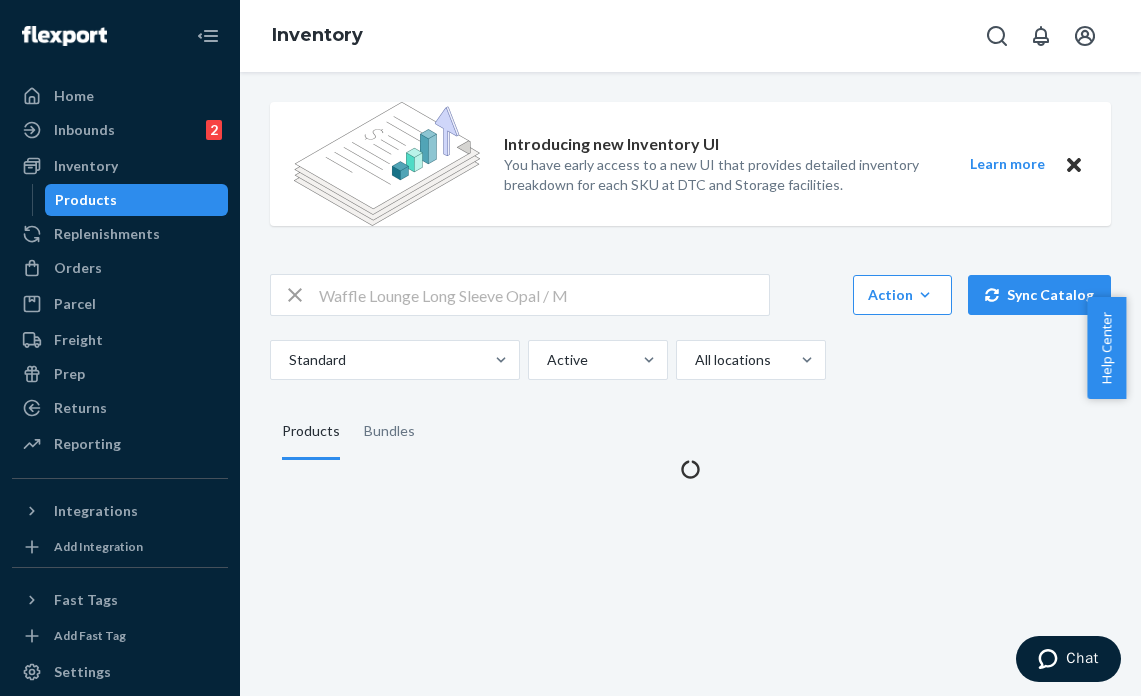 scroll, scrollTop: 0, scrollLeft: 0, axis: both 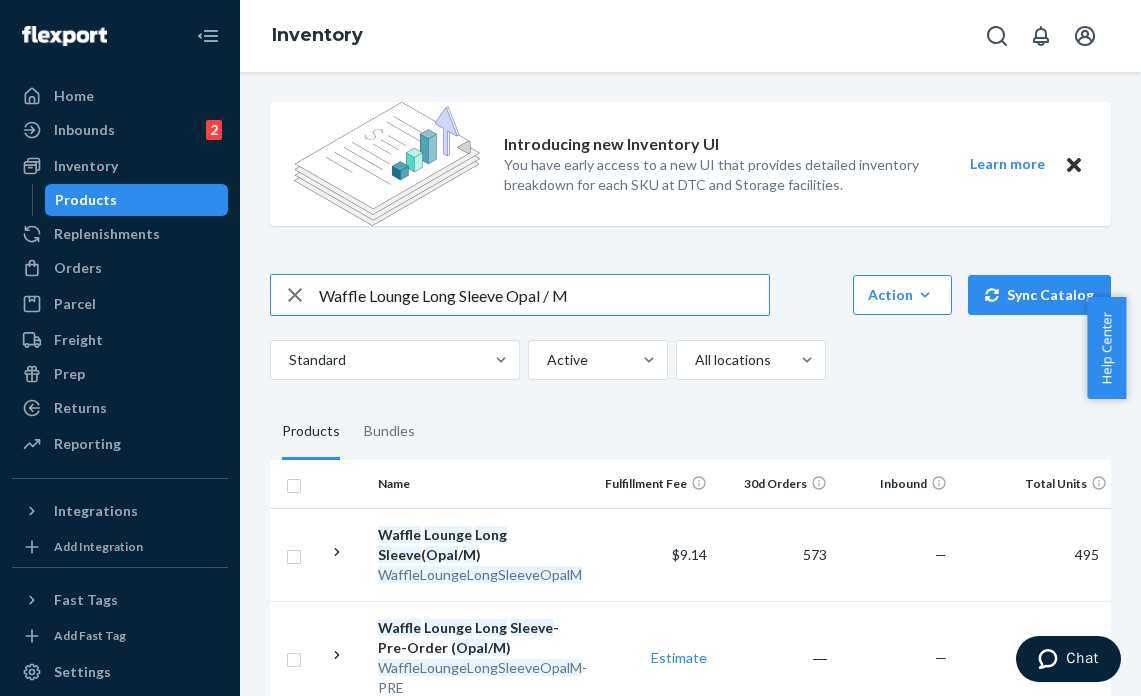 click on "Waffle Lounge Long Sleeve Opal / M" at bounding box center (544, 295) 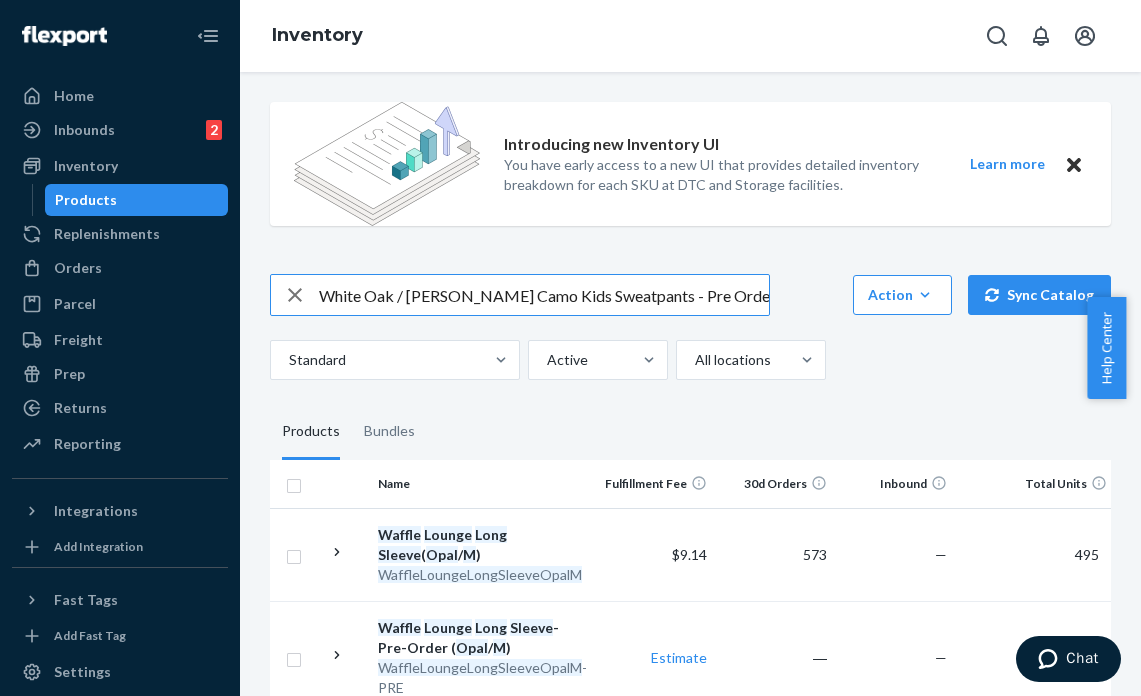 scroll, scrollTop: 0, scrollLeft: 29, axis: horizontal 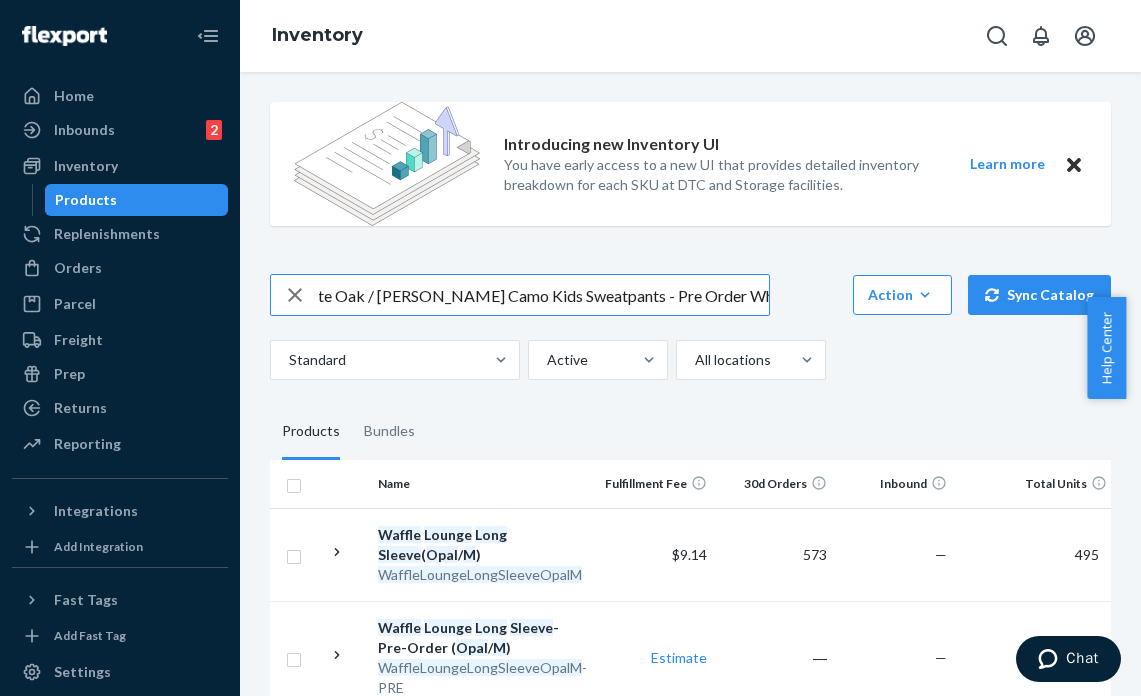 drag, startPoint x: 674, startPoint y: 297, endPoint x: 592, endPoint y: 287, distance: 82.607506 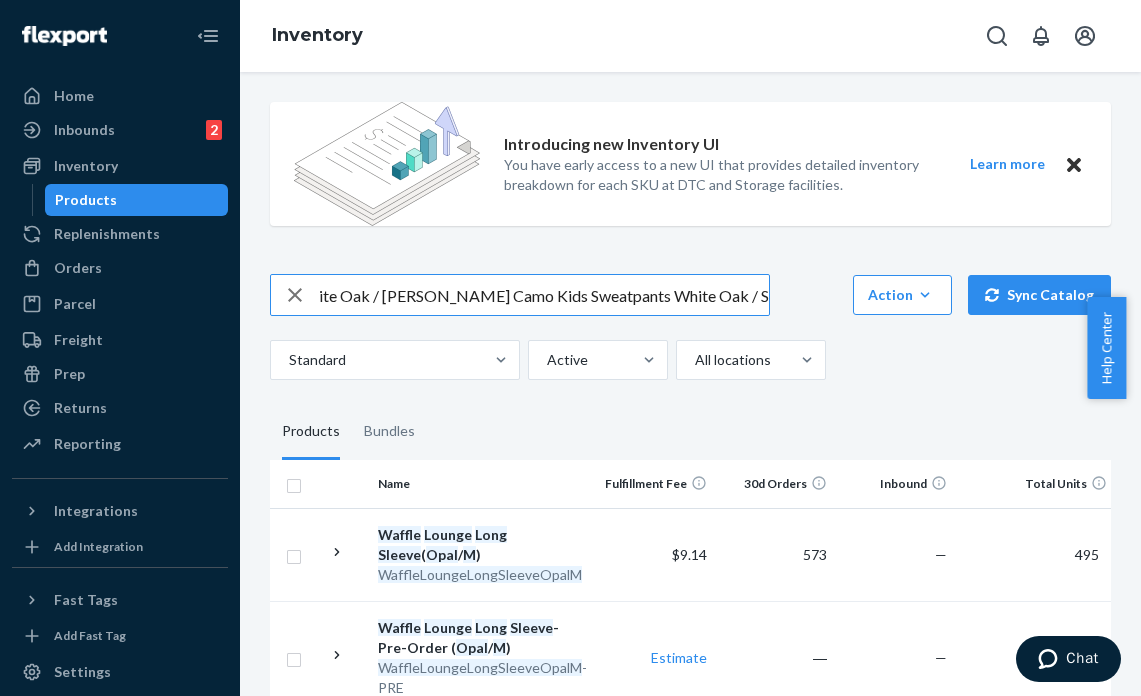 scroll, scrollTop: 0, scrollLeft: 0, axis: both 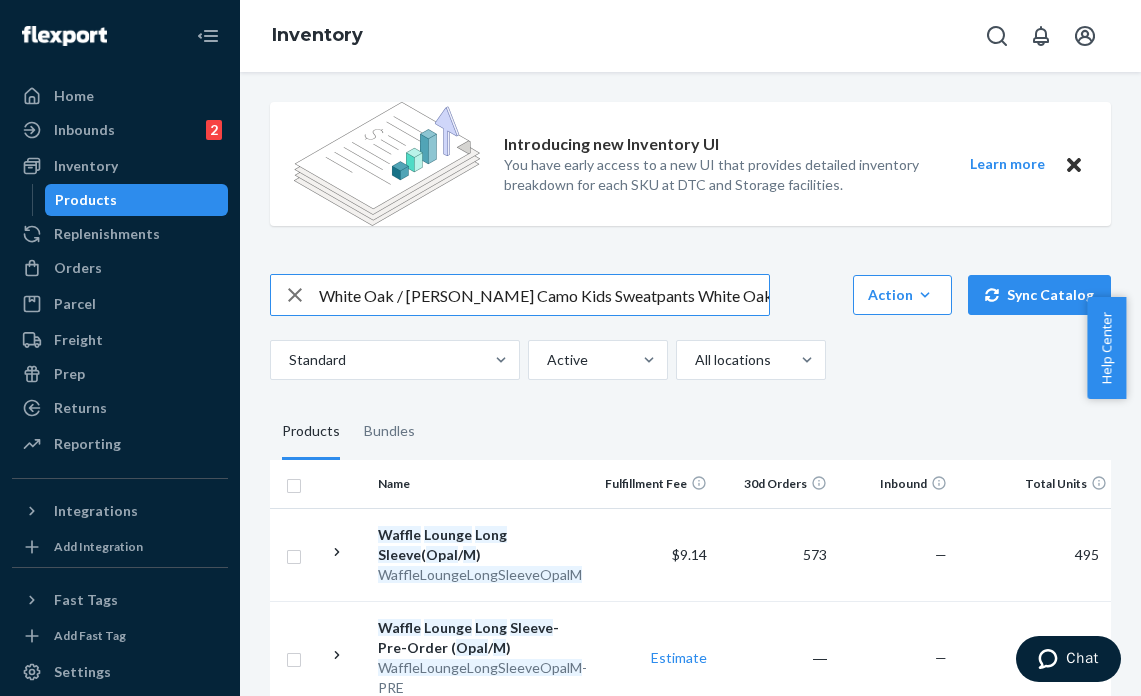 drag, startPoint x: 459, startPoint y: 295, endPoint x: 278, endPoint y: 278, distance: 181.79659 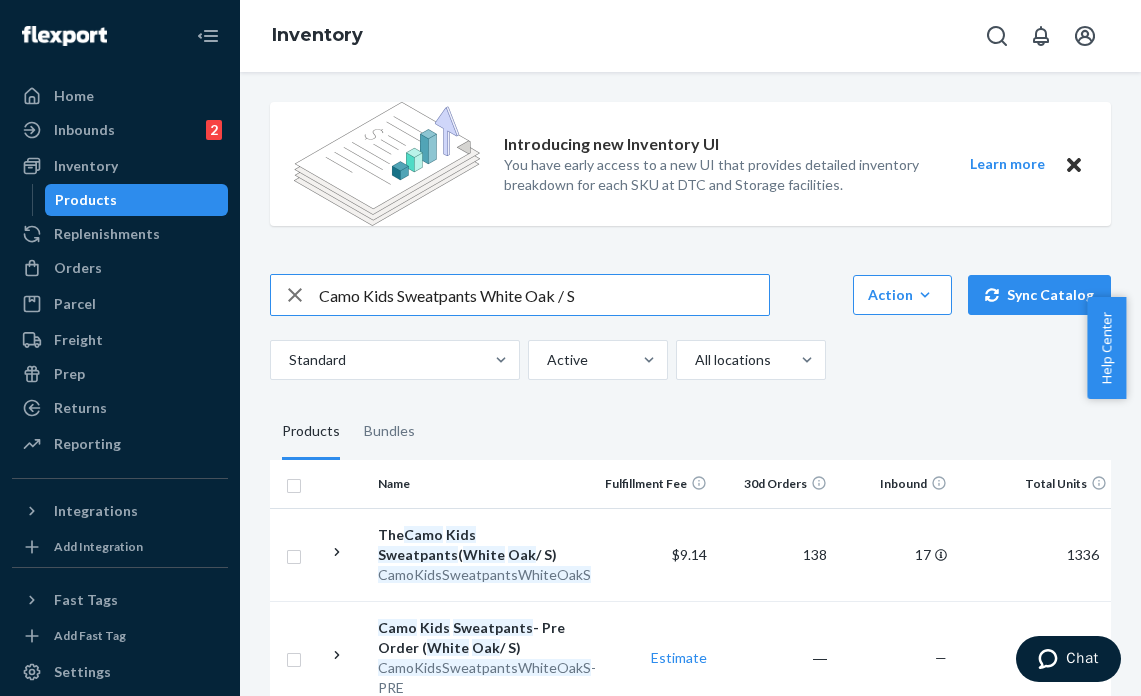click on "Camo Kids Sweatpants White Oak / S" at bounding box center (544, 295) 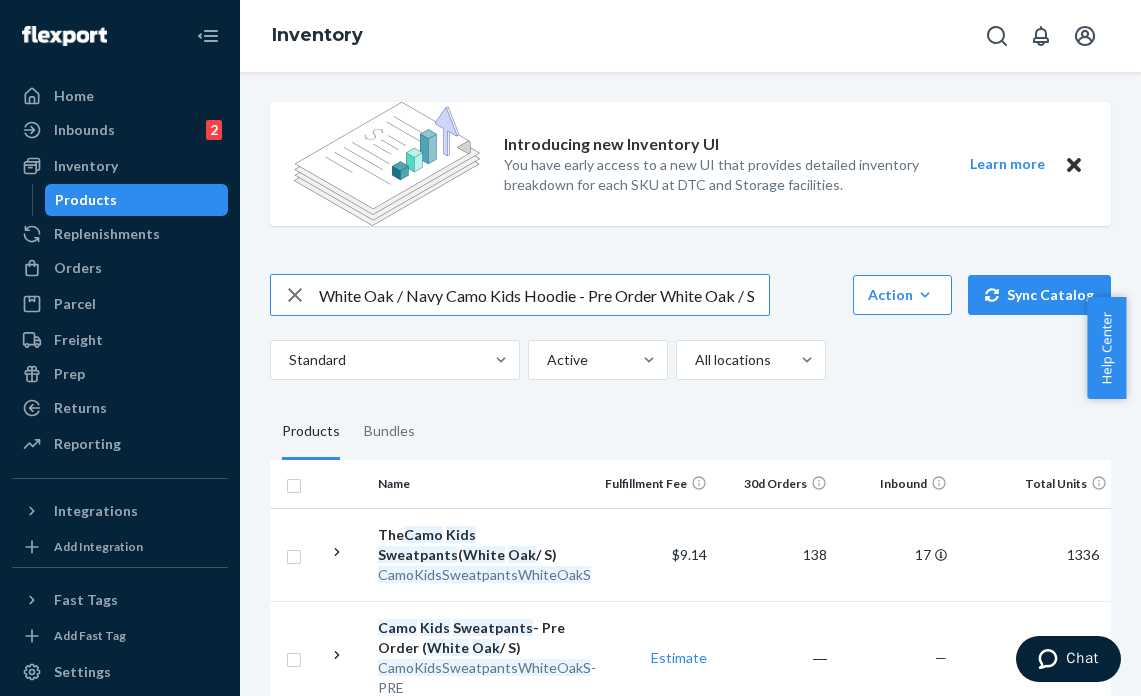 drag, startPoint x: 662, startPoint y: 296, endPoint x: 592, endPoint y: 295, distance: 70.00714 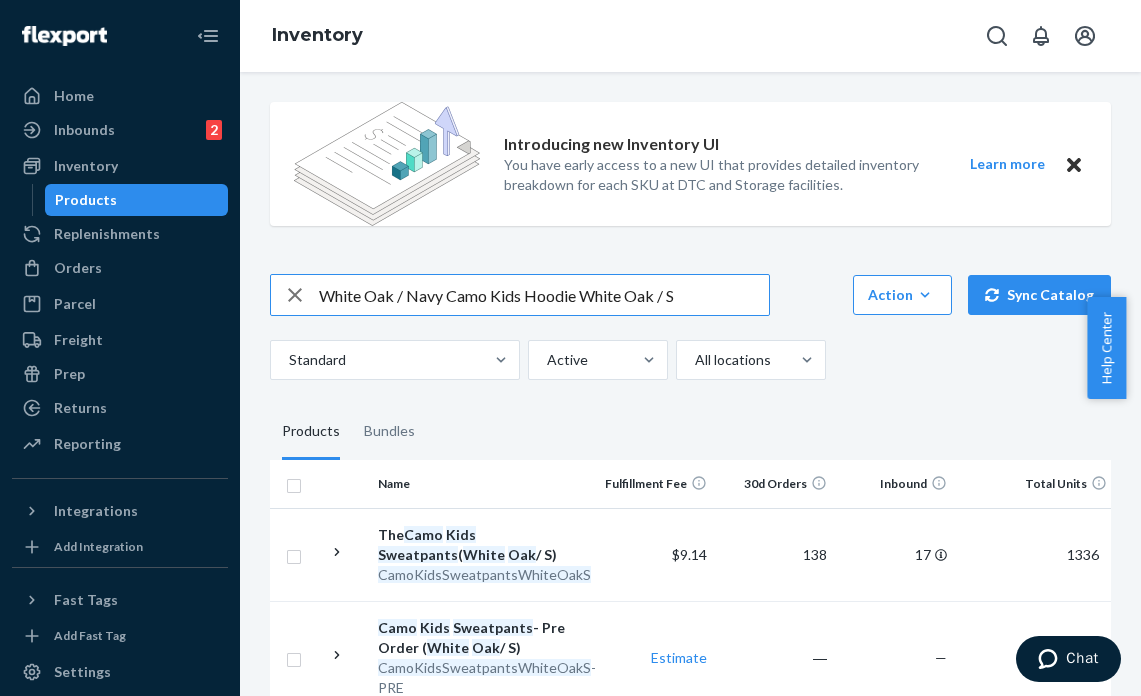 drag, startPoint x: 449, startPoint y: 298, endPoint x: 289, endPoint y: 295, distance: 160.02812 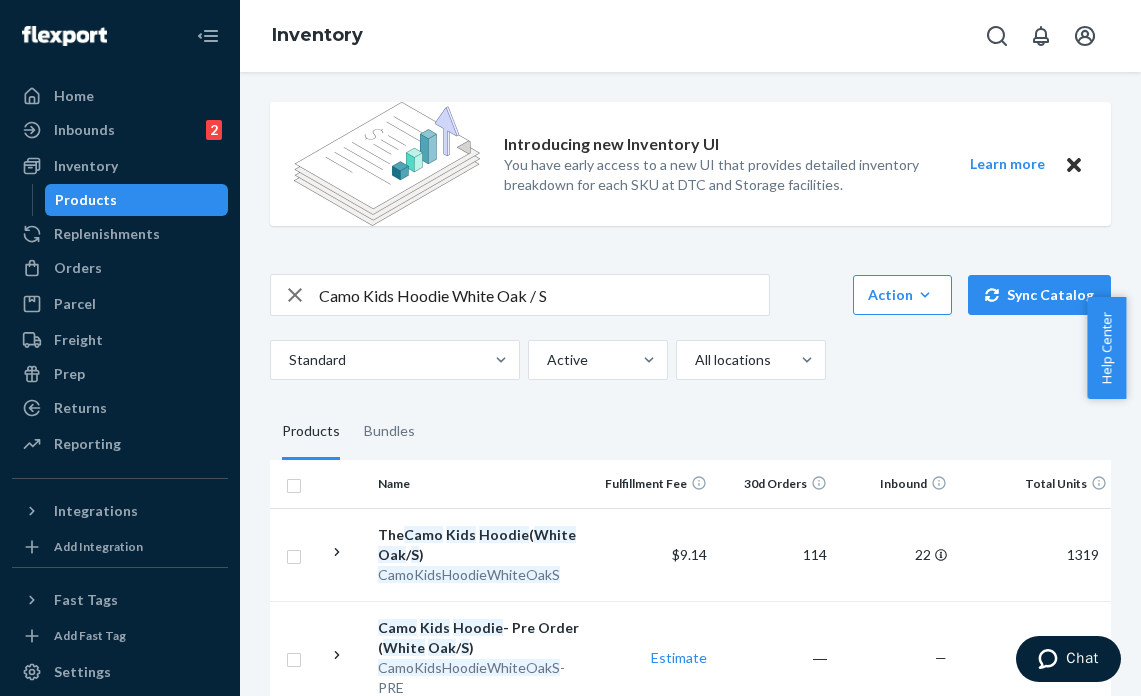 click on "Camo Kids Hoodie White Oak / S" at bounding box center (544, 295) 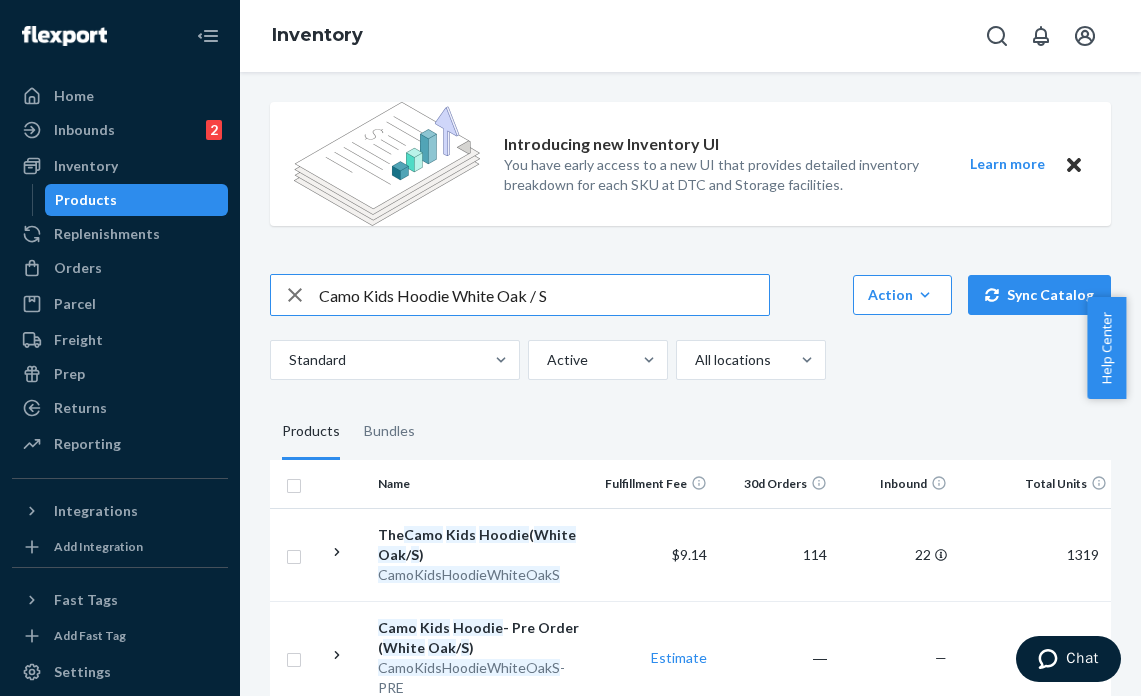 click on "Camo Kids Hoodie White Oak / S" at bounding box center (544, 295) 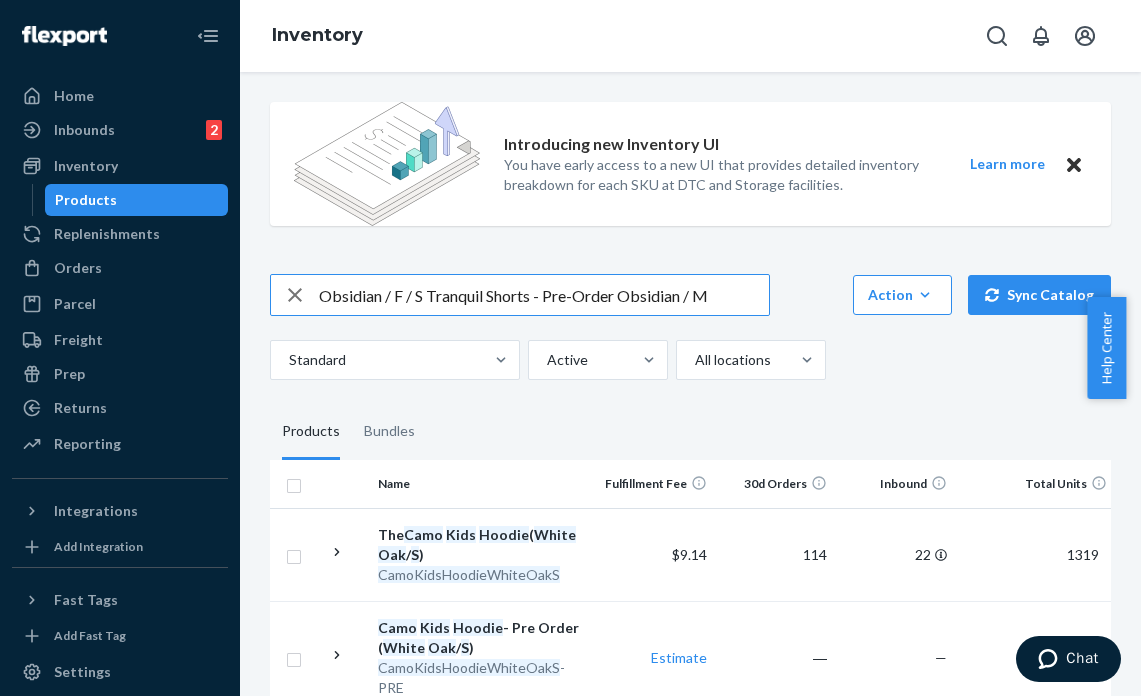 drag, startPoint x: 620, startPoint y: 297, endPoint x: 547, endPoint y: 289, distance: 73.43705 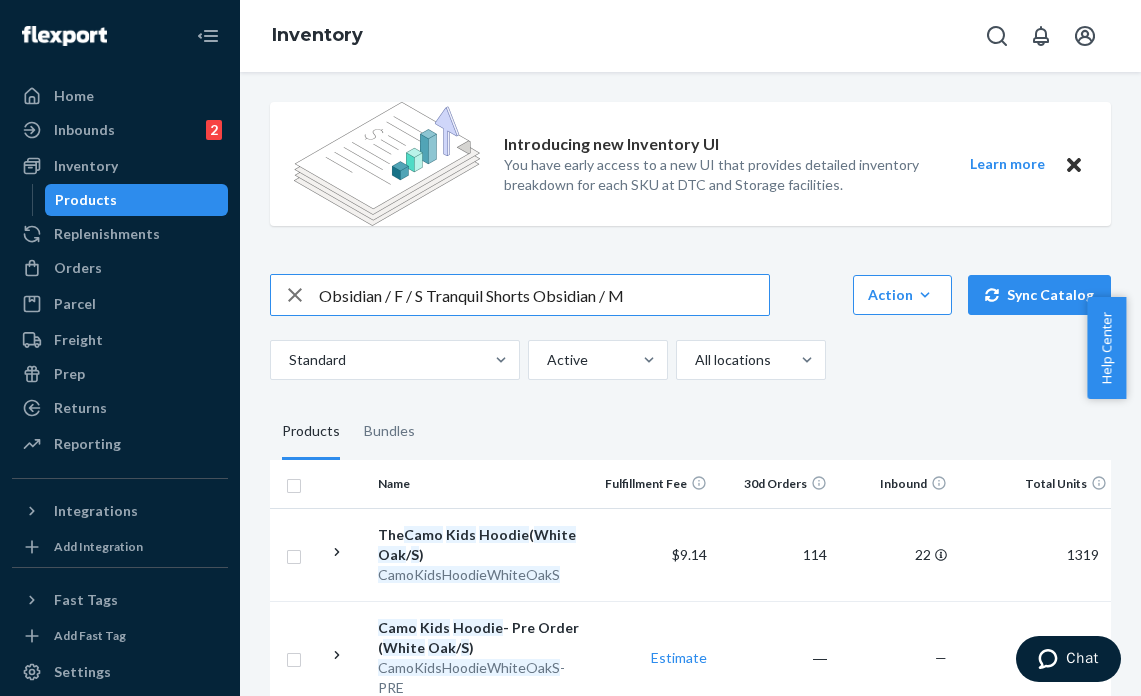 drag, startPoint x: 429, startPoint y: 291, endPoint x: 248, endPoint y: 283, distance: 181.17671 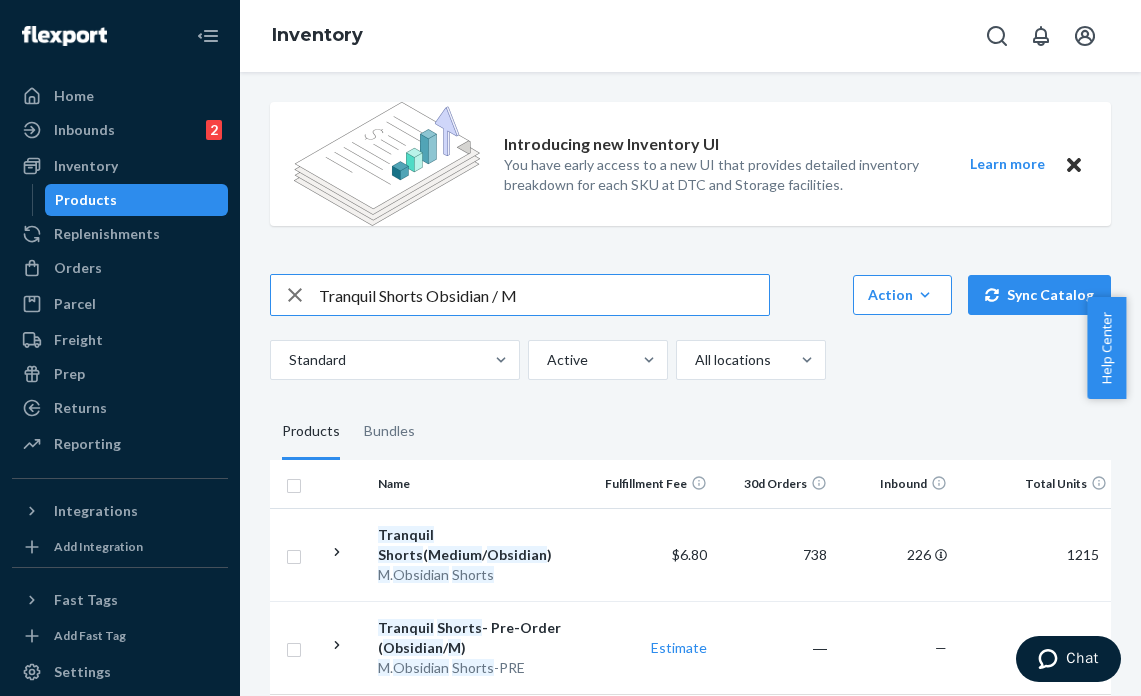 click on "Tranquil Shorts Obsidian / M" at bounding box center (544, 295) 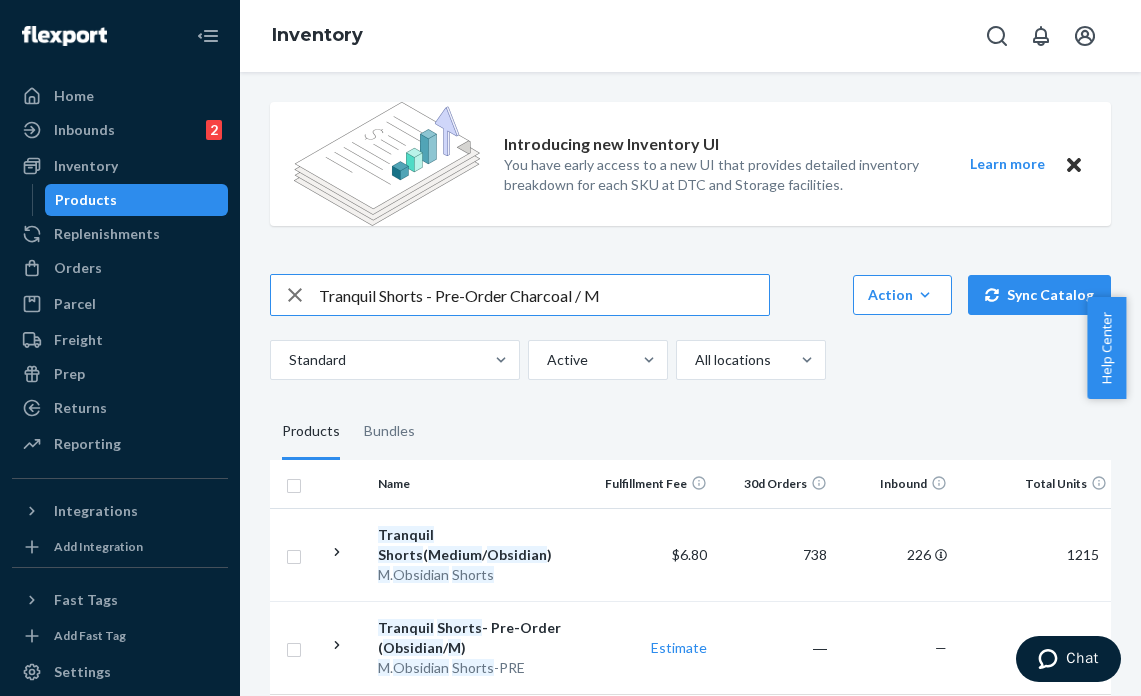 drag, startPoint x: 515, startPoint y: 290, endPoint x: 431, endPoint y: 287, distance: 84.05355 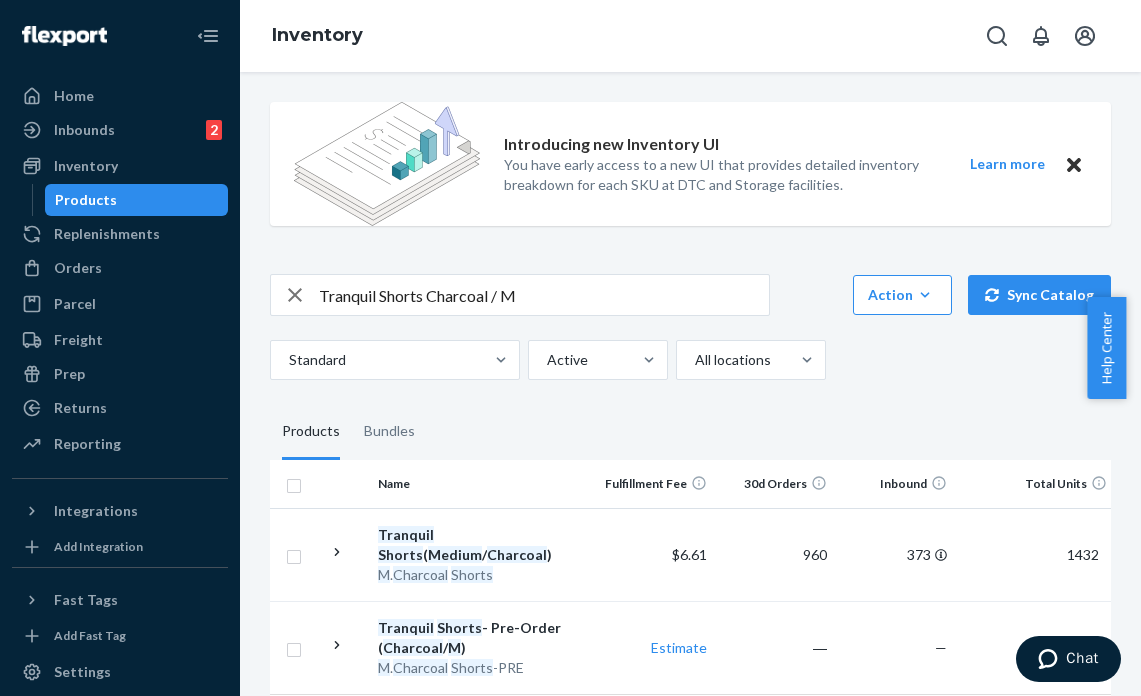 click on "Tranquil Shorts Charcoal / M" at bounding box center [544, 295] 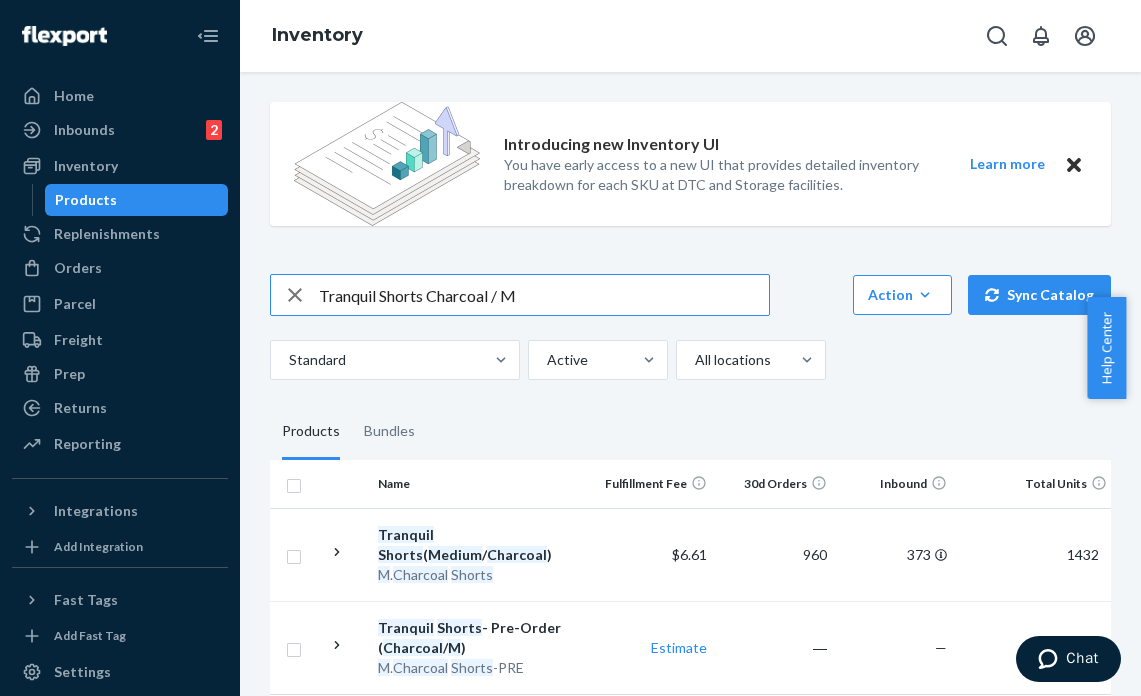 click on "Tranquil Shorts Charcoal / M" at bounding box center (544, 295) 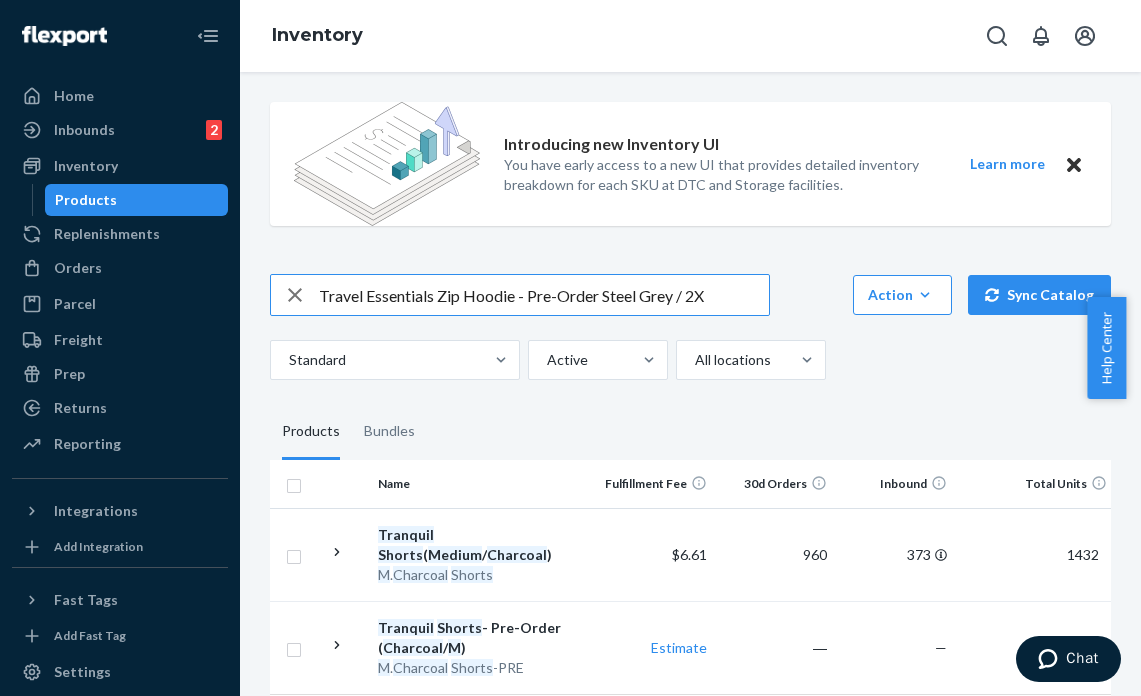 drag, startPoint x: 605, startPoint y: 296, endPoint x: 520, endPoint y: 297, distance: 85.00588 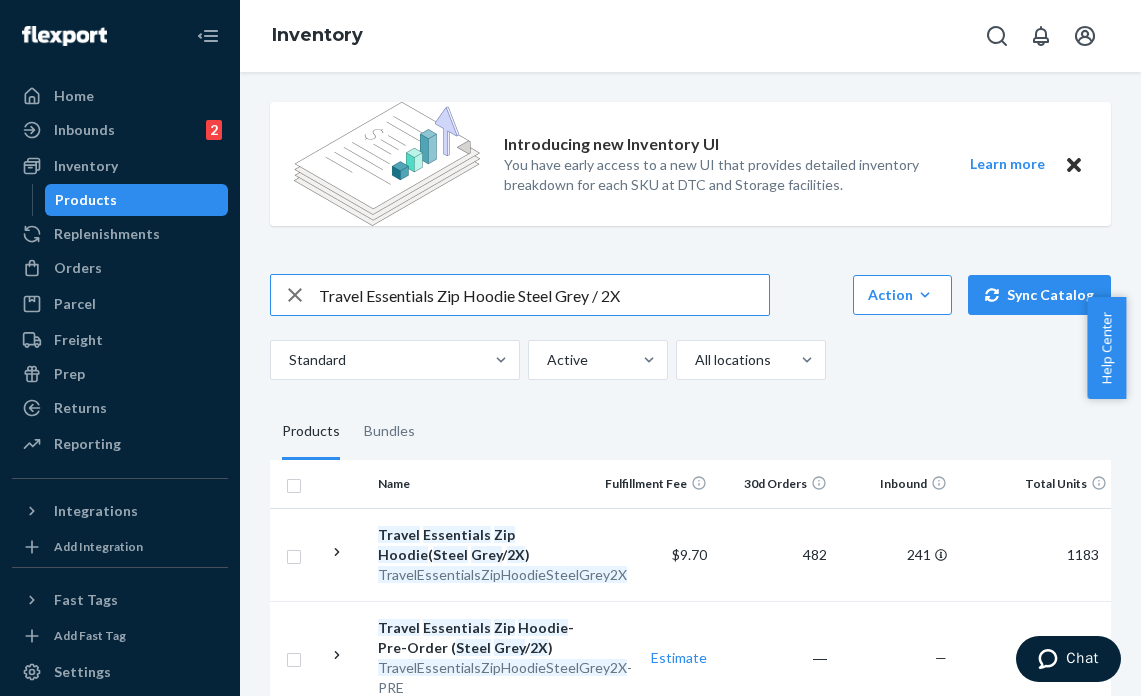 click on "Travel Essentials Zip Hoodie Steel Grey / 2X" at bounding box center (544, 295) 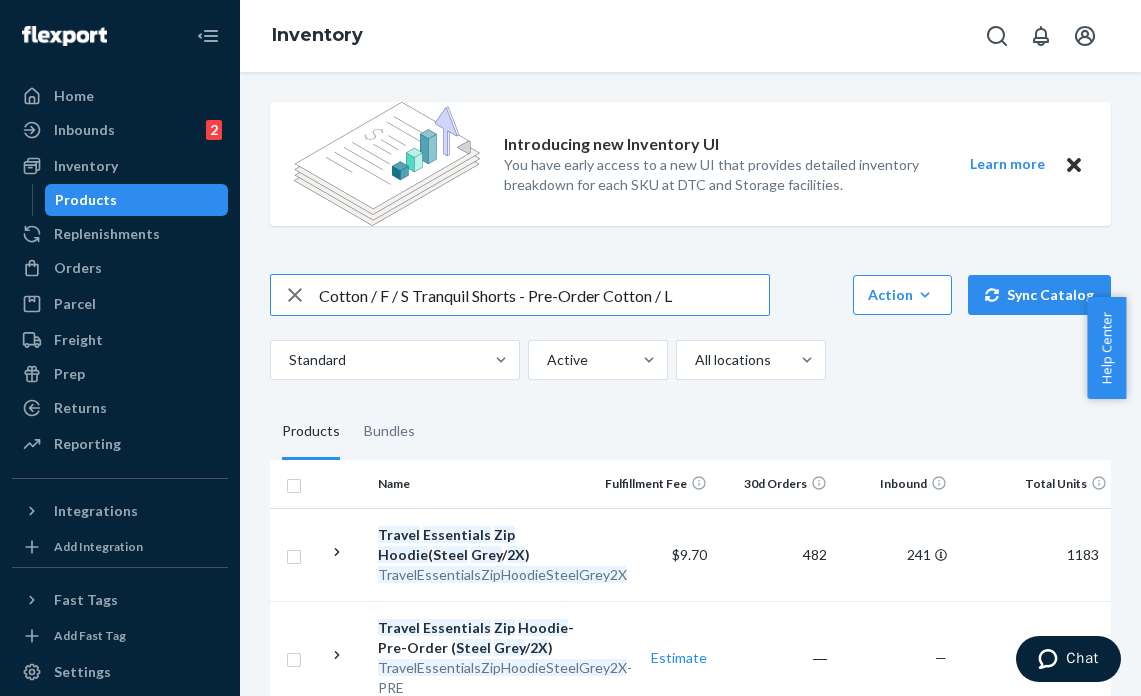 drag, startPoint x: 609, startPoint y: 294, endPoint x: 528, endPoint y: 286, distance: 81.394104 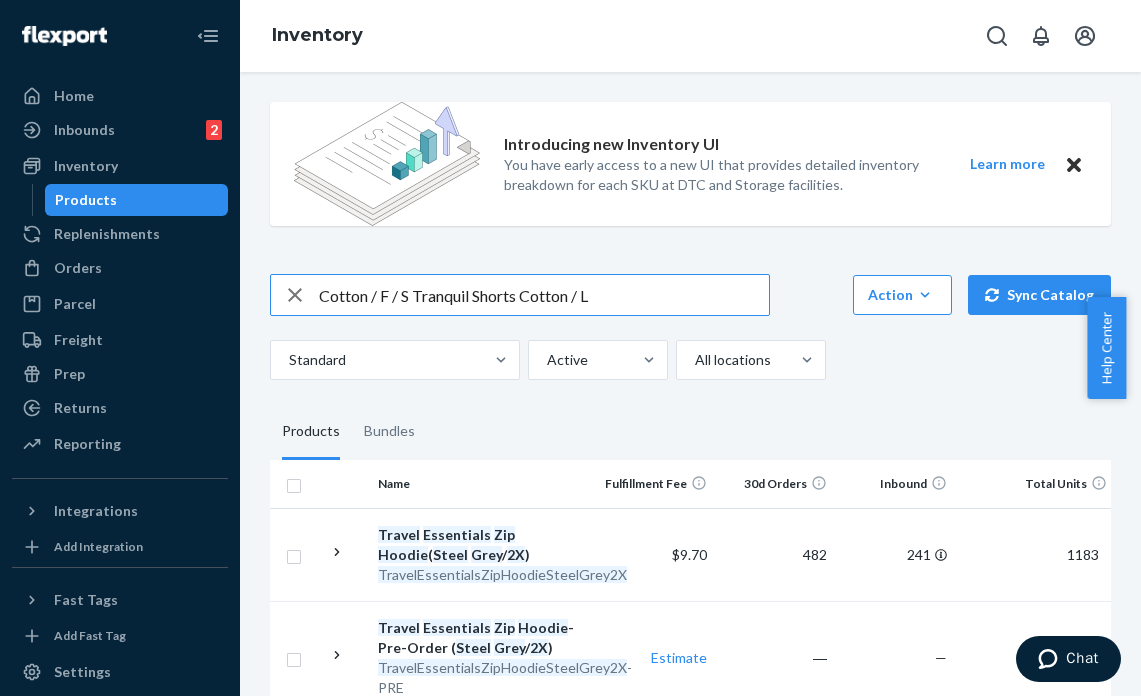 drag, startPoint x: 412, startPoint y: 298, endPoint x: 263, endPoint y: 280, distance: 150.08331 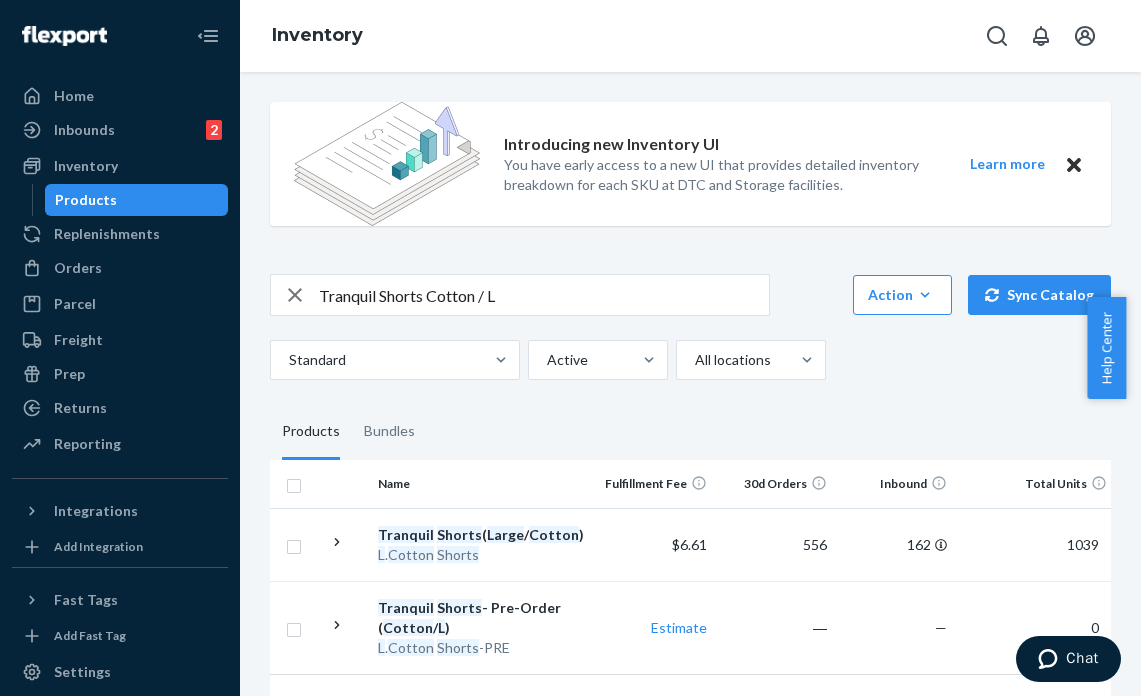 click on "Tranquil Shorts Cotton / L" at bounding box center [544, 295] 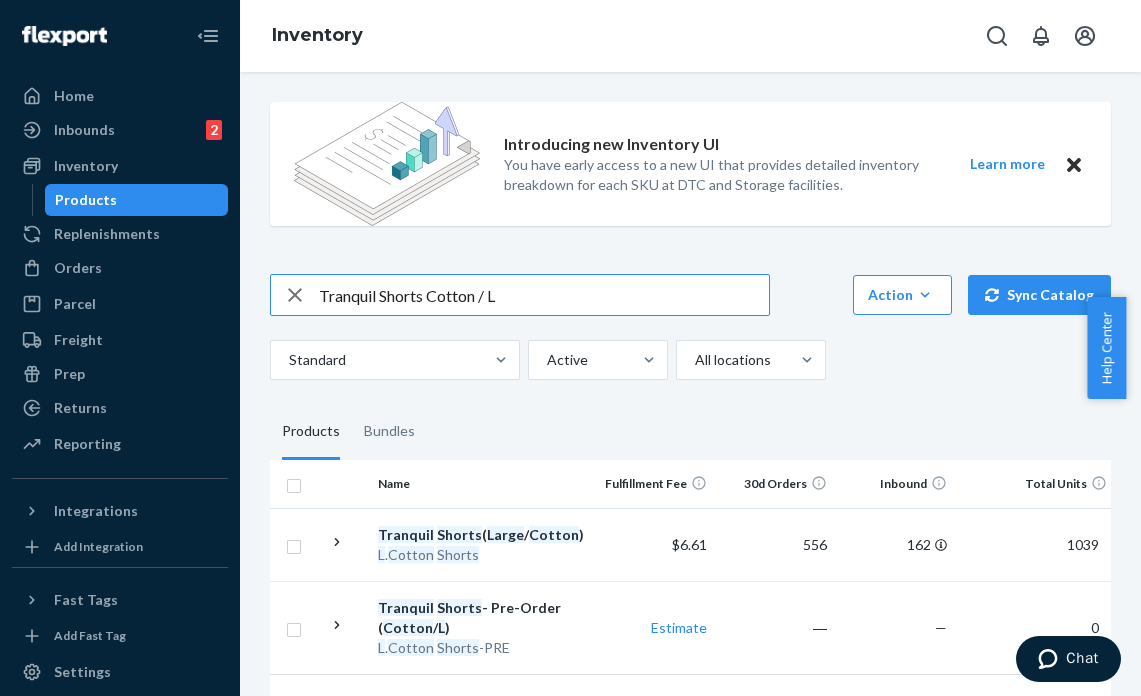 click on "Tranquil Shorts Cotton / L" at bounding box center [544, 295] 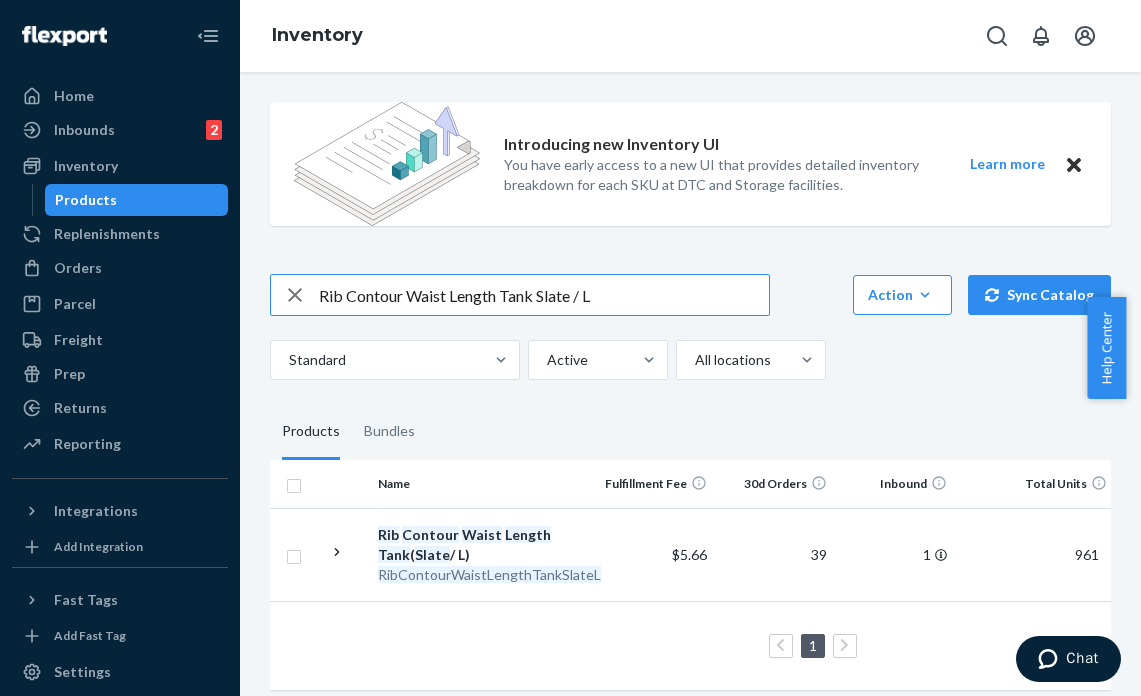 click on "Rib Contour Waist Length Tank Slate / L" at bounding box center [544, 295] 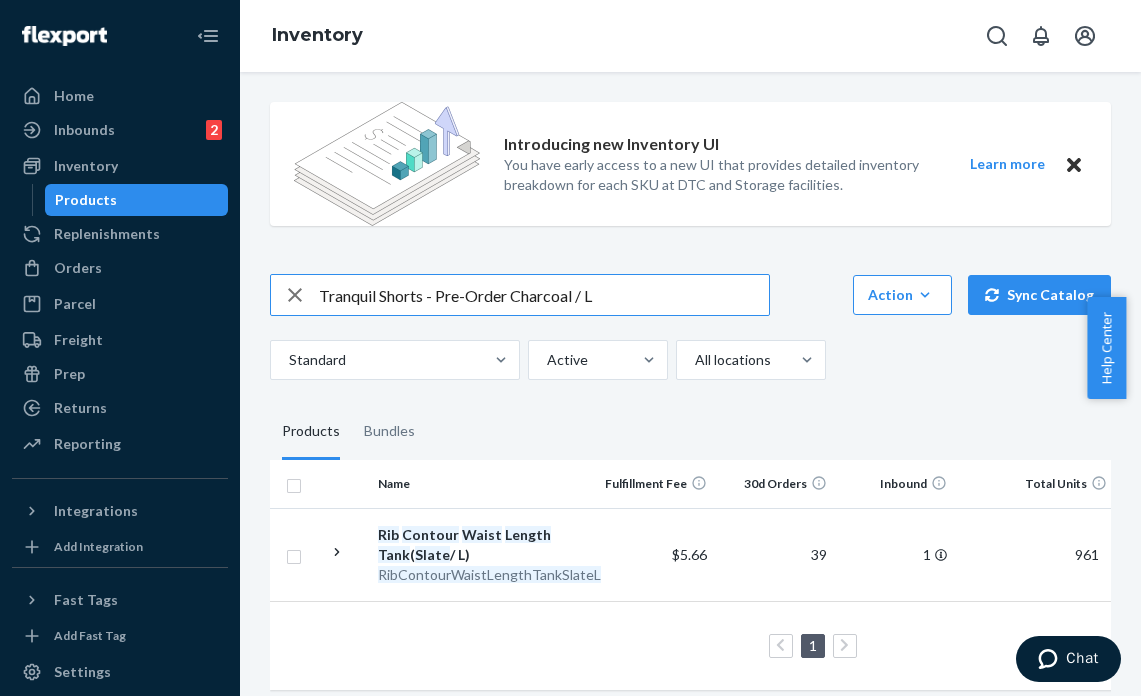 drag, startPoint x: 427, startPoint y: 298, endPoint x: 510, endPoint y: 286, distance: 83.86298 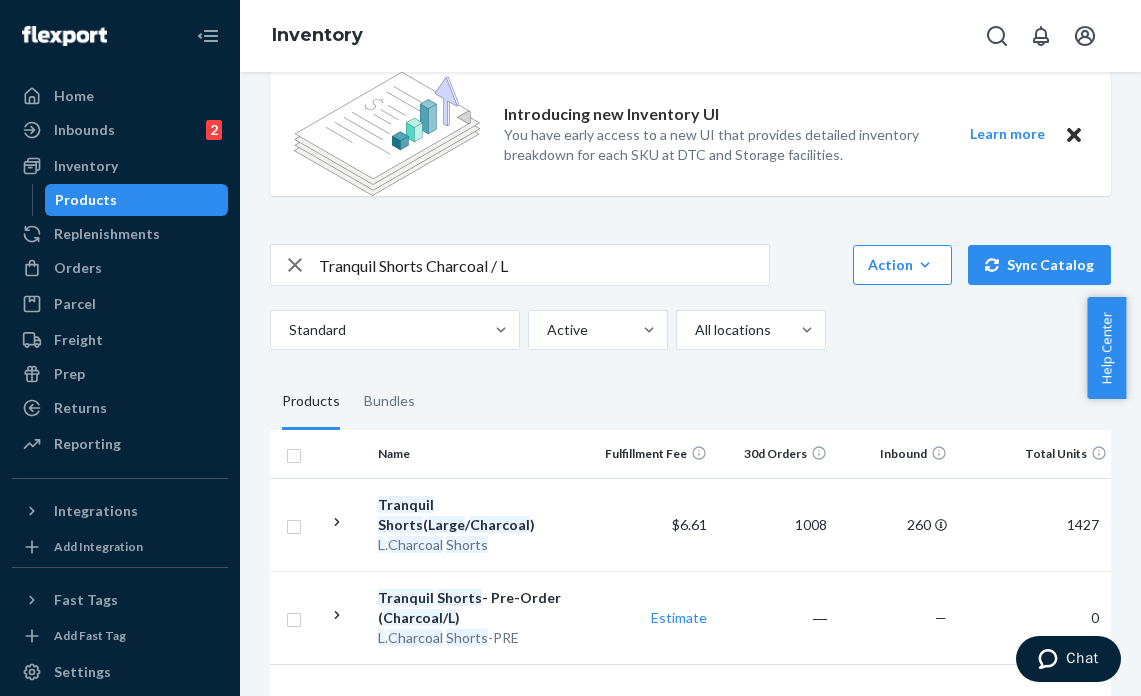 scroll, scrollTop: 32, scrollLeft: 0, axis: vertical 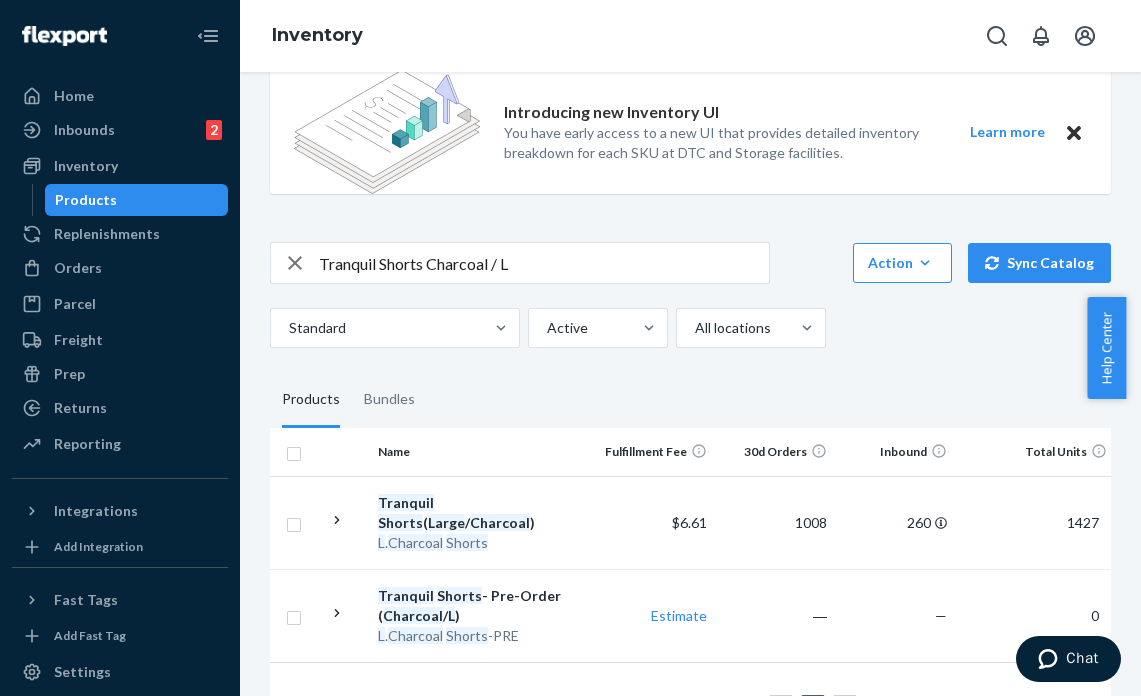 click on "Tranquil Shorts Charcoal / L" at bounding box center (544, 263) 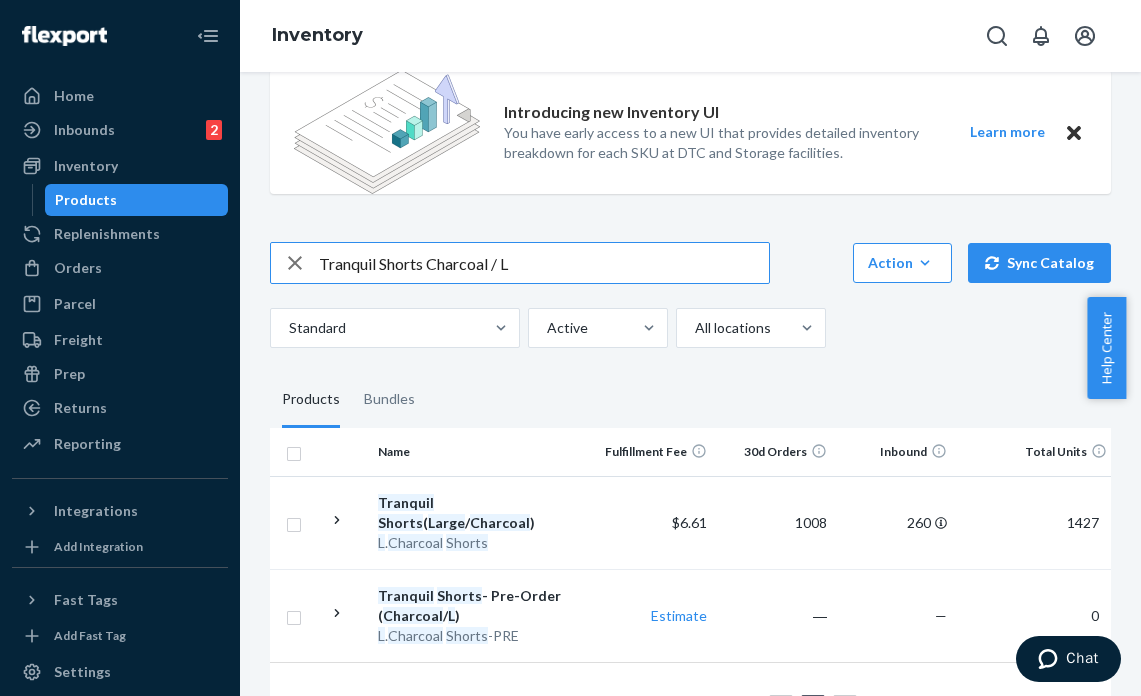 click on "Tranquil Shorts Charcoal / L" at bounding box center [544, 263] 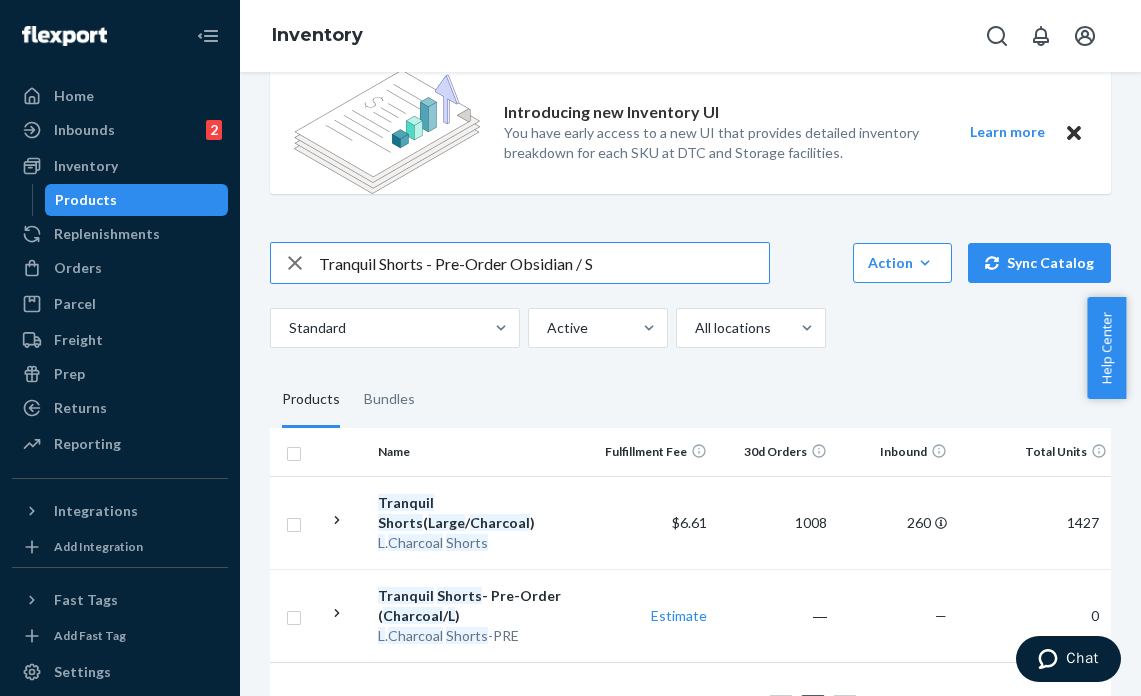 click on "Tranquil Shorts - Pre-Order Obsidian / S" at bounding box center [544, 263] 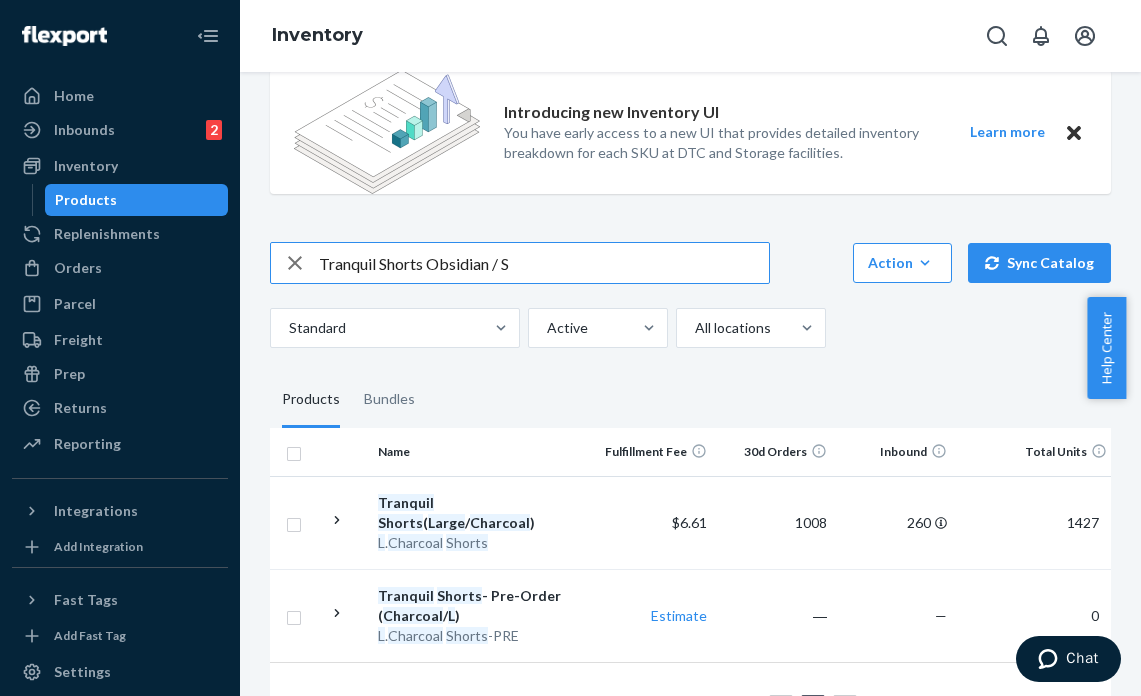 scroll, scrollTop: 0, scrollLeft: 0, axis: both 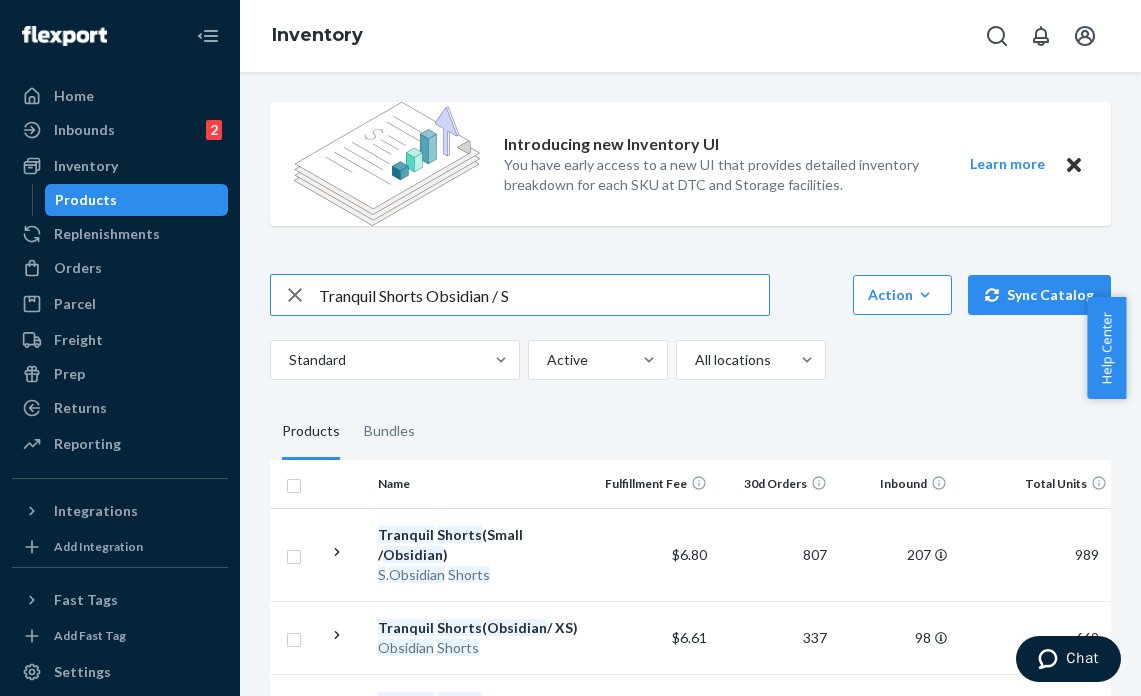 click on "Tranquil Shorts Obsidian / S" at bounding box center (544, 295) 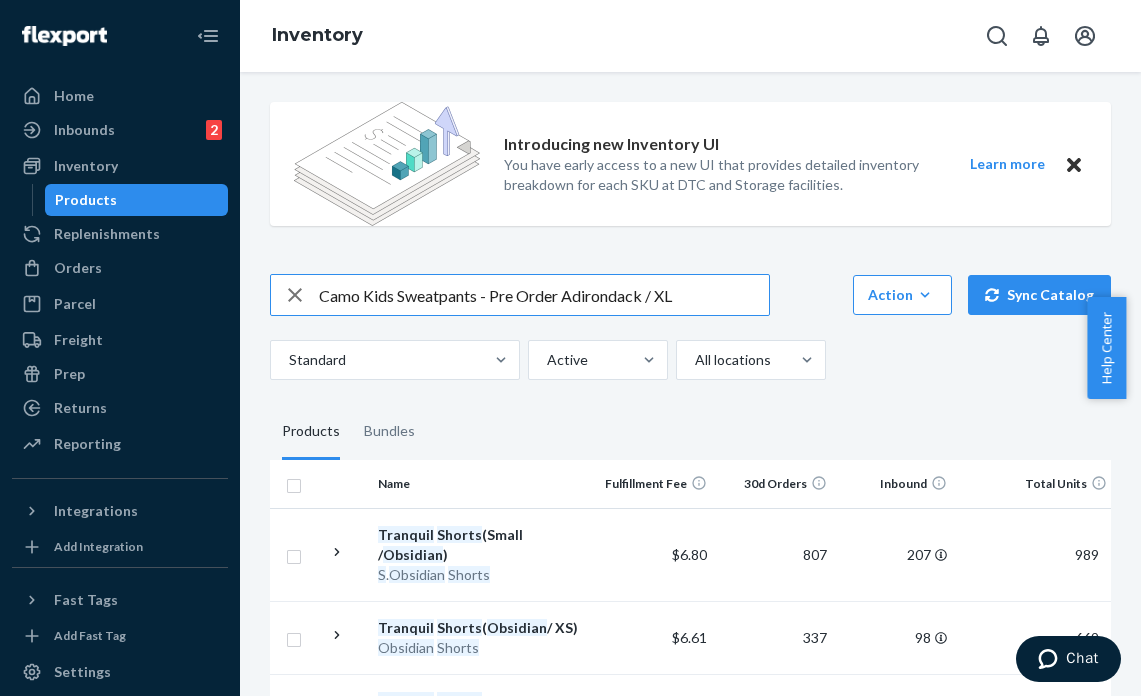 drag, startPoint x: 563, startPoint y: 298, endPoint x: 488, endPoint y: 285, distance: 76.11833 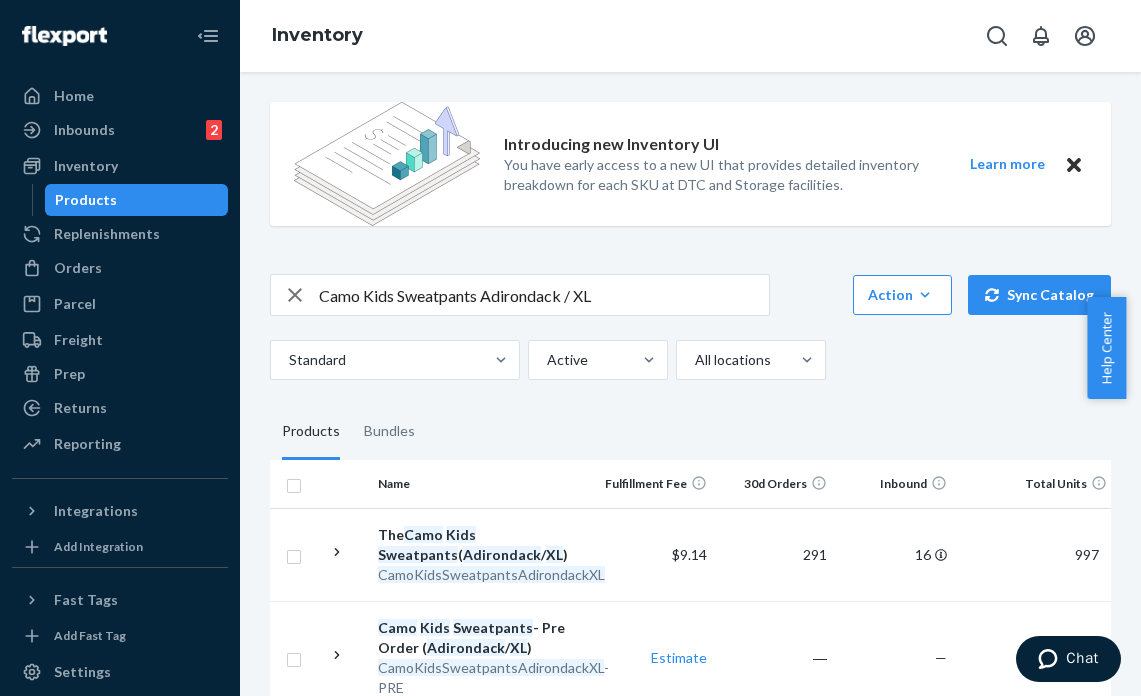 click on "Camo Kids Sweatpants Adirondack / XL" at bounding box center [544, 295] 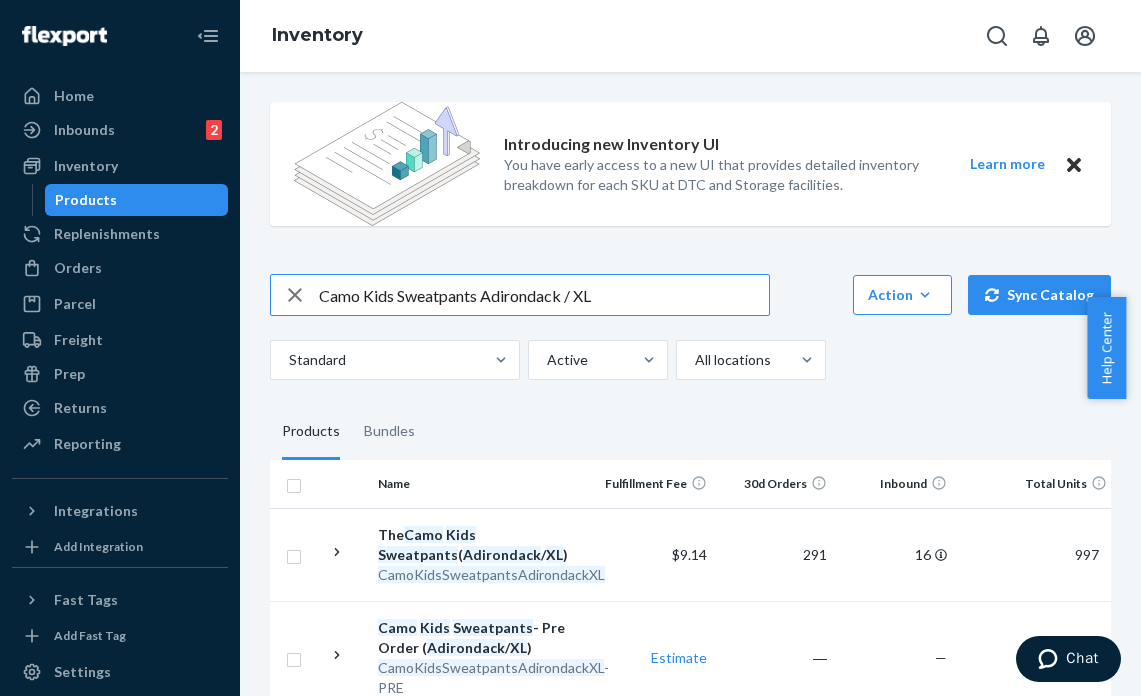 click on "Camo Kids Sweatpants Adirondack / XL" at bounding box center [544, 295] 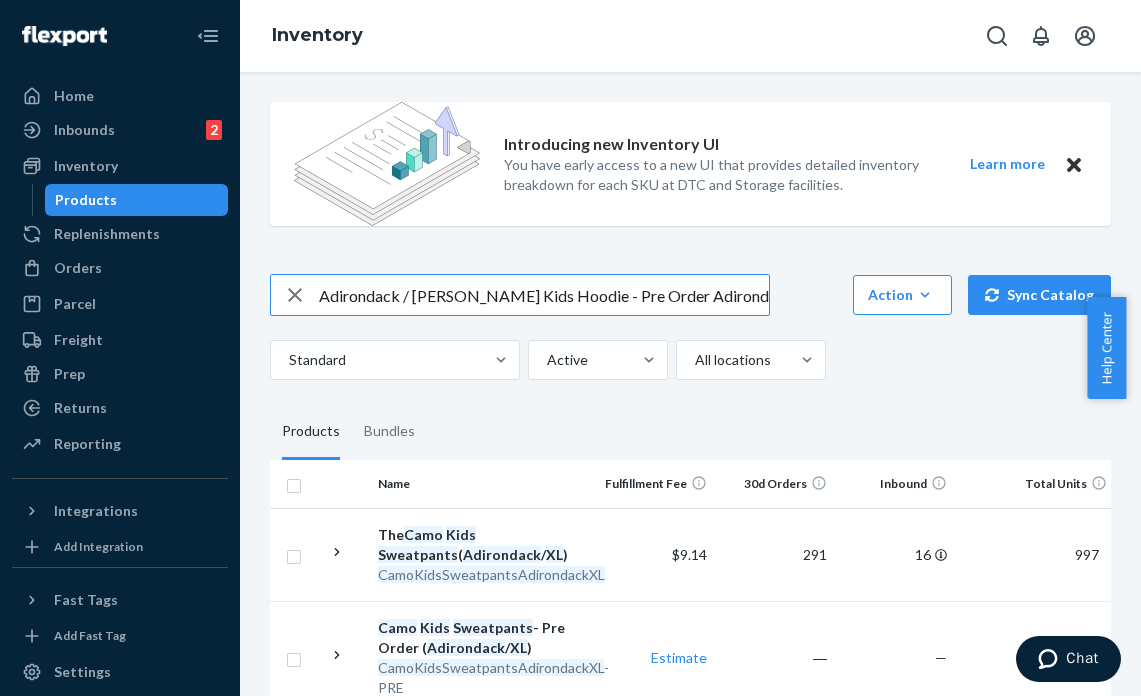 scroll, scrollTop: 0, scrollLeft: 22, axis: horizontal 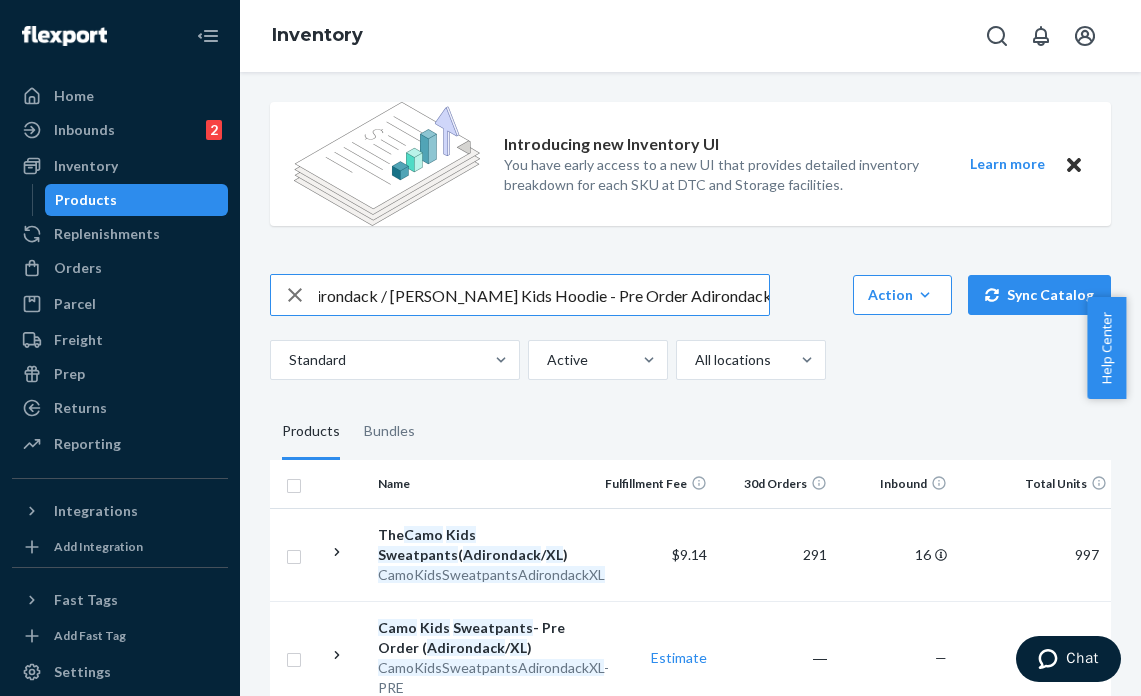drag, startPoint x: 655, startPoint y: 298, endPoint x: 584, endPoint y: 300, distance: 71.02816 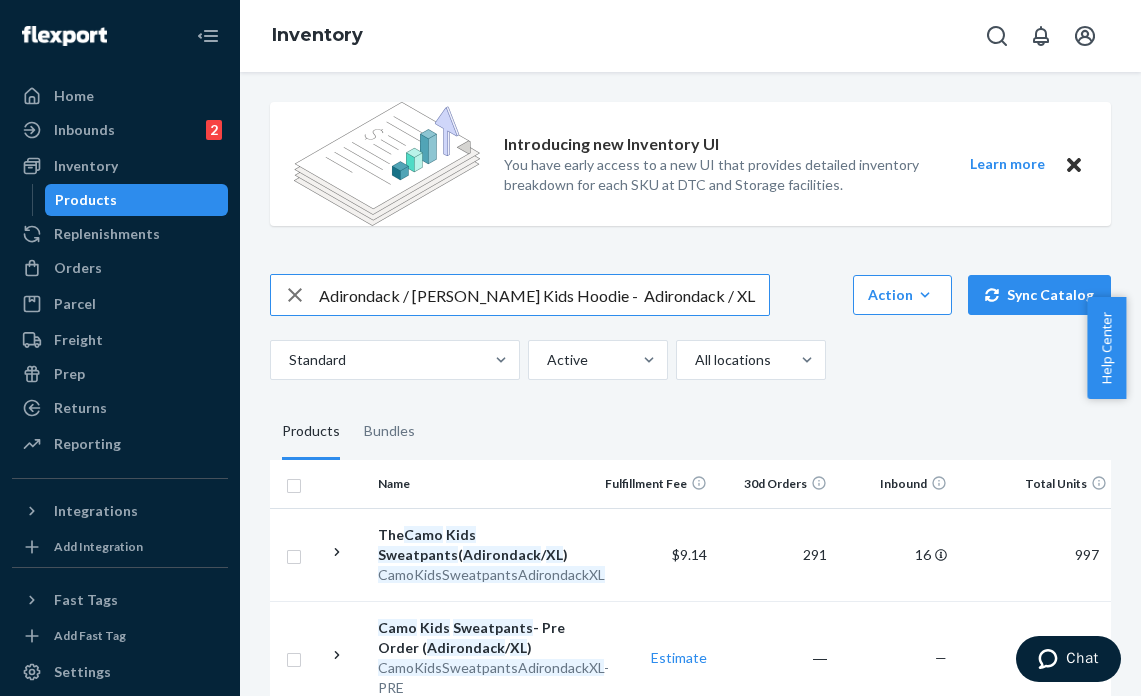 scroll, scrollTop: 0, scrollLeft: 0, axis: both 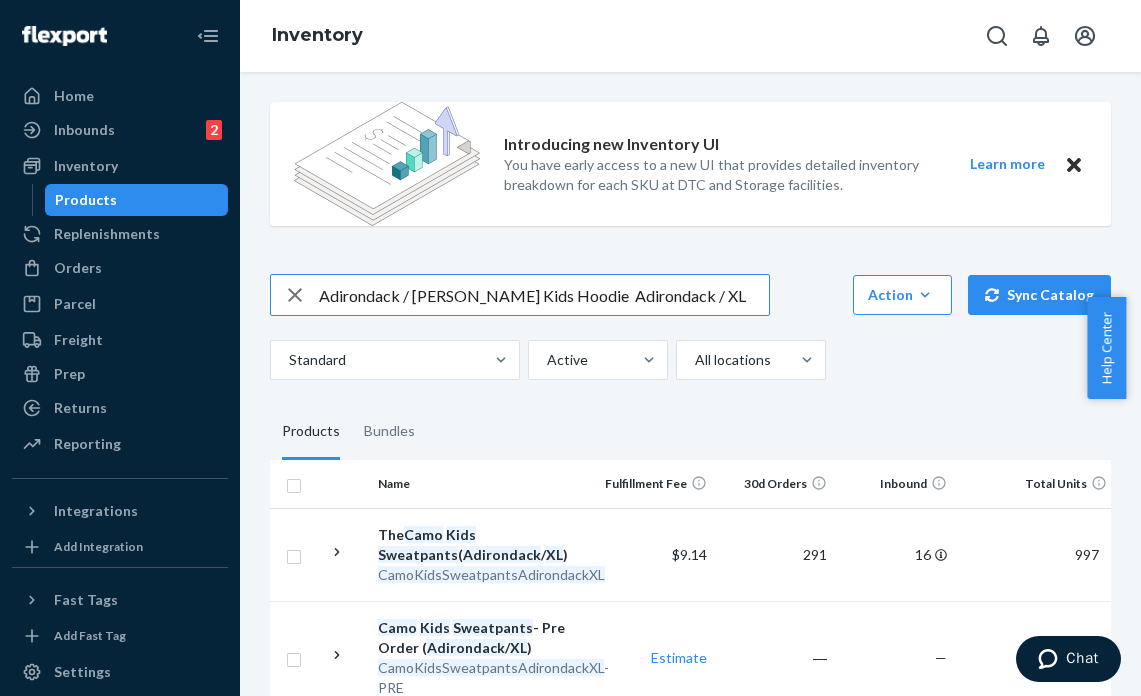 drag, startPoint x: 465, startPoint y: 296, endPoint x: 247, endPoint y: 294, distance: 218.00917 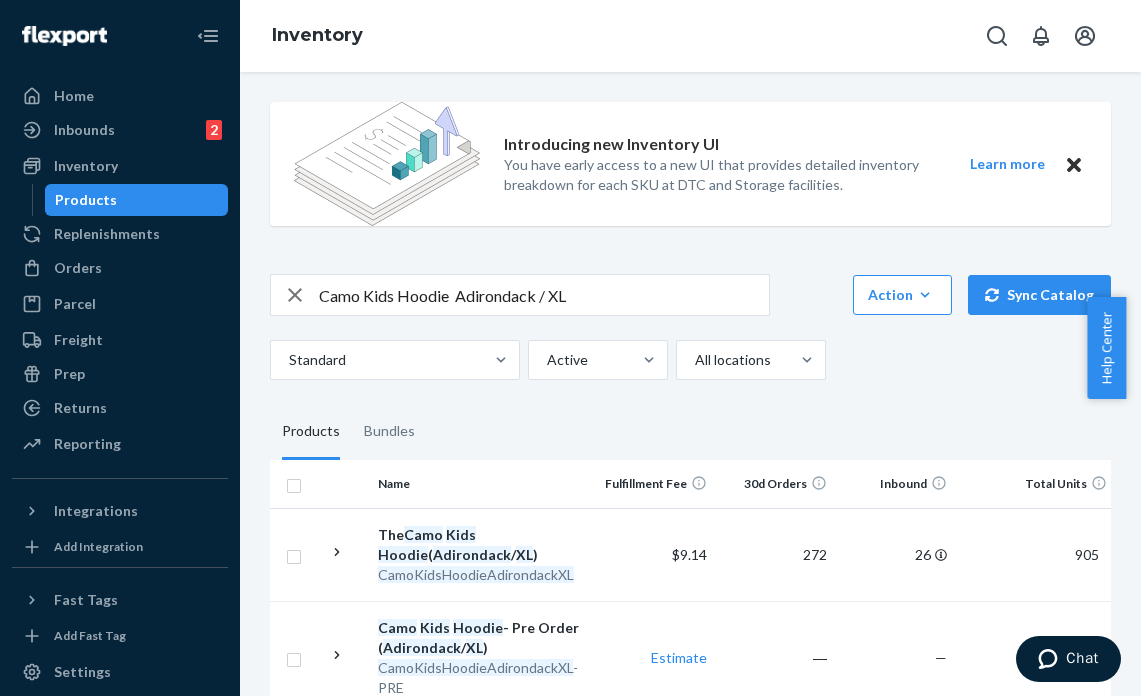 click on "Camo Kids Hoodie  Adirondack / XL" at bounding box center [544, 295] 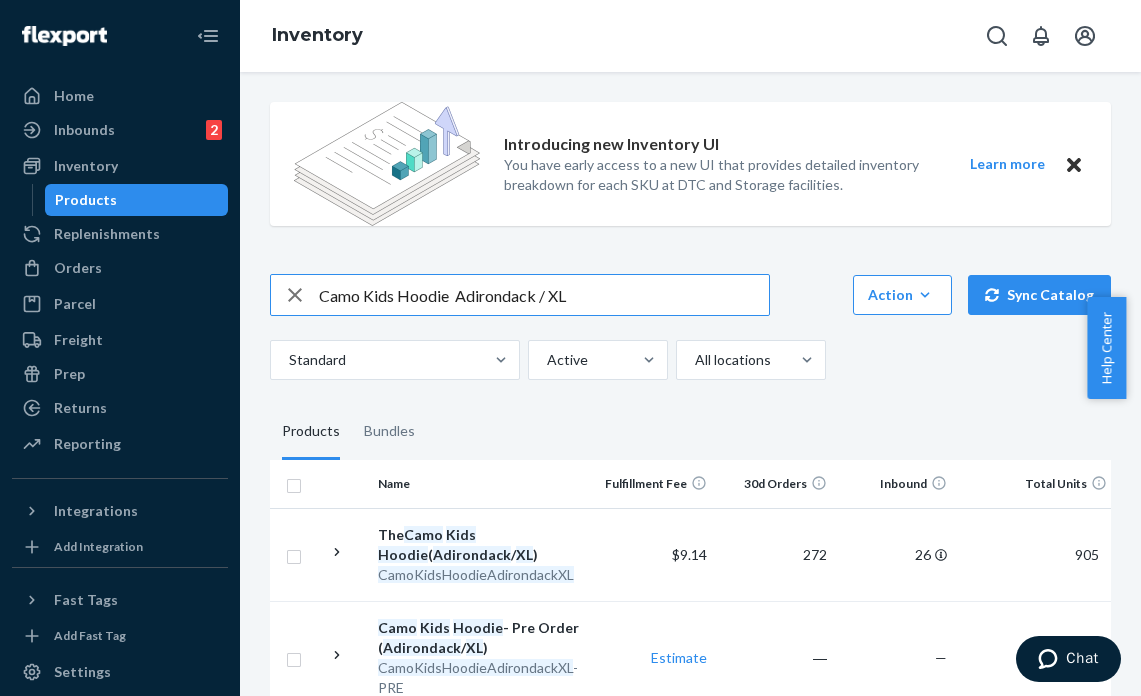 click on "Camo Kids Hoodie  Adirondack / XL" at bounding box center [544, 295] 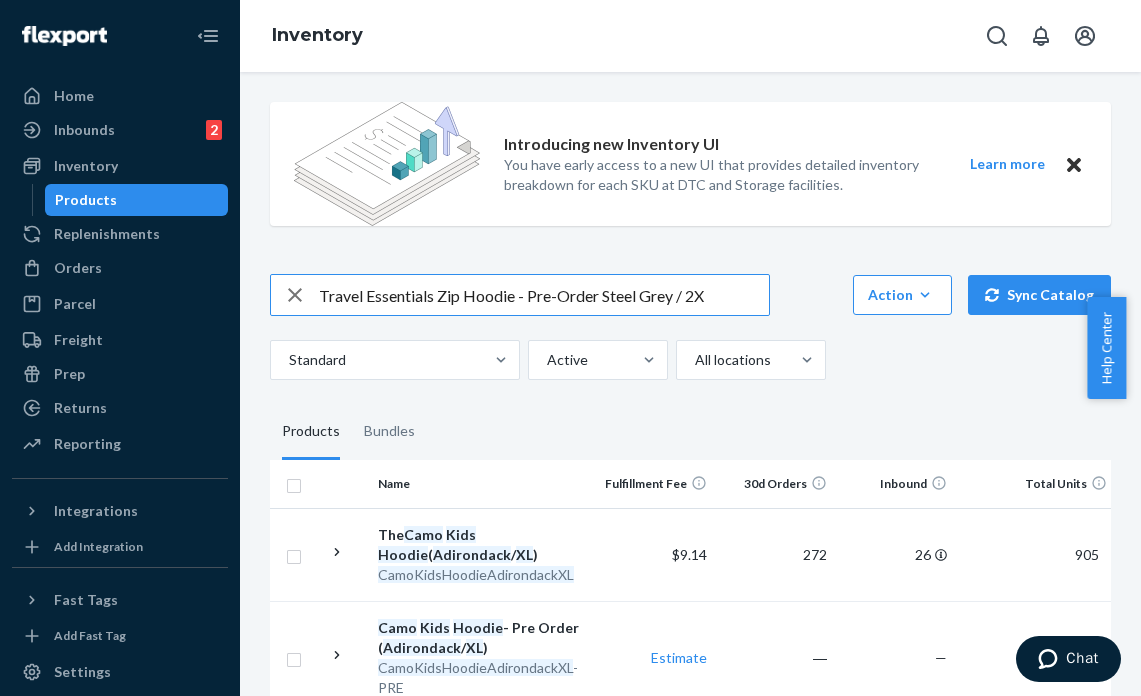 drag, startPoint x: 607, startPoint y: 295, endPoint x: 518, endPoint y: 295, distance: 89 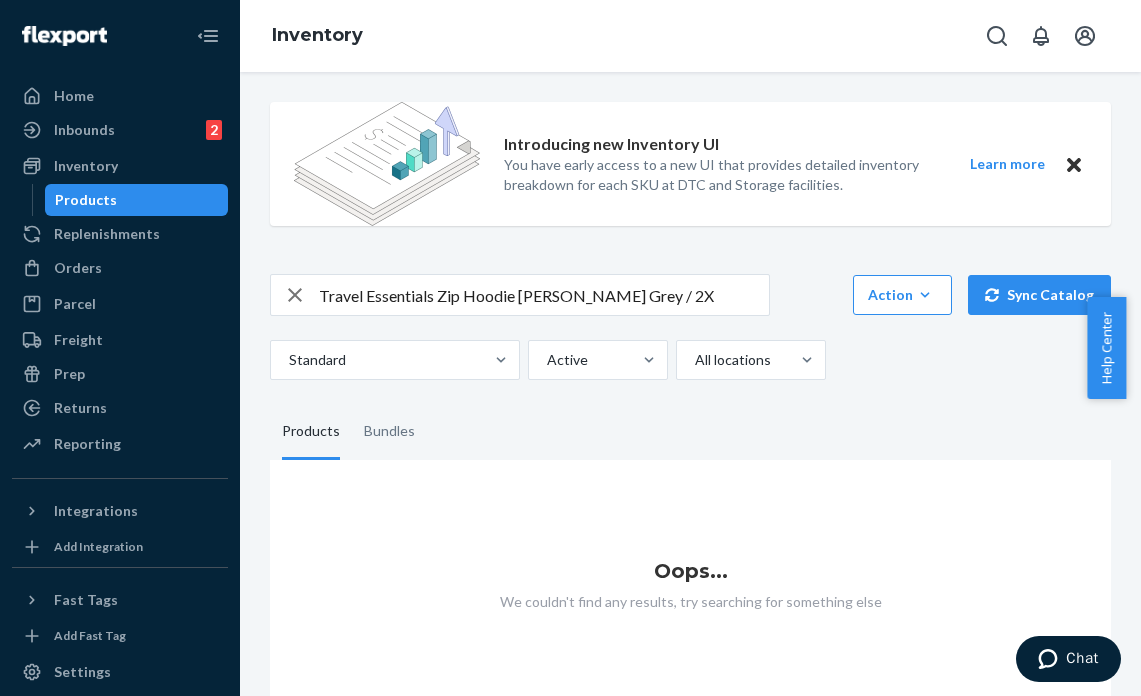 click on "Travel Essentials Zip Hoodie teel Grey / 2X" at bounding box center [544, 295] 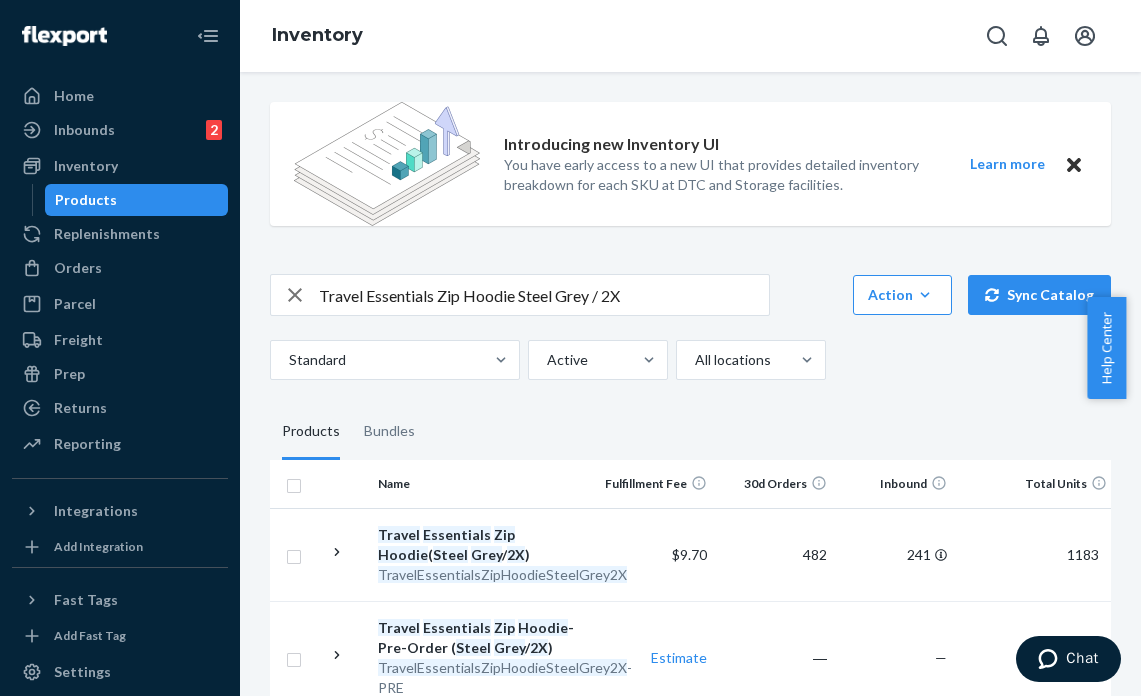 click on "Travel Essentials Zip Hoodie Steel Grey / 2X" at bounding box center (544, 295) 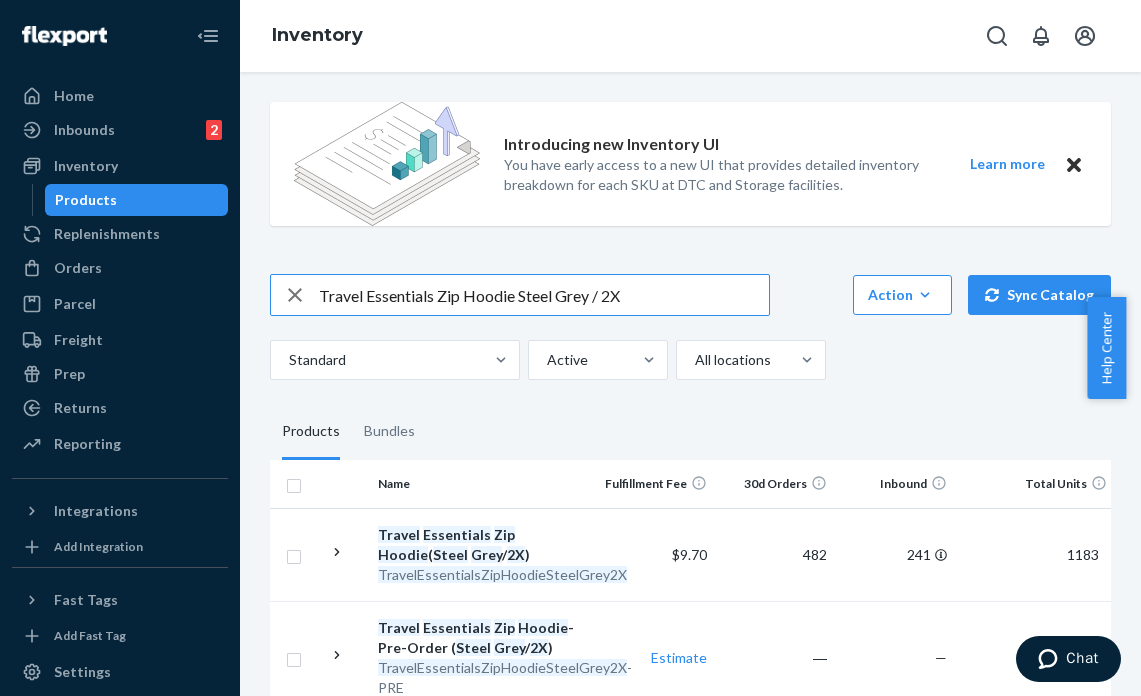 click on "Travel Essentials Zip Hoodie Steel Grey / 2X" at bounding box center [544, 295] 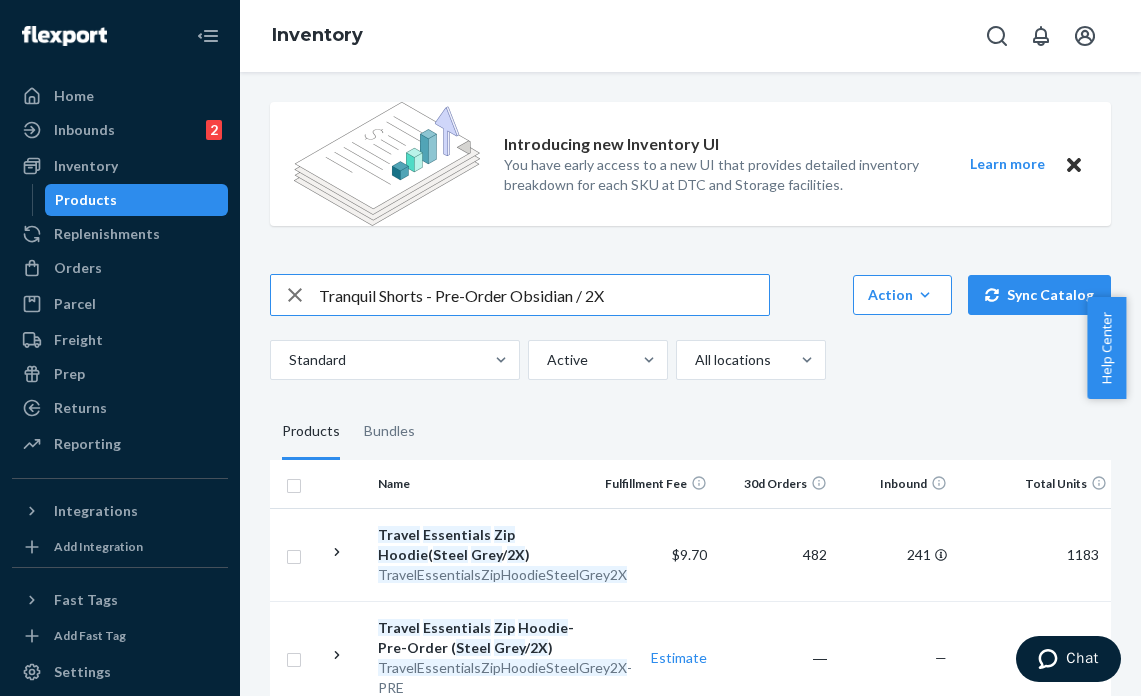 drag, startPoint x: 511, startPoint y: 298, endPoint x: 429, endPoint y: 295, distance: 82.05486 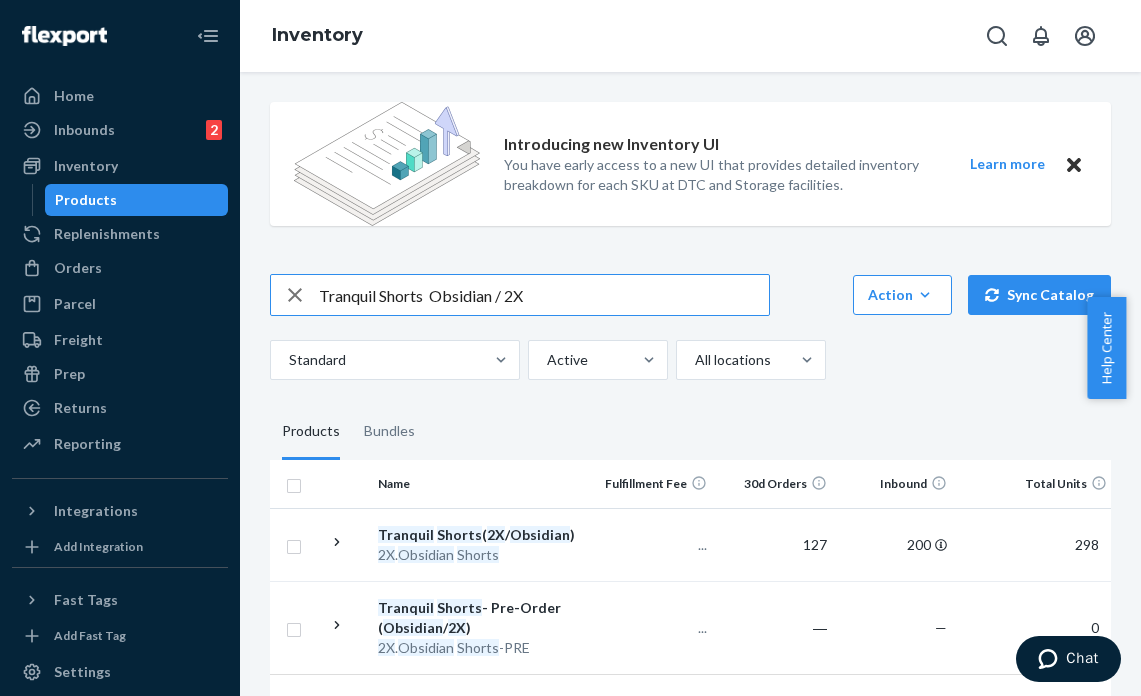 click on "Tranquil Shorts  Obsidian / 2X" at bounding box center [544, 295] 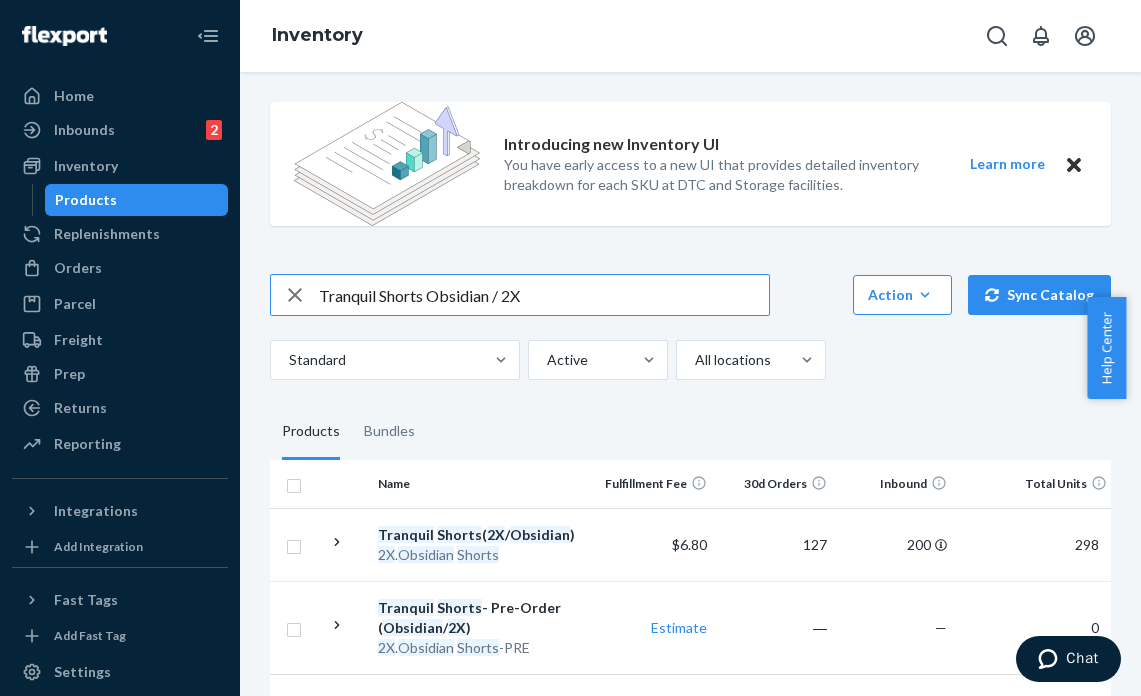 click on "Tranquil Shorts Obsidian / 2X" at bounding box center (544, 295) 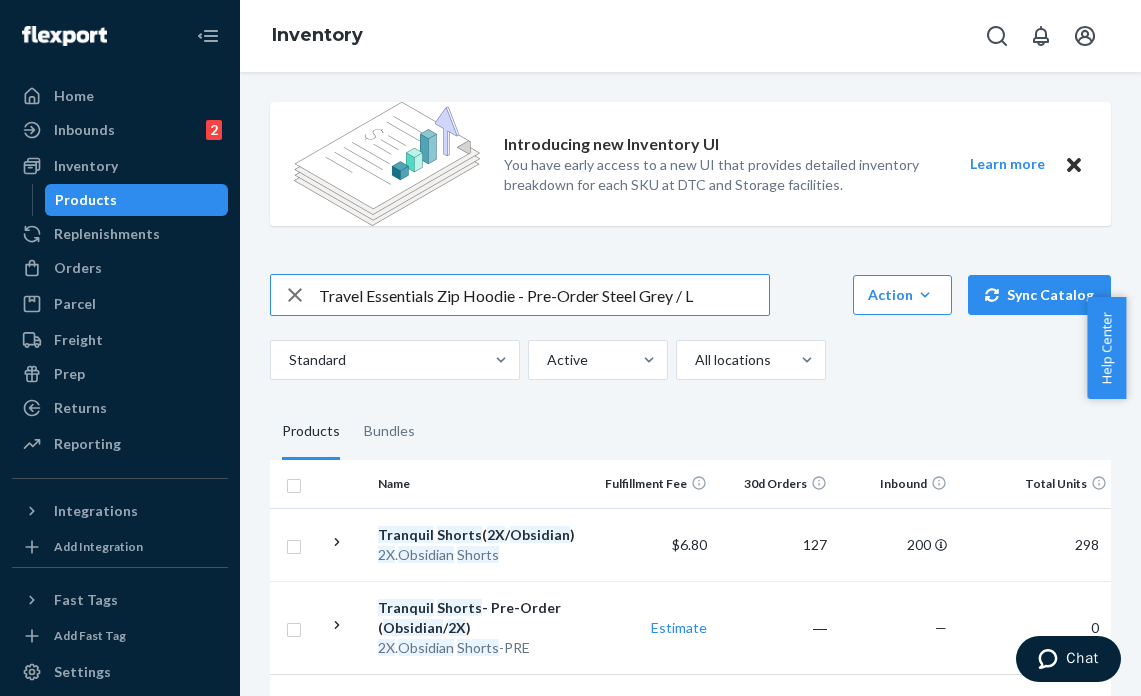 drag, startPoint x: 604, startPoint y: 291, endPoint x: 520, endPoint y: 291, distance: 84 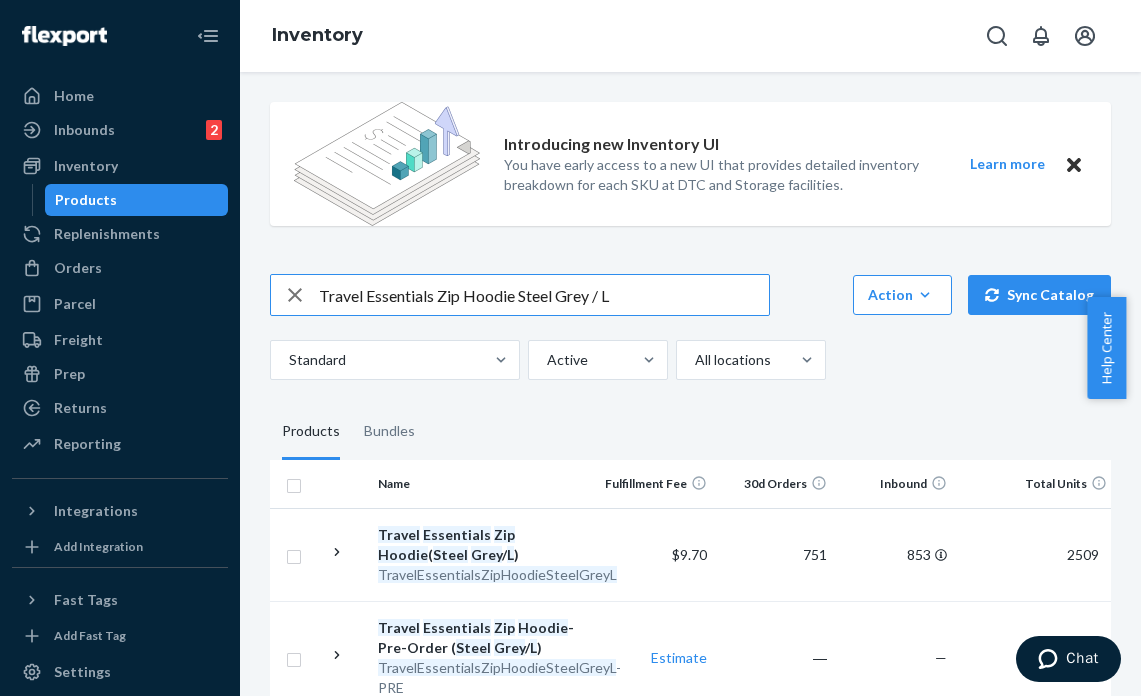 click on "Travel Essentials Zip Hoodie Steel Grey / L" at bounding box center [544, 295] 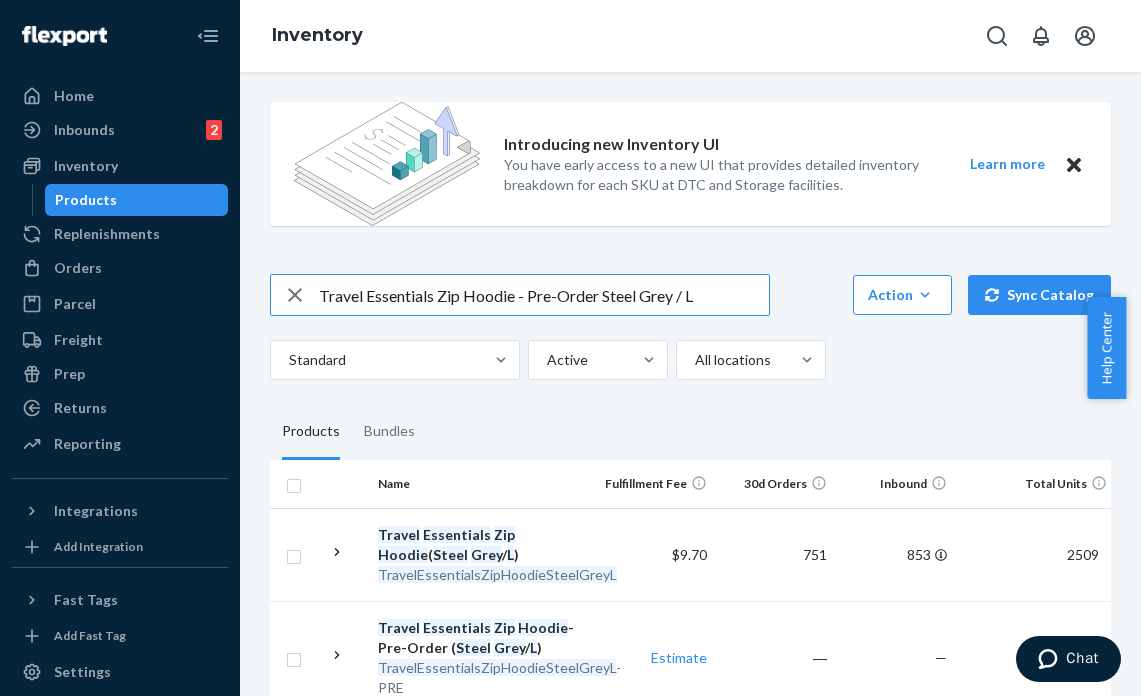 drag, startPoint x: 601, startPoint y: 296, endPoint x: 520, endPoint y: 296, distance: 81 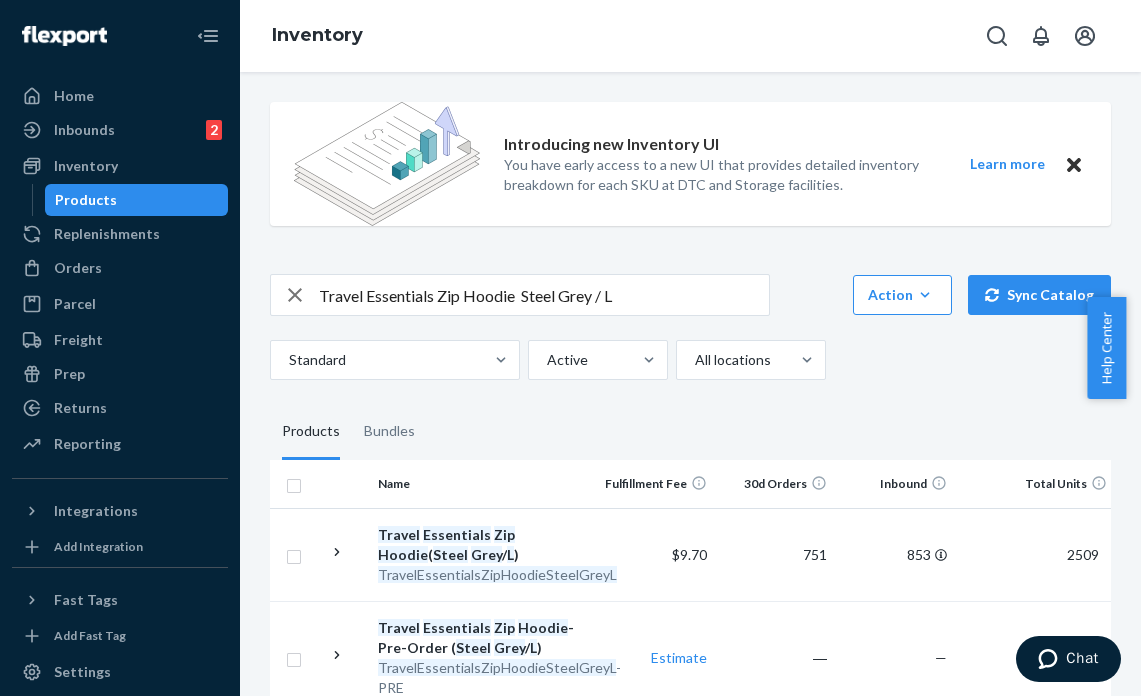 click on "Travel Essentials Zip Hoodie  Steel Grey / L" at bounding box center [544, 295] 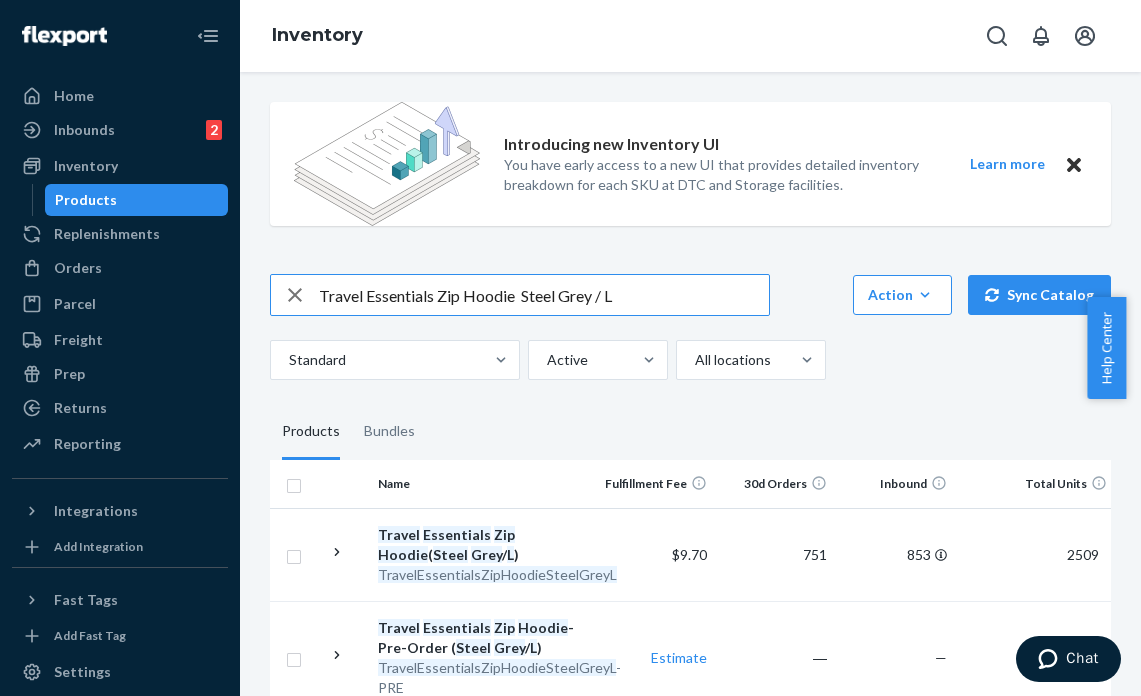 click on "Travel Essentials Zip Hoodie  Steel Grey / L" at bounding box center (544, 295) 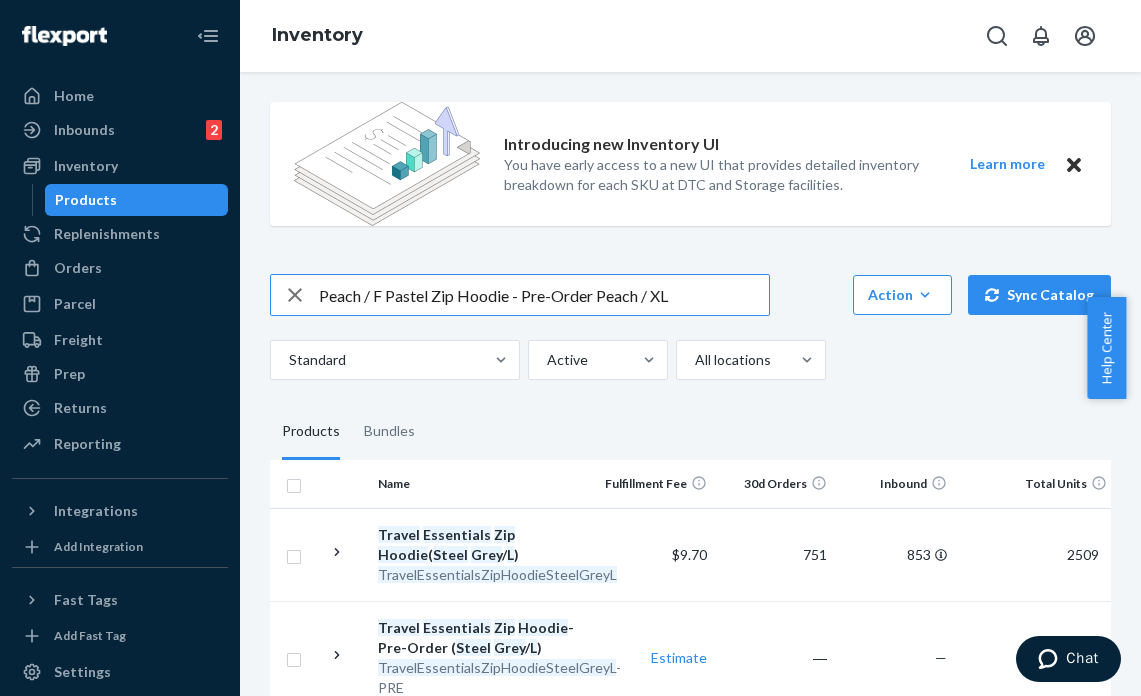 drag, startPoint x: 597, startPoint y: 297, endPoint x: 514, endPoint y: 297, distance: 83 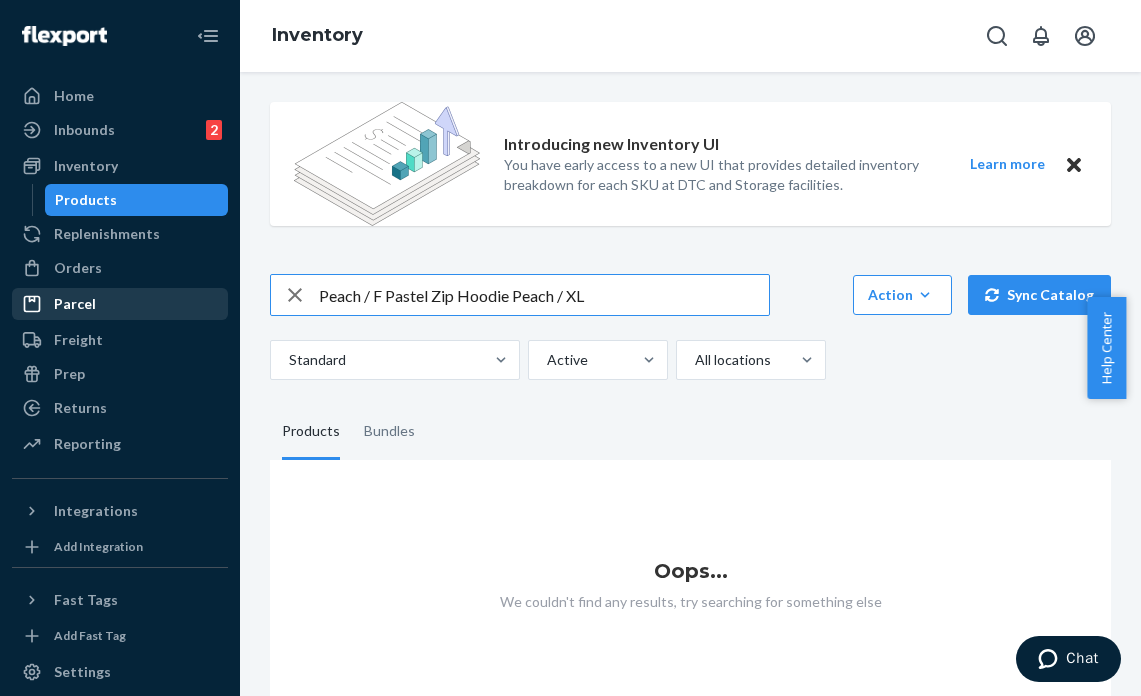 drag, startPoint x: 388, startPoint y: 295, endPoint x: 198, endPoint y: 292, distance: 190.02368 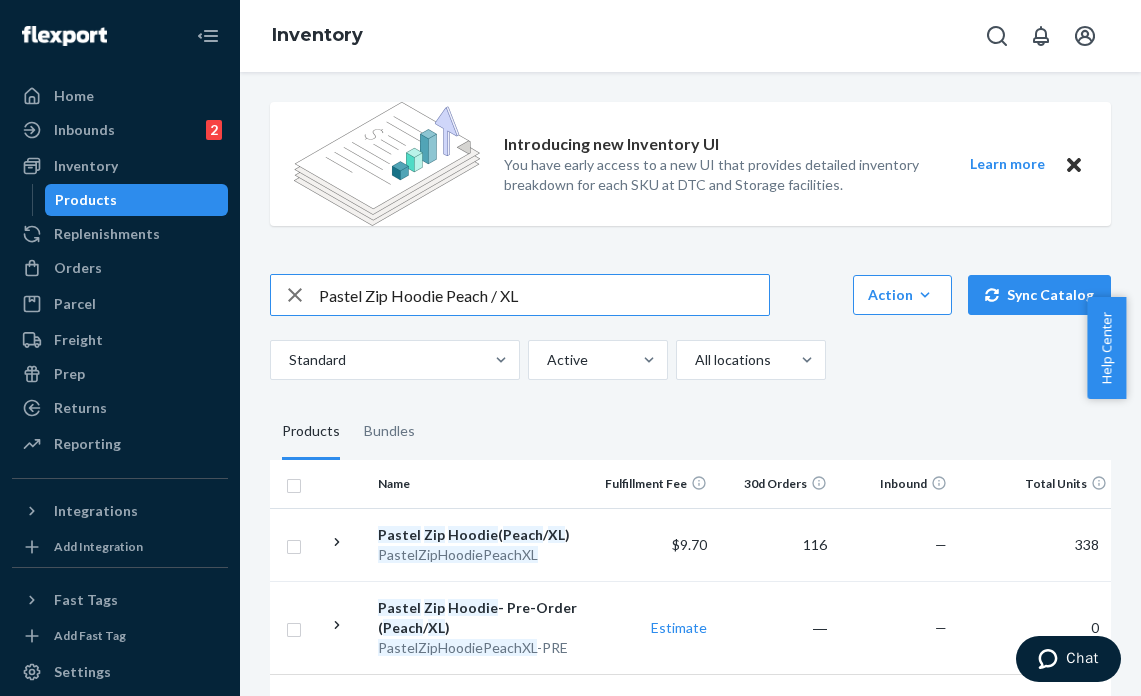 click on "Pastel Zip Hoodie Peach / XL" at bounding box center [544, 295] 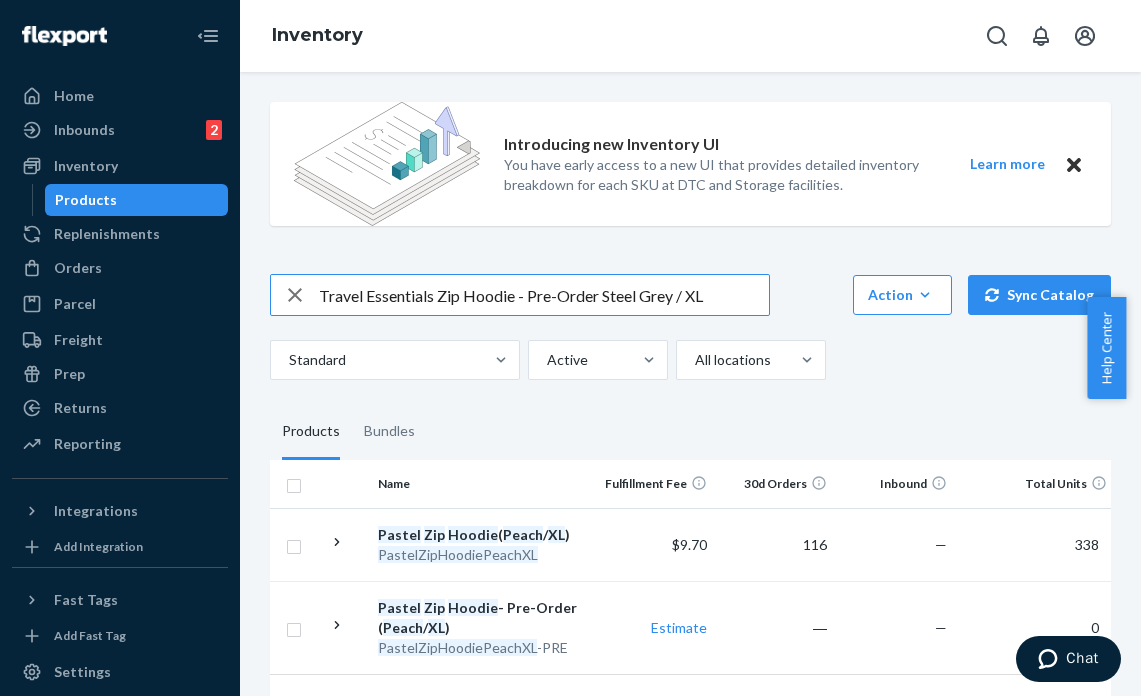 drag, startPoint x: 601, startPoint y: 299, endPoint x: 518, endPoint y: 299, distance: 83 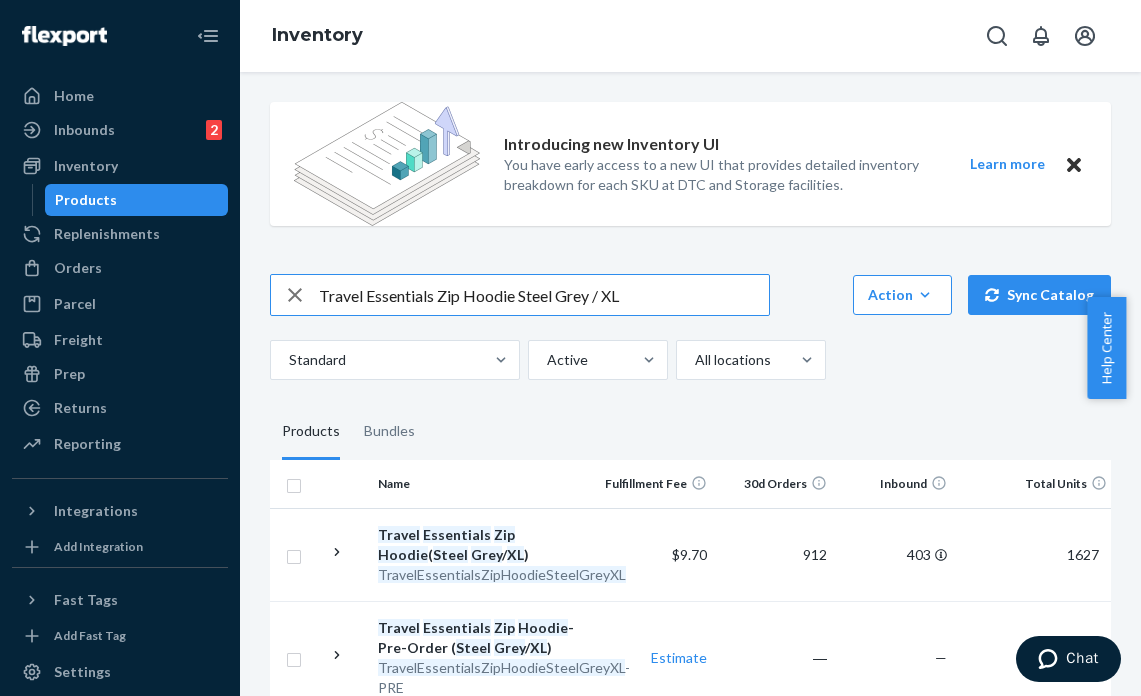 click on "Travel Essentials Zip Hoodie Steel Grey / XL" at bounding box center (544, 295) 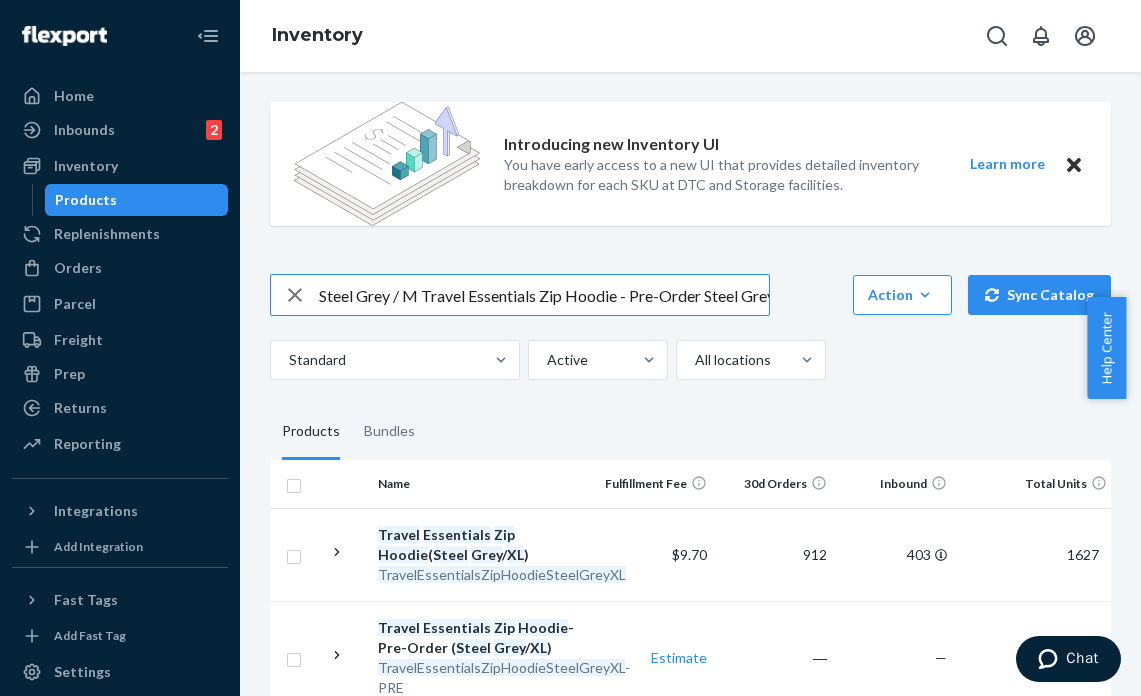scroll, scrollTop: 0, scrollLeft: 41, axis: horizontal 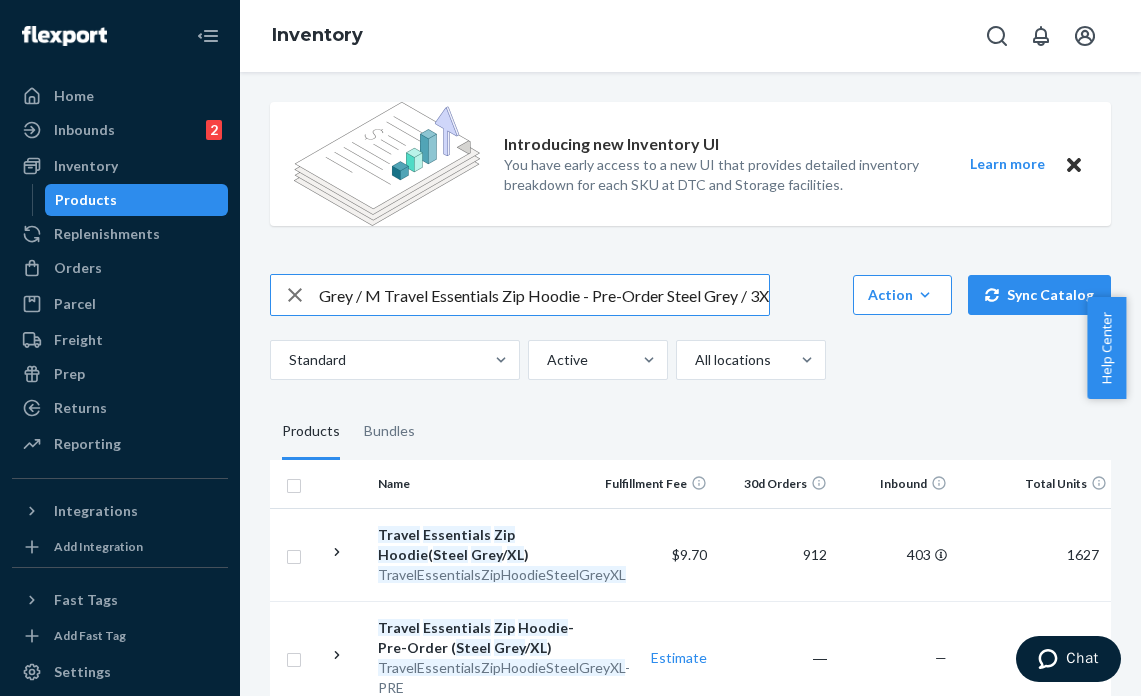 drag, startPoint x: 663, startPoint y: 295, endPoint x: 582, endPoint y: 300, distance: 81.154175 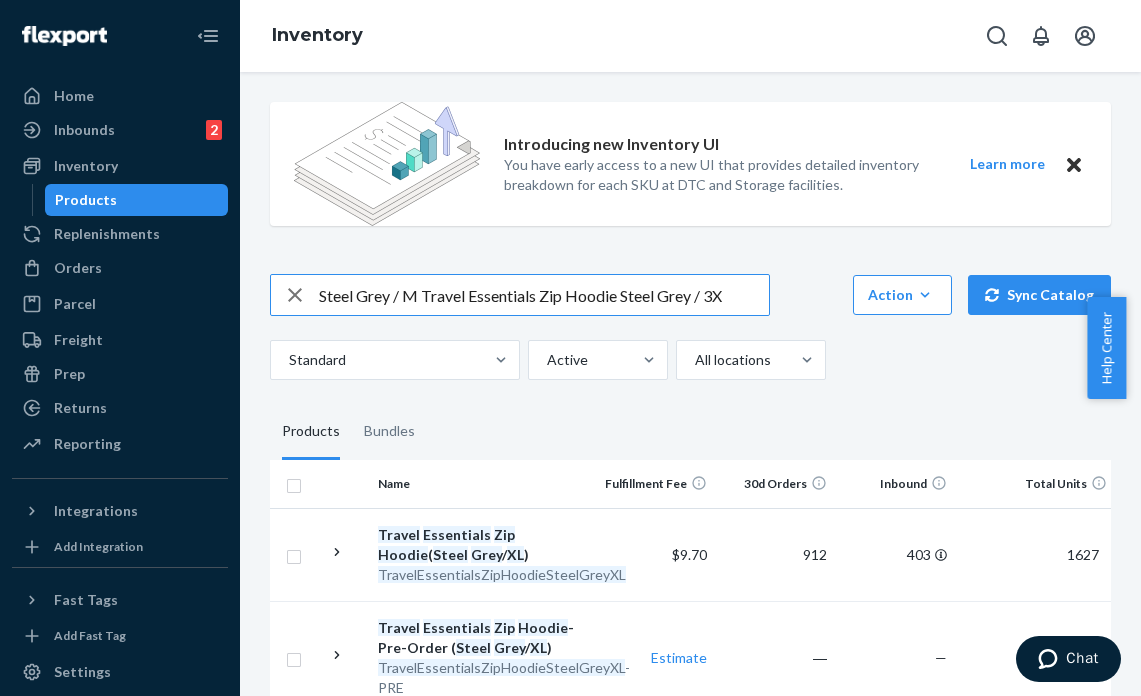 scroll, scrollTop: 0, scrollLeft: 0, axis: both 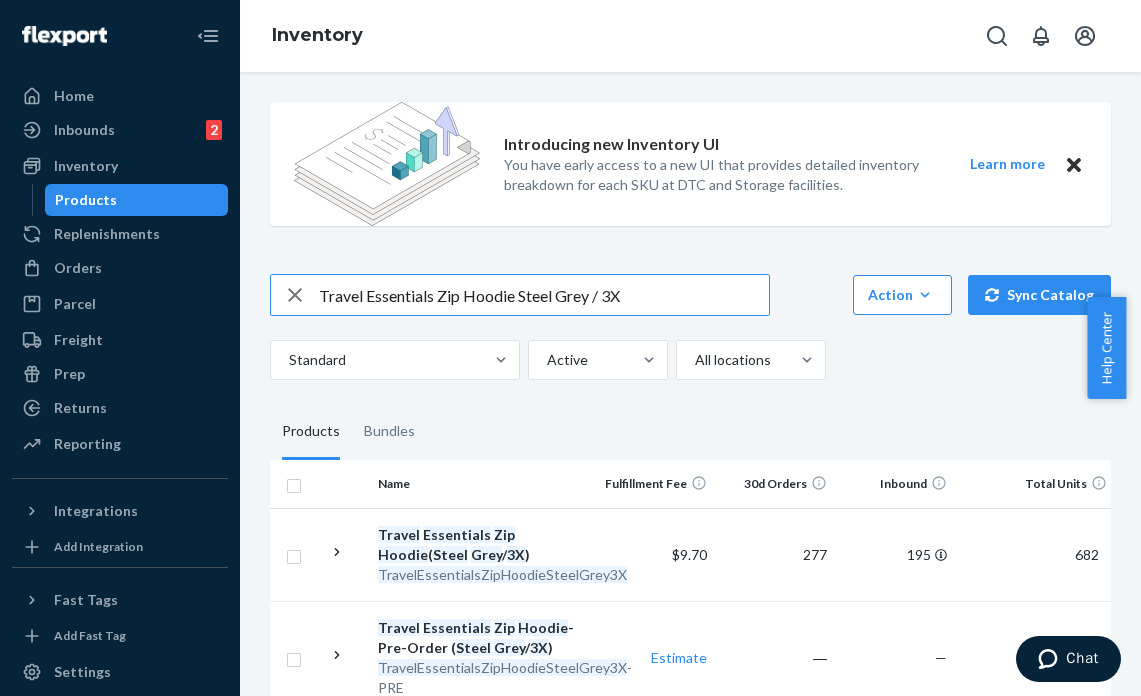 click on "Travel Essentials Zip Hoodie Steel Grey / 3X" at bounding box center (544, 295) 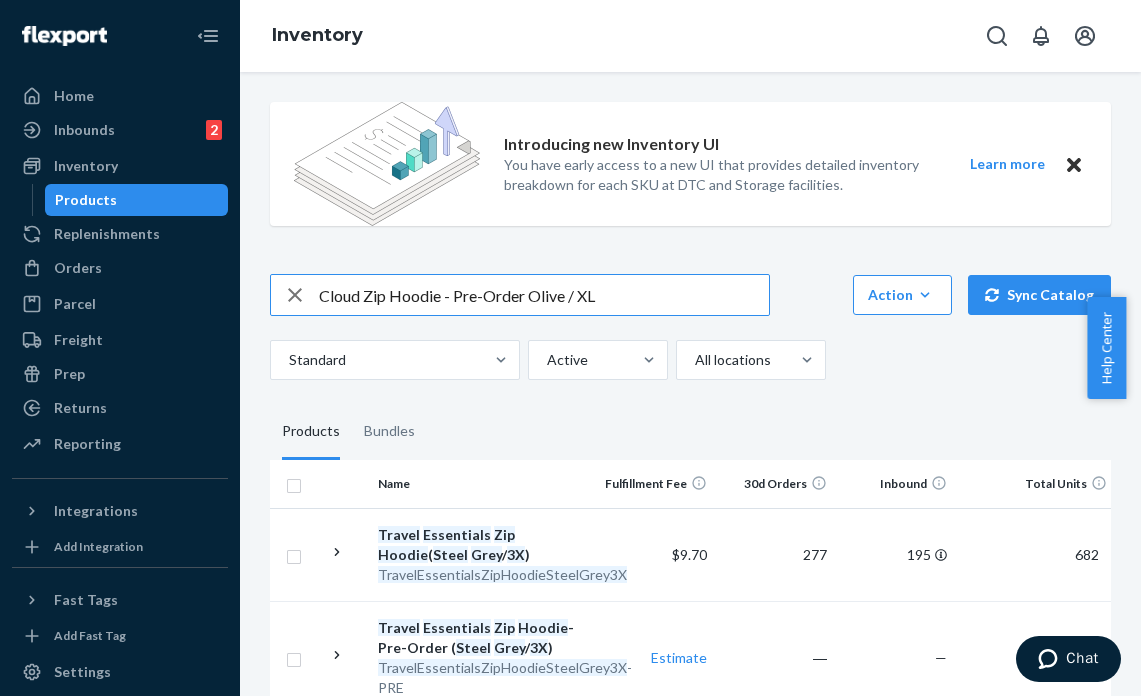 drag, startPoint x: 532, startPoint y: 294, endPoint x: 446, endPoint y: 294, distance: 86 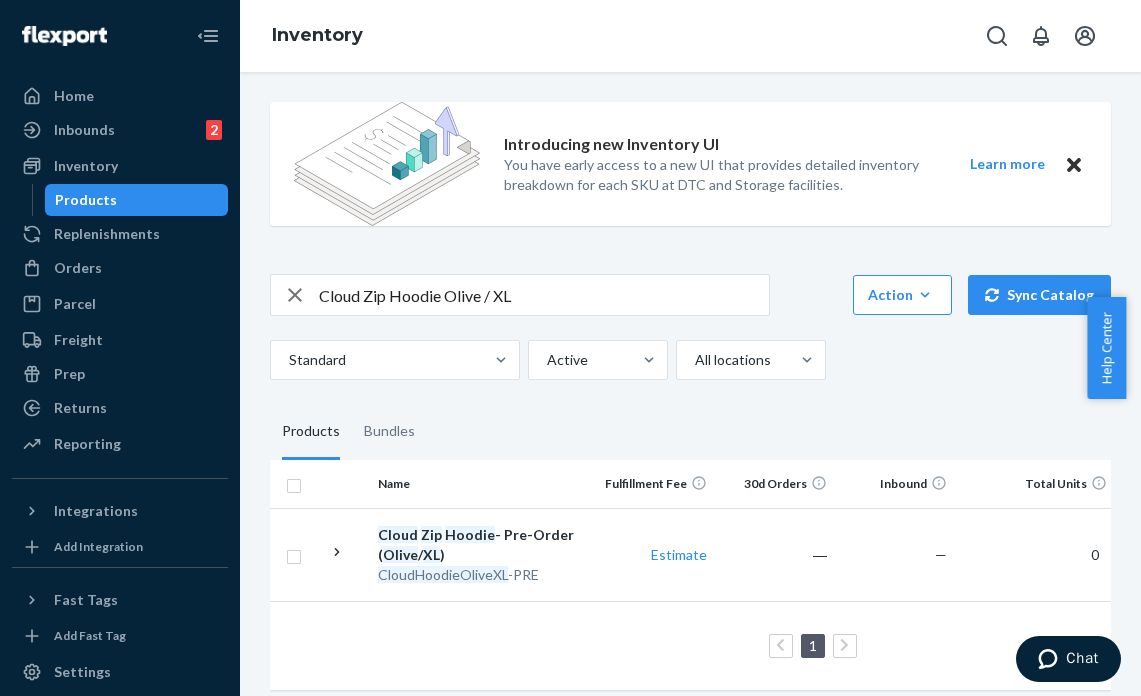 click on "Cloud Zip Hoodie Olive / XL" at bounding box center (544, 295) 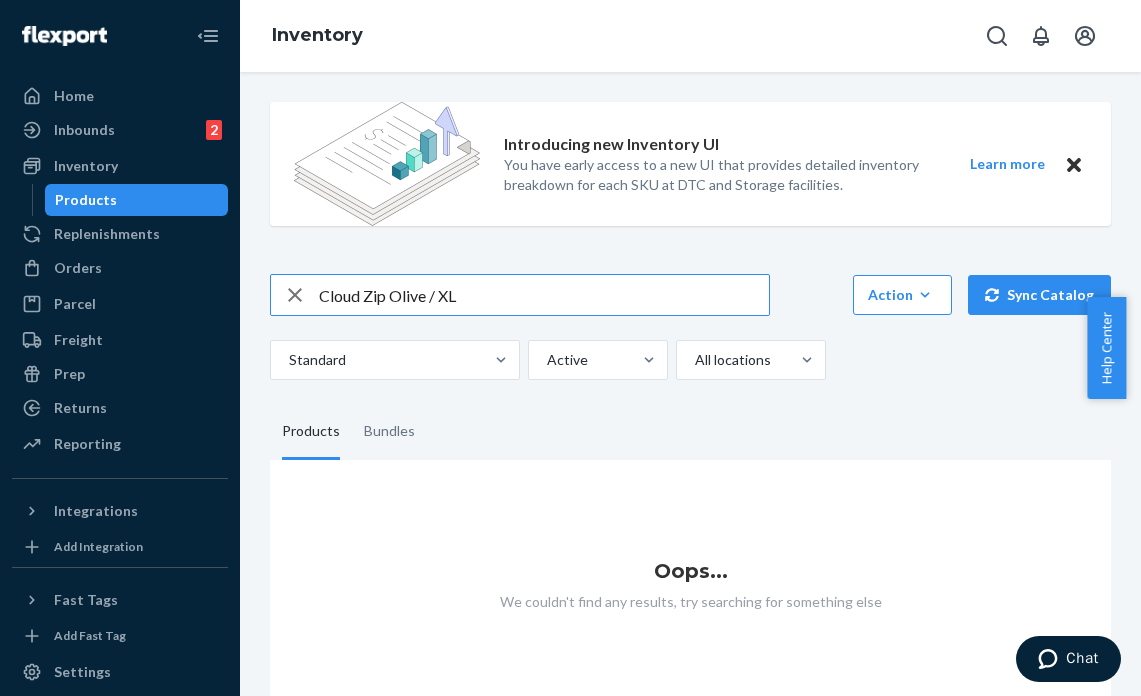 click on "Cloud Zip Olive / XL" at bounding box center (544, 295) 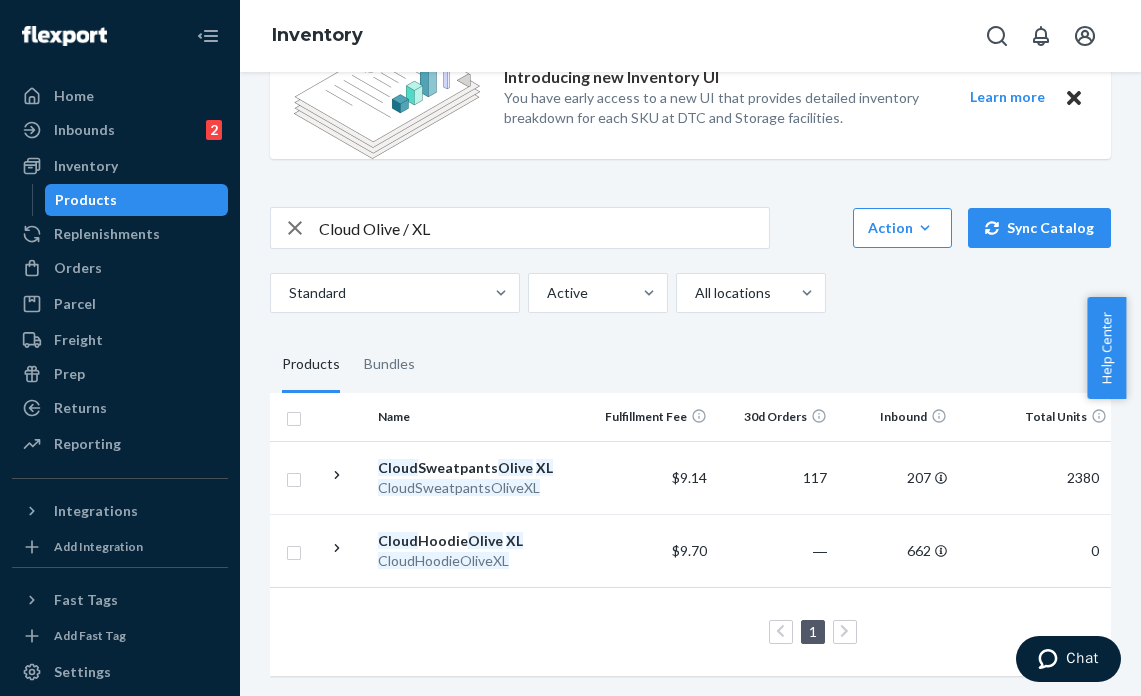 scroll, scrollTop: 81, scrollLeft: 0, axis: vertical 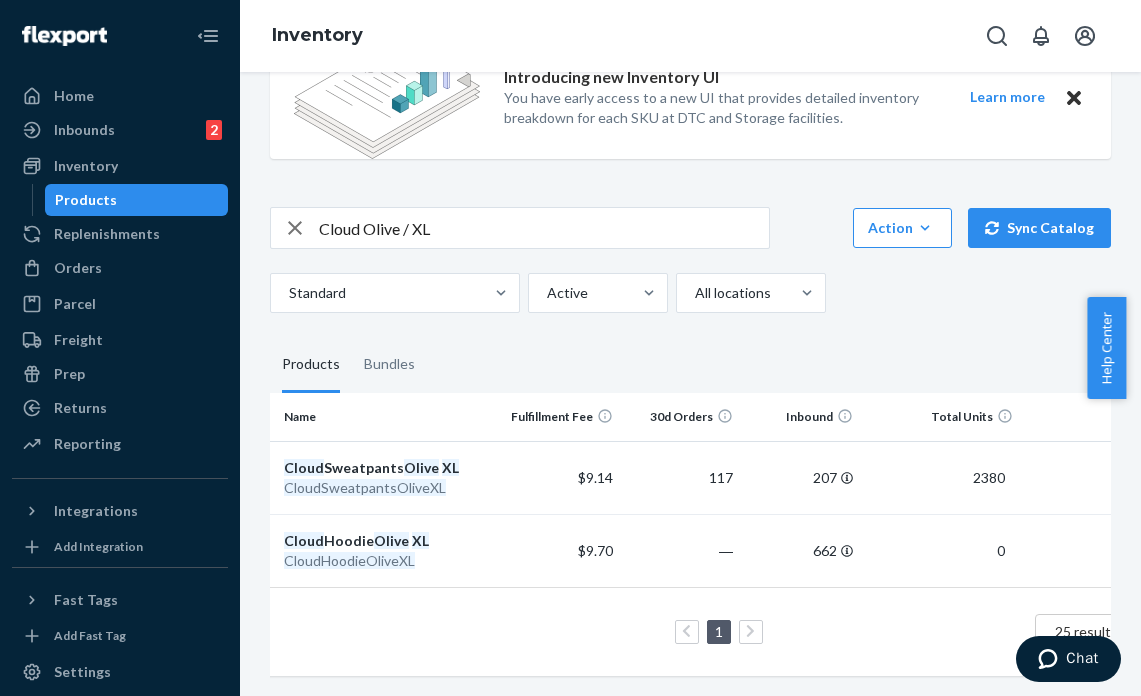 click on "Cloud Olive / XL" at bounding box center [544, 228] 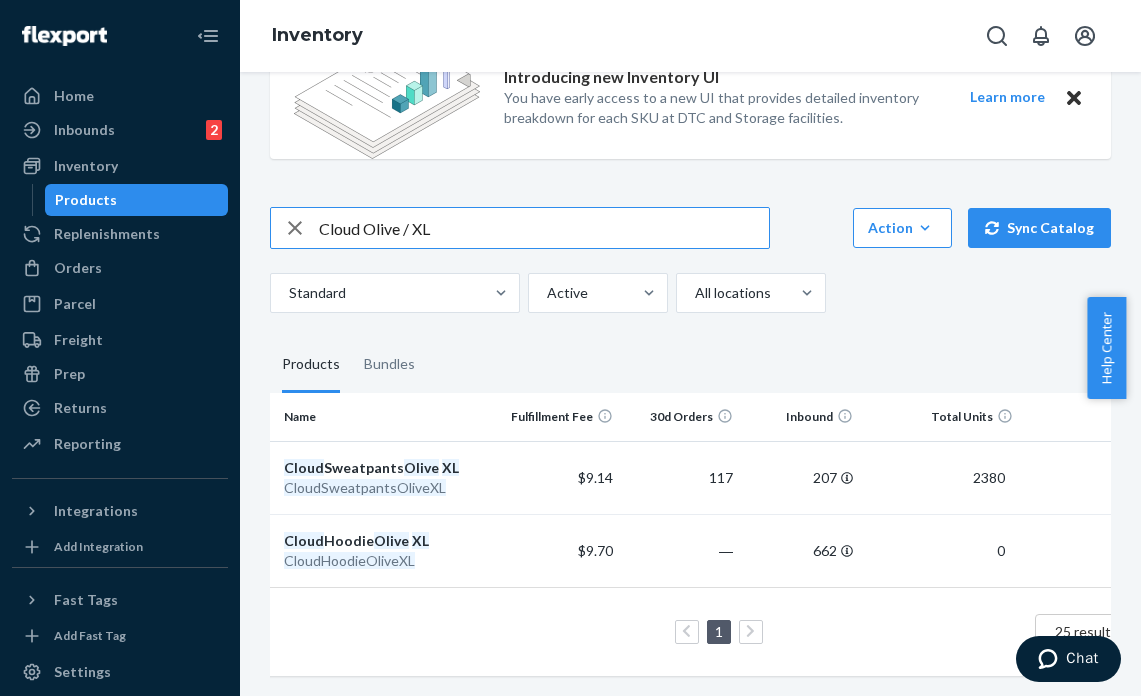 click on "Cloud Olive / XL" at bounding box center (544, 228) 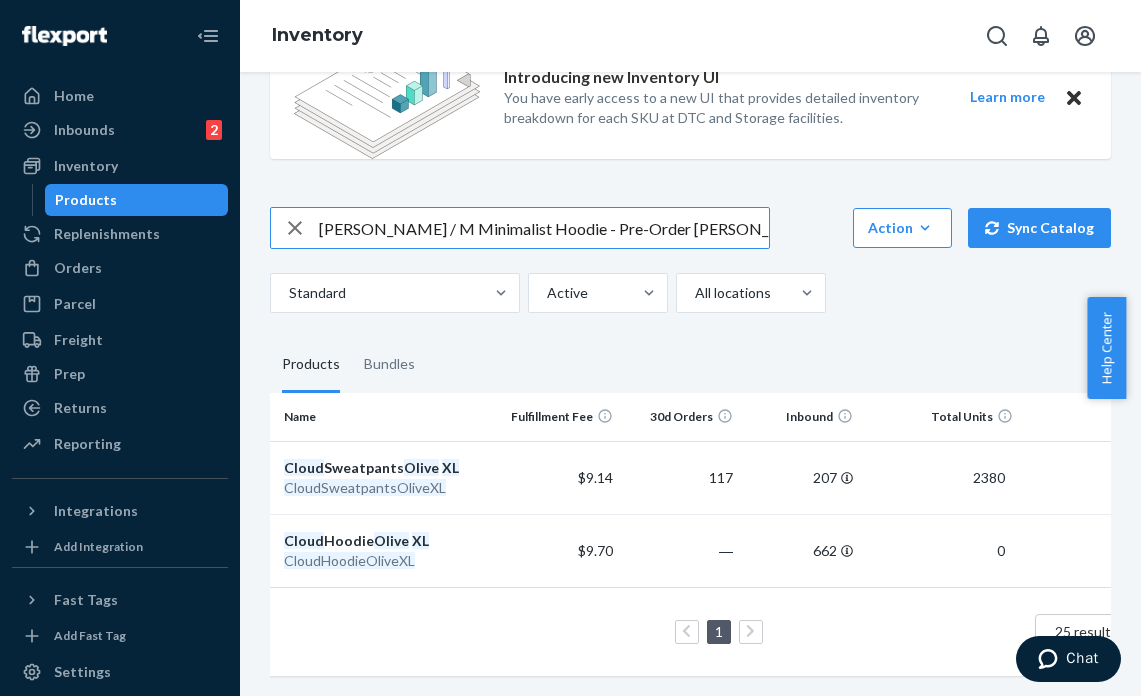 drag, startPoint x: 606, startPoint y: 215, endPoint x: 521, endPoint y: 215, distance: 85 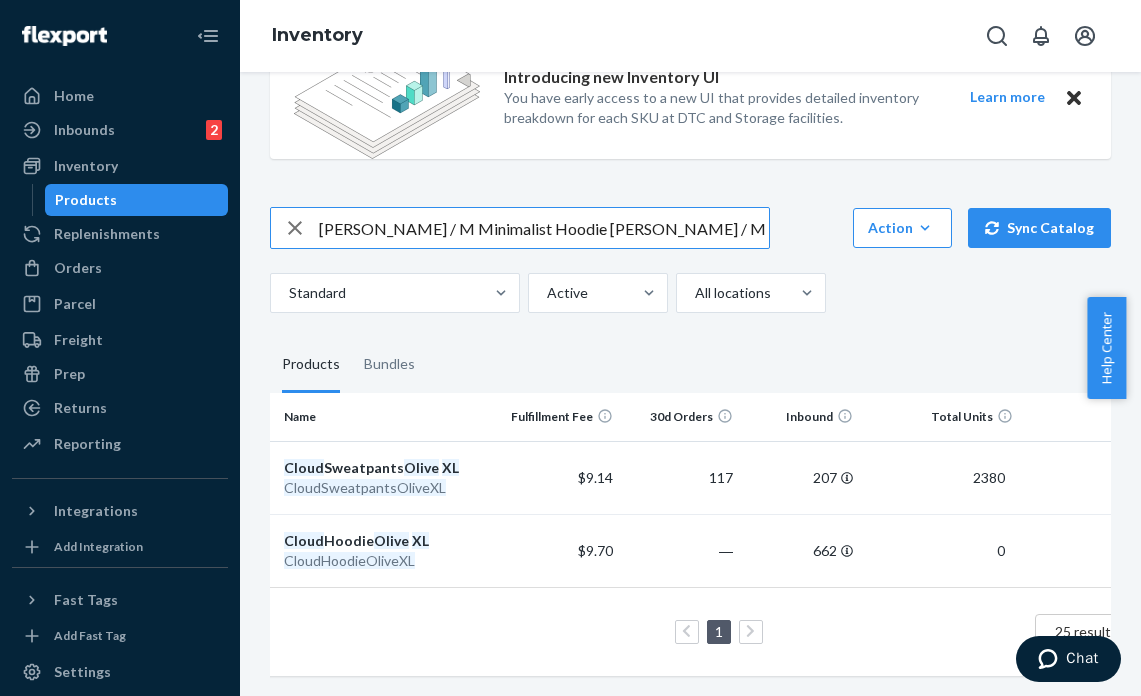 drag, startPoint x: 392, startPoint y: 213, endPoint x: 240, endPoint y: 213, distance: 152 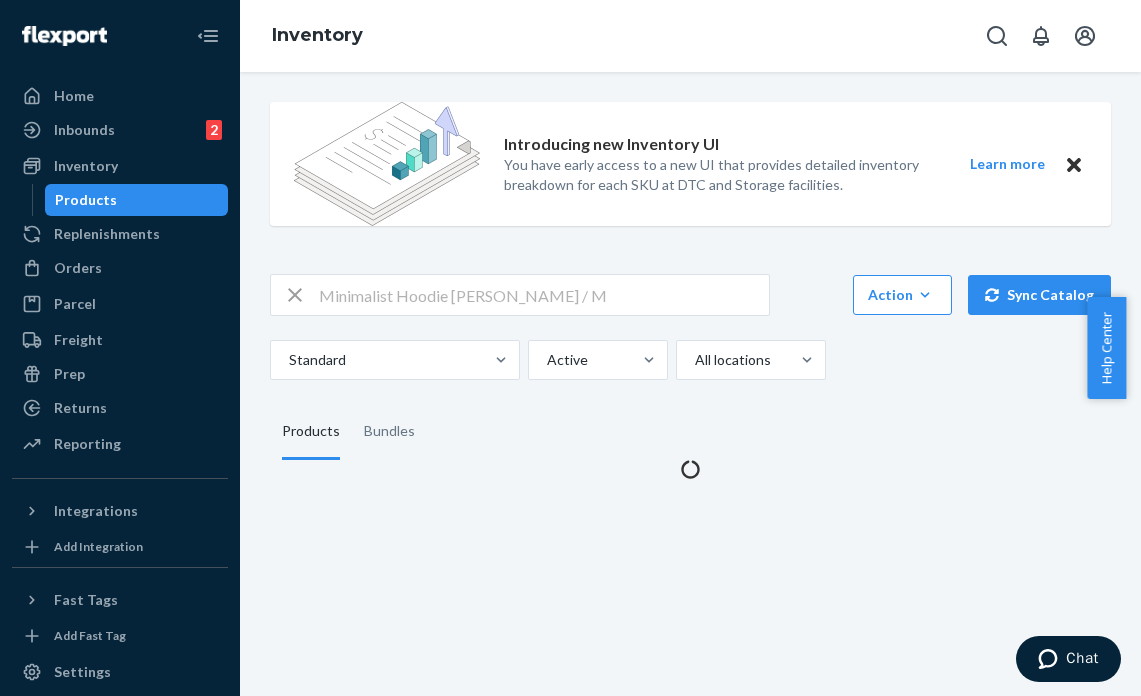 scroll, scrollTop: 0, scrollLeft: 0, axis: both 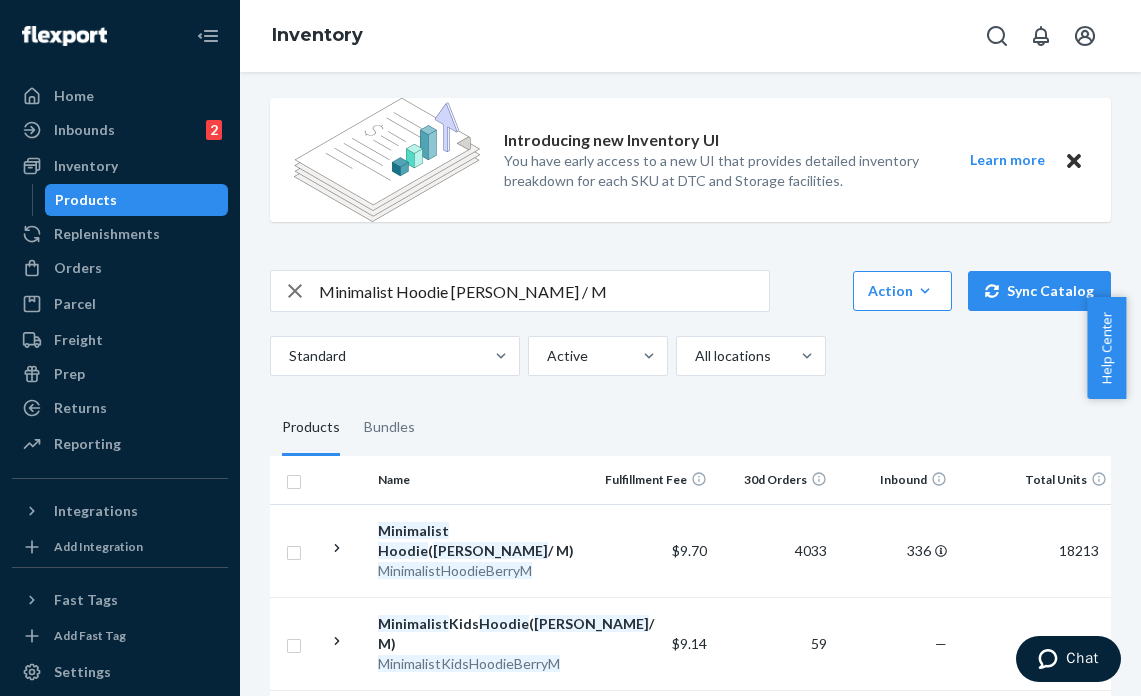 click on "Minimalist Hoodie Berry / M" at bounding box center (544, 291) 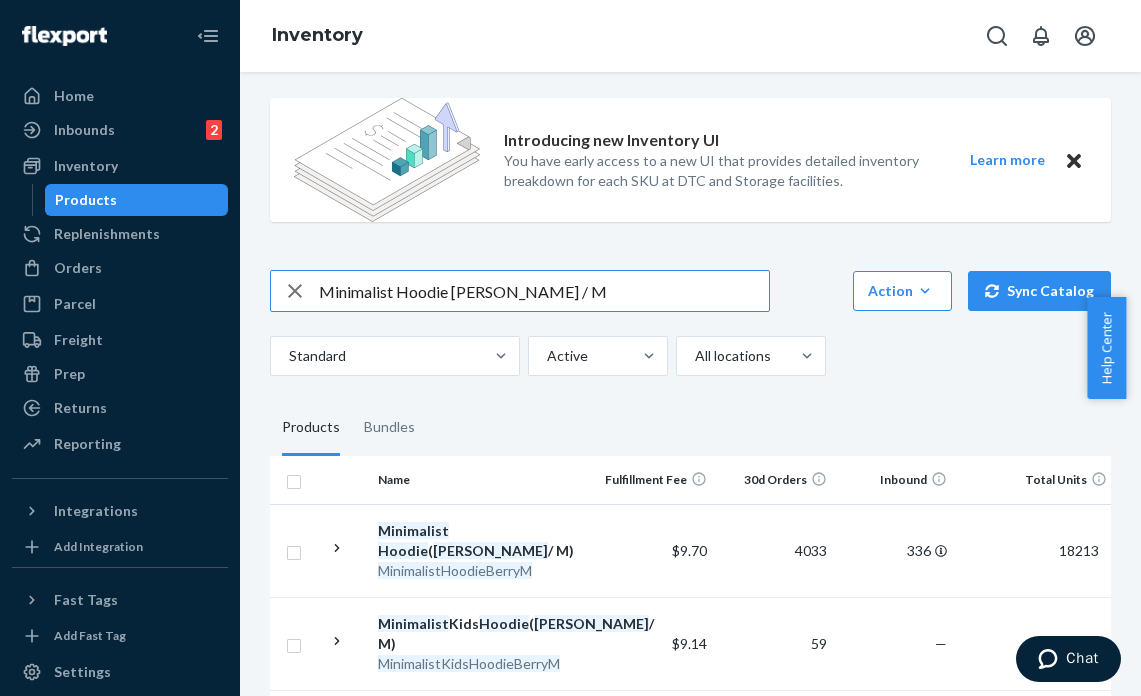 click on "Minimalist Hoodie Berry / M" at bounding box center [544, 291] 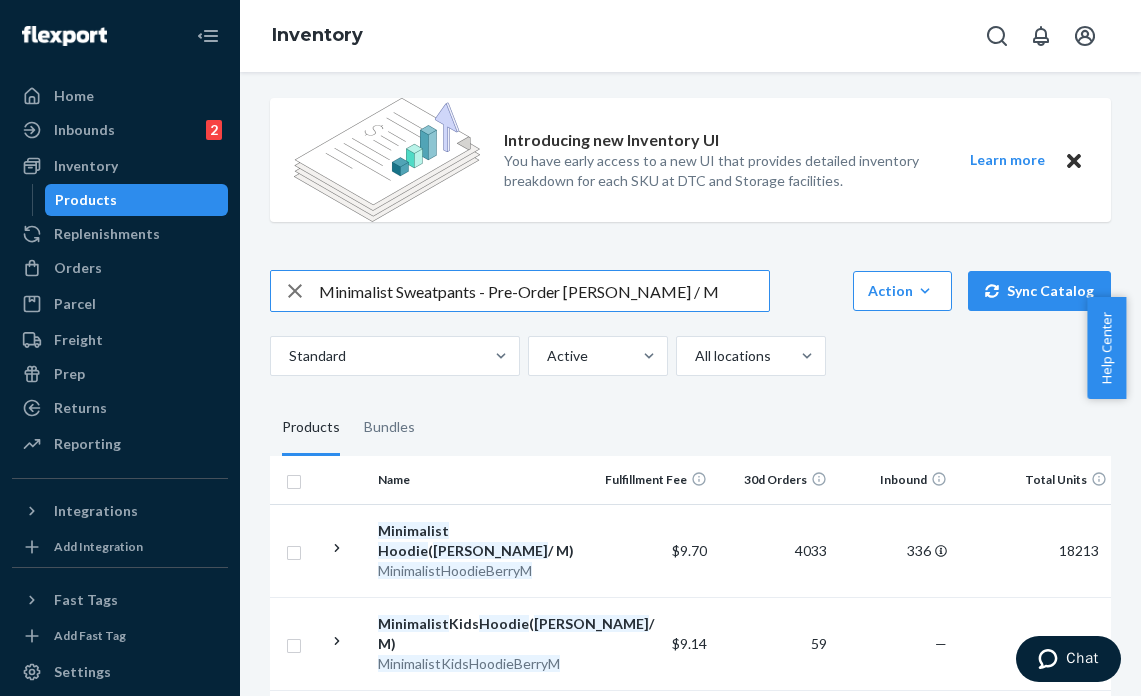 click on "Minimalist Sweatpants - Pre-Order Berry / M" at bounding box center (544, 291) 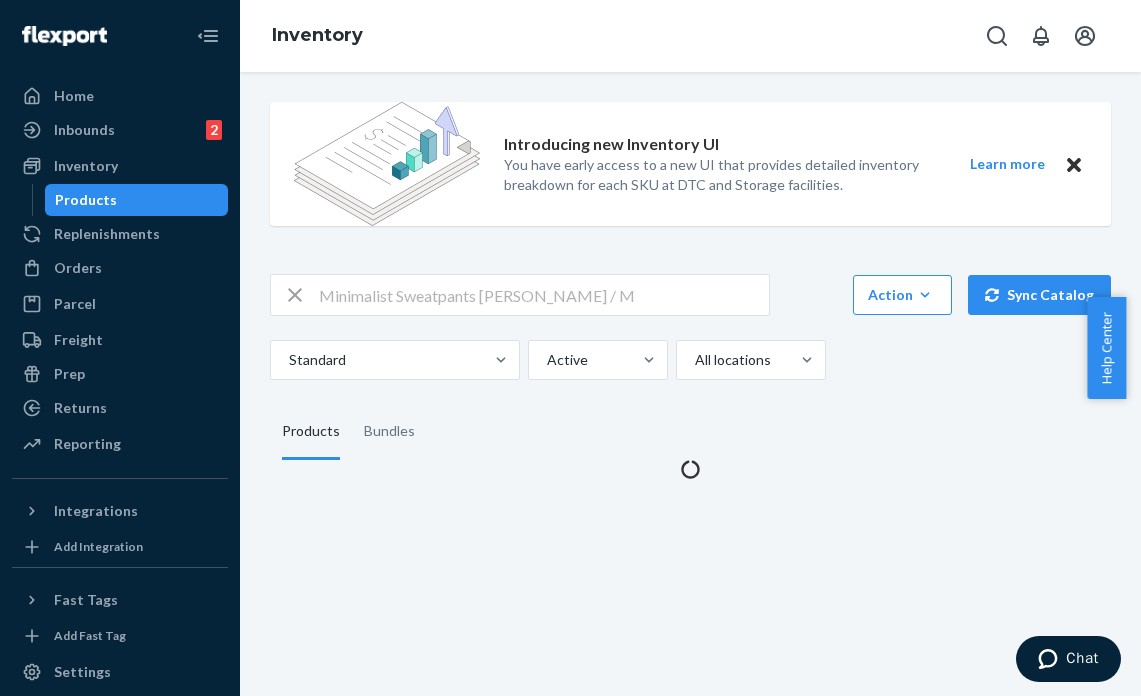 scroll, scrollTop: 0, scrollLeft: 0, axis: both 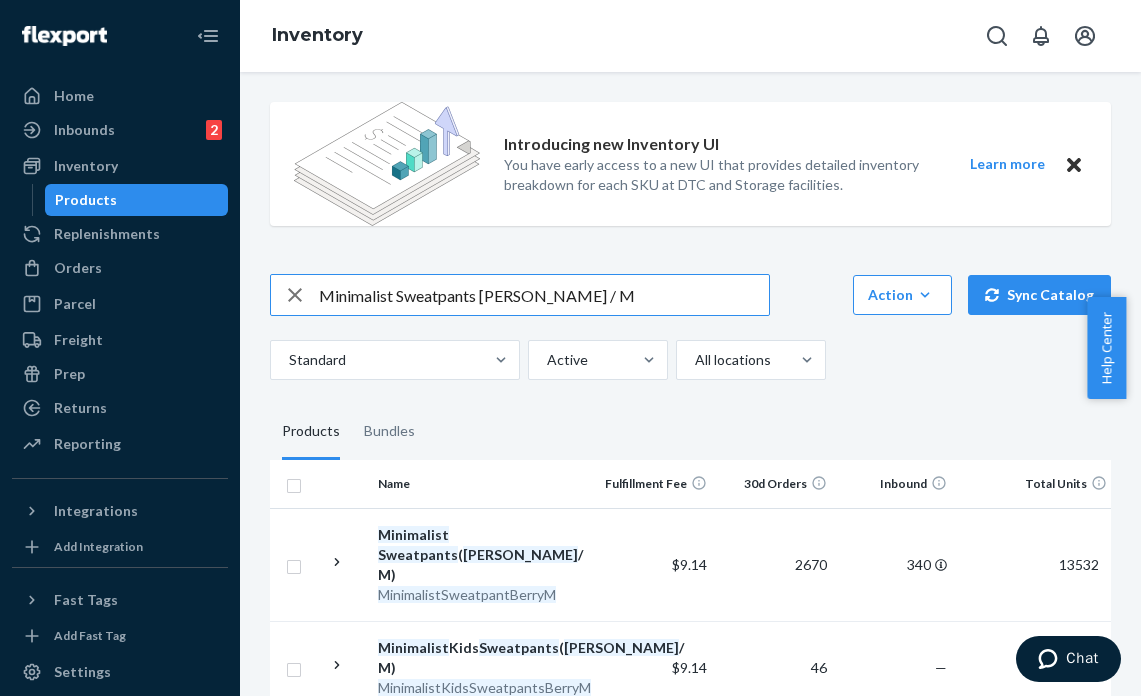 click on "Minimalist Sweatpants Berry / M" at bounding box center (544, 295) 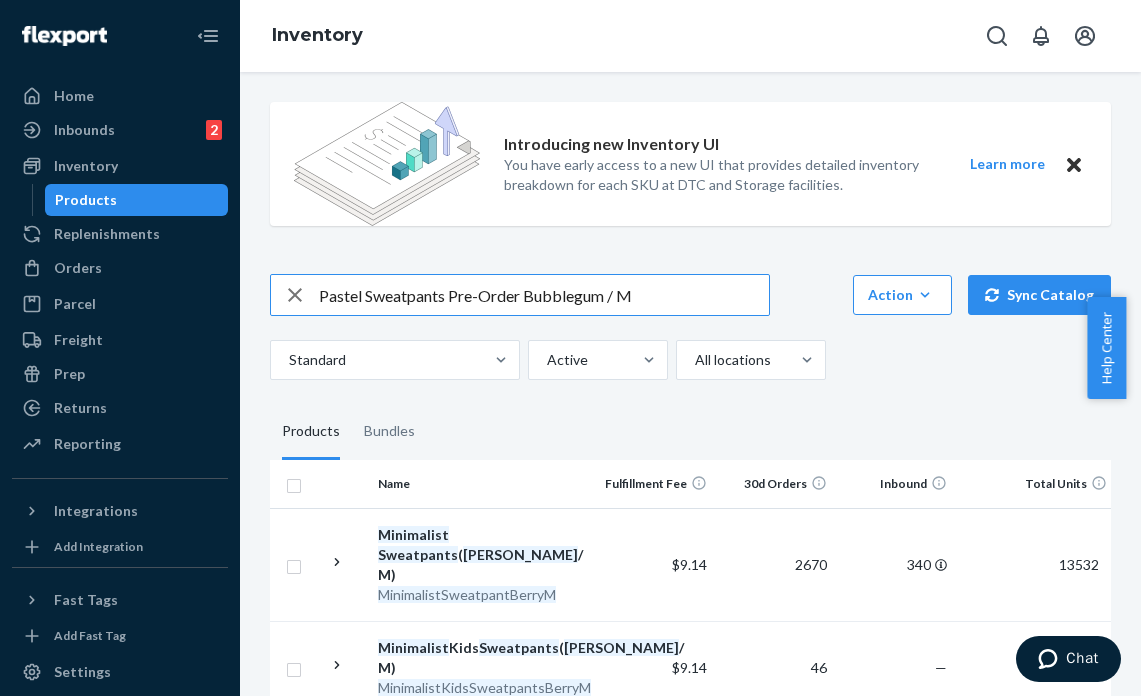 drag, startPoint x: 448, startPoint y: 293, endPoint x: 526, endPoint y: 297, distance: 78.10249 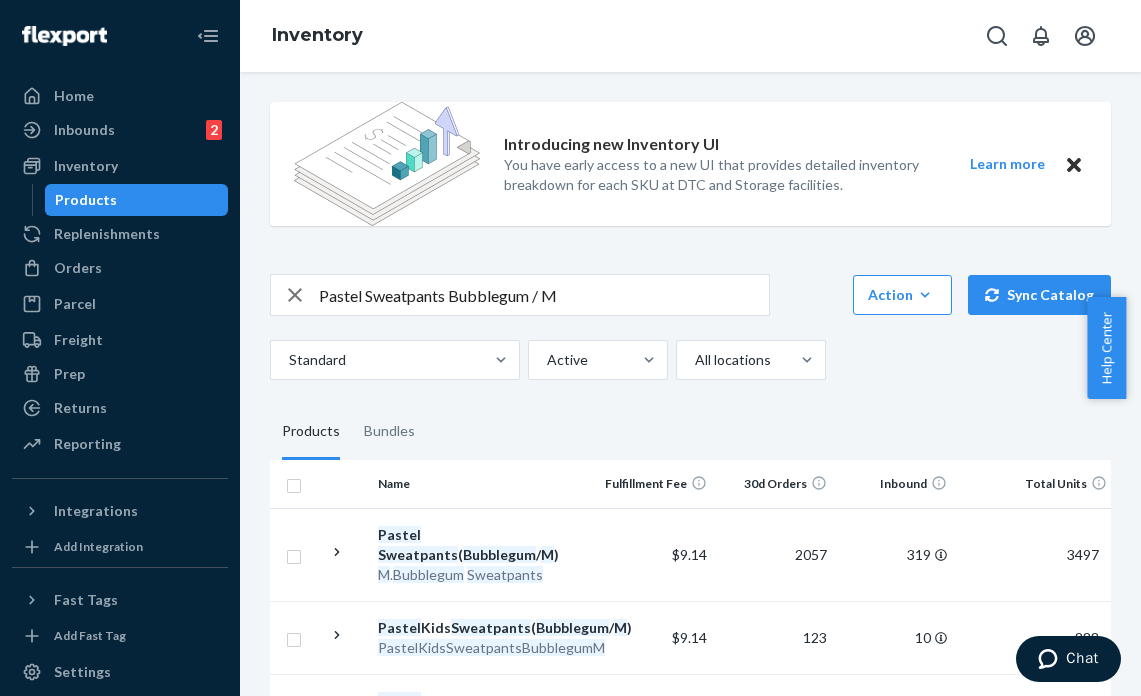 click on "Pastel Sweatpants Bubblegum / M" at bounding box center (544, 295) 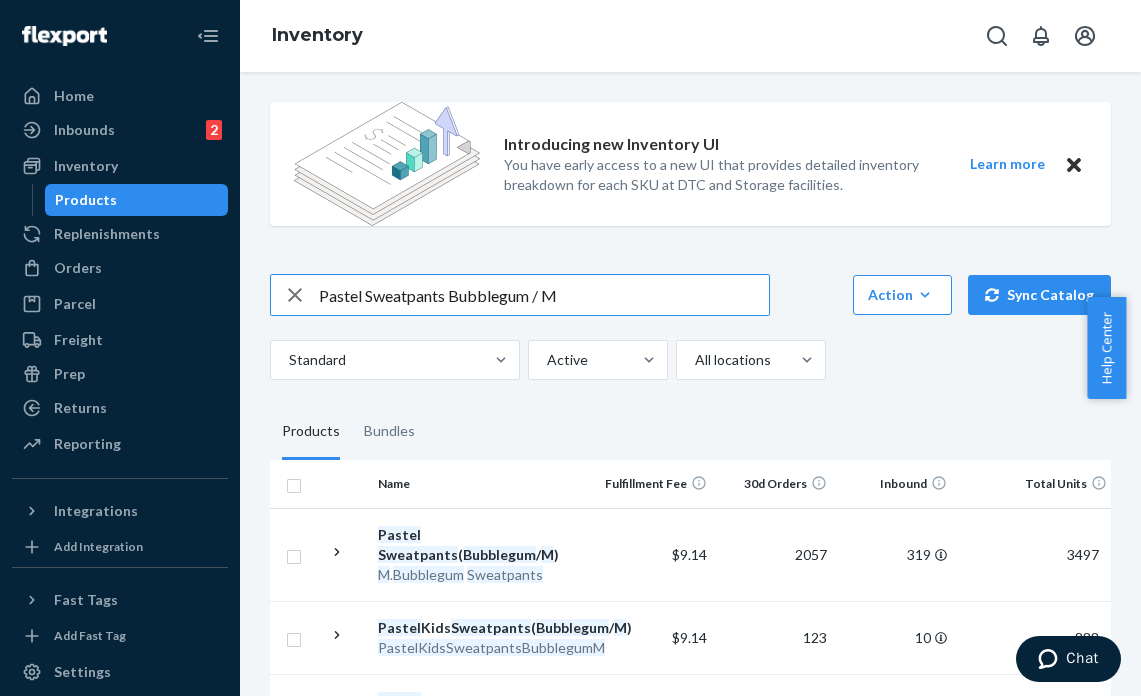 click on "Pastel Sweatpants Bubblegum / M" at bounding box center (544, 295) 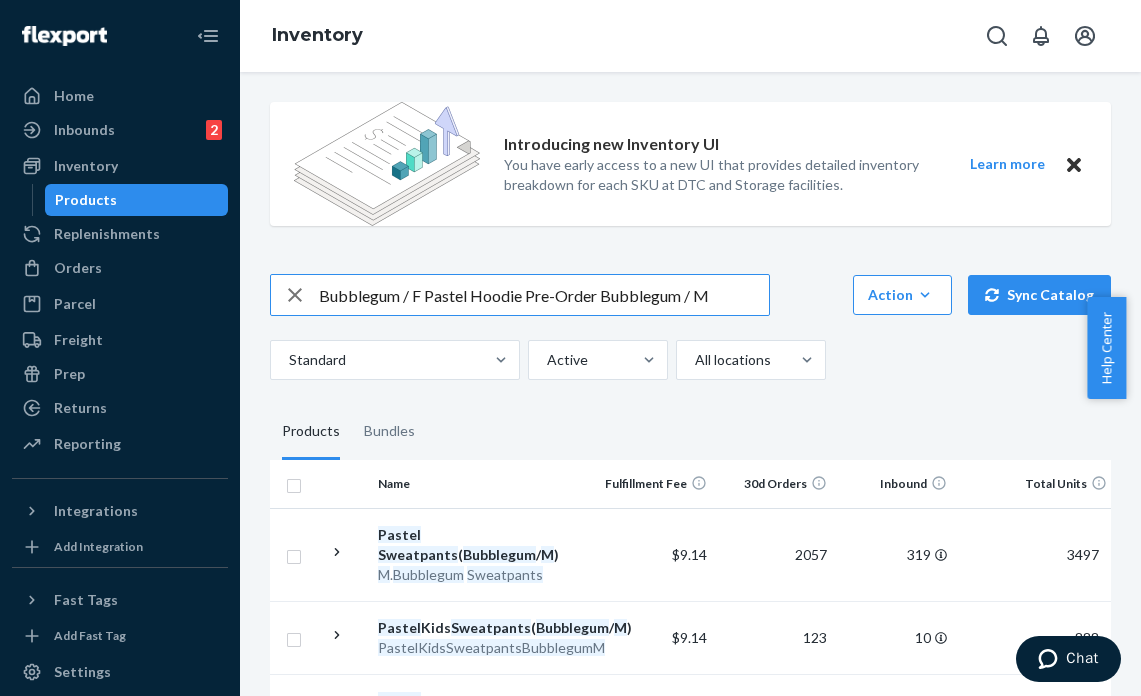 drag, startPoint x: 527, startPoint y: 294, endPoint x: 600, endPoint y: 298, distance: 73.109505 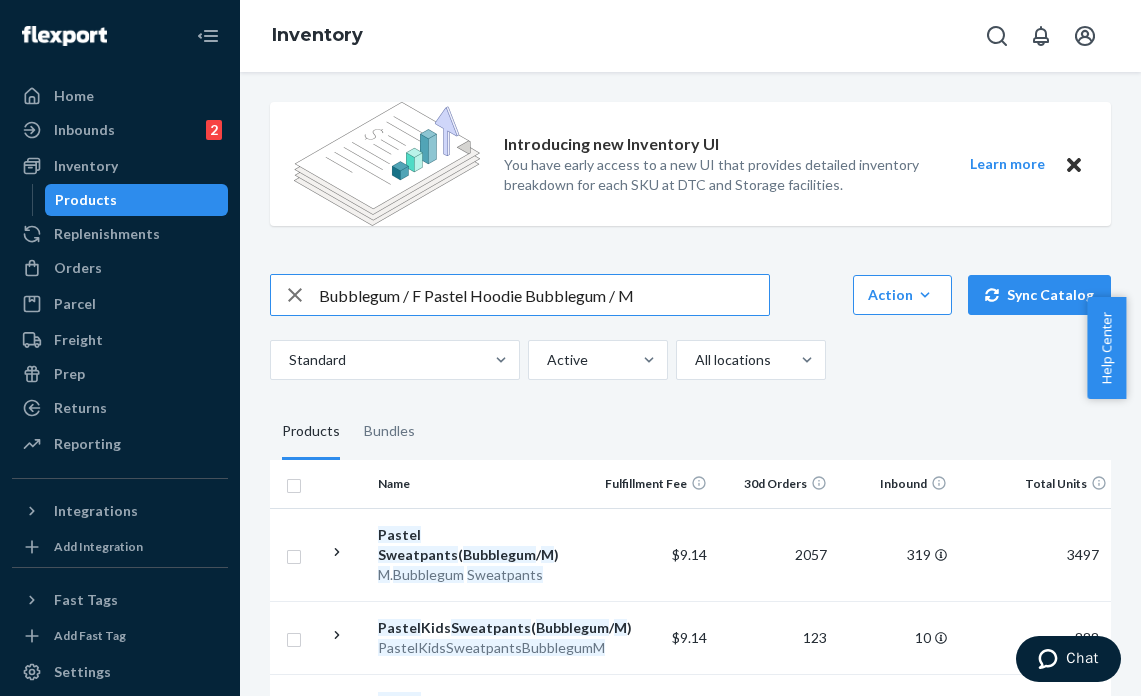 drag, startPoint x: 424, startPoint y: 292, endPoint x: 272, endPoint y: 292, distance: 152 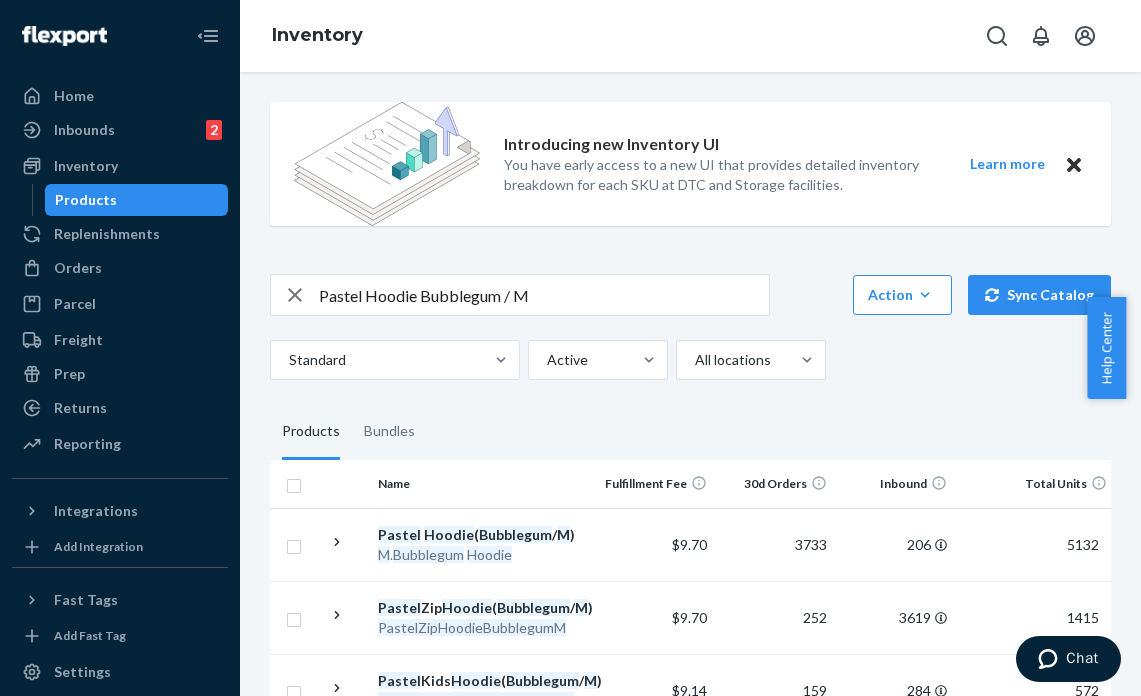 click on "Pastel Hoodie Bubblegum / M" at bounding box center (544, 295) 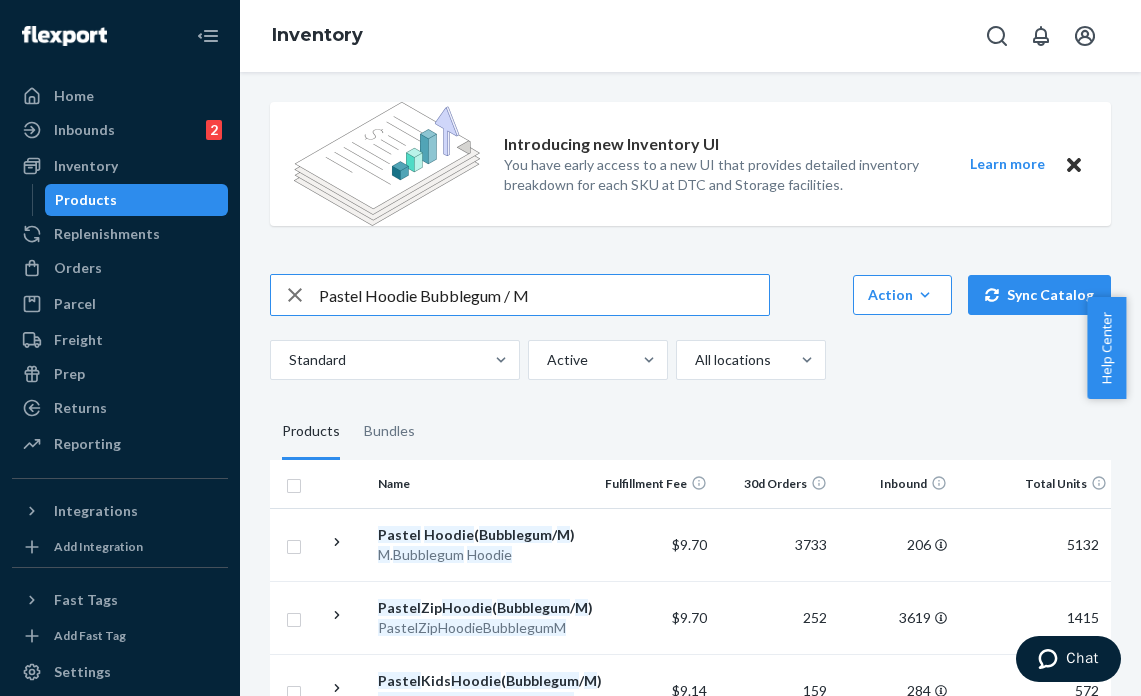 click on "Pastel Hoodie Bubblegum / M" at bounding box center (544, 295) 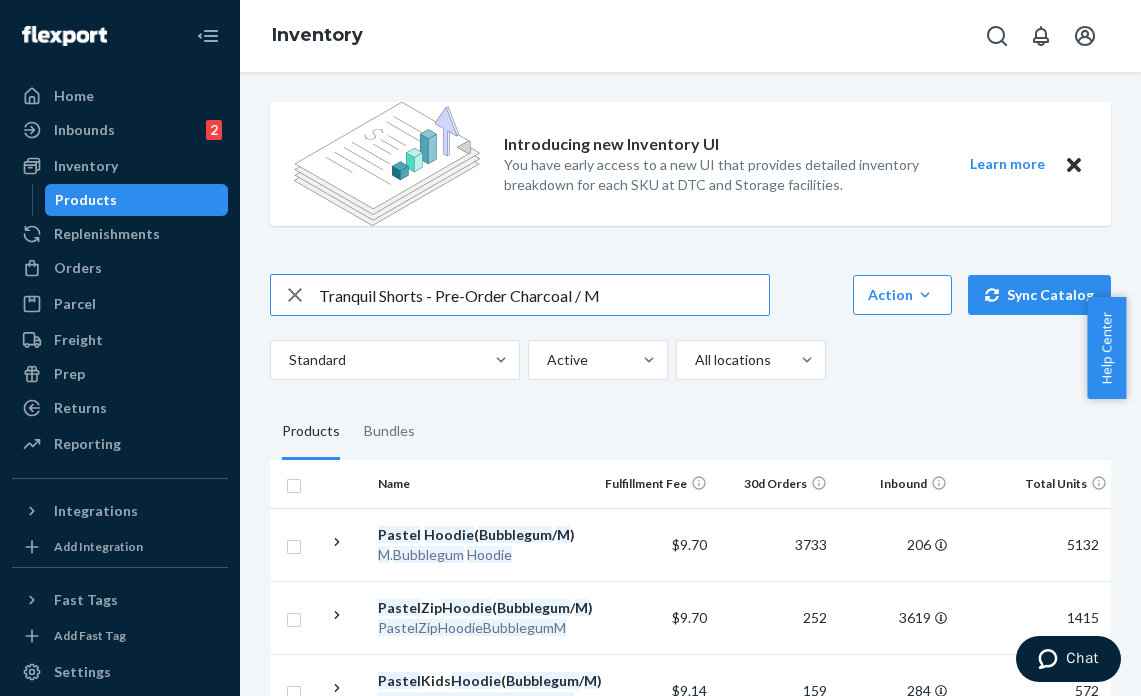drag, startPoint x: 515, startPoint y: 296, endPoint x: 429, endPoint y: 300, distance: 86.09297 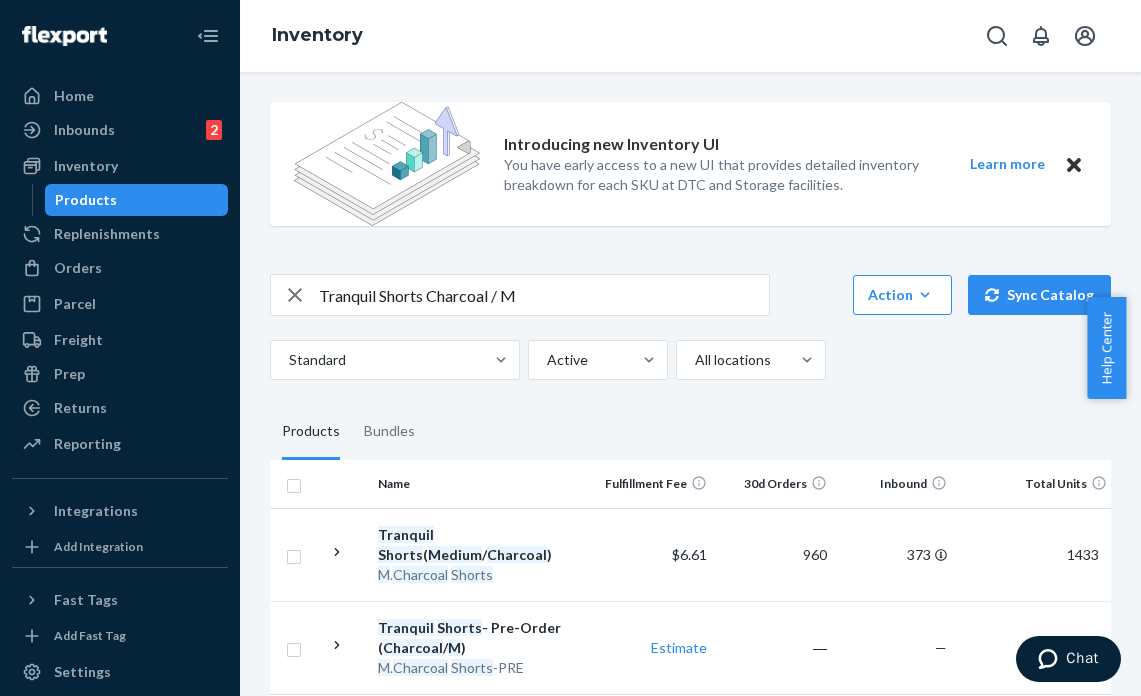 click on "Tranquil Shorts Charcoal / M" at bounding box center [544, 295] 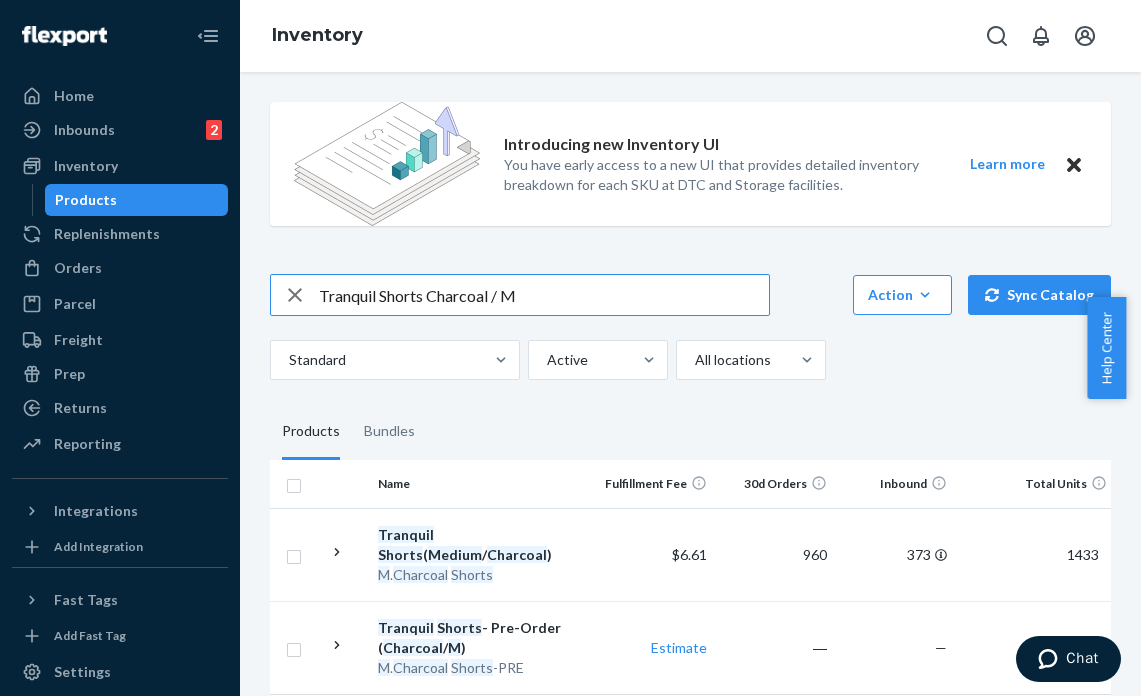 click on "Tranquil Shorts Charcoal / M" at bounding box center (544, 295) 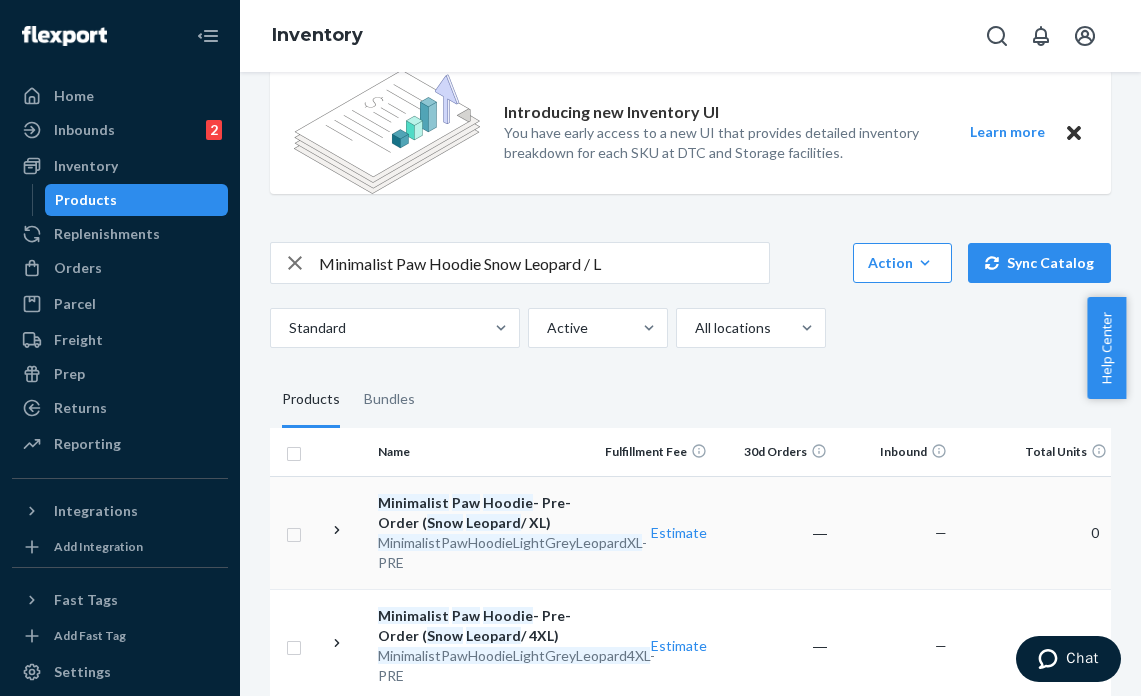 scroll, scrollTop: 0, scrollLeft: 0, axis: both 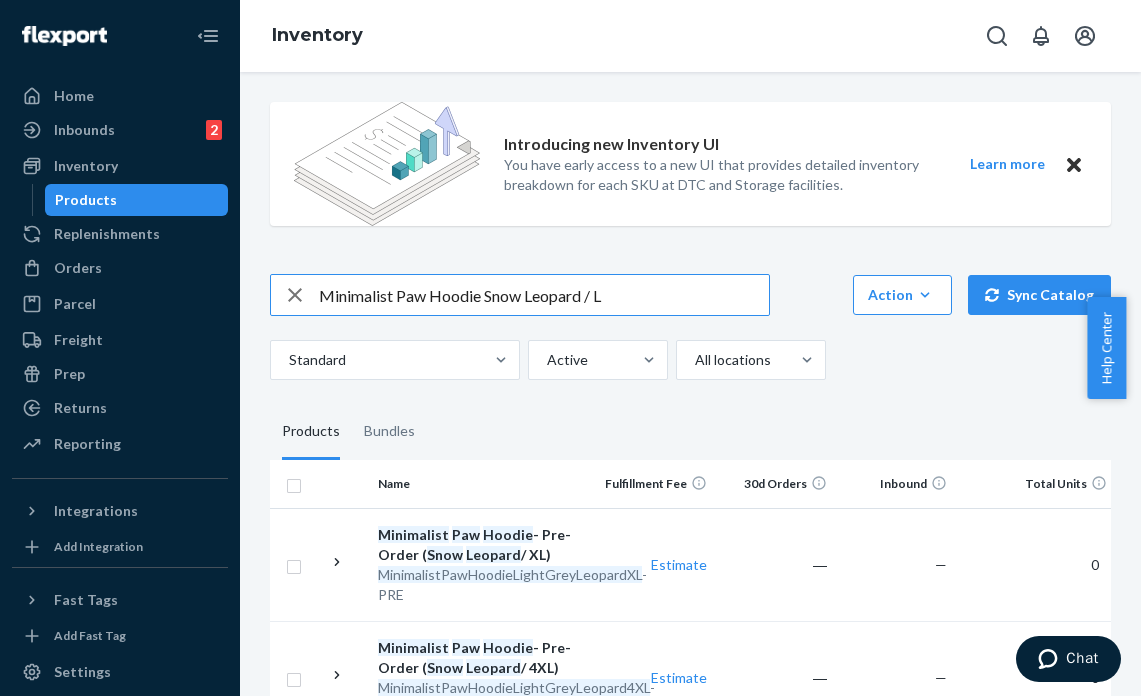 drag, startPoint x: 486, startPoint y: 294, endPoint x: 586, endPoint y: 296, distance: 100.02 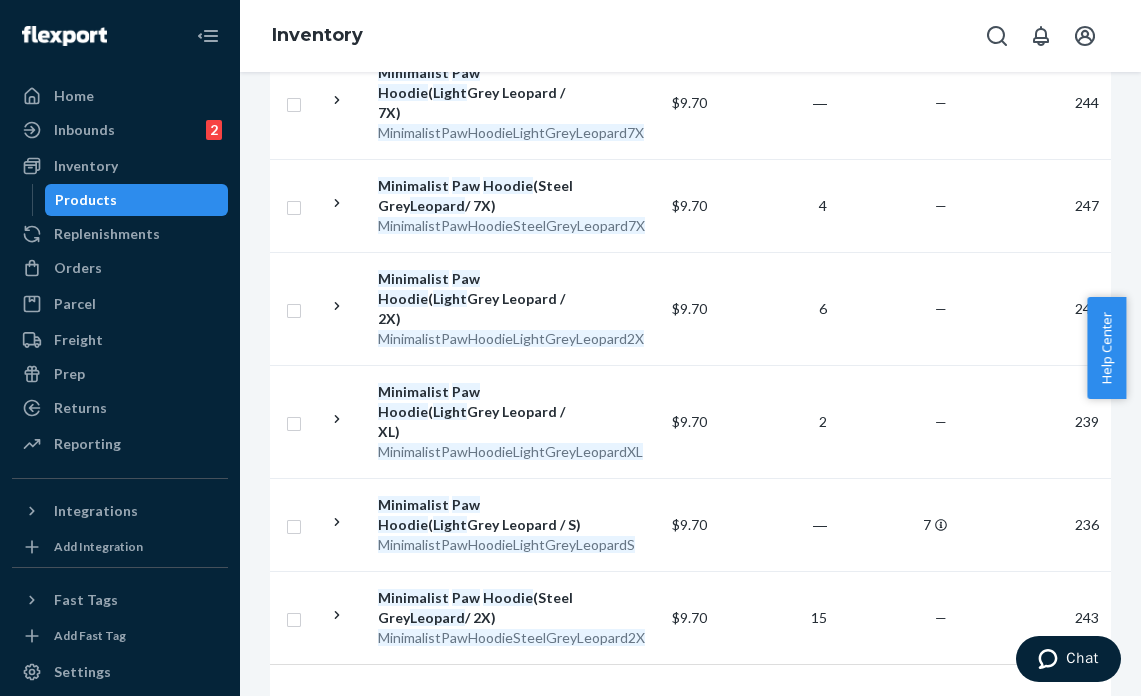 scroll, scrollTop: 2260, scrollLeft: 0, axis: vertical 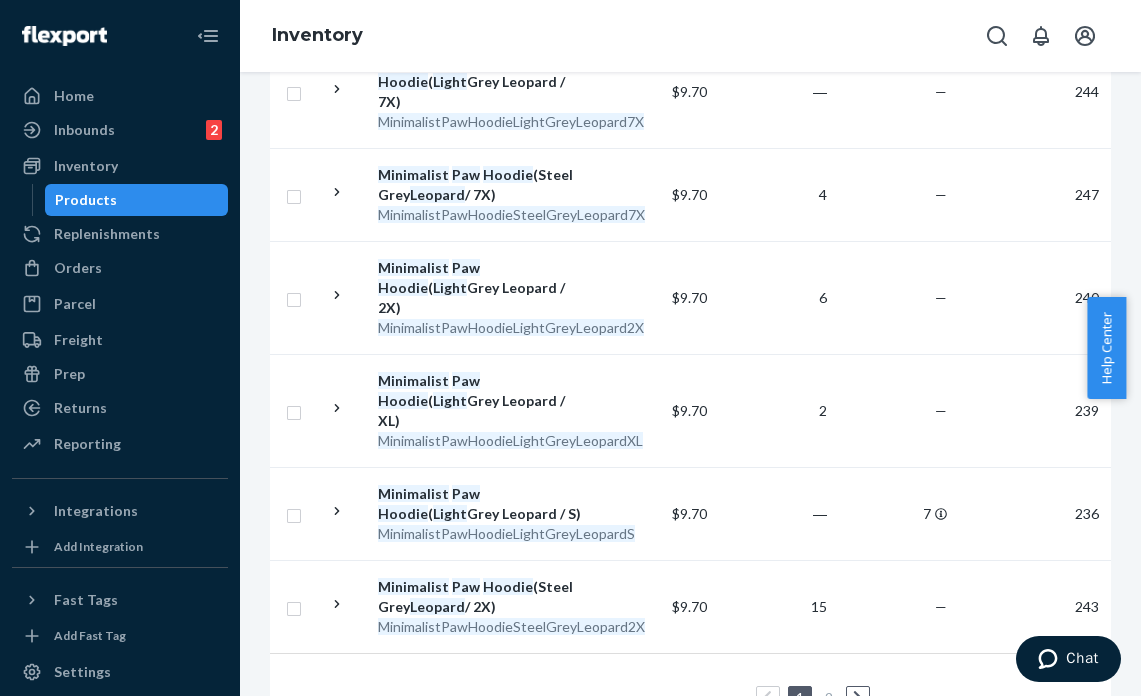 click on "2" at bounding box center [829, 697] 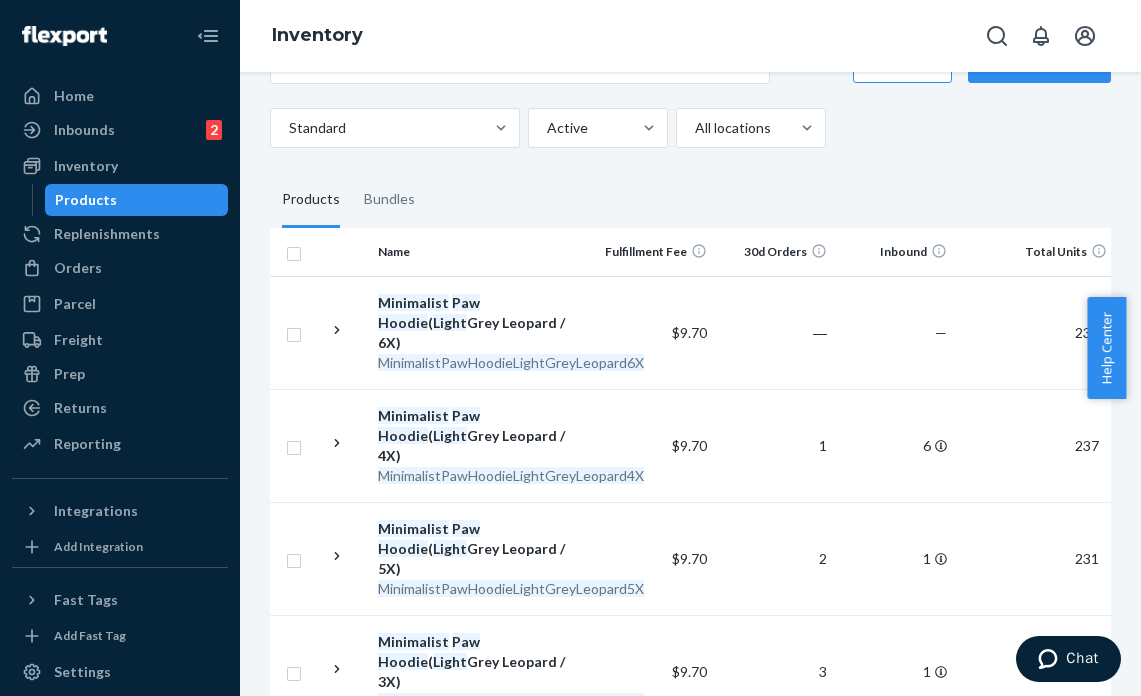 scroll, scrollTop: 0, scrollLeft: 0, axis: both 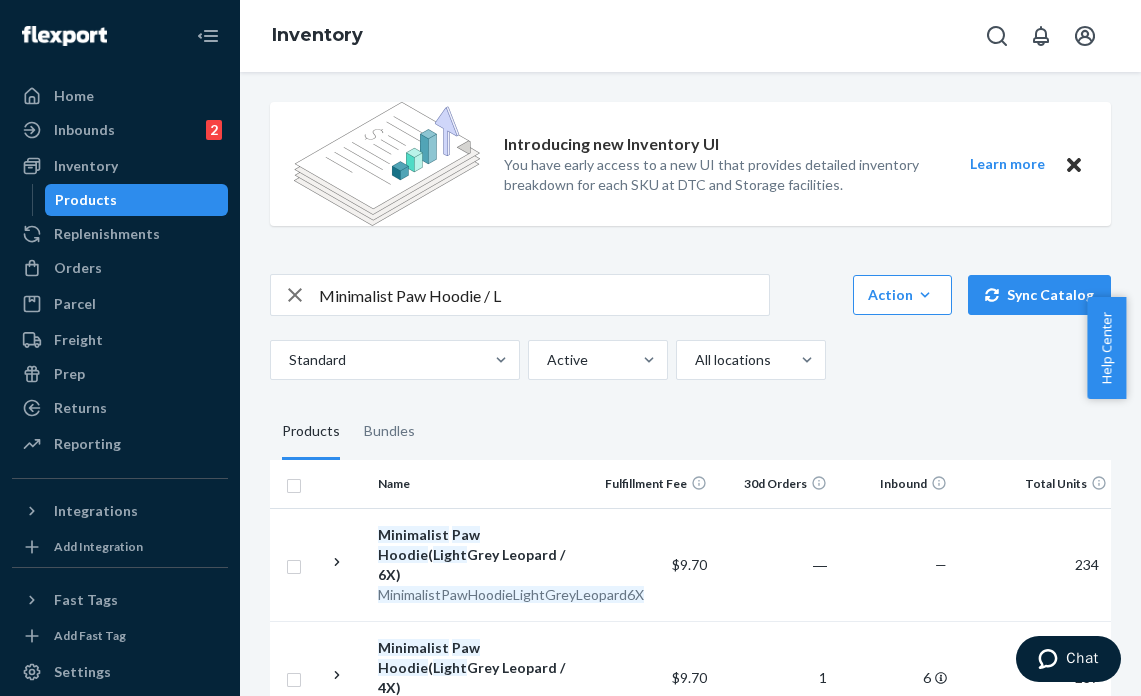 click on "Minimalist Paw Hoodie / L" at bounding box center (544, 295) 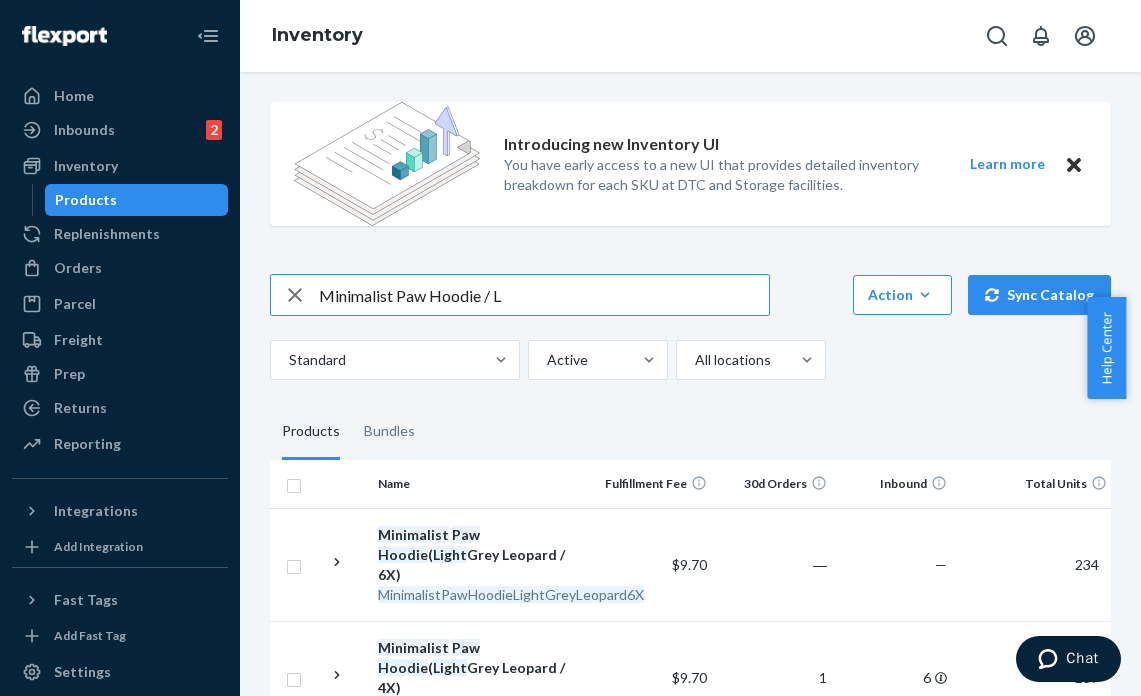 click on "Minimalist Paw Hoodie / L" at bounding box center [544, 295] 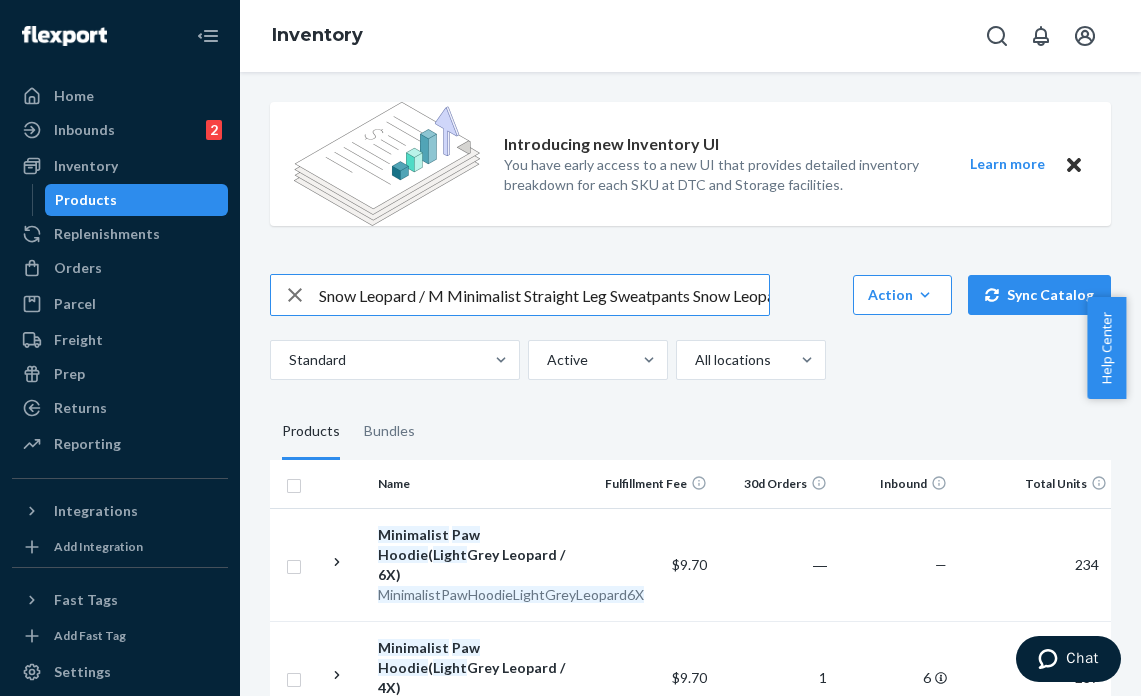scroll, scrollTop: 0, scrollLeft: 53, axis: horizontal 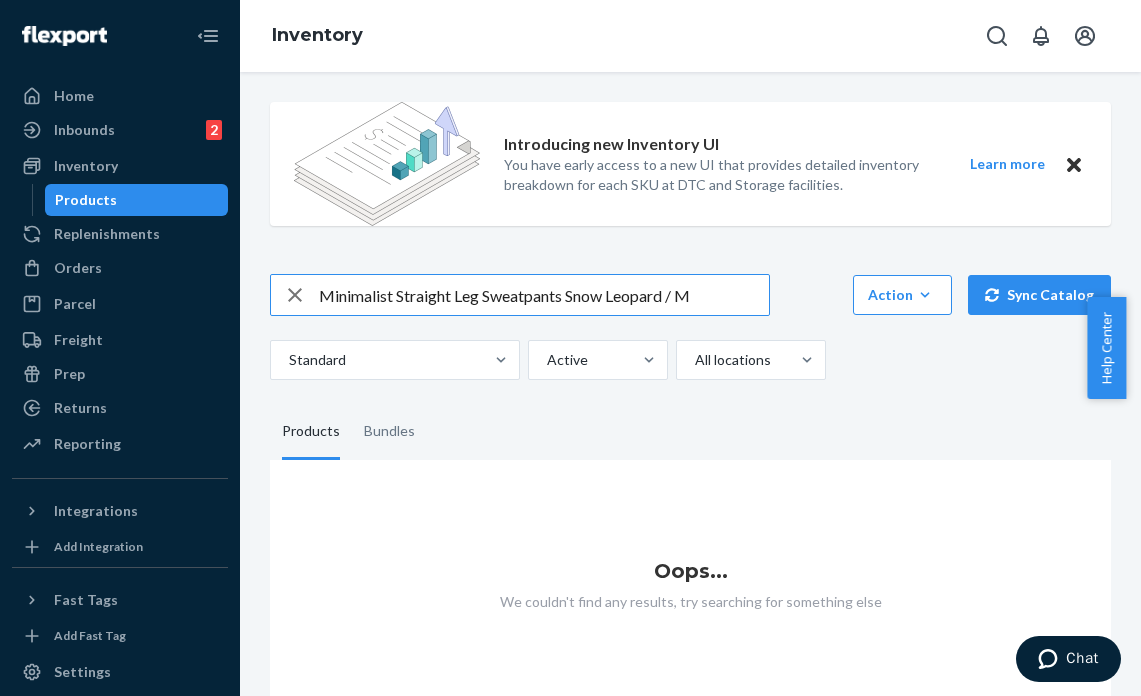 drag, startPoint x: 567, startPoint y: 294, endPoint x: 667, endPoint y: 293, distance: 100.005 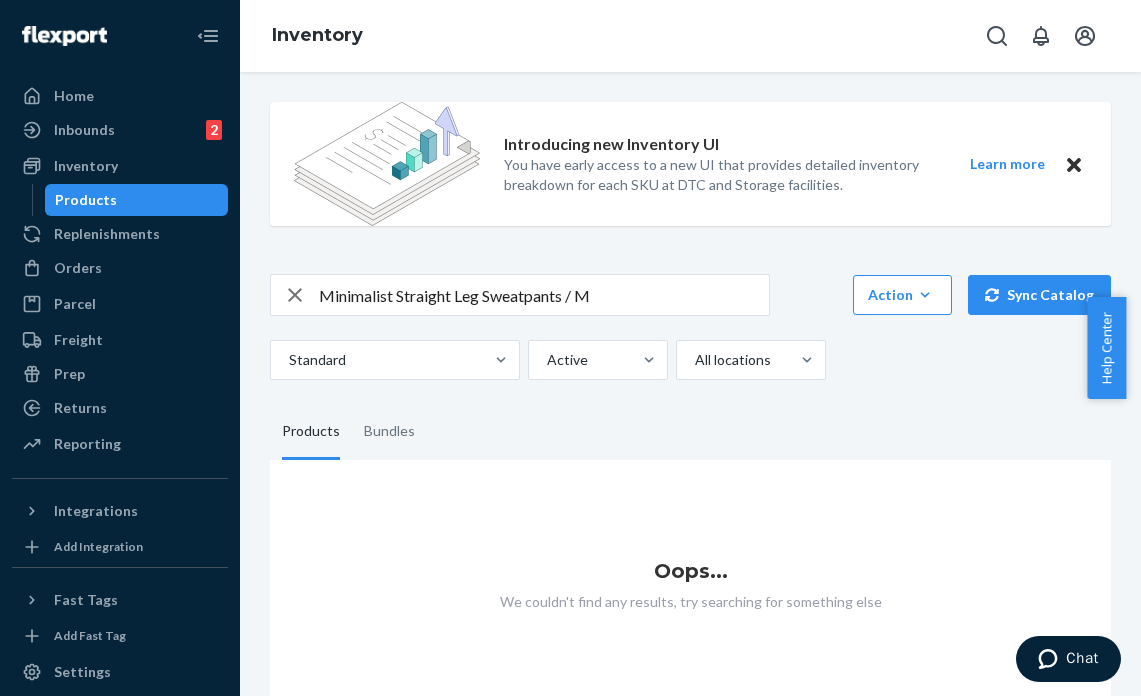 click on "Minimalist Straight Leg Sweatpants / M" at bounding box center [544, 295] 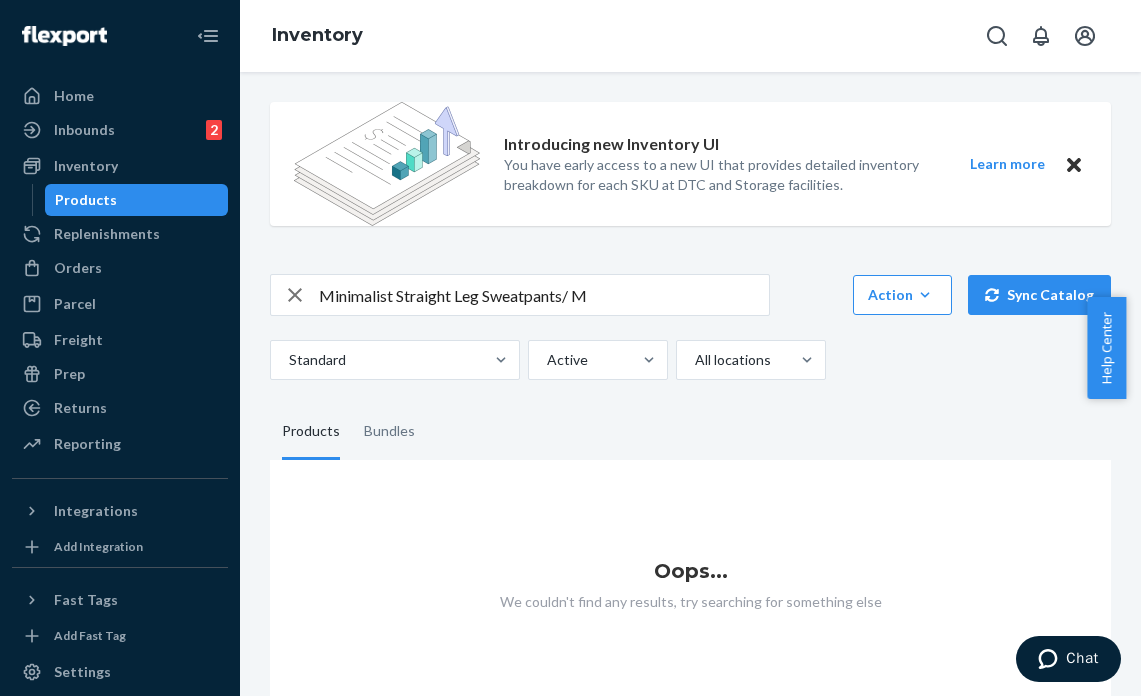 click on "Minimalist Straight Leg Sweatpants/ M" at bounding box center [544, 295] 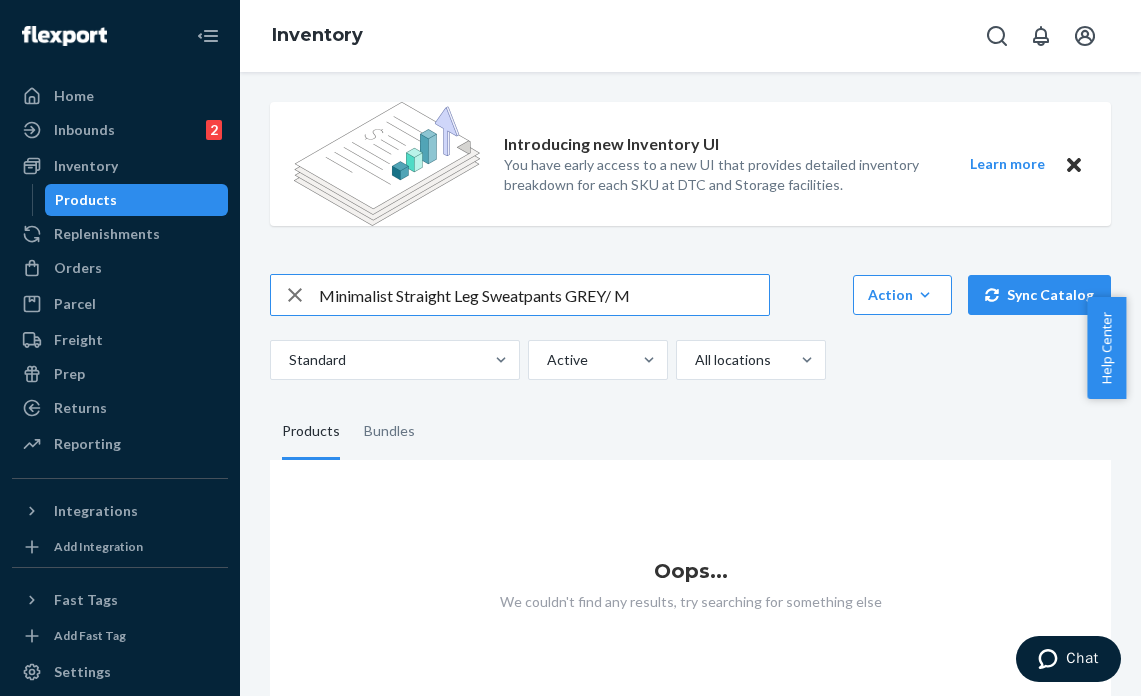 click on "Minimalist Straight Leg Sweatpants GREY/ M" at bounding box center (544, 295) 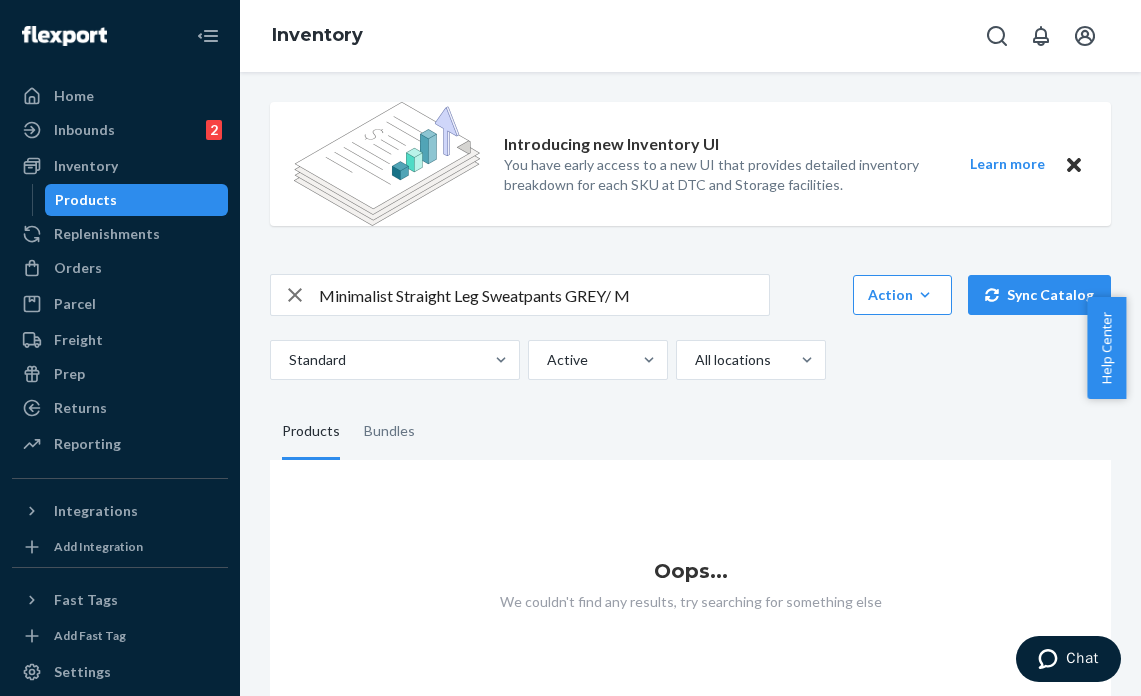 click on "Minimalist Straight Leg Sweatpants GREY/ M" at bounding box center [544, 295] 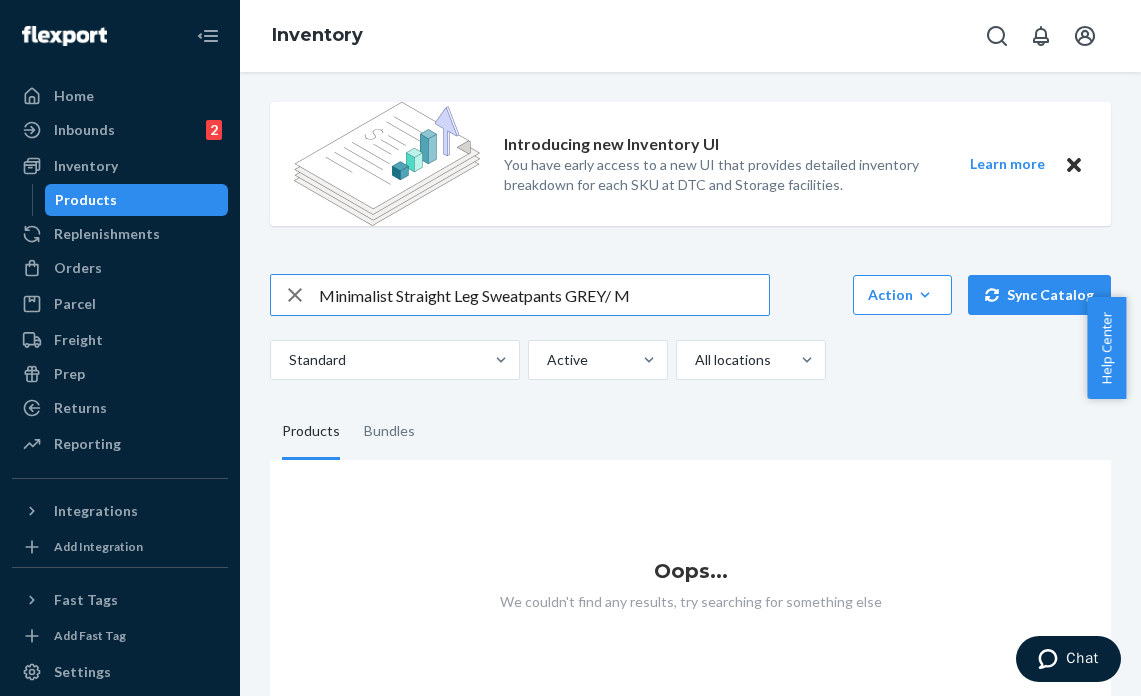 click on "Minimalist Straight Leg Sweatpants GREY/ M" at bounding box center (544, 295) 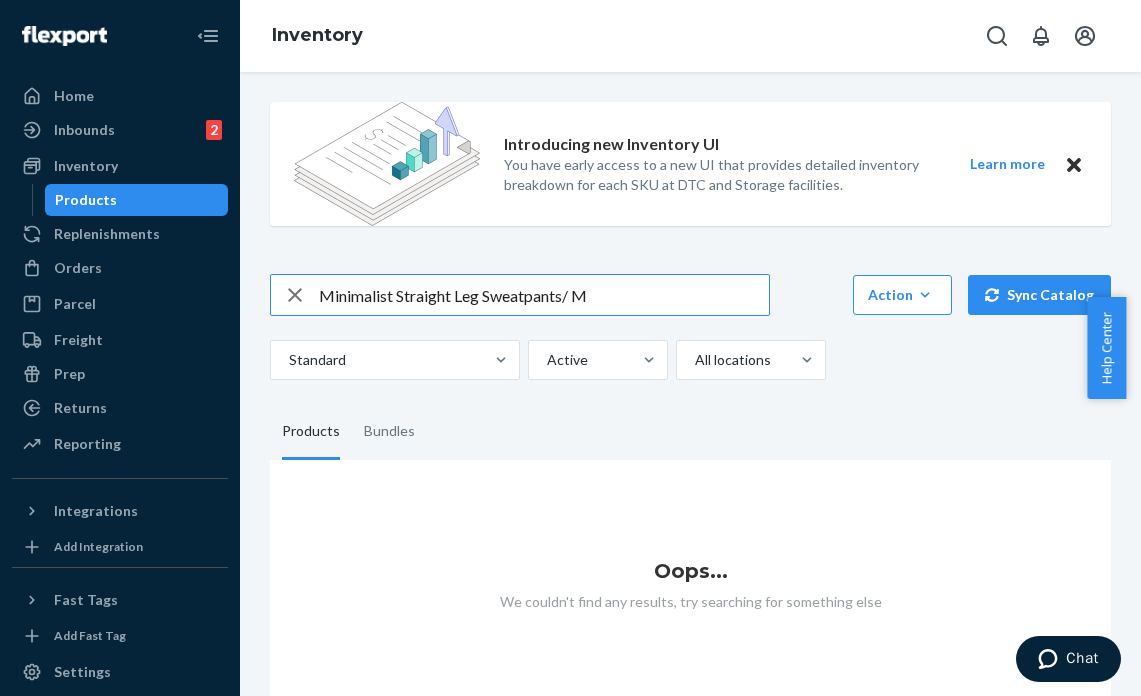 click on "Minimalist Straight Leg Sweatpants/ M" at bounding box center [544, 295] 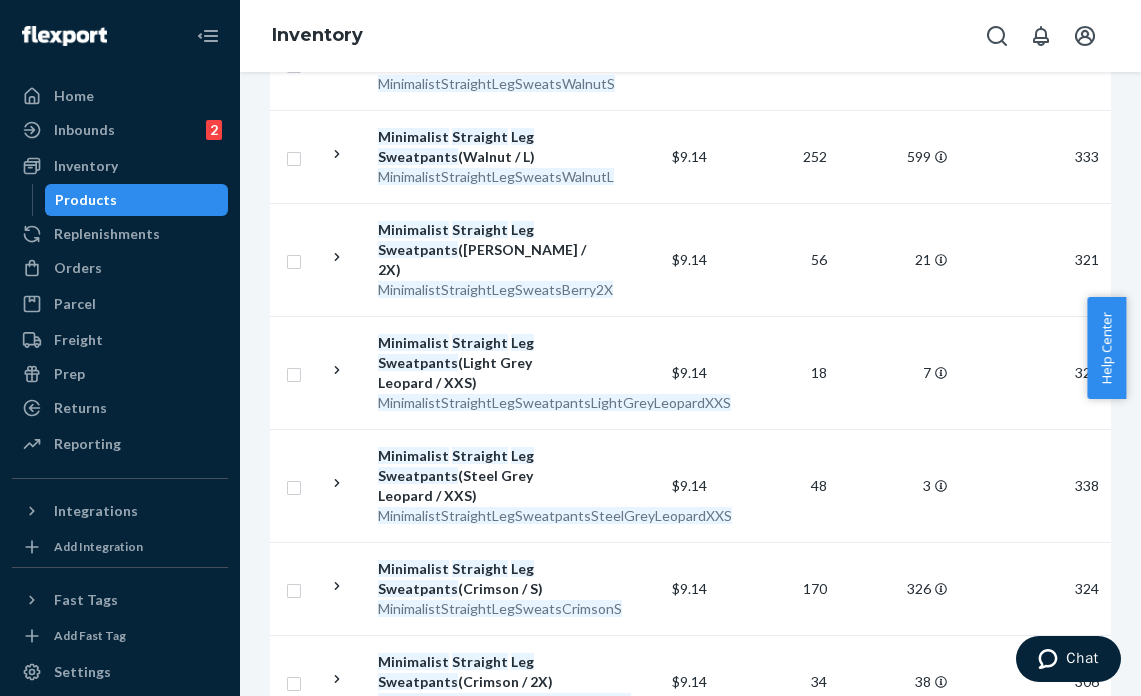 scroll, scrollTop: 997, scrollLeft: 0, axis: vertical 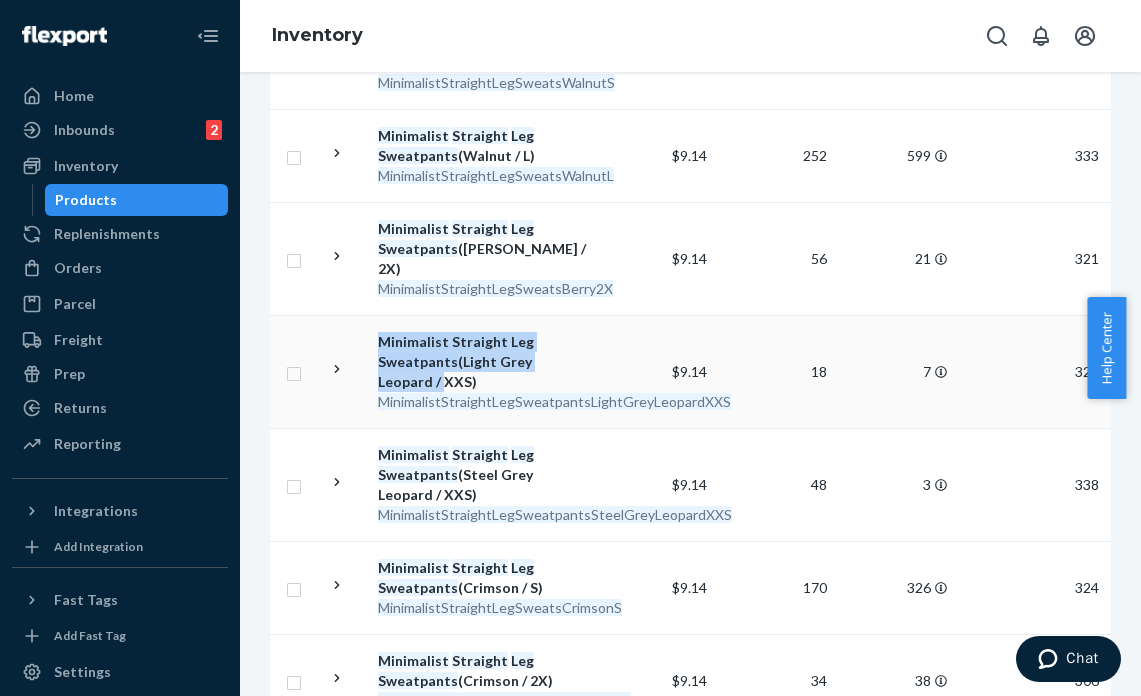 drag, startPoint x: 368, startPoint y: 277, endPoint x: 587, endPoint y: 298, distance: 220.00455 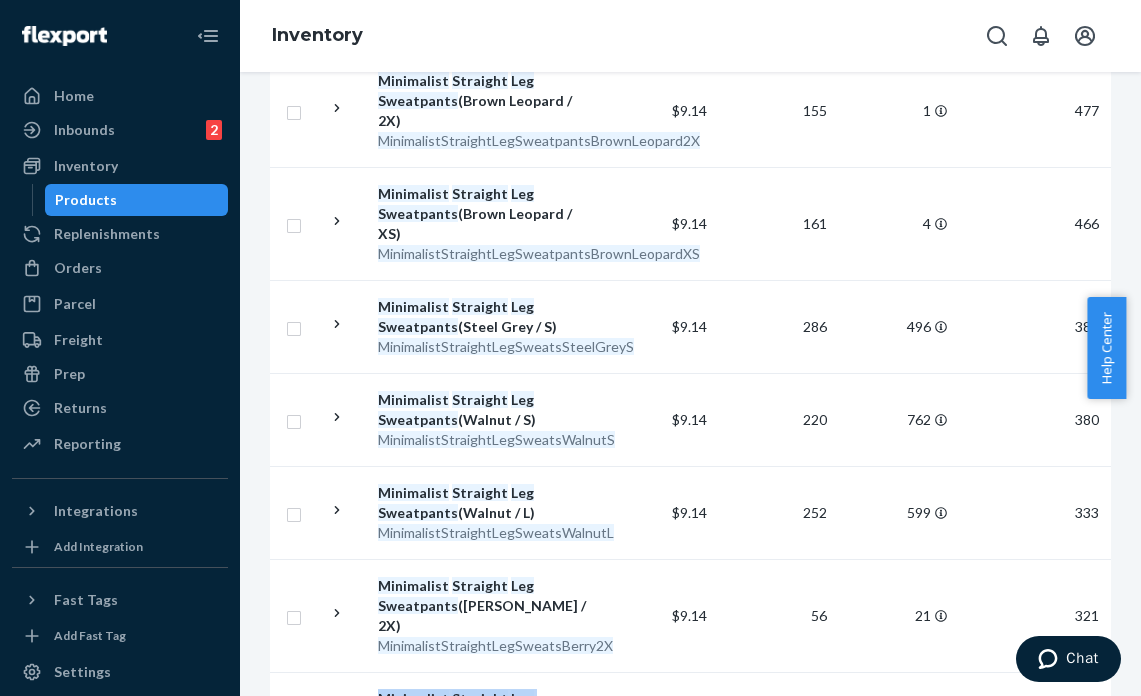 scroll, scrollTop: 0, scrollLeft: 0, axis: both 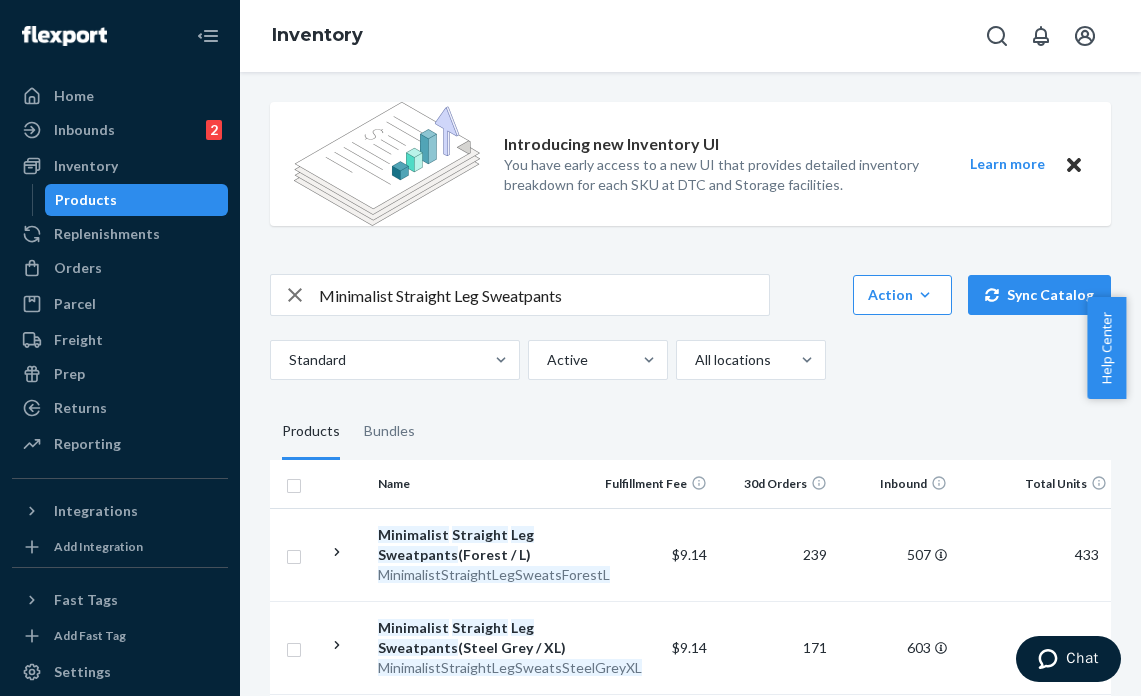 click on "Minimalist Straight Leg Sweatpants" at bounding box center [544, 295] 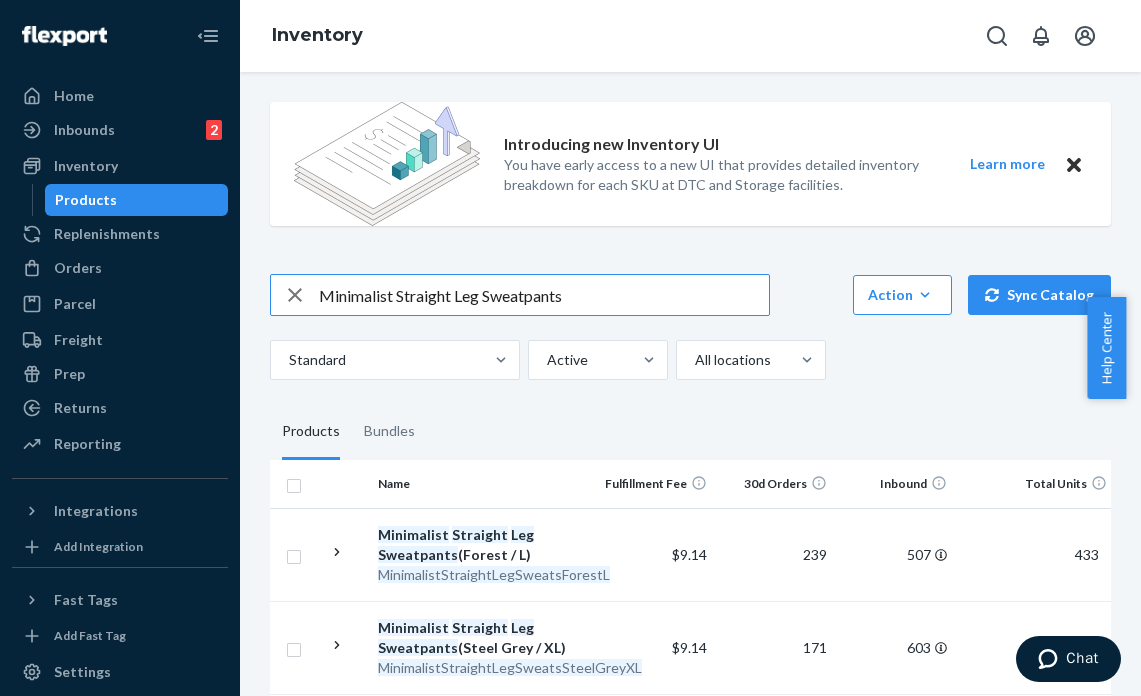 click on "Minimalist Straight Leg Sweatpants" at bounding box center (544, 295) 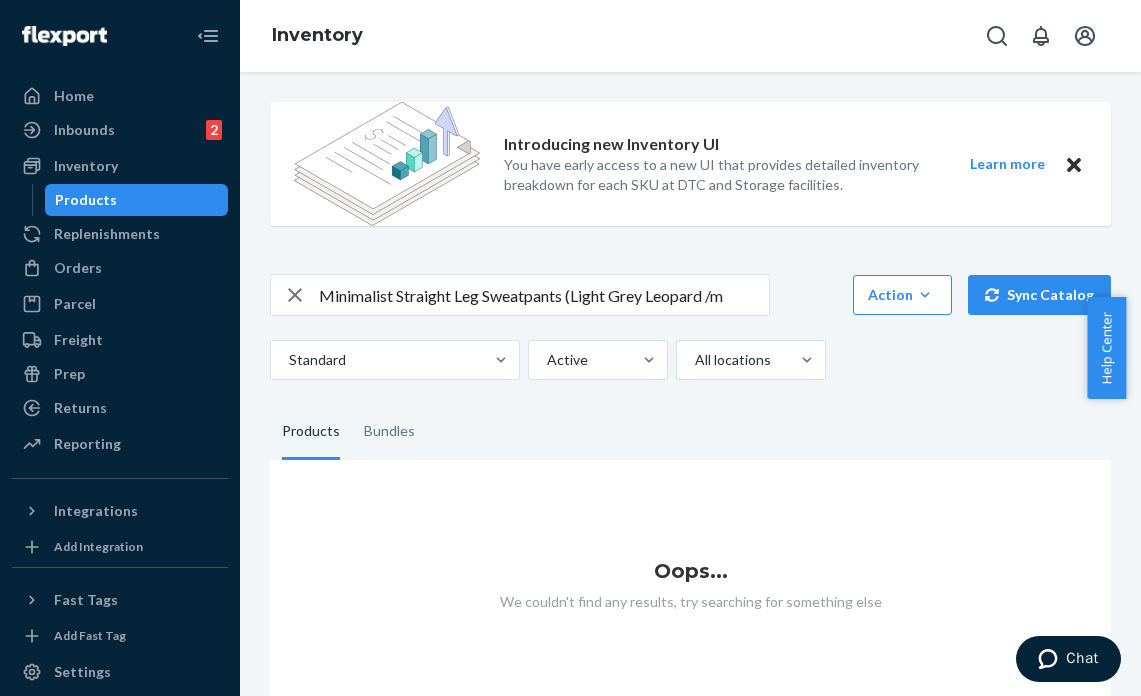 click on "Minimalist Straight Leg Sweatpants (Light Grey Leopard /m" at bounding box center (544, 295) 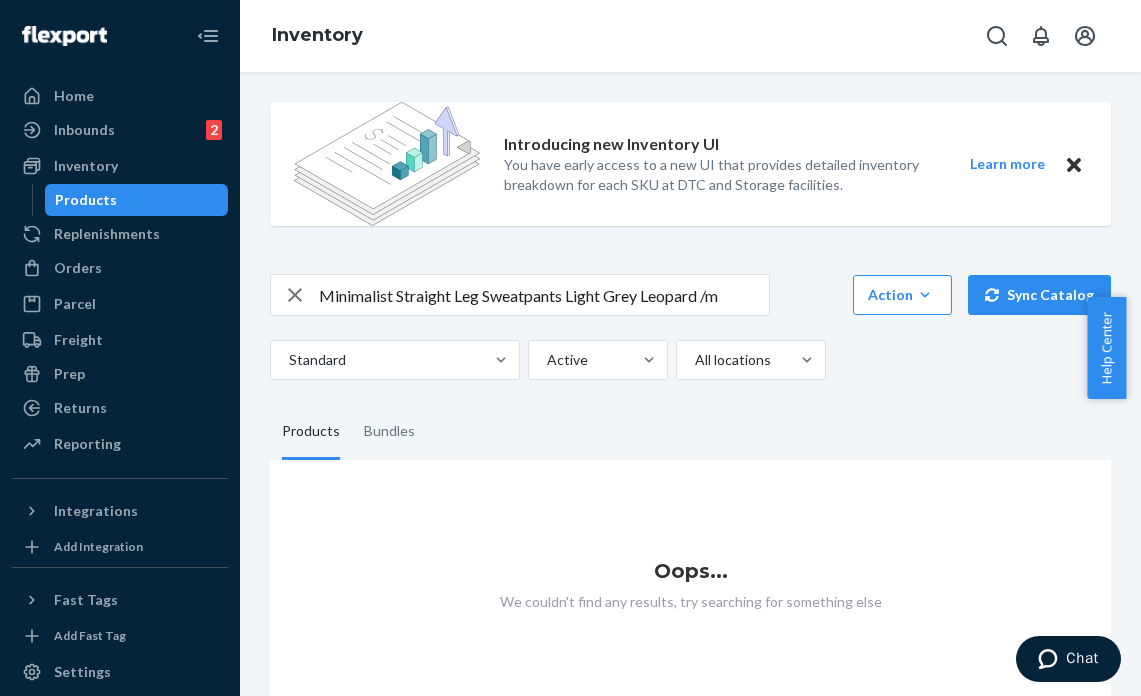 click on "Minimalist Straight Leg Sweatpants Light Grey Leopard /m" at bounding box center (544, 295) 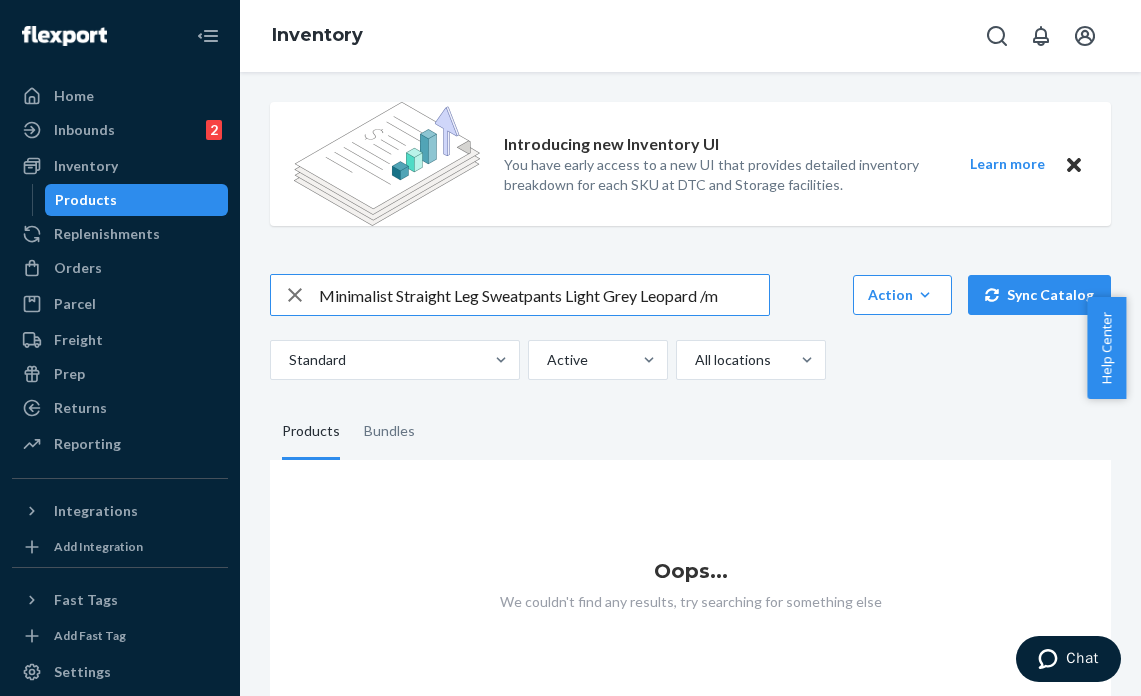click on "Minimalist Straight Leg Sweatpants Light Grey Leopard /m" at bounding box center (544, 295) 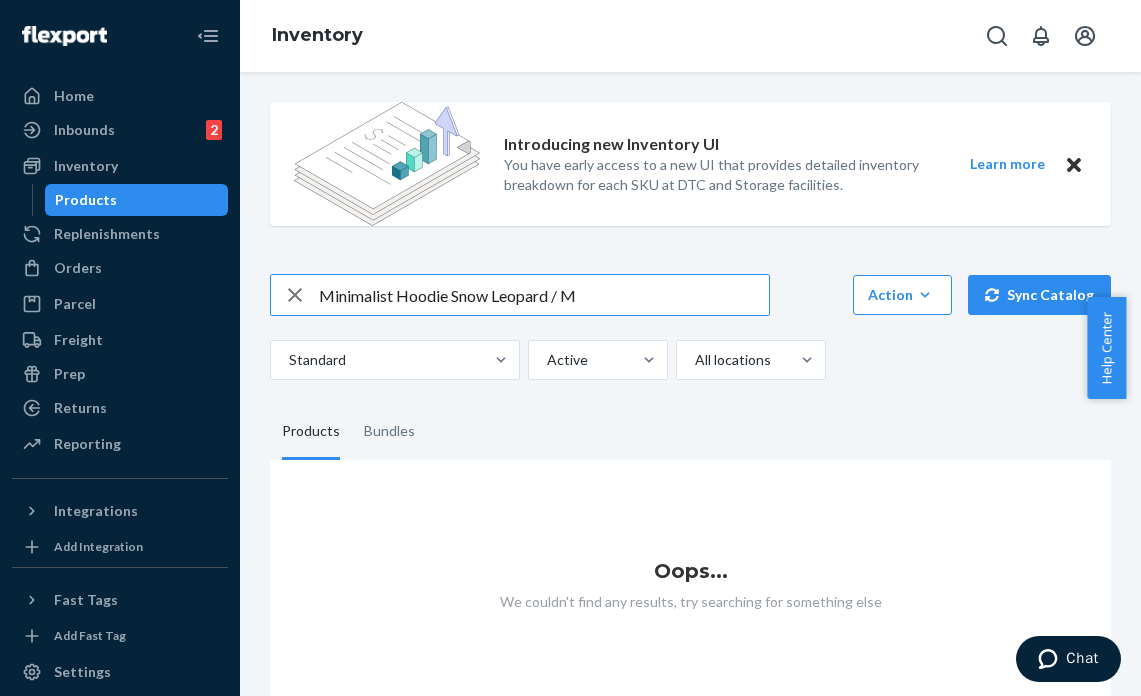 drag, startPoint x: 451, startPoint y: 292, endPoint x: 488, endPoint y: 293, distance: 37.01351 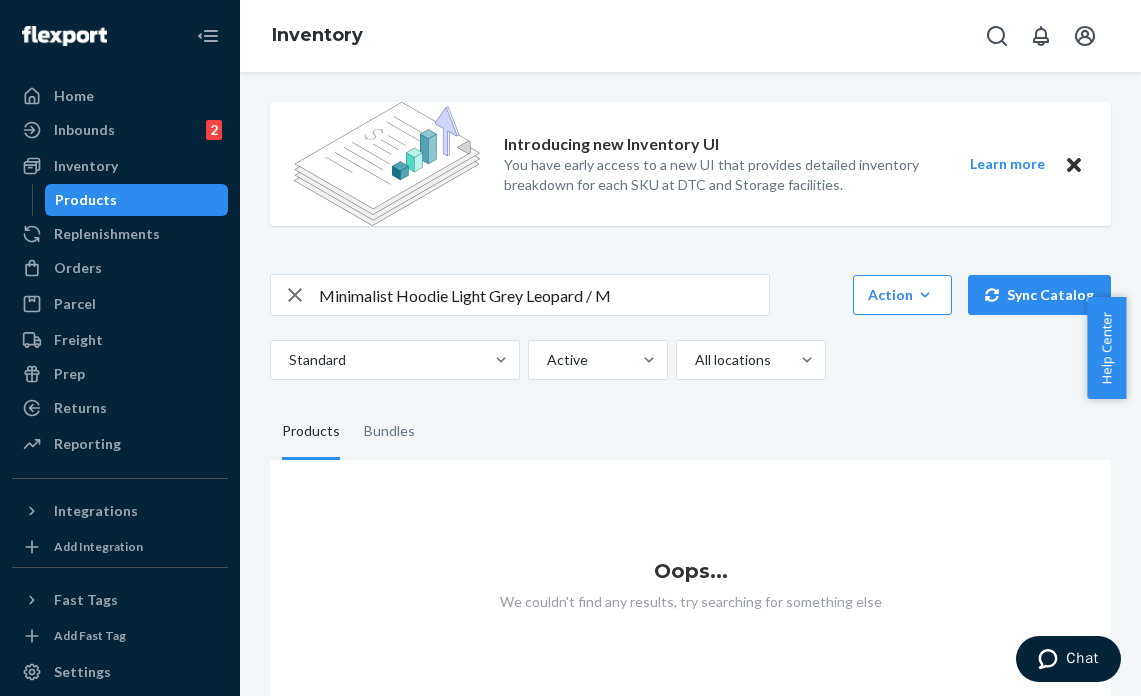 click on "Minimalist Hoodie Light Grey Leopard / M" at bounding box center [544, 295] 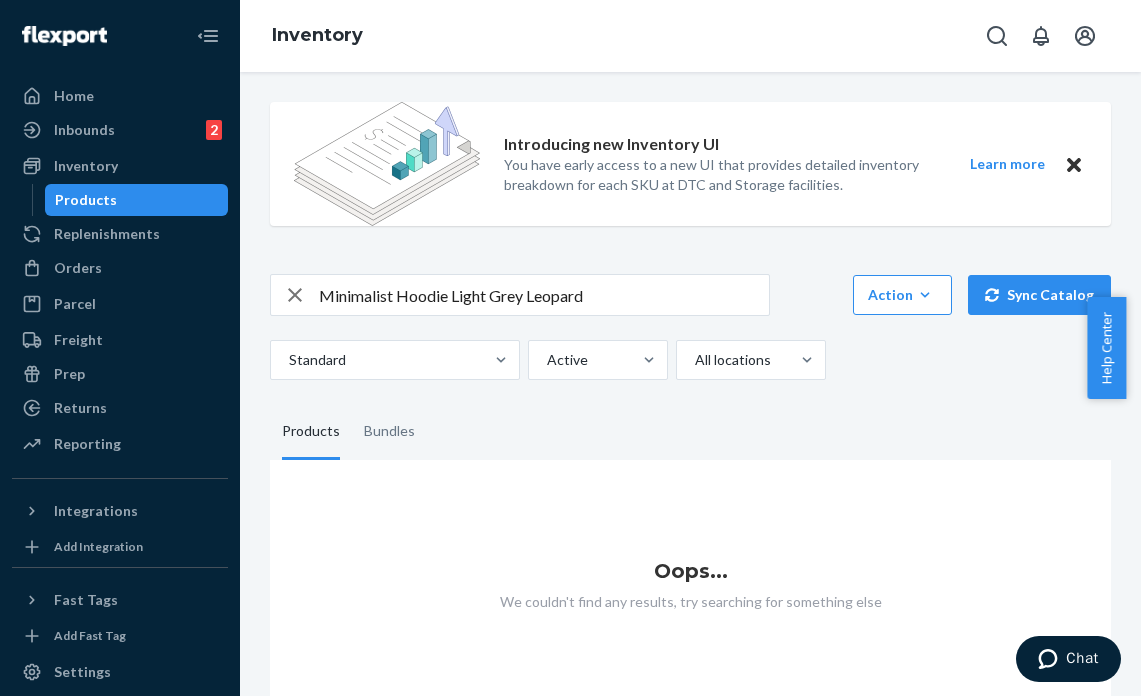 click on "Minimalist Hoodie Light Grey Leopard" at bounding box center (544, 295) 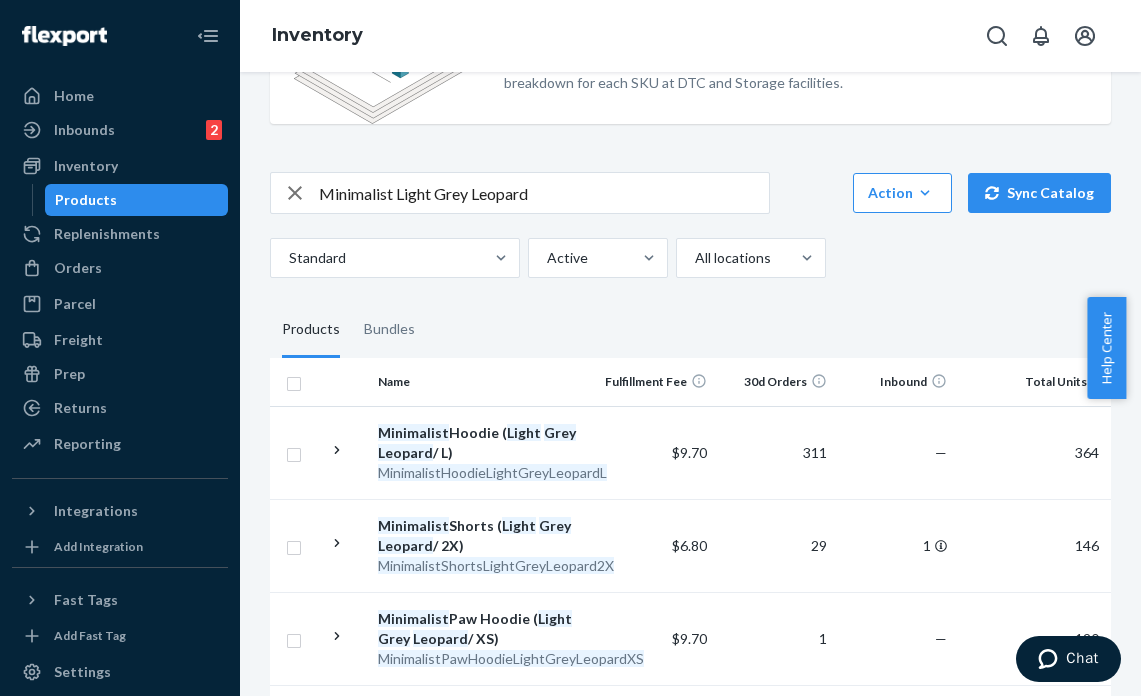 scroll, scrollTop: 103, scrollLeft: 0, axis: vertical 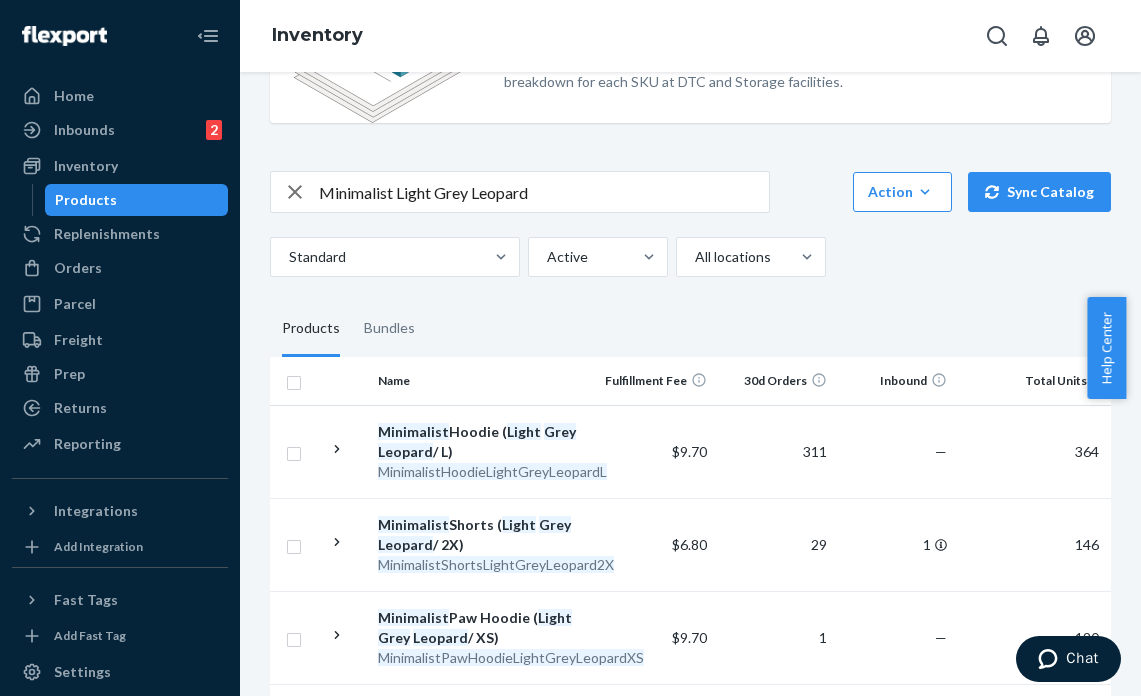click on "Minimalist Light Grey Leopard" at bounding box center [544, 192] 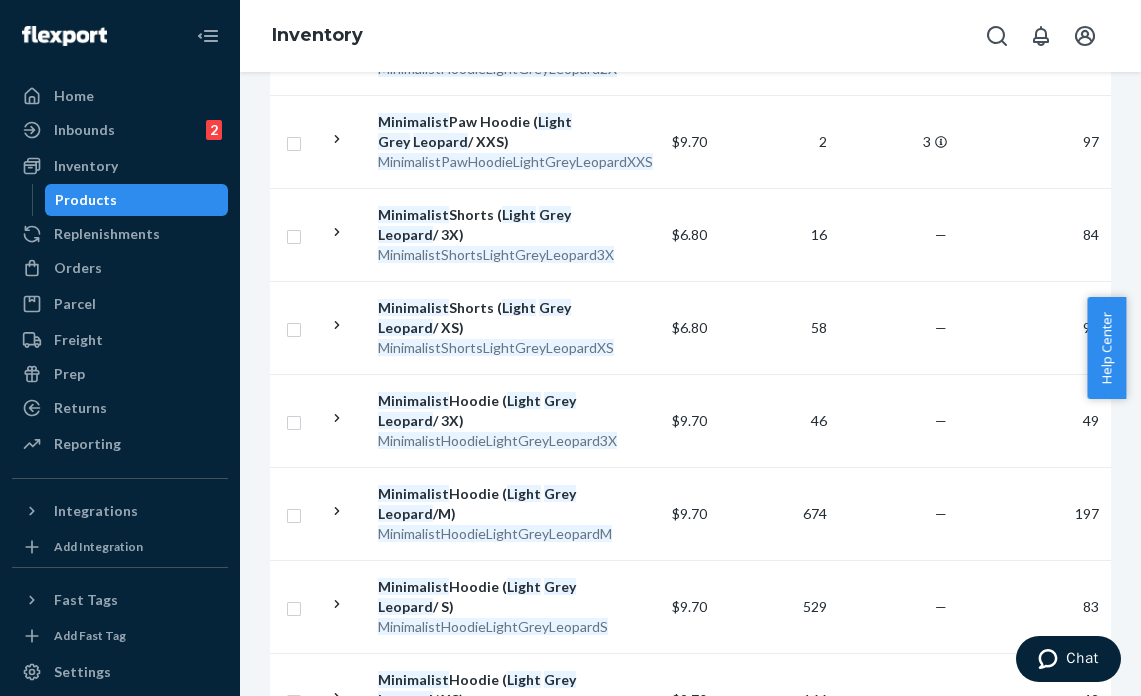 scroll, scrollTop: 796, scrollLeft: 0, axis: vertical 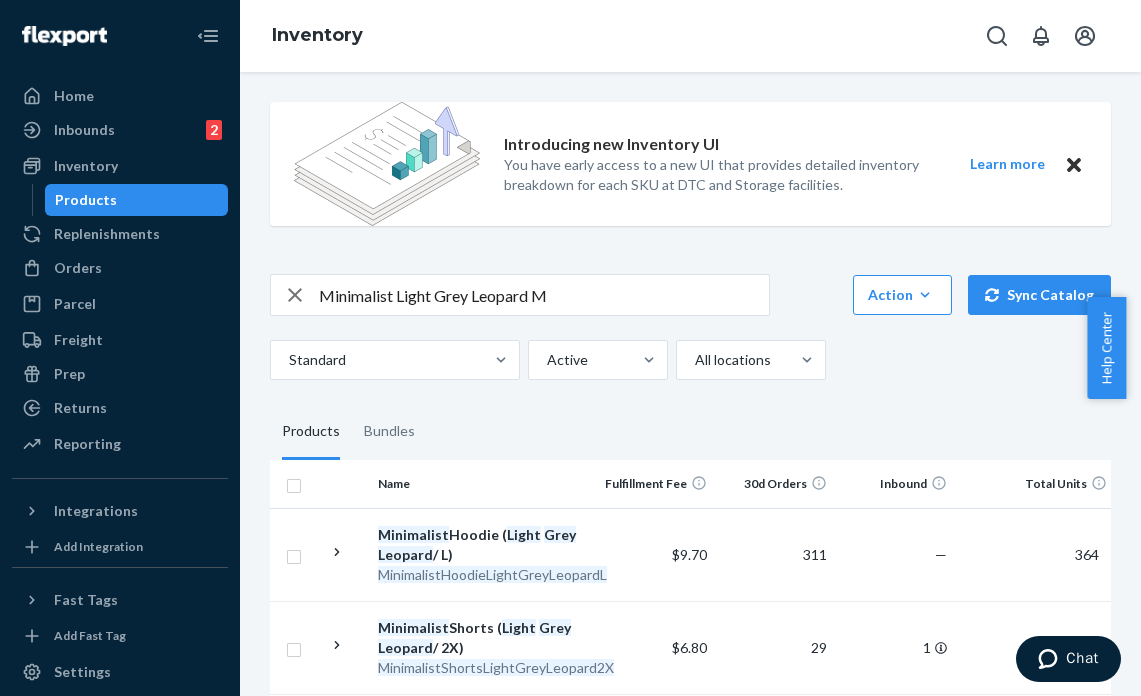 drag, startPoint x: 321, startPoint y: 295, endPoint x: 403, endPoint y: 295, distance: 82 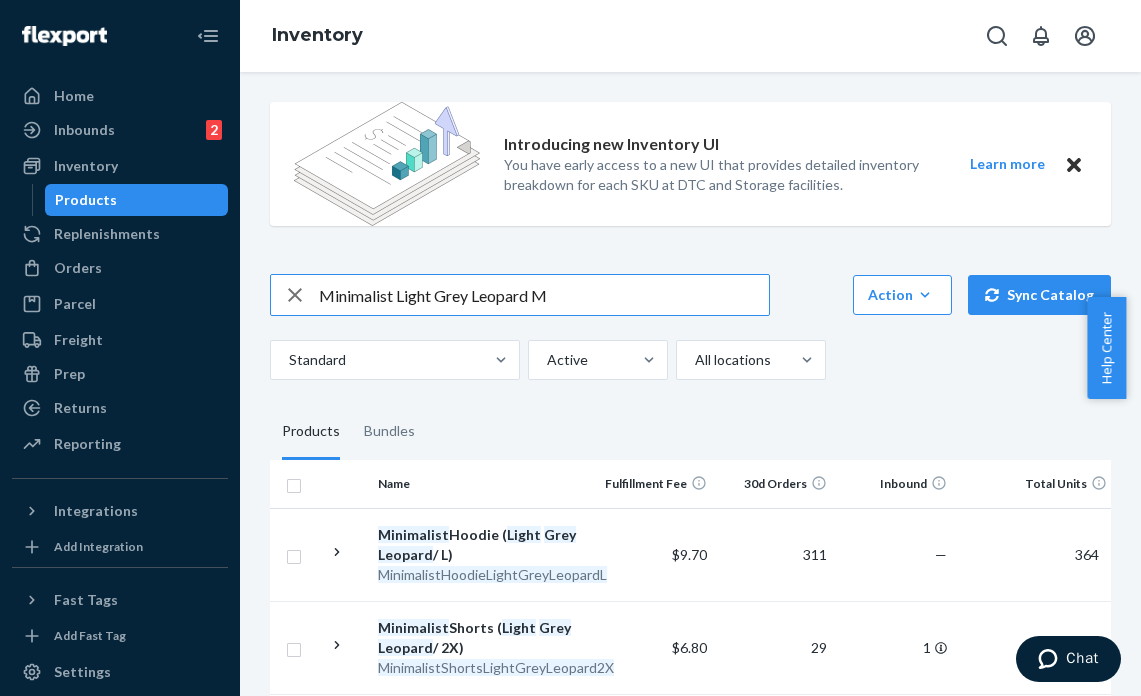 drag, startPoint x: 320, startPoint y: 294, endPoint x: 392, endPoint y: 293, distance: 72.00694 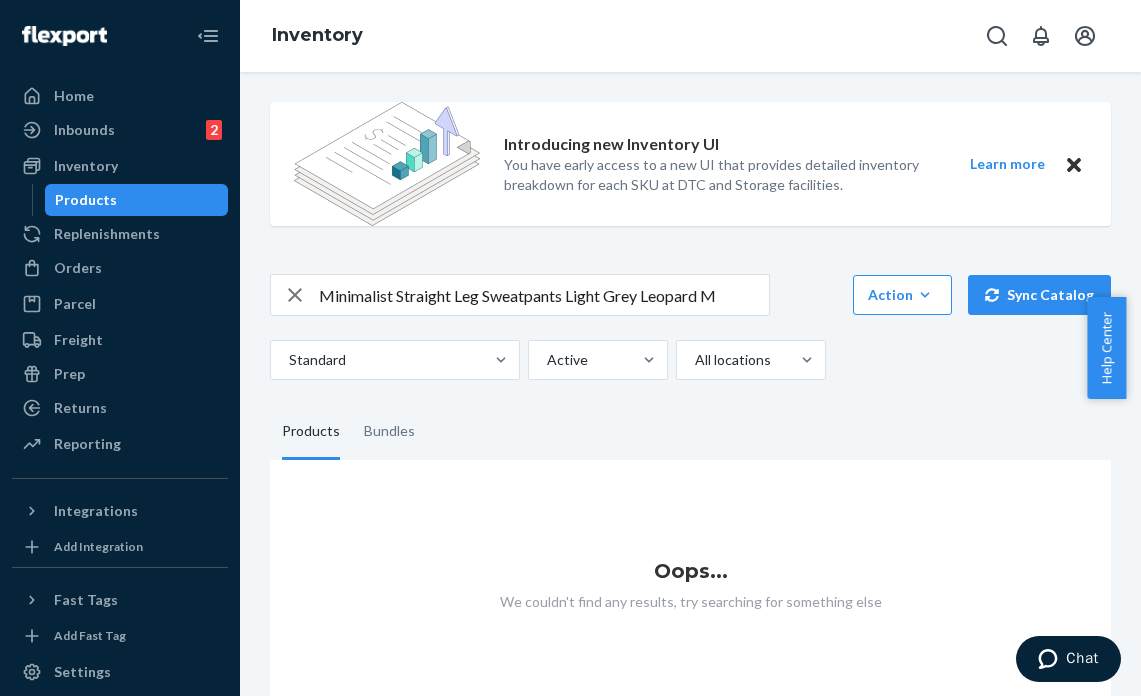 click on "Minimalist Straight Leg Sweatpants Light Grey Leopard M" at bounding box center (544, 295) 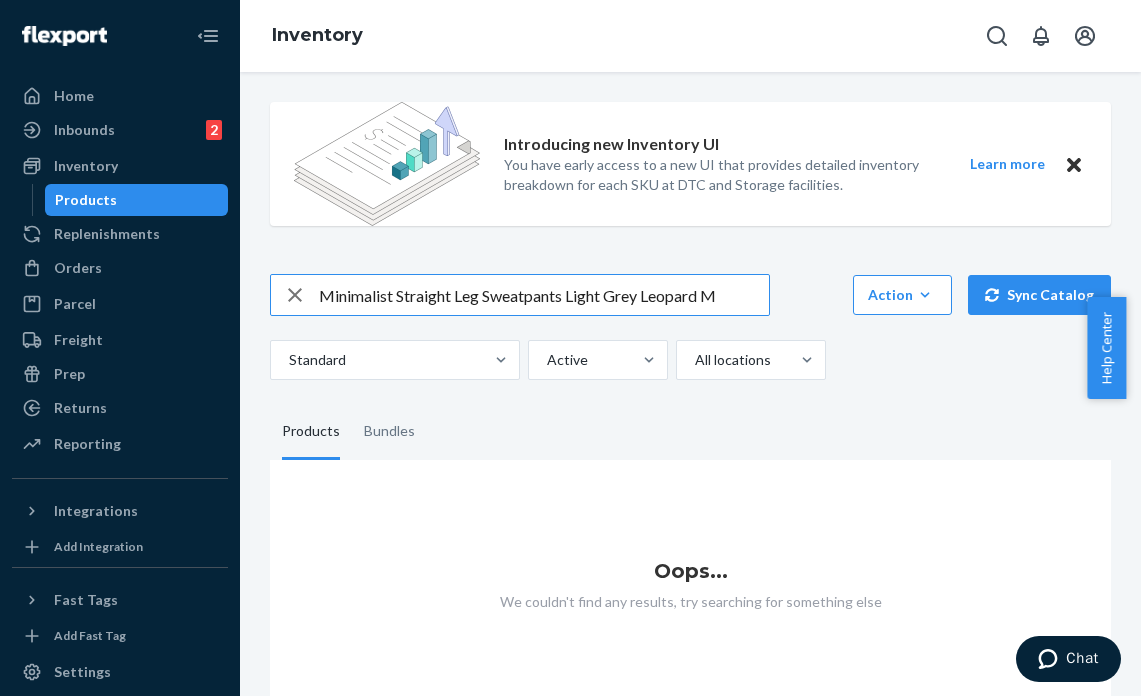 click on "Minimalist Straight Leg Sweatpants Light Grey Leopard M" at bounding box center (544, 295) 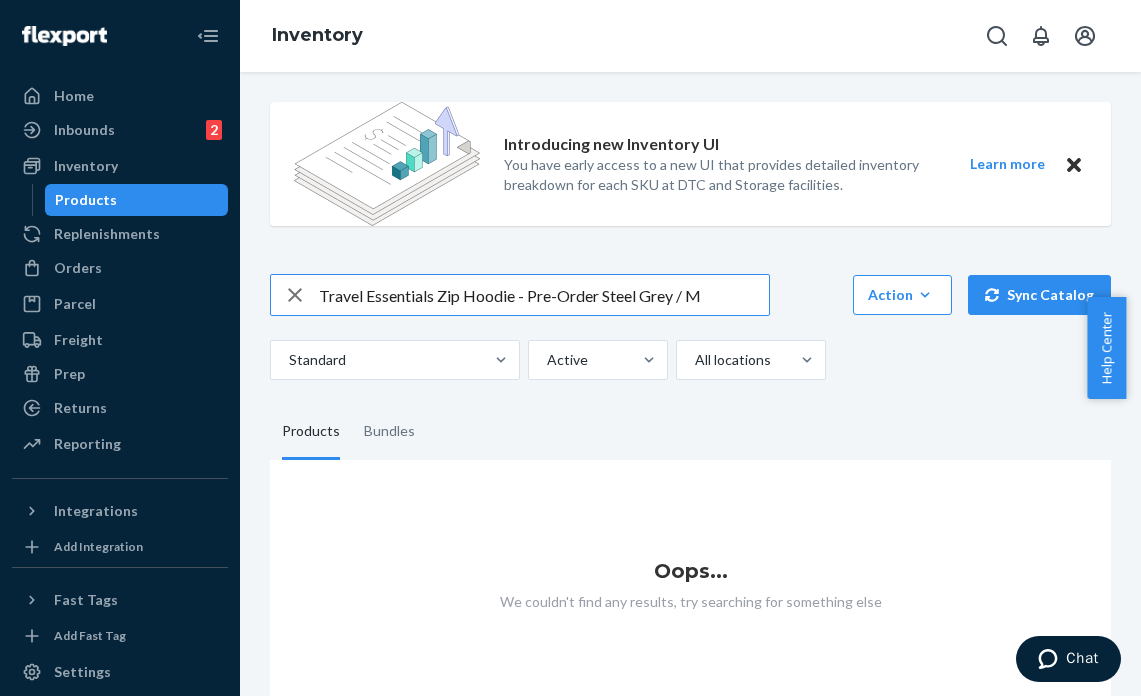 drag, startPoint x: 602, startPoint y: 296, endPoint x: 520, endPoint y: 297, distance: 82.006096 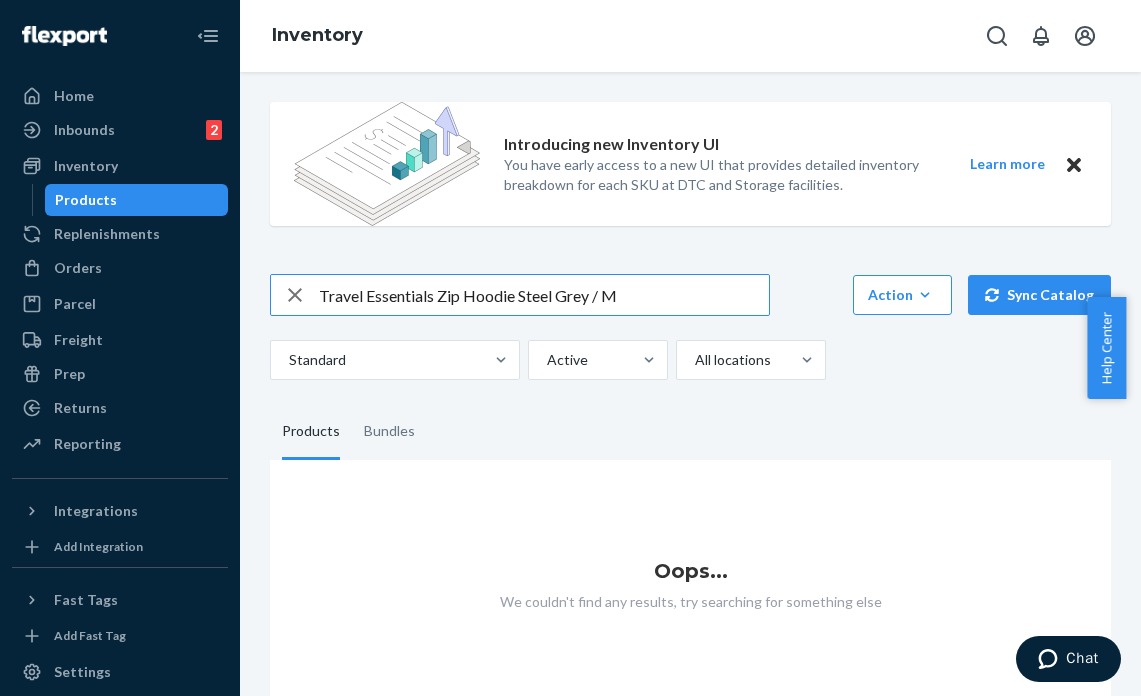 drag, startPoint x: 520, startPoint y: 294, endPoint x: 438, endPoint y: 300, distance: 82.219215 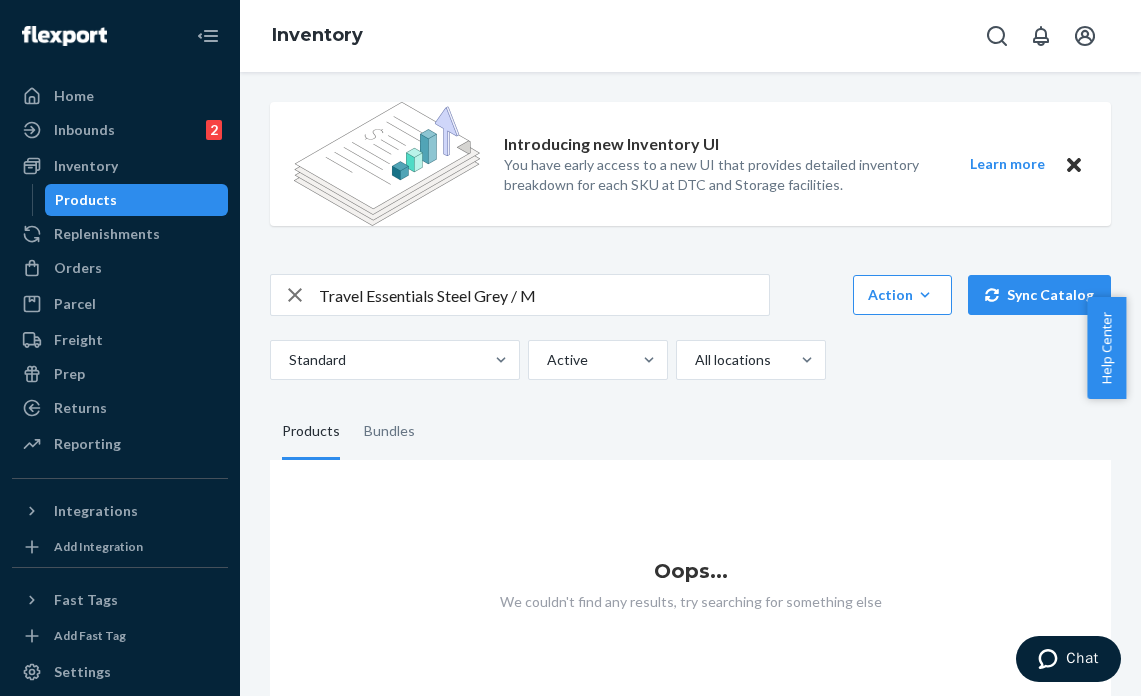 click on "Travel Essentials Steel Grey / M" at bounding box center [544, 295] 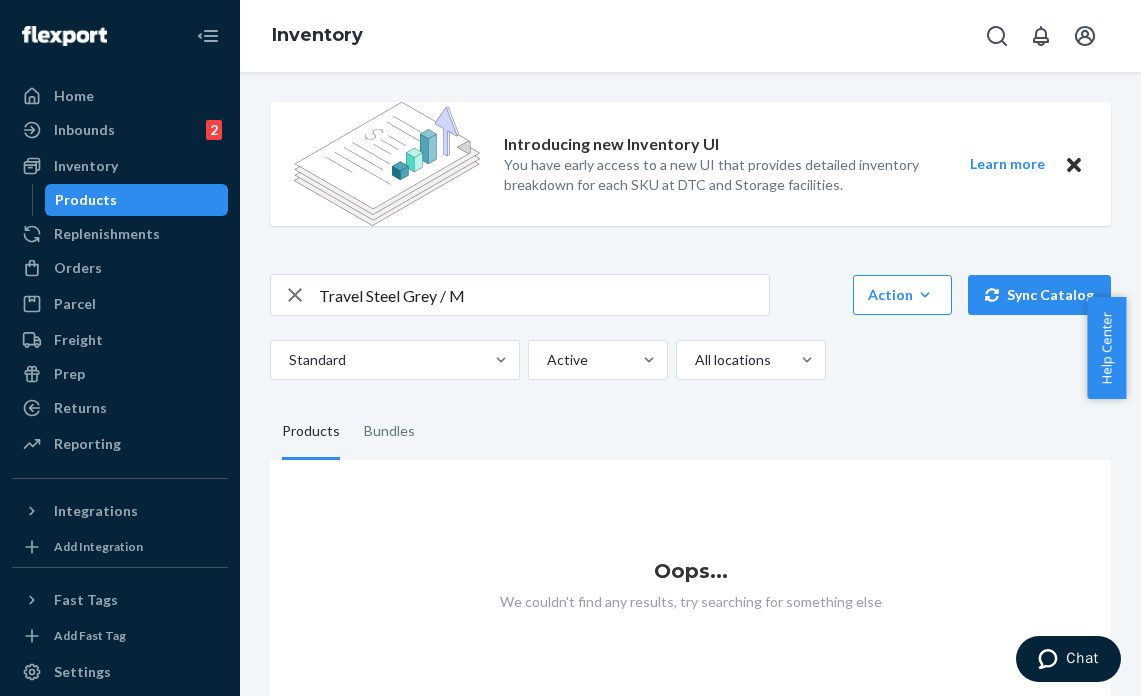 click on "Travel Steel Grey / M" at bounding box center [544, 295] 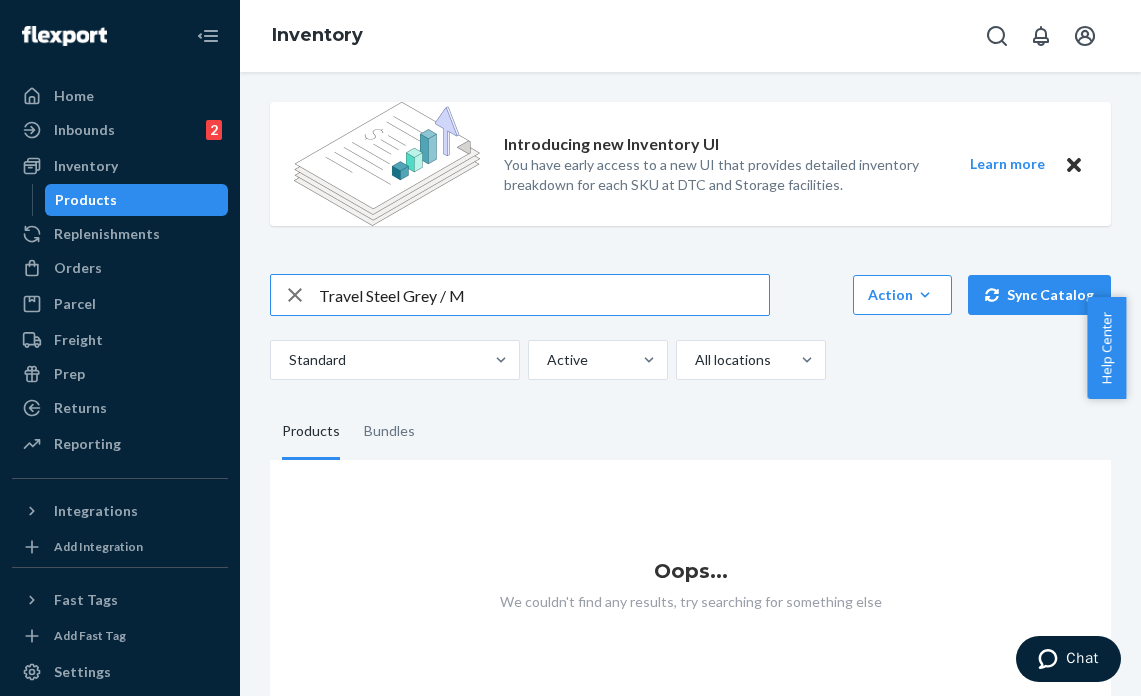 click on "Travel Steel Grey / M" at bounding box center [544, 295] 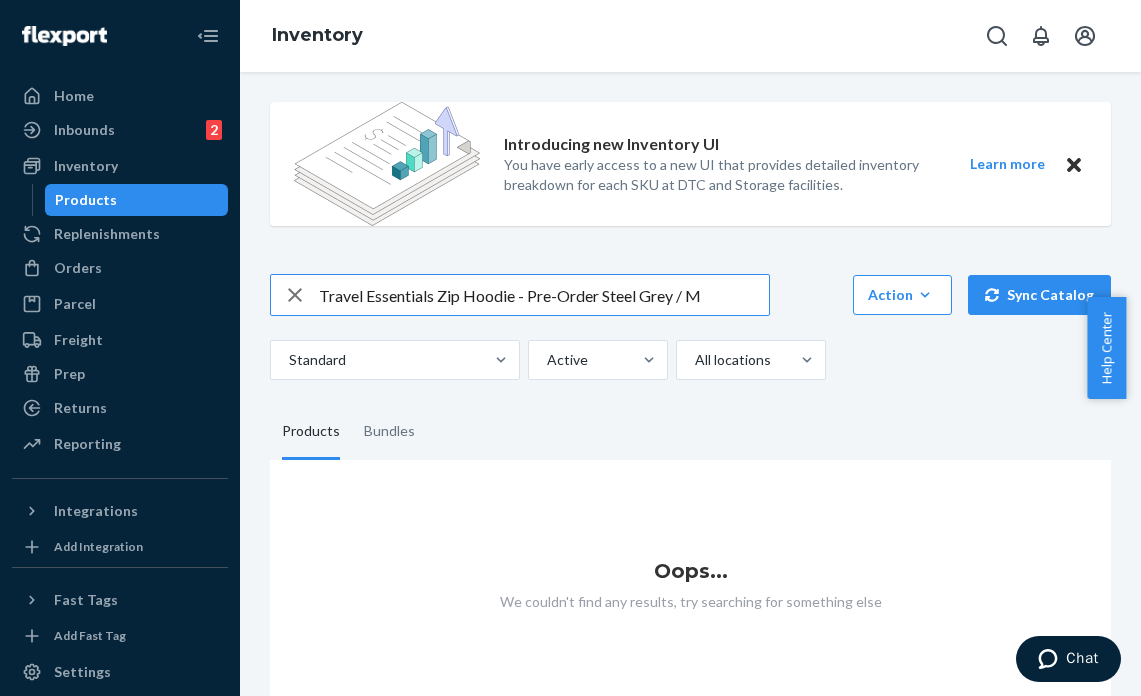 drag, startPoint x: 518, startPoint y: 294, endPoint x: 602, endPoint y: 296, distance: 84.0238 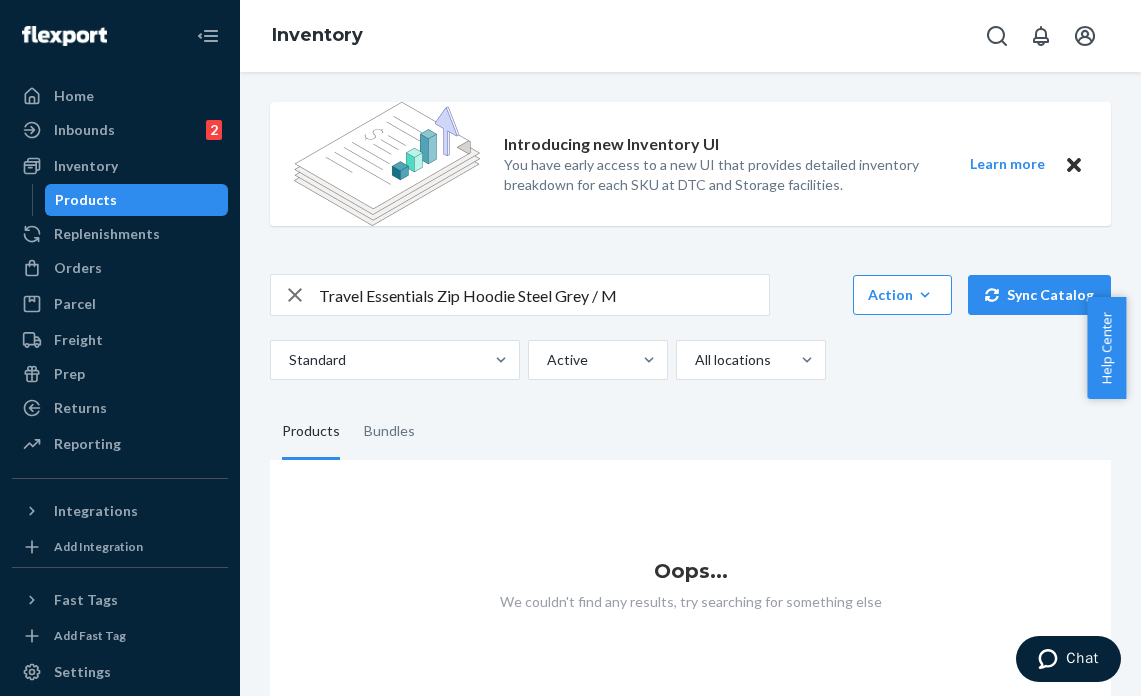 click on "Travel Essentials Zip Hoodie Steel Grey / M" at bounding box center (544, 295) 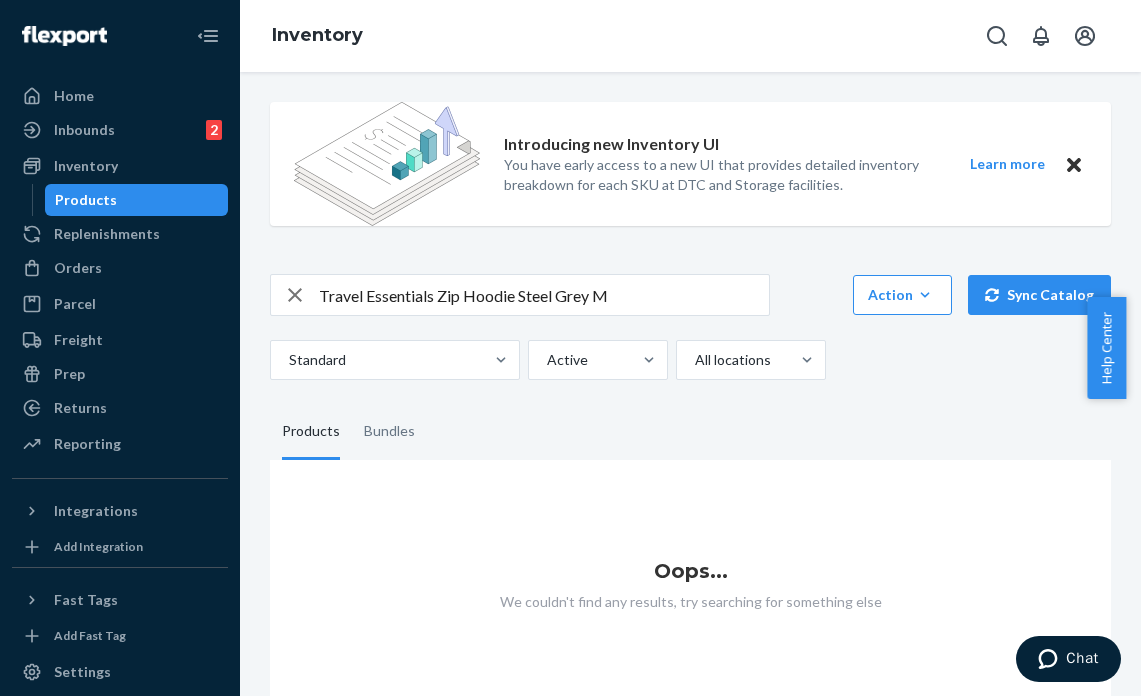 click on "Travel Essentials Zip Hoodie Steel Grey M" at bounding box center [544, 295] 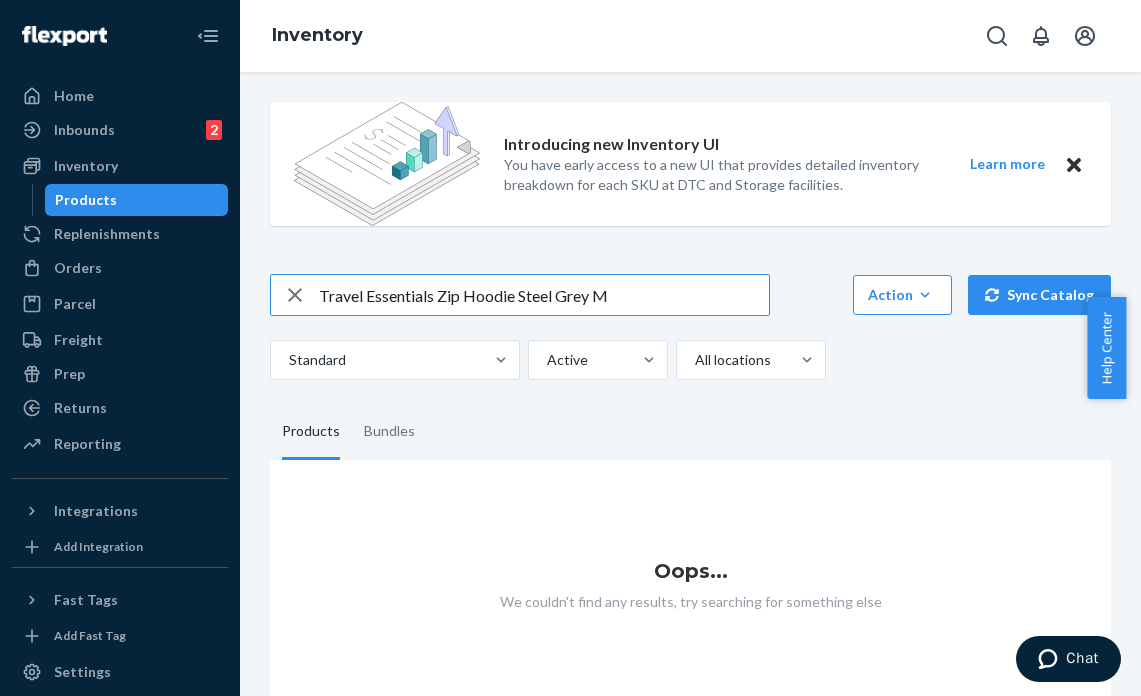click on "Travel Essentials Zip Hoodie Steel Grey M" at bounding box center (544, 295) 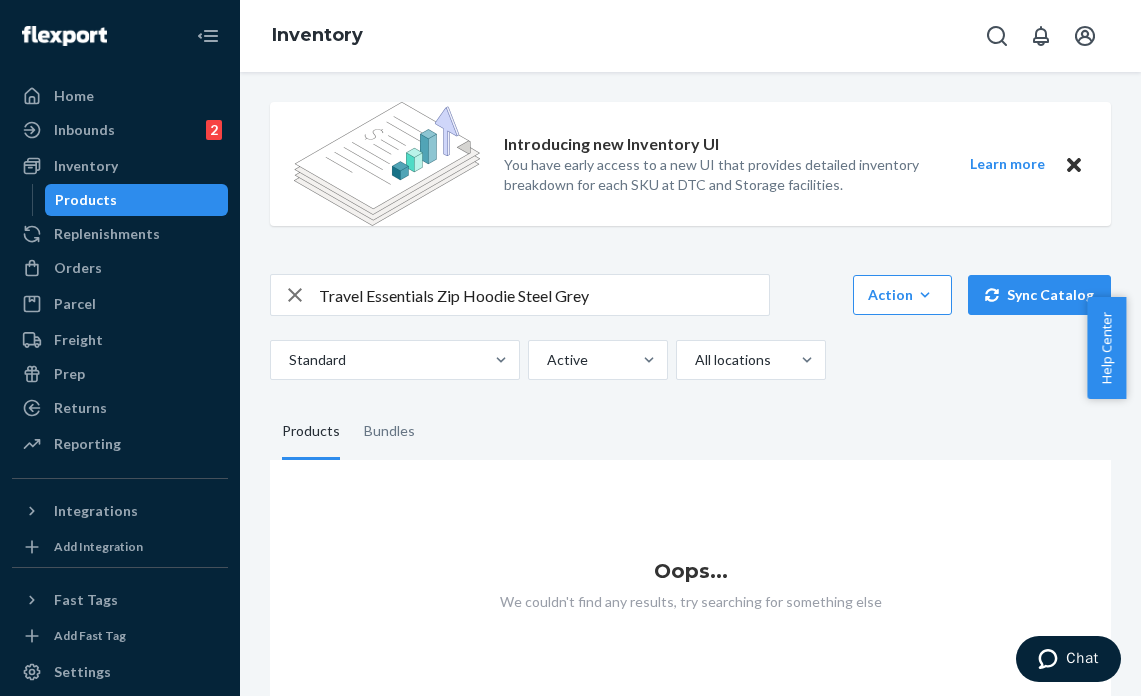 click on "Travel Essentials Zip Hoodie Steel Grey" at bounding box center (544, 295) 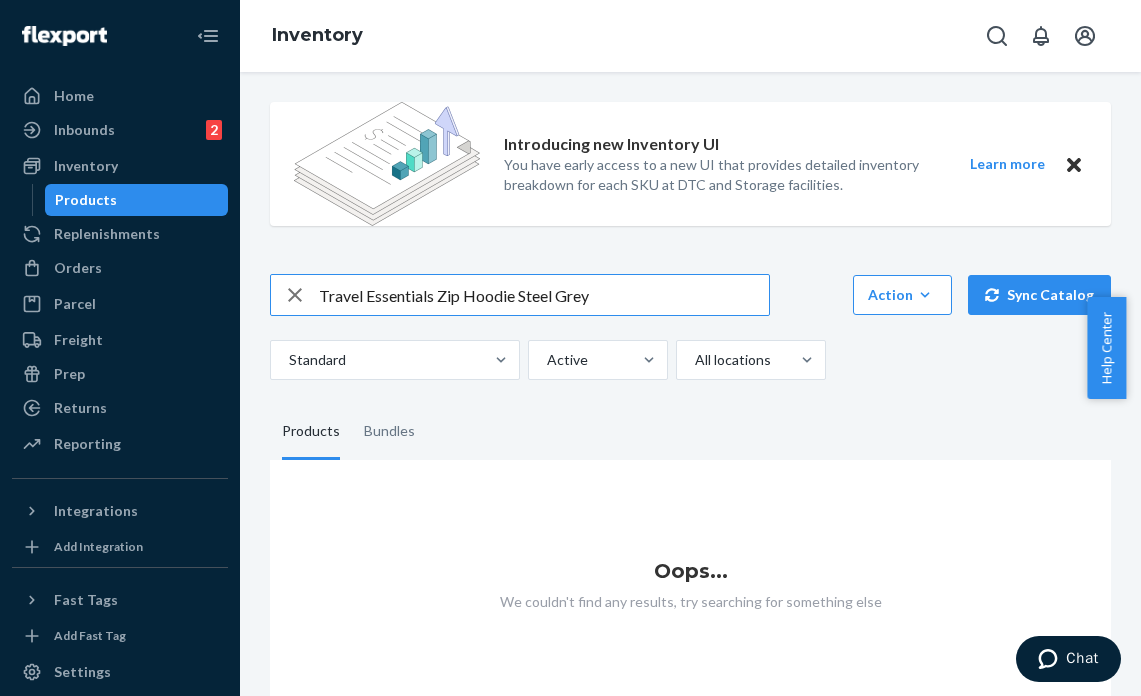 click on "Travel Essentials Zip Hoodie Steel Grey" at bounding box center [544, 295] 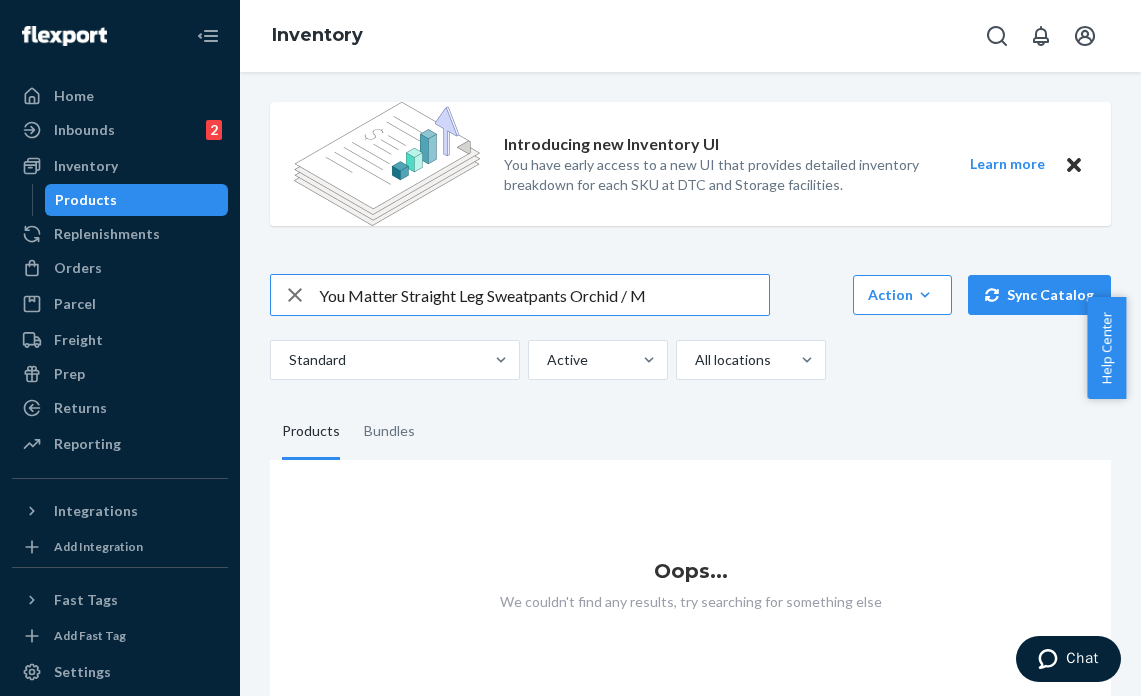 click on "You Matter Straight Leg Sweatpants Orchid / M" at bounding box center (544, 295) 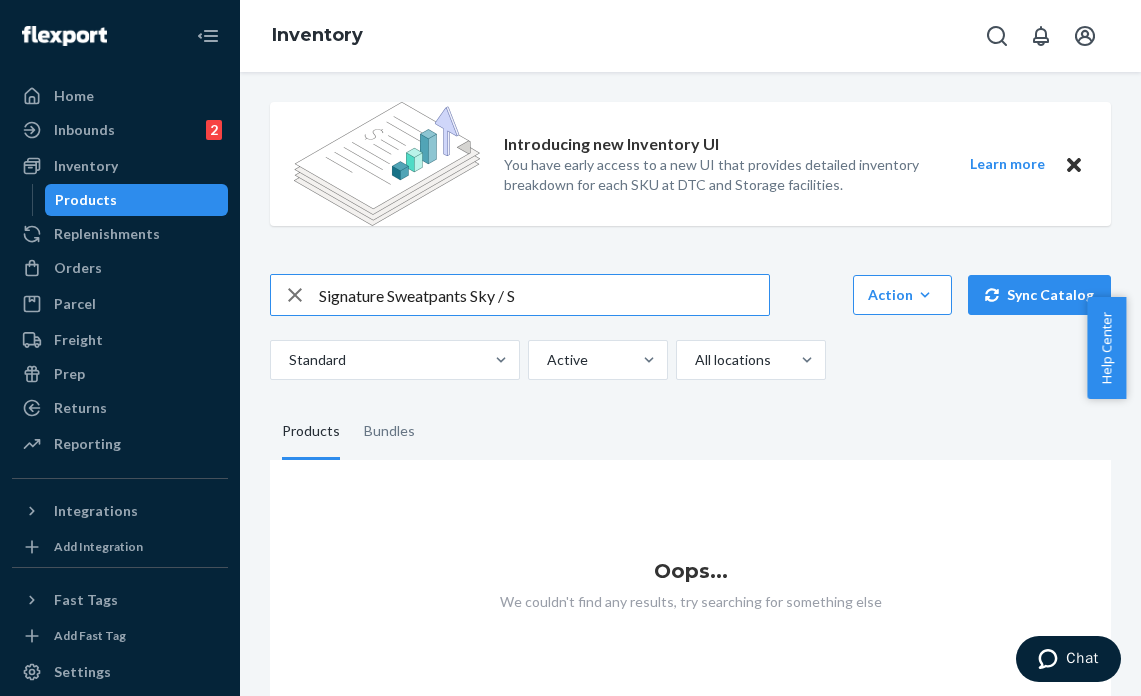 type on "Signature Sweatpants Sky / S" 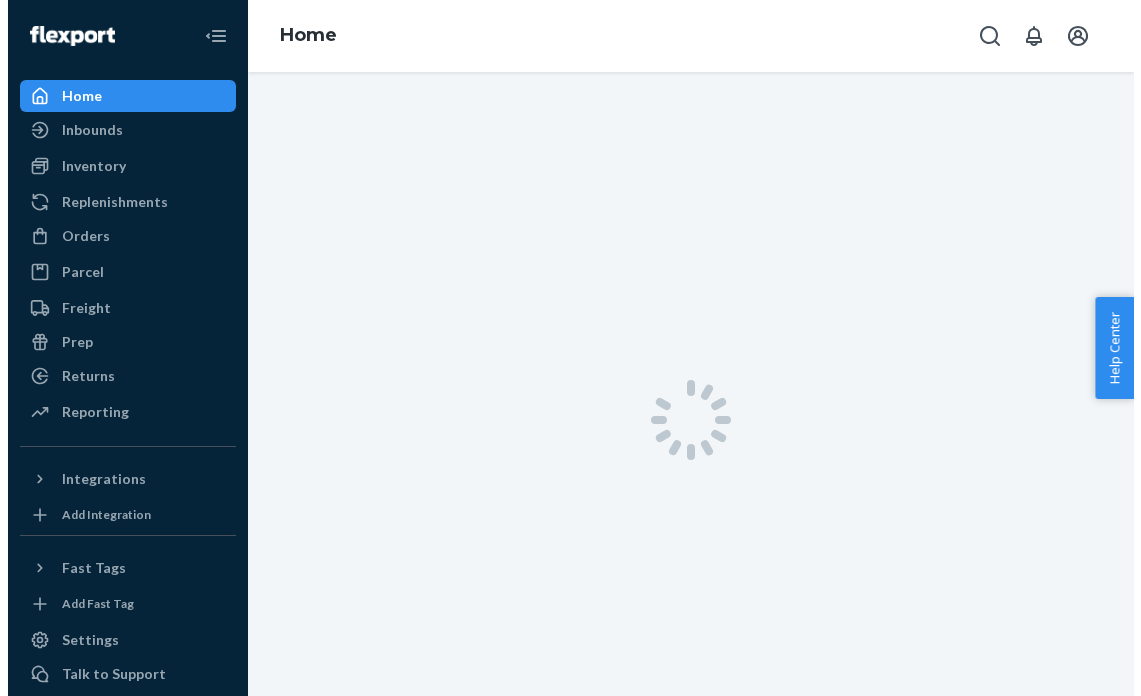 scroll, scrollTop: 0, scrollLeft: 0, axis: both 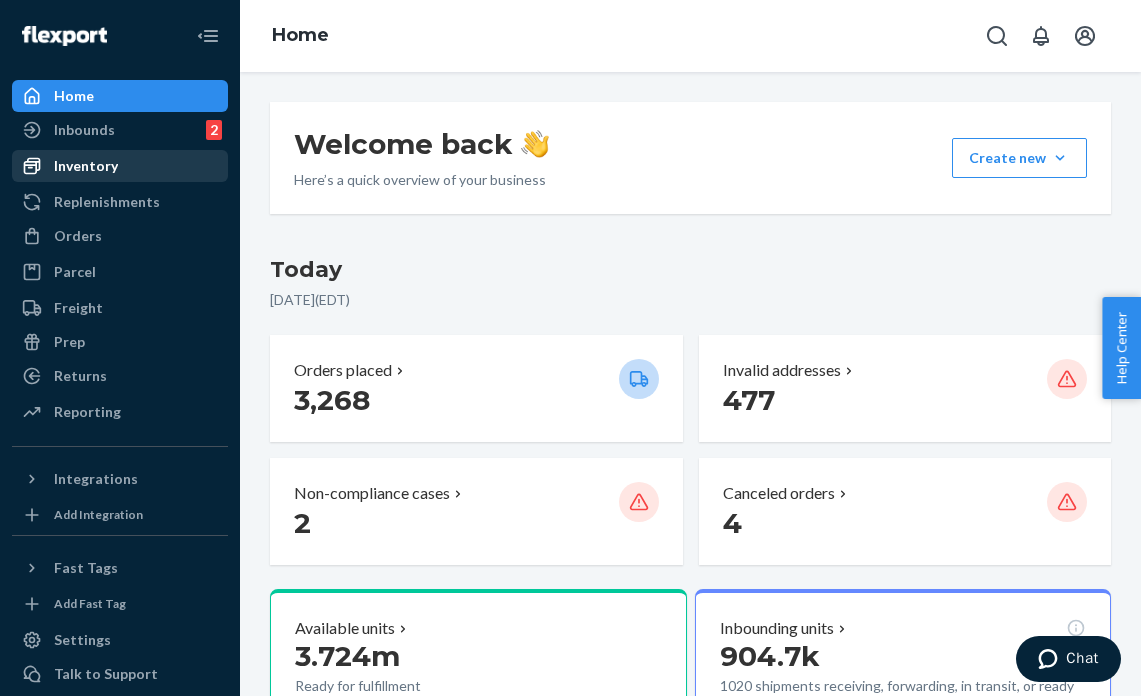 click on "Inventory" at bounding box center (86, 166) 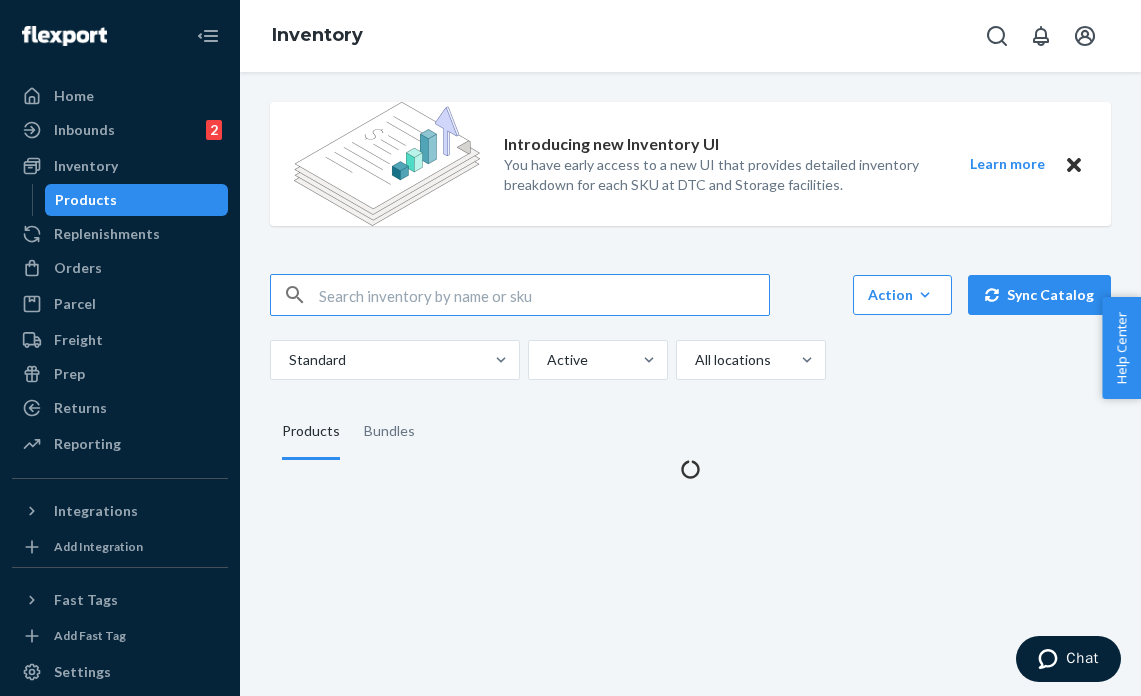 click at bounding box center [544, 295] 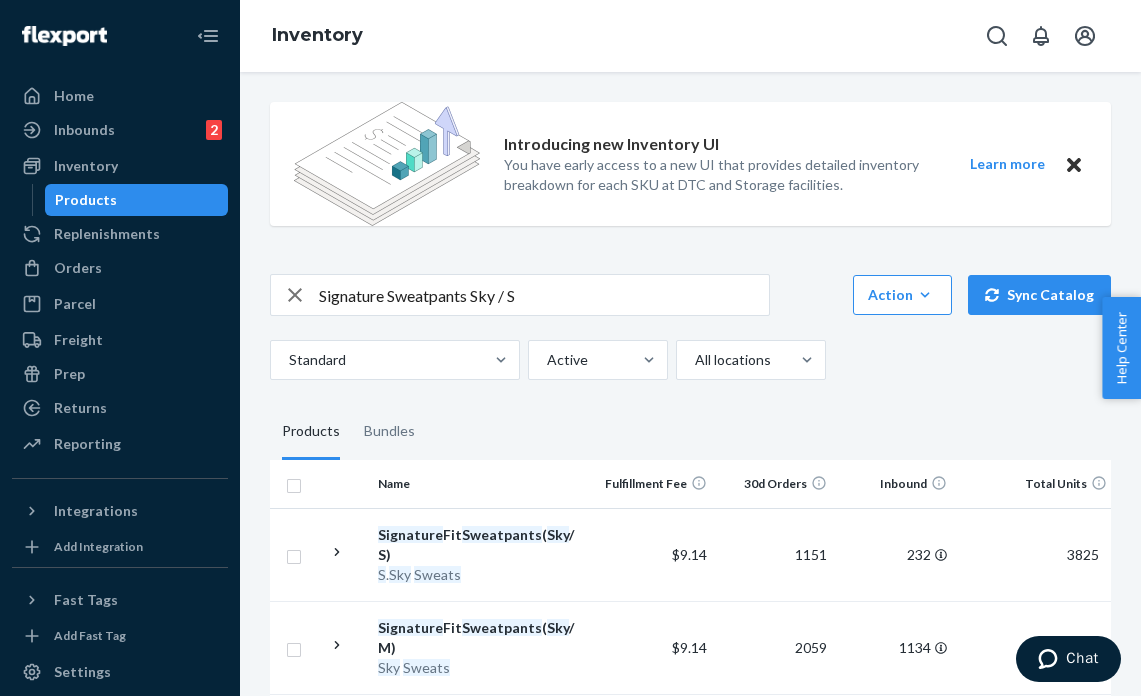 click on "Signature Sweatpants Sky / S" at bounding box center [544, 295] 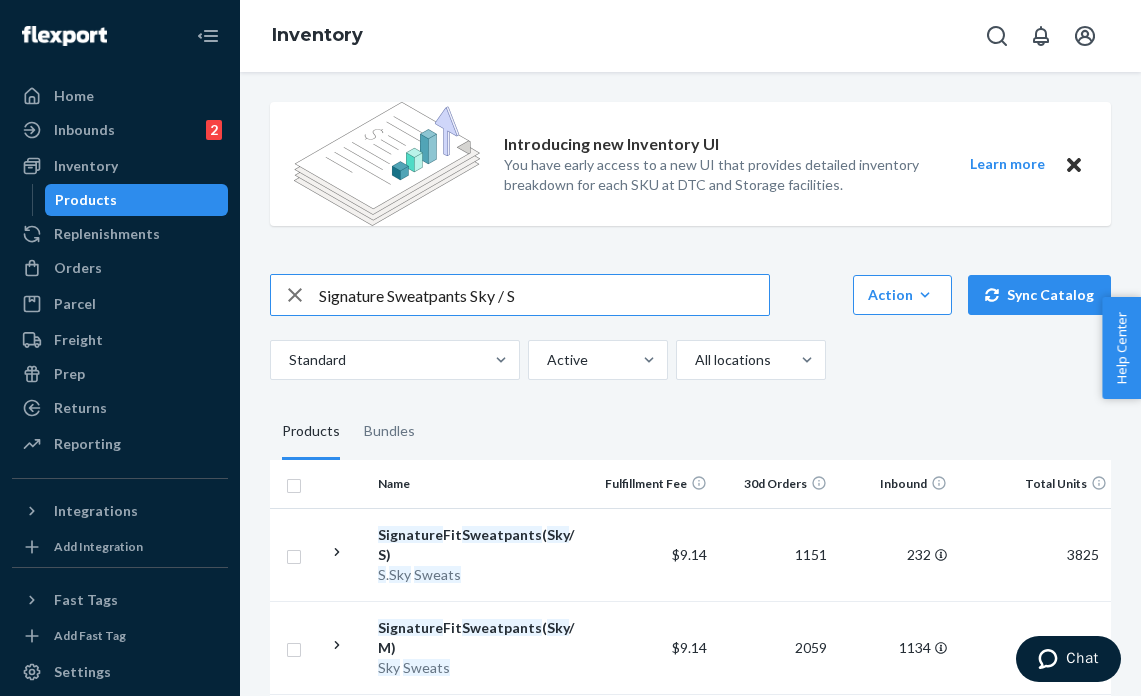 click on "Signature Sweatpants Sky / S" at bounding box center [544, 295] 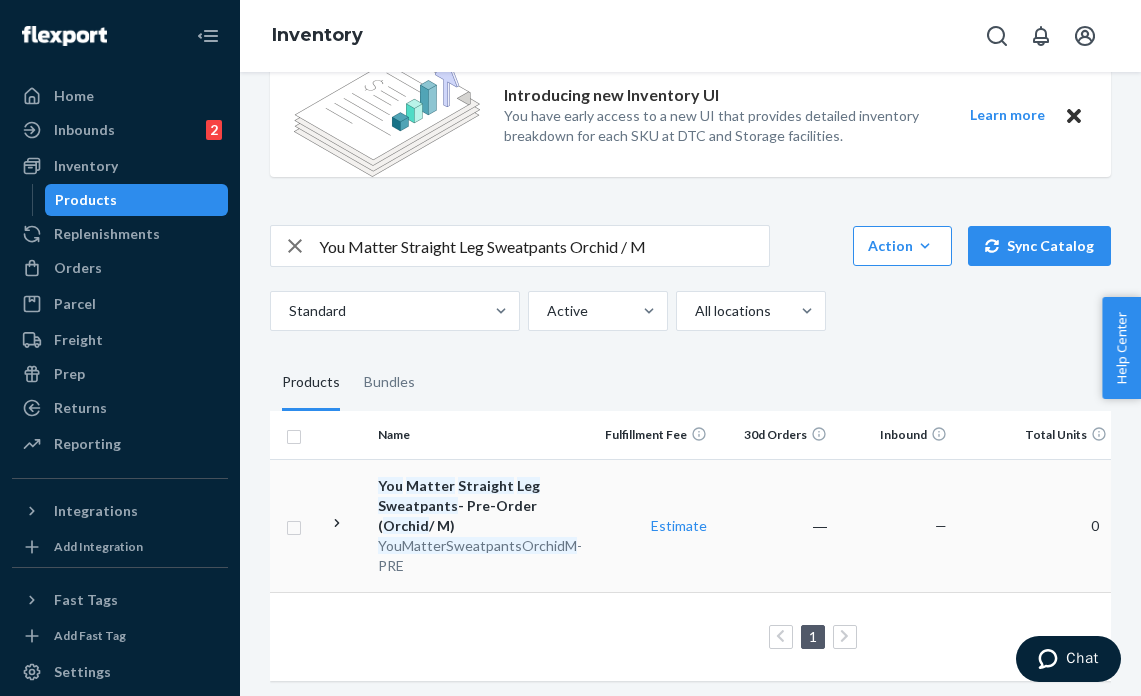 scroll, scrollTop: 68, scrollLeft: 0, axis: vertical 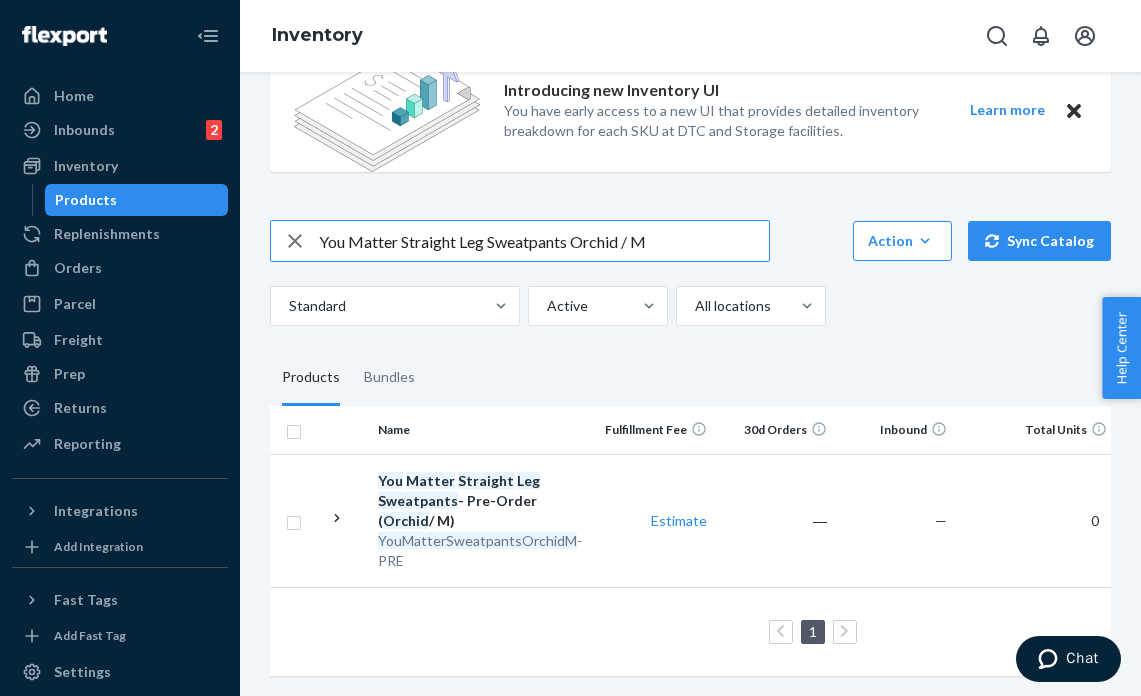 drag, startPoint x: 572, startPoint y: 226, endPoint x: 404, endPoint y: 232, distance: 168.1071 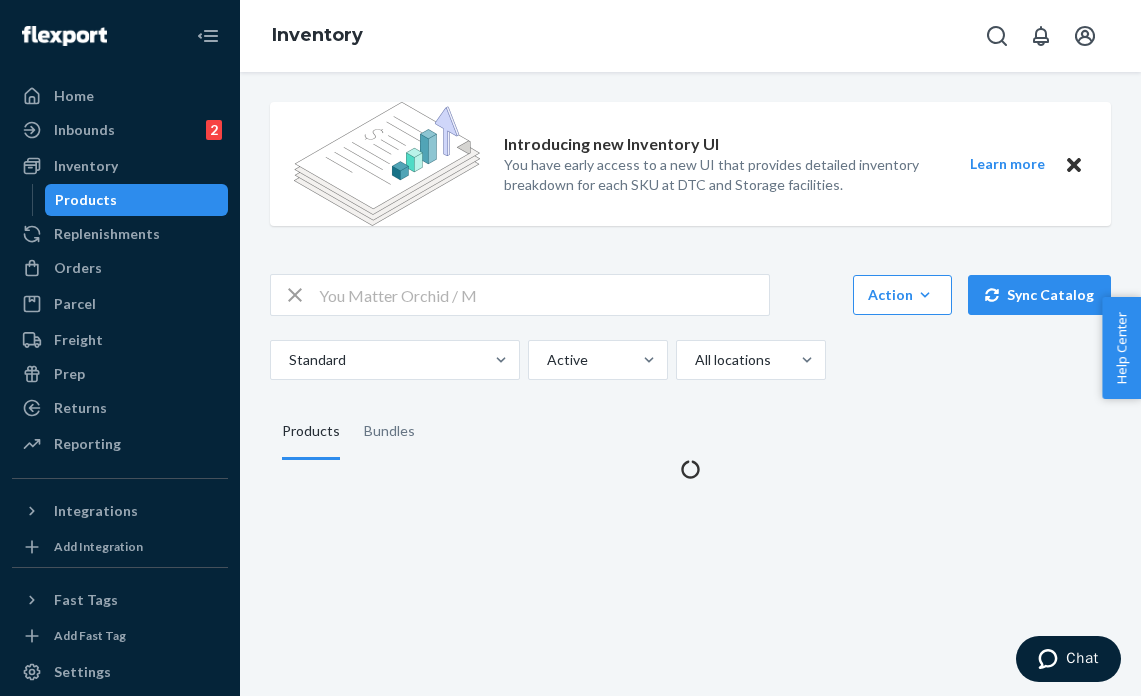 scroll, scrollTop: 0, scrollLeft: 0, axis: both 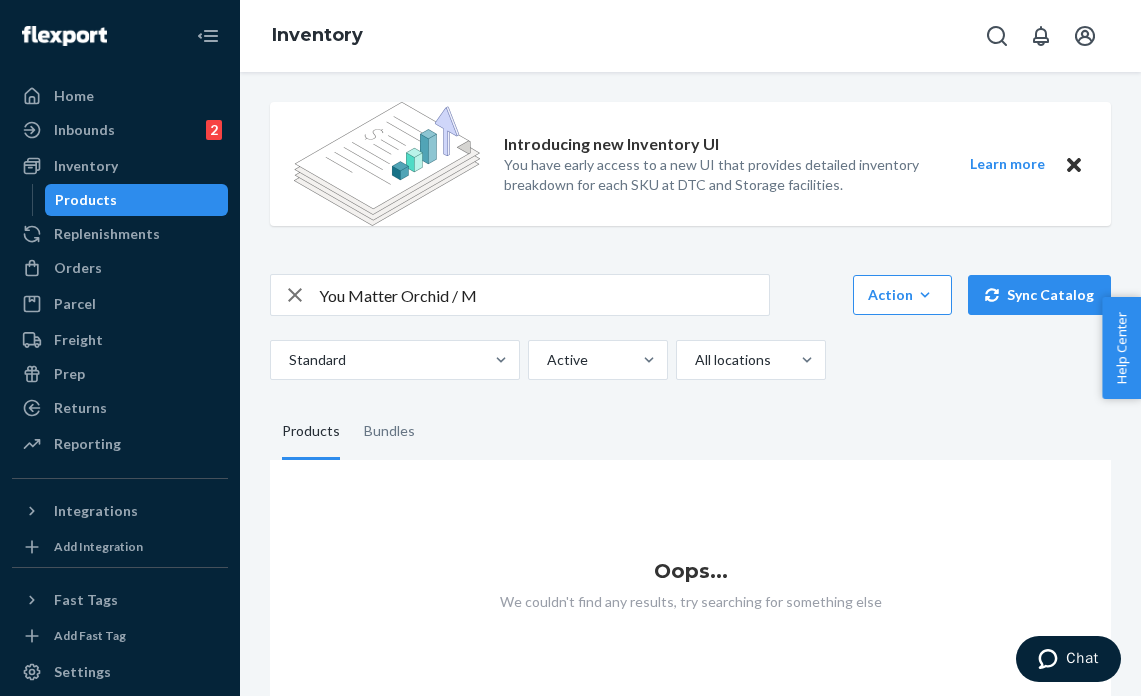 click on "You Matter Orchid / M" at bounding box center [544, 295] 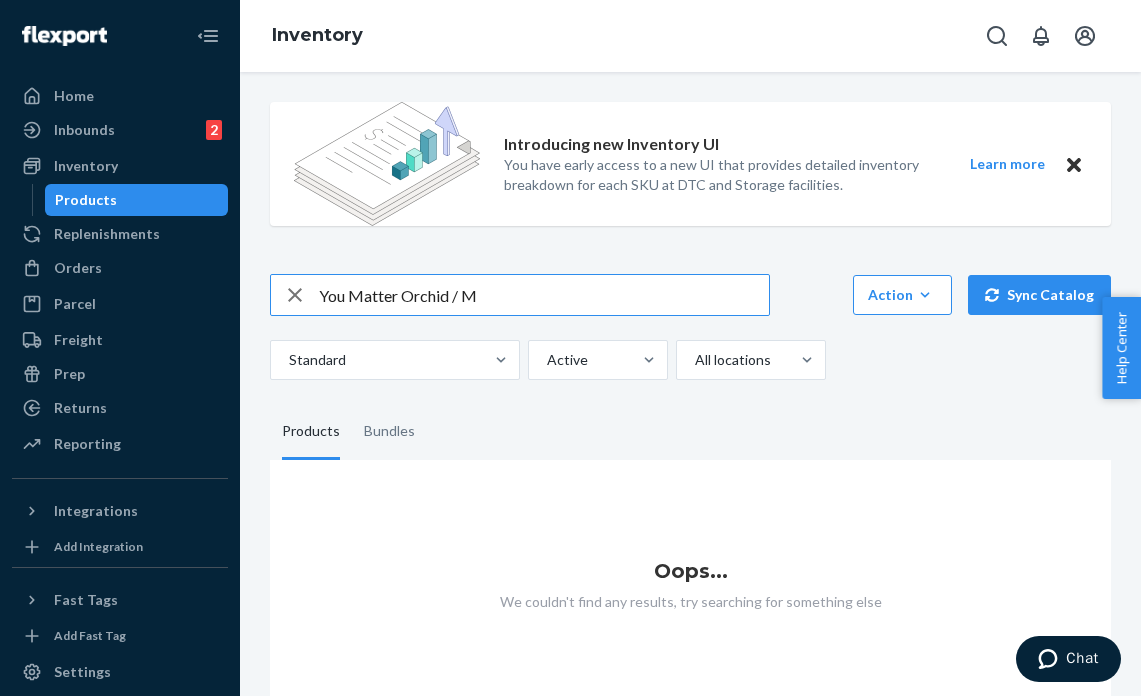 click on "You Matter Orchid / M" at bounding box center (544, 295) 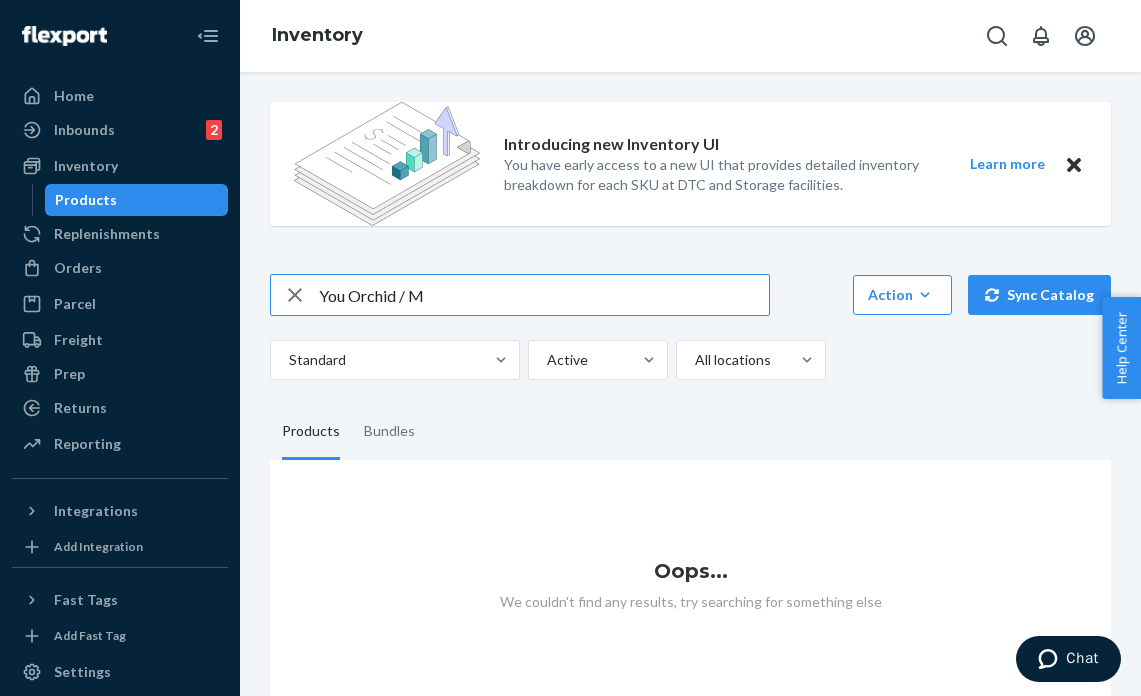 drag, startPoint x: 348, startPoint y: 297, endPoint x: 306, endPoint y: 292, distance: 42.296574 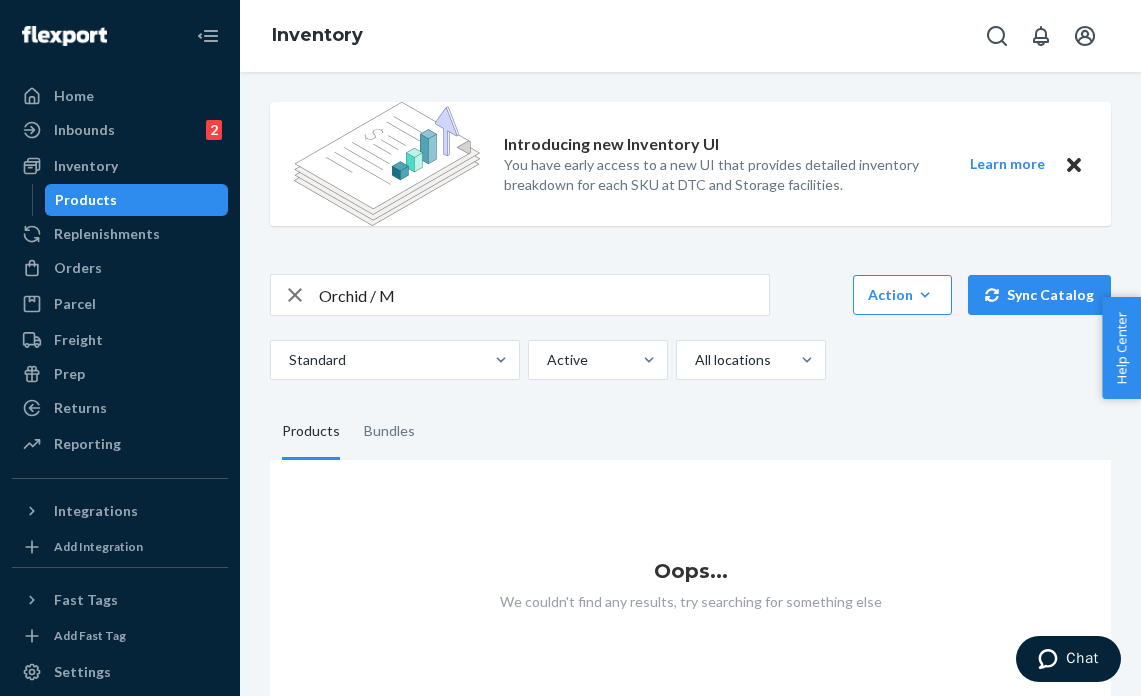 click on "Orchid / M" at bounding box center (544, 295) 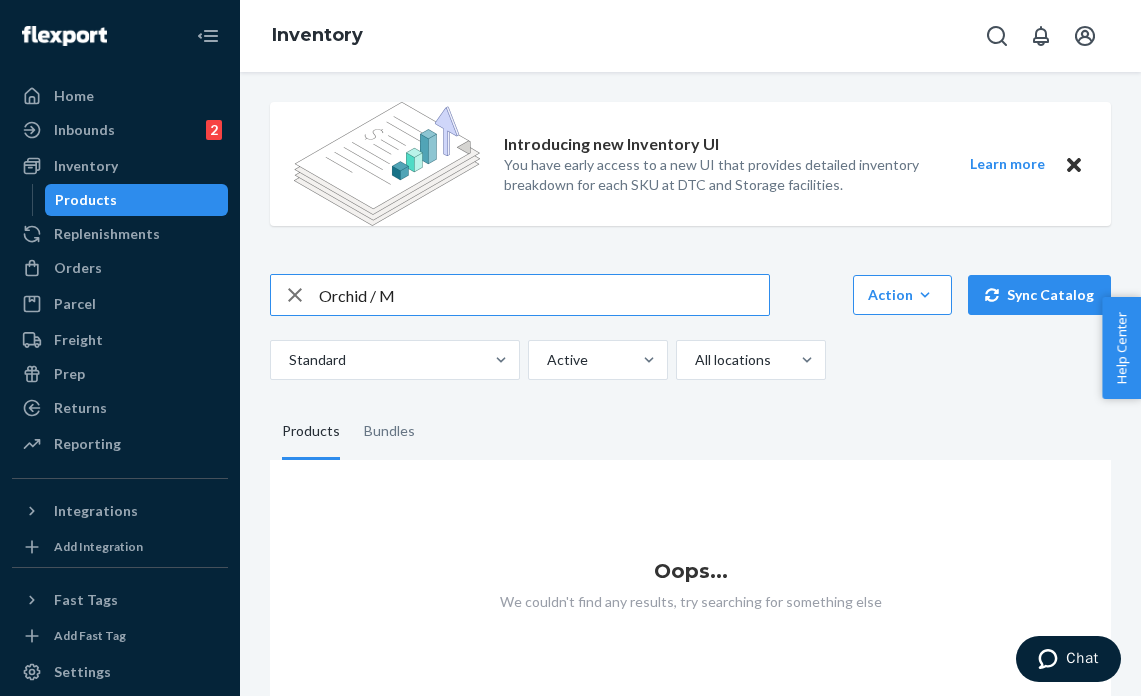 click on "Orchid / M" at bounding box center [544, 295] 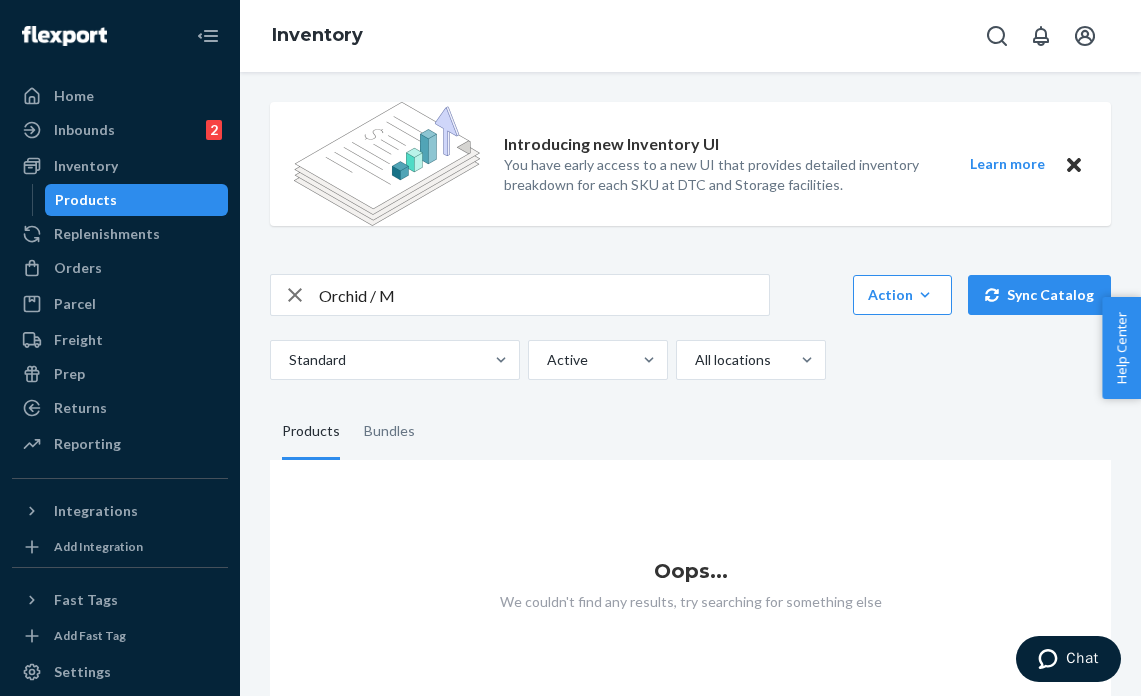 click on "Orchid / M" at bounding box center (544, 295) 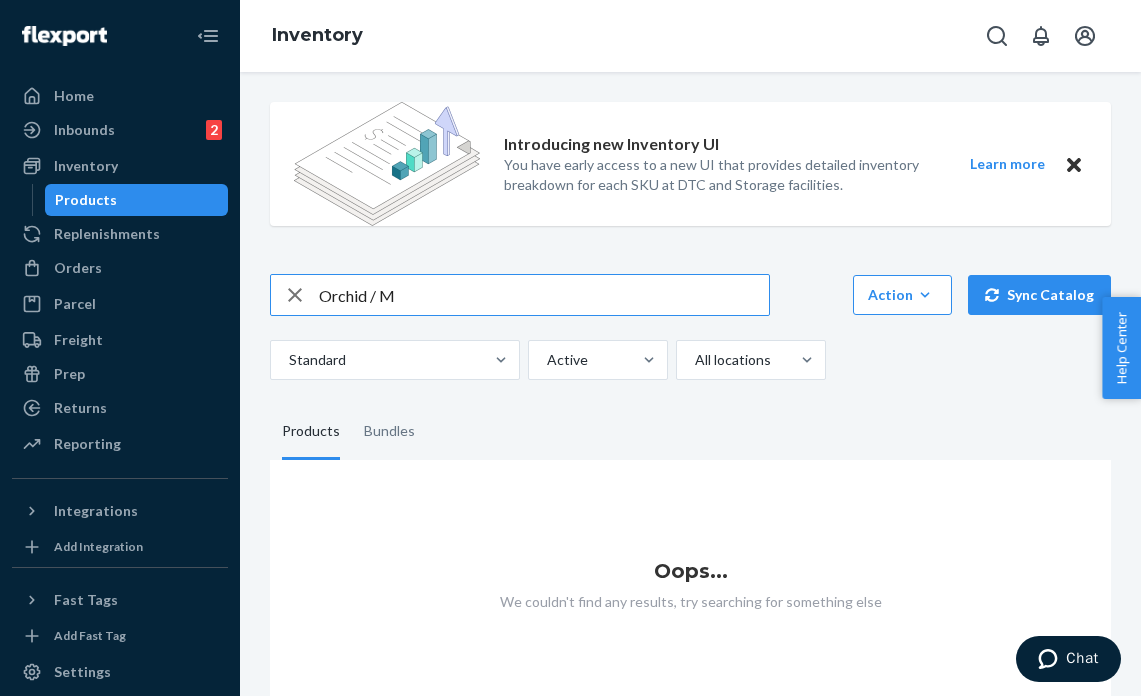 click on "Orchid / M" at bounding box center [544, 295] 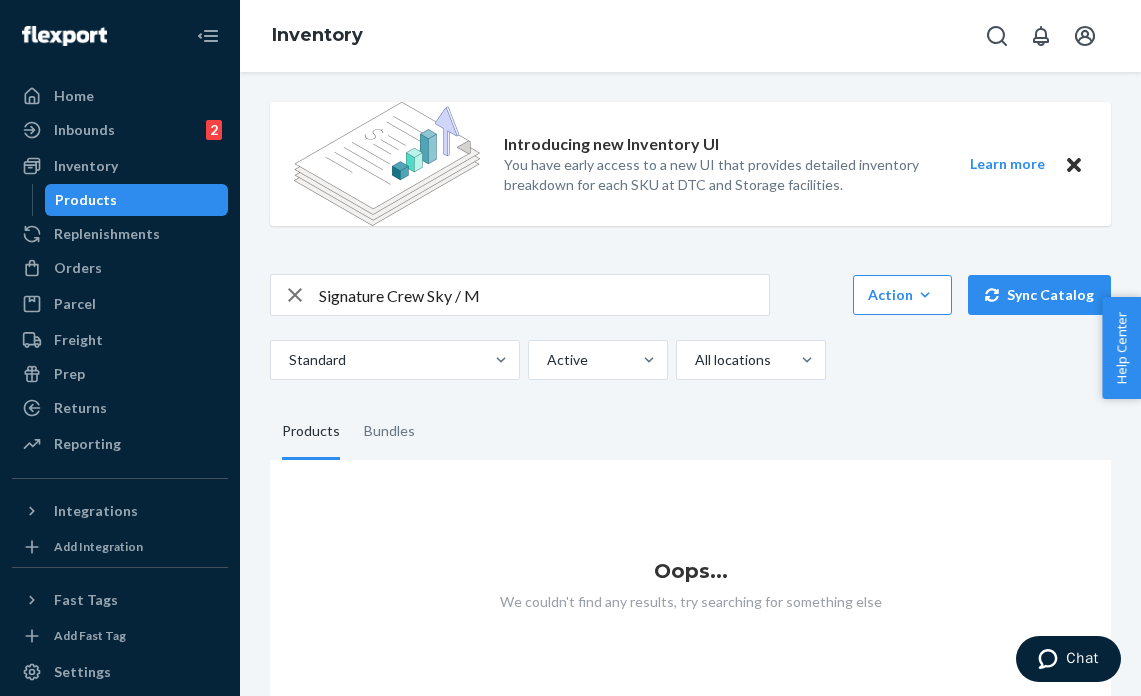click on "Signature Crew Sky / M" at bounding box center [544, 295] 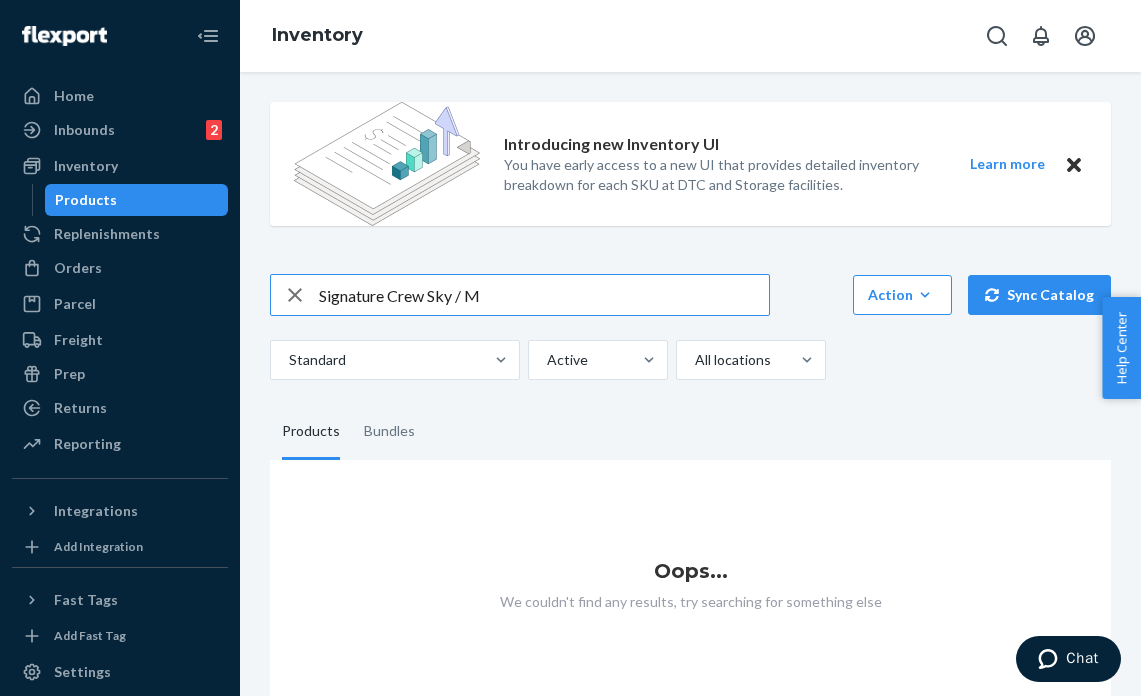 click on "Signature Crew Sky / M" at bounding box center (544, 295) 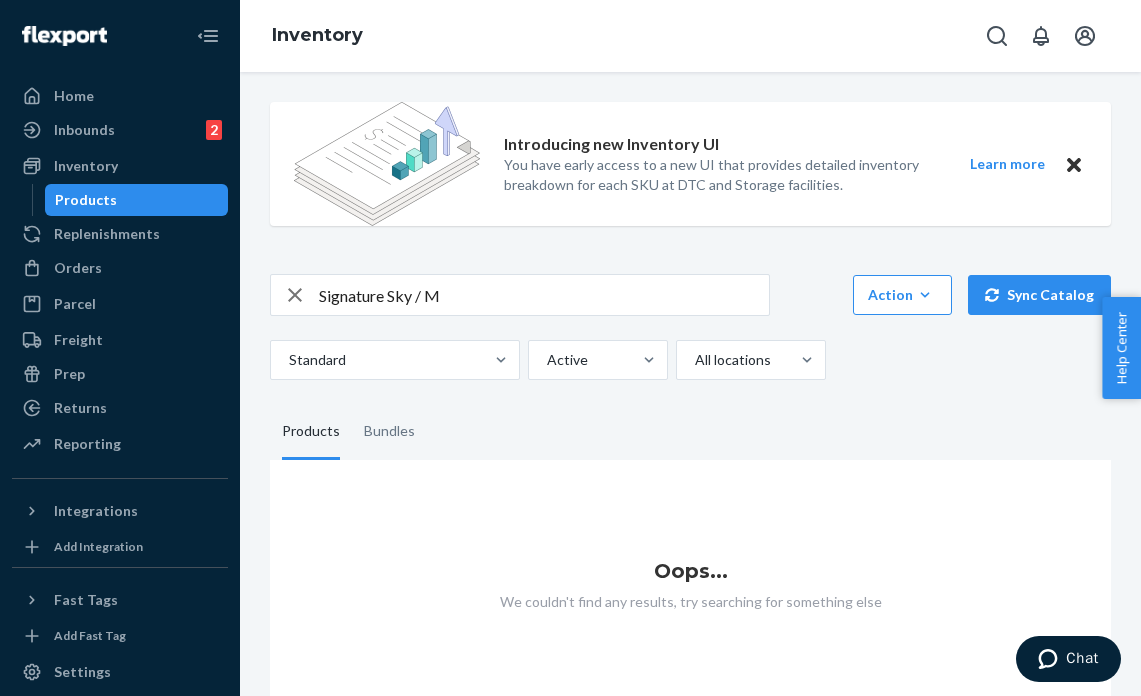 click on "Signature Sky / M" at bounding box center [544, 295] 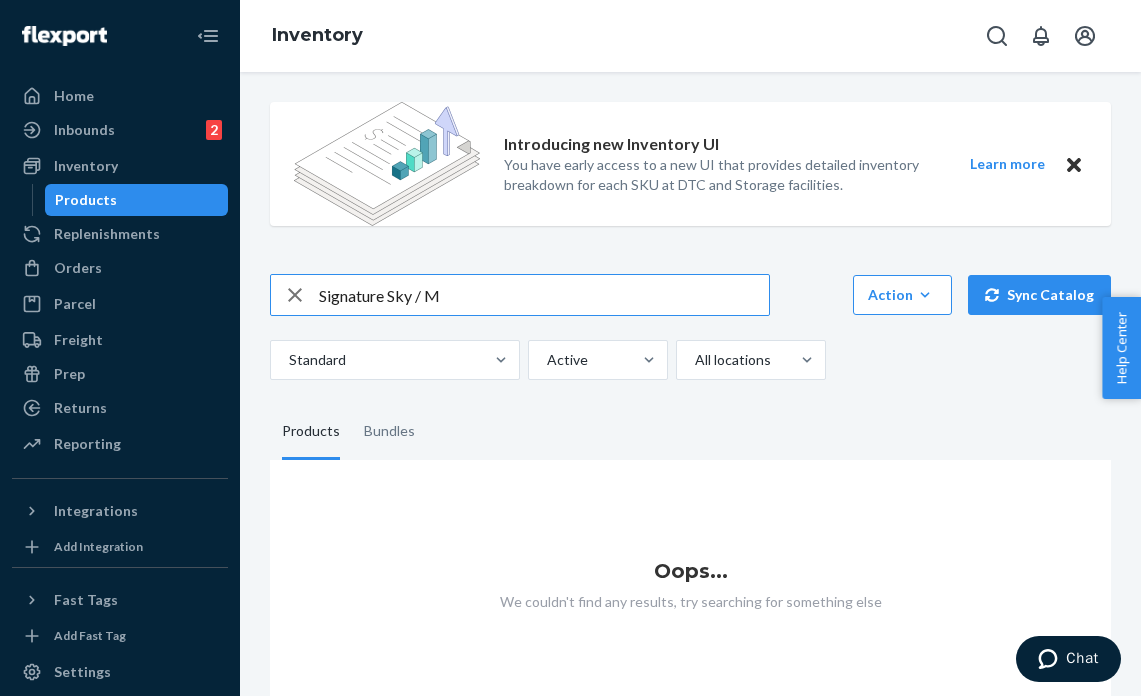 click on "Signature Sky / M" at bounding box center (544, 295) 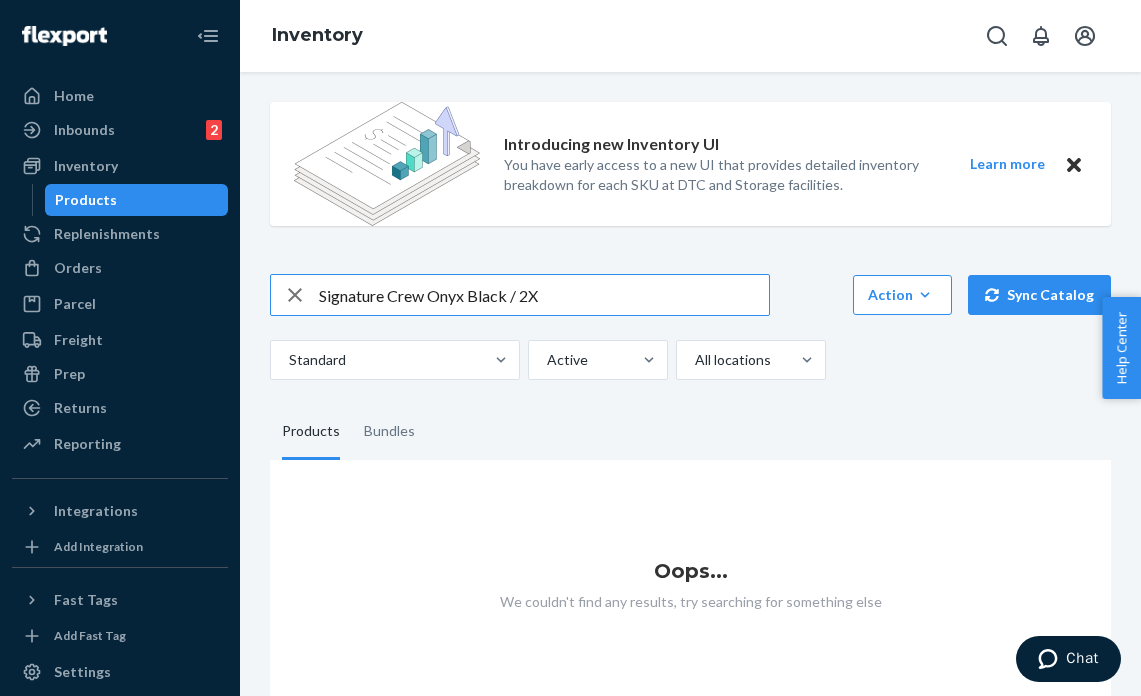 drag, startPoint x: 589, startPoint y: 294, endPoint x: 312, endPoint y: 291, distance: 277.01624 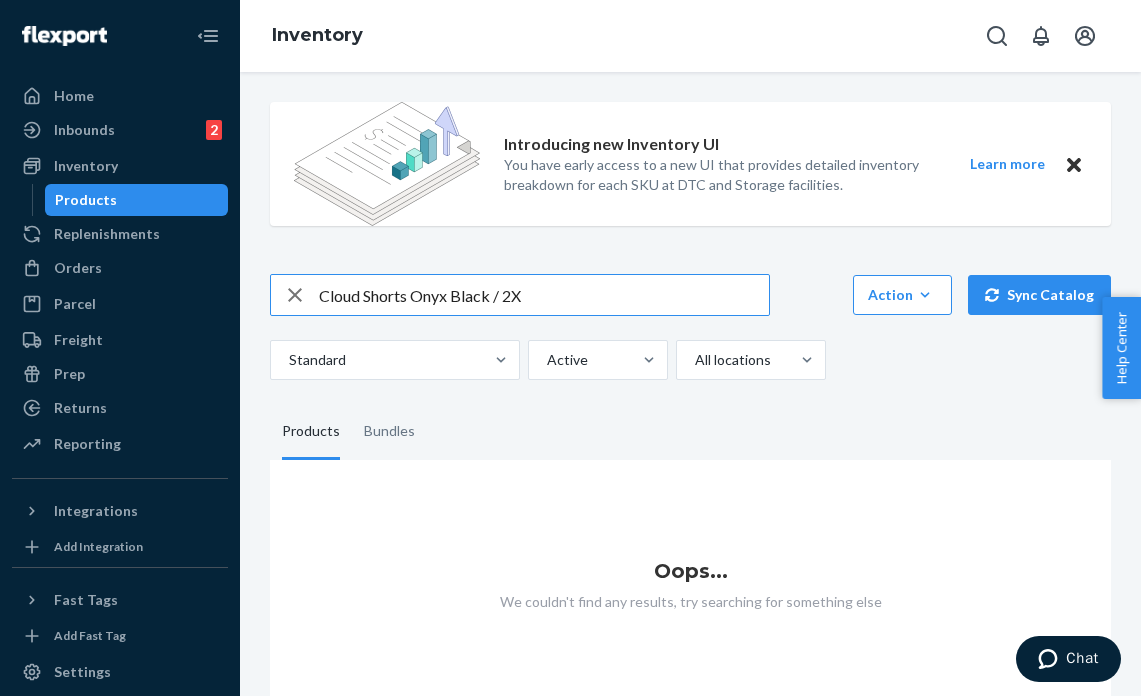 click on "Cloud Shorts Onyx Black / 2X" at bounding box center (544, 295) 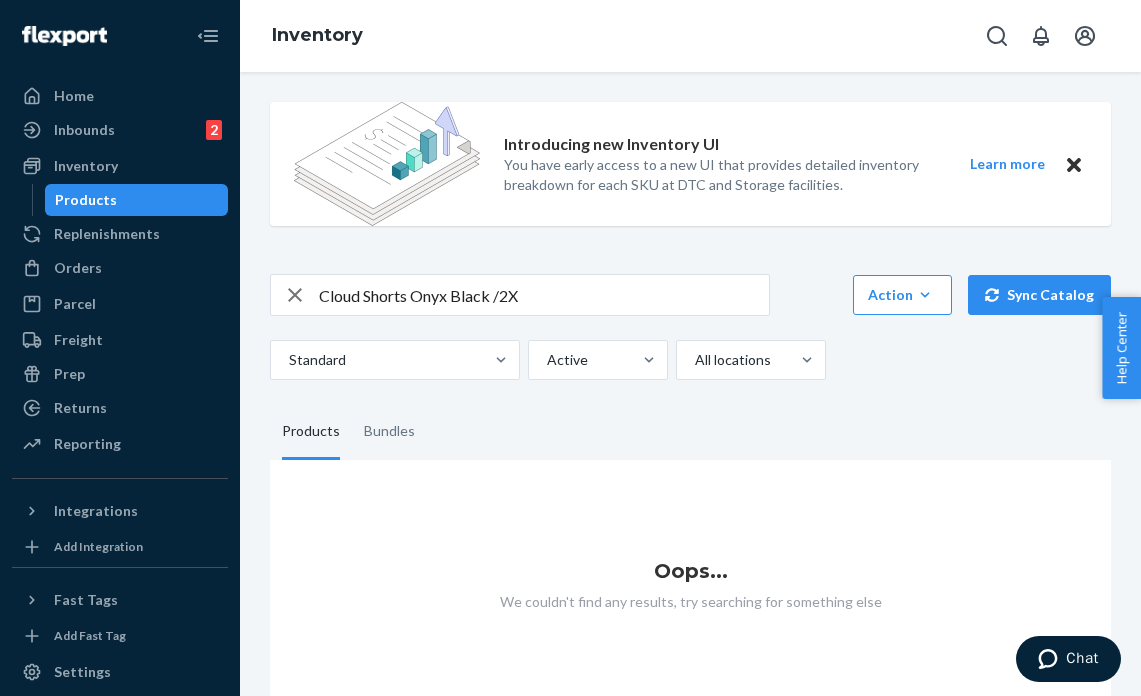 click on "Cloud Shorts Onyx Black /2X" at bounding box center (544, 295) 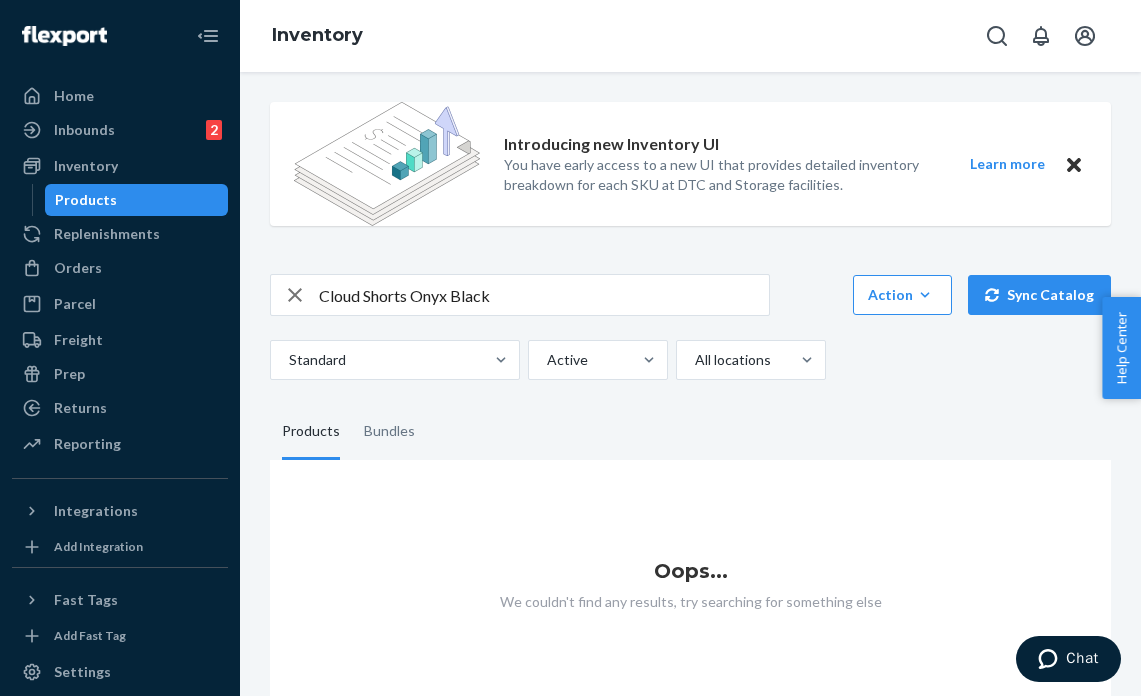 click on "Cloud Shorts Onyx Black" at bounding box center [544, 295] 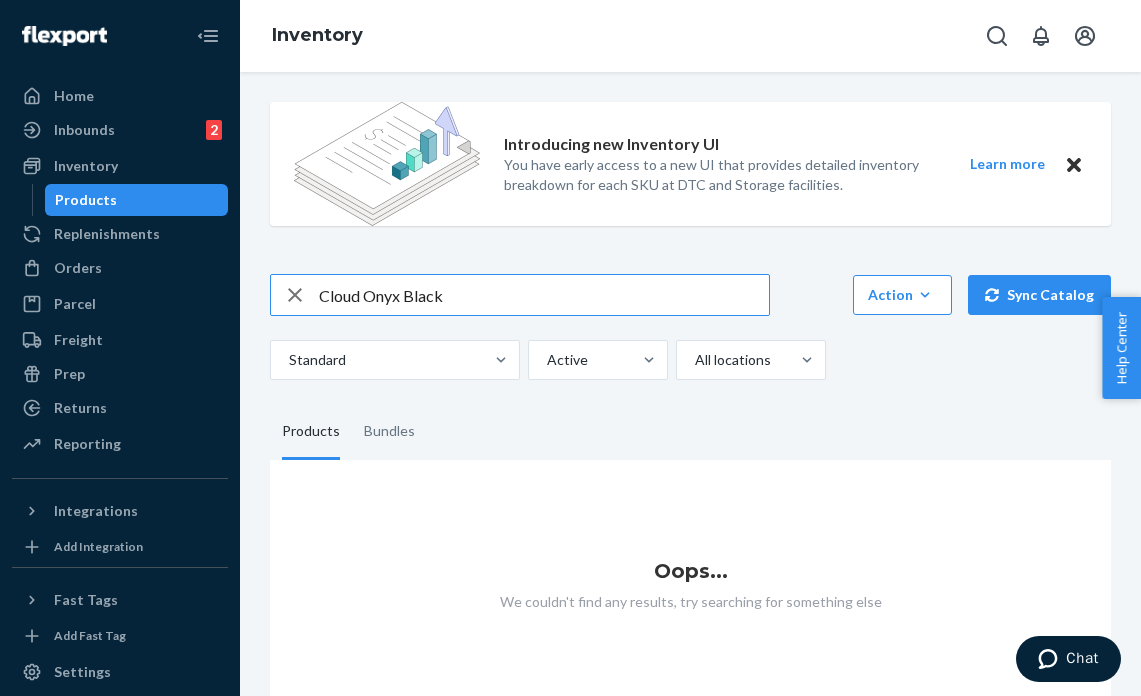 click 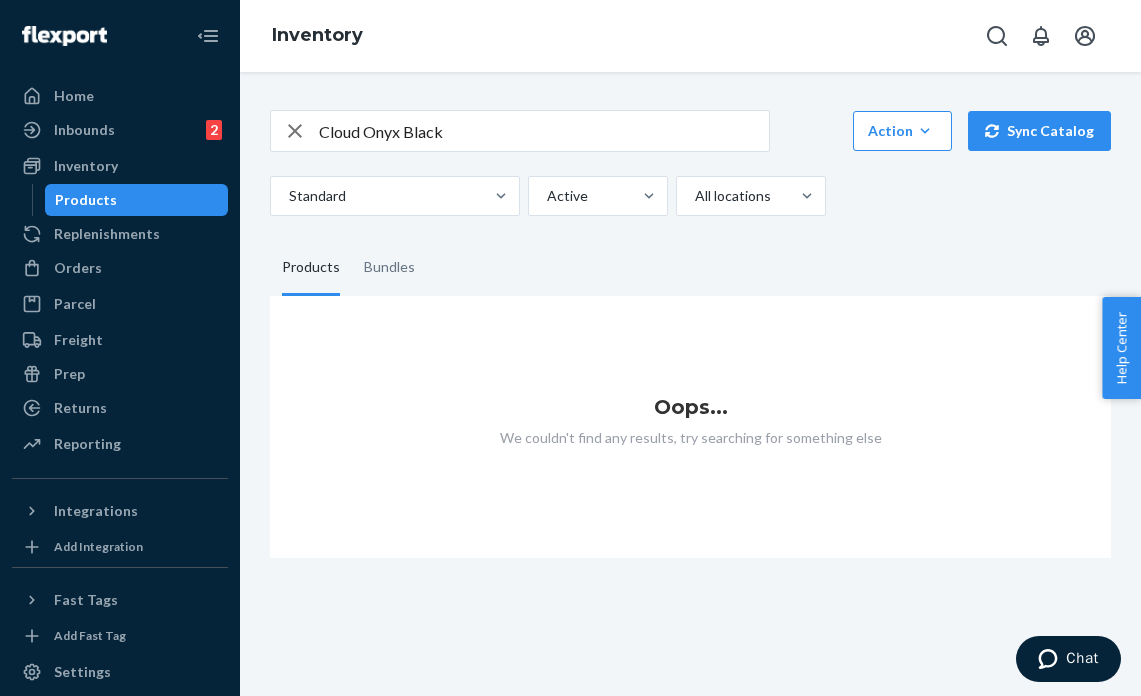 click on "Cloud Onyx Black" at bounding box center [544, 131] 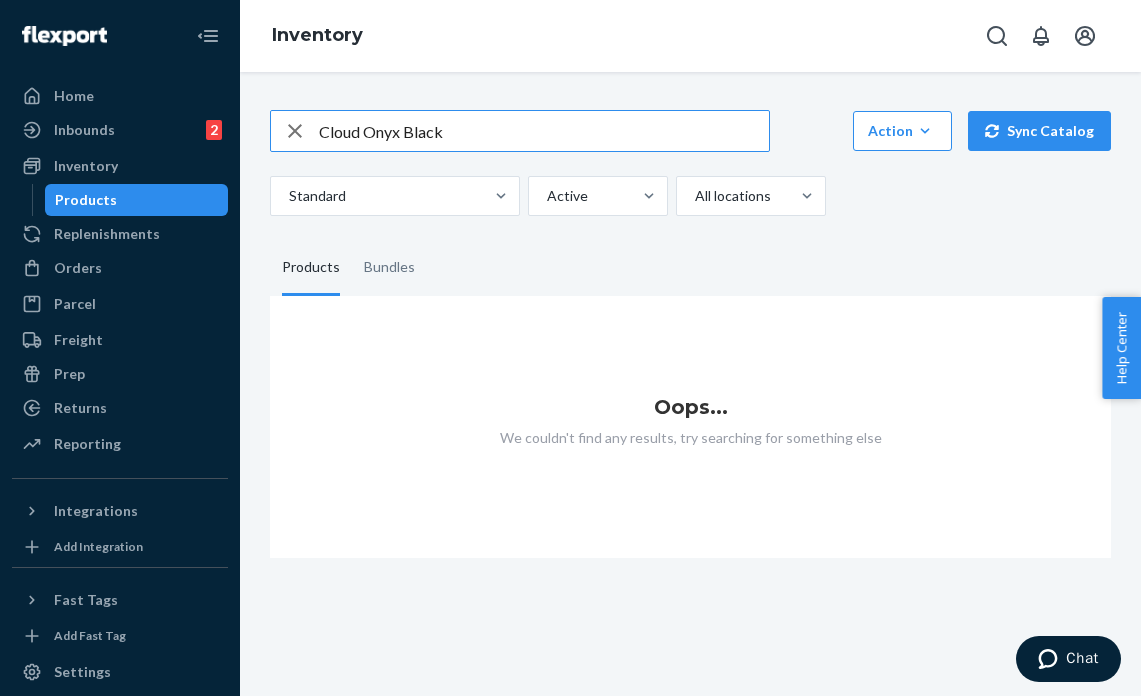 click on "Cloud Onyx Black" at bounding box center (544, 131) 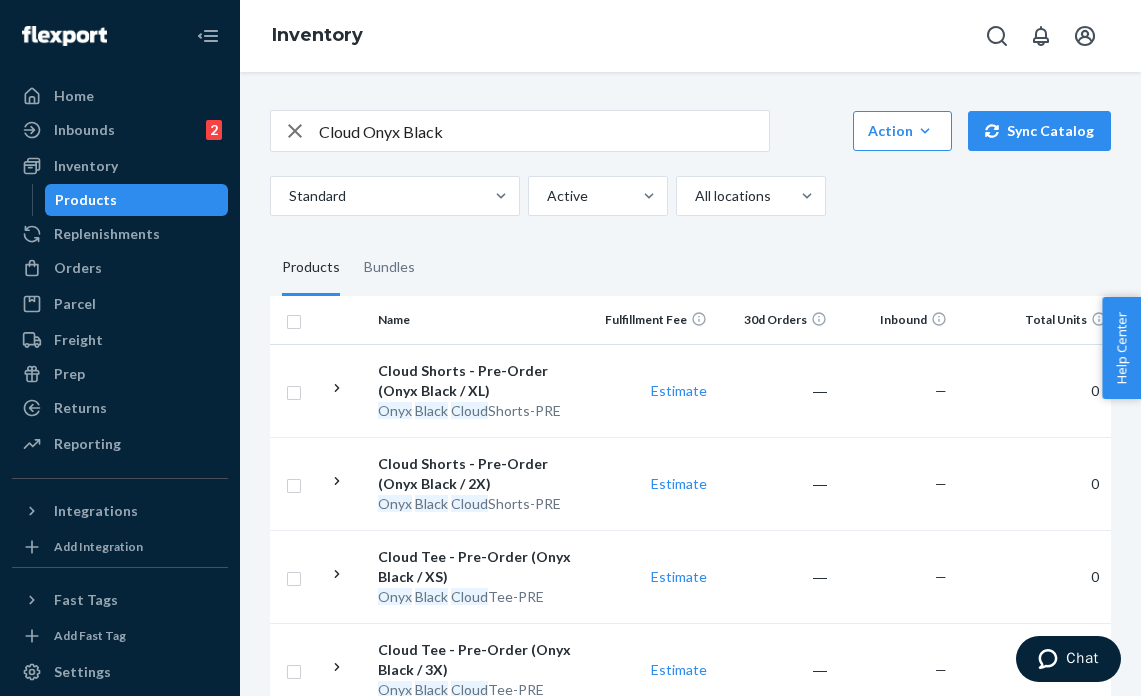click on "Cloud Onyx Black" at bounding box center [544, 131] 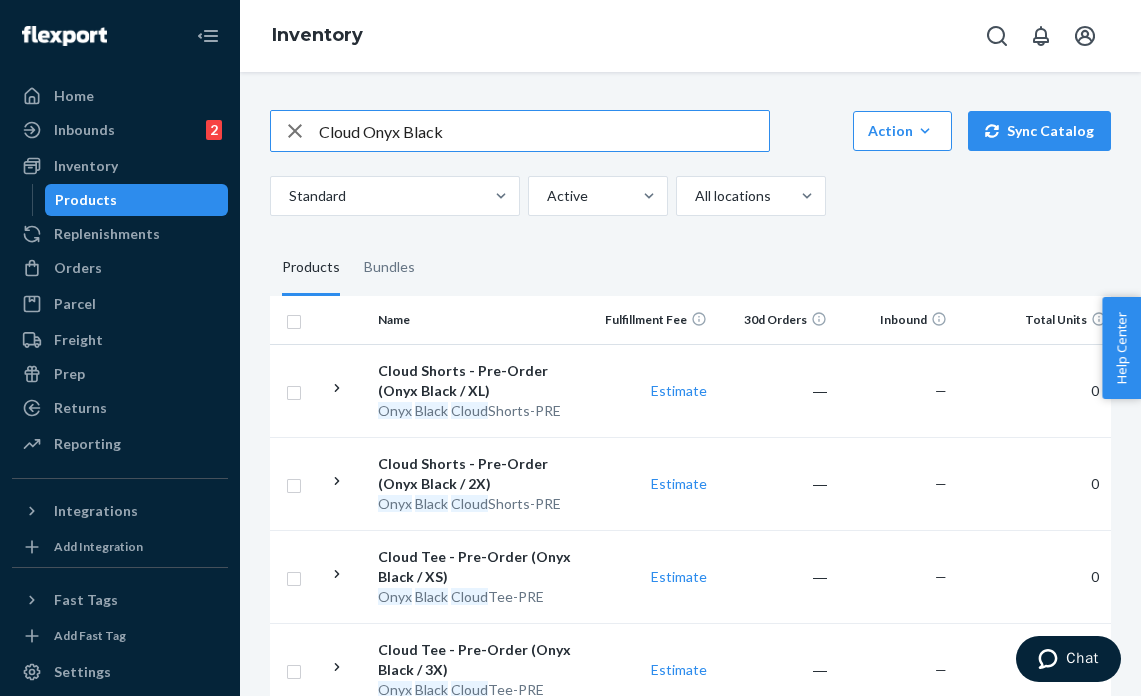 click on "Cloud Onyx Black" at bounding box center [544, 131] 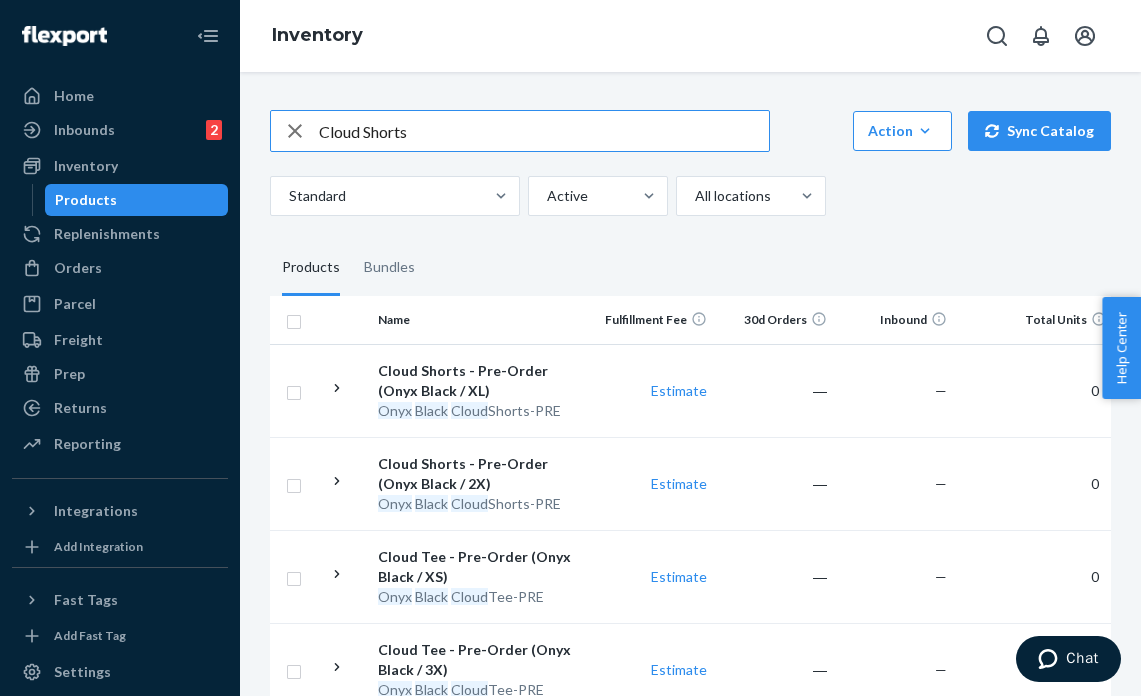 type on "Cloud Shorts" 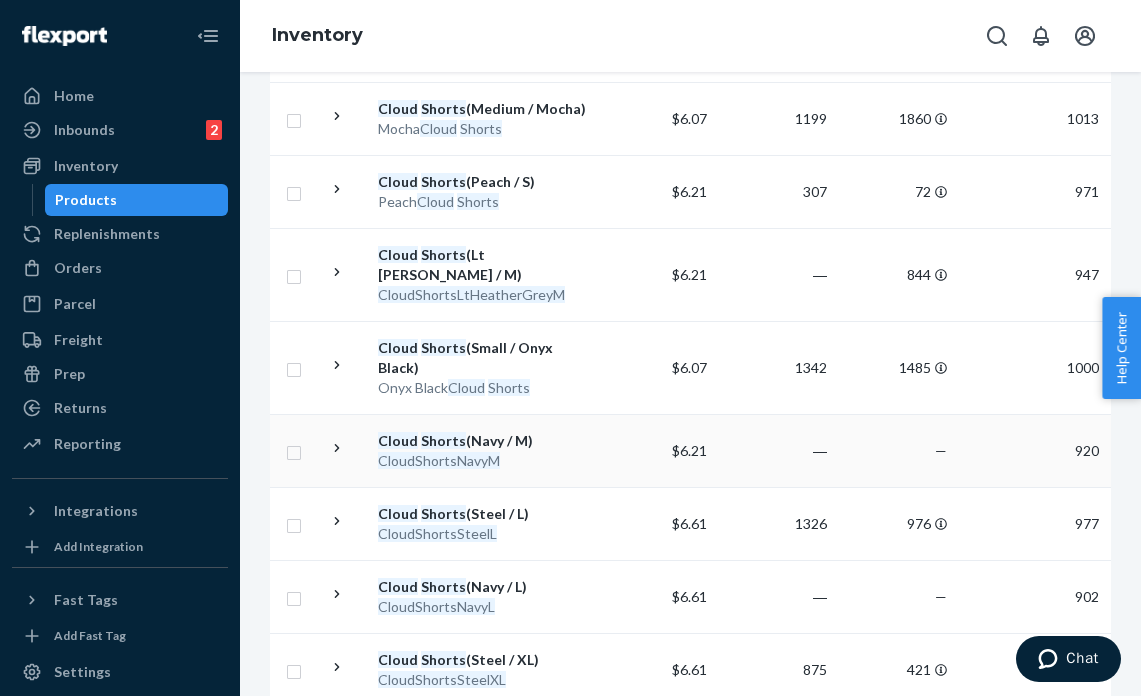 scroll, scrollTop: 491, scrollLeft: 0, axis: vertical 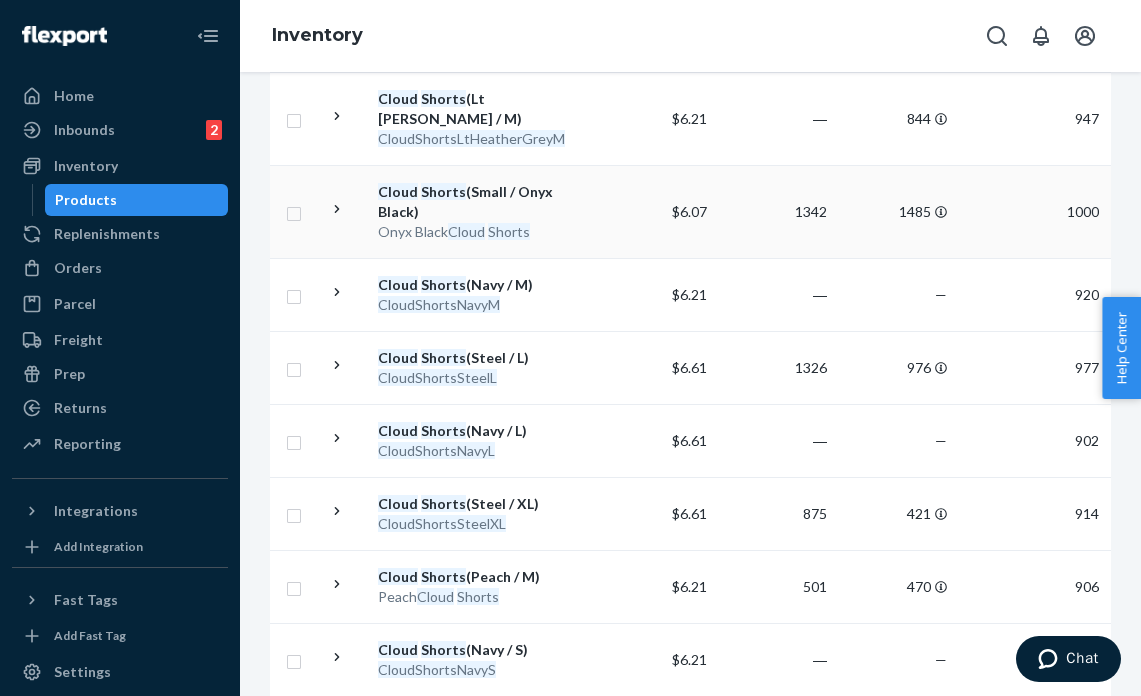 drag, startPoint x: 375, startPoint y: 187, endPoint x: 594, endPoint y: 189, distance: 219.00912 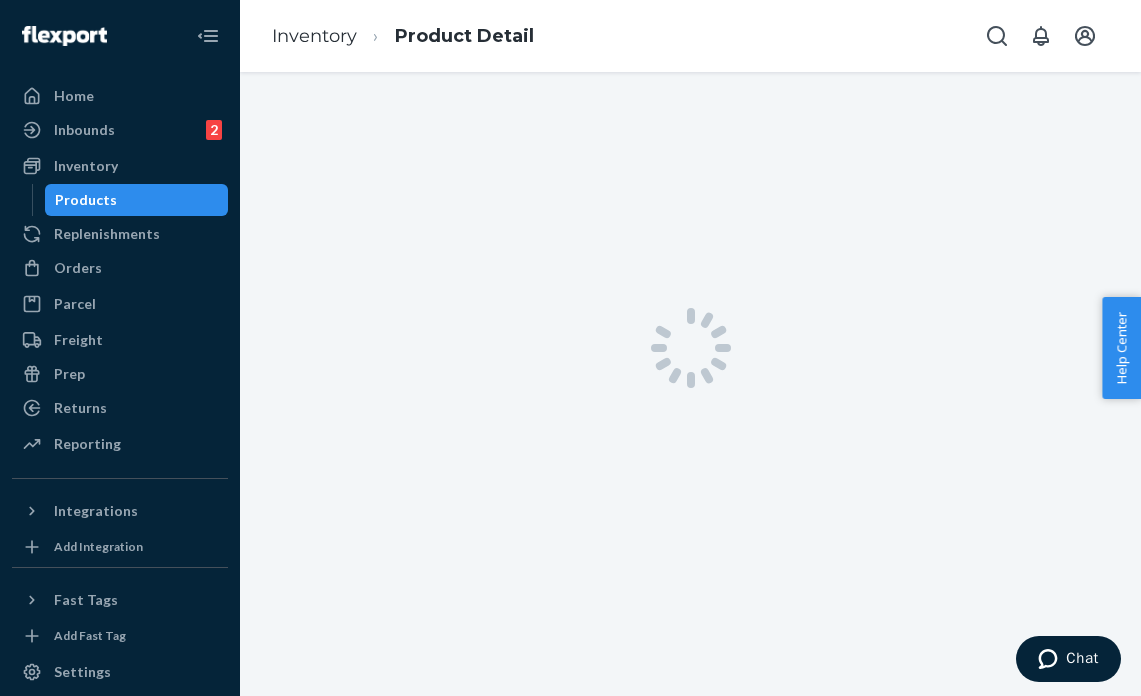 scroll, scrollTop: 0, scrollLeft: 0, axis: both 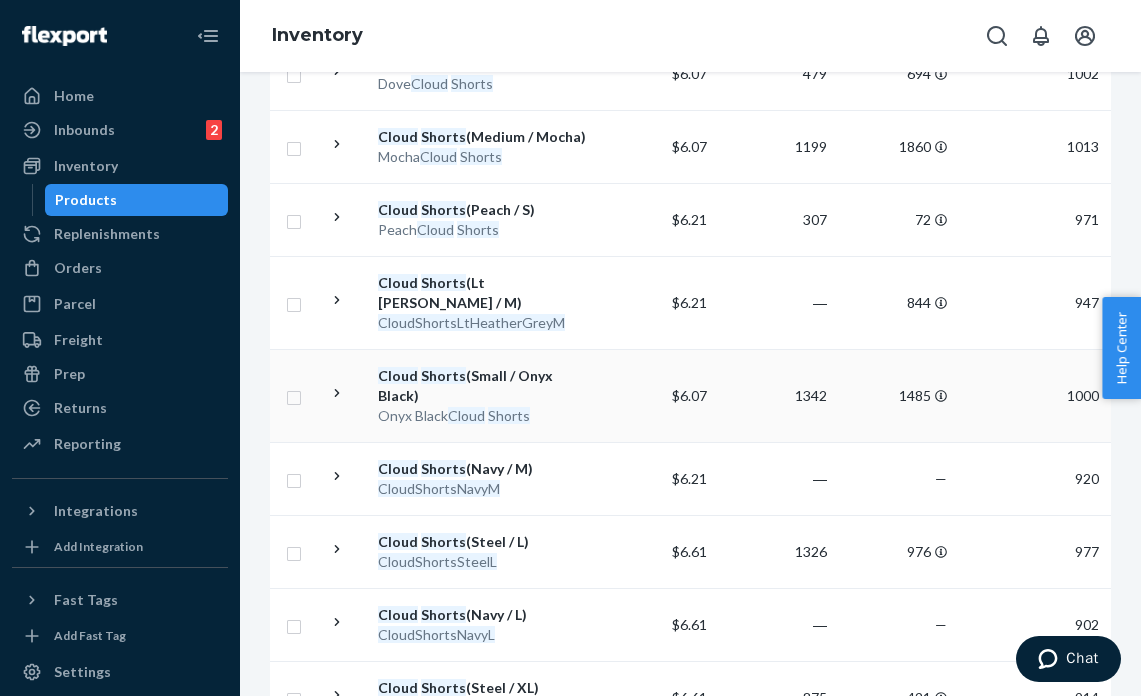 copy on "Cloud   Shorts  (Small / Onyx Black)" 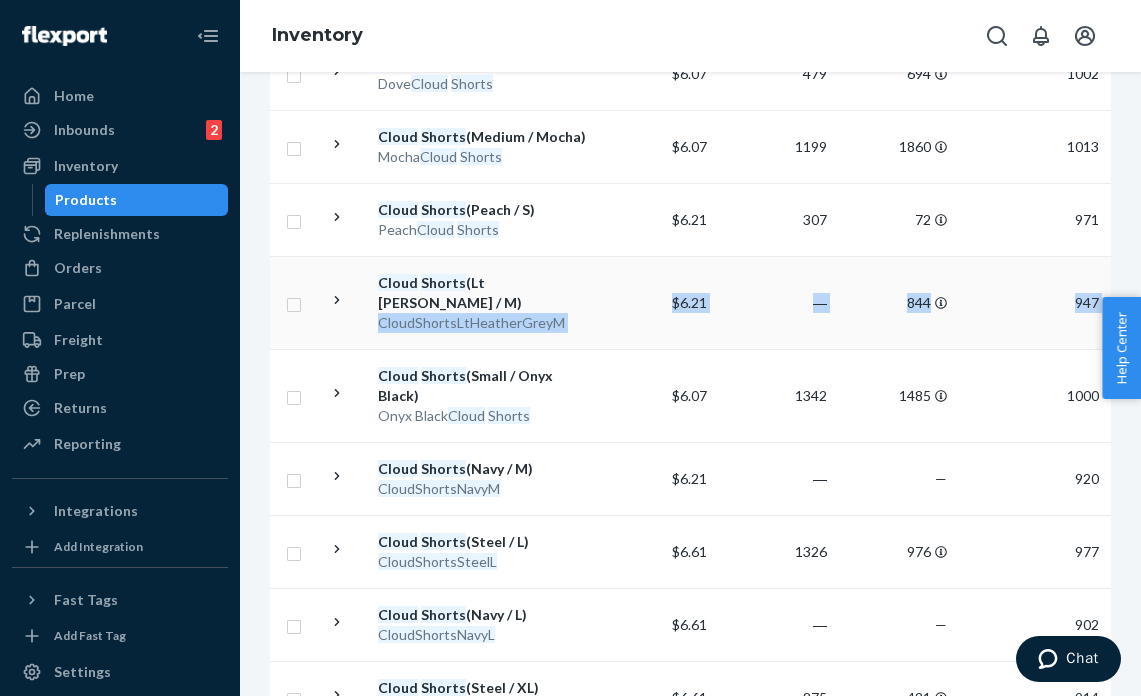 drag, startPoint x: 359, startPoint y: 371, endPoint x: 498, endPoint y: 306, distance: 153.44705 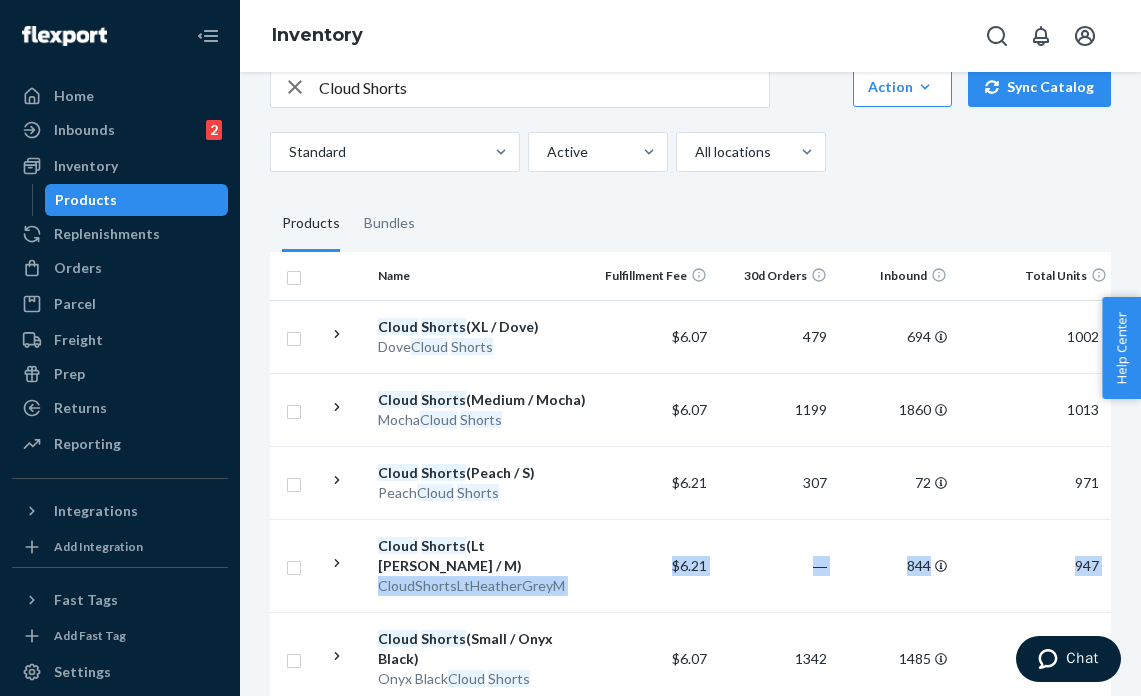 scroll, scrollTop: 0, scrollLeft: 0, axis: both 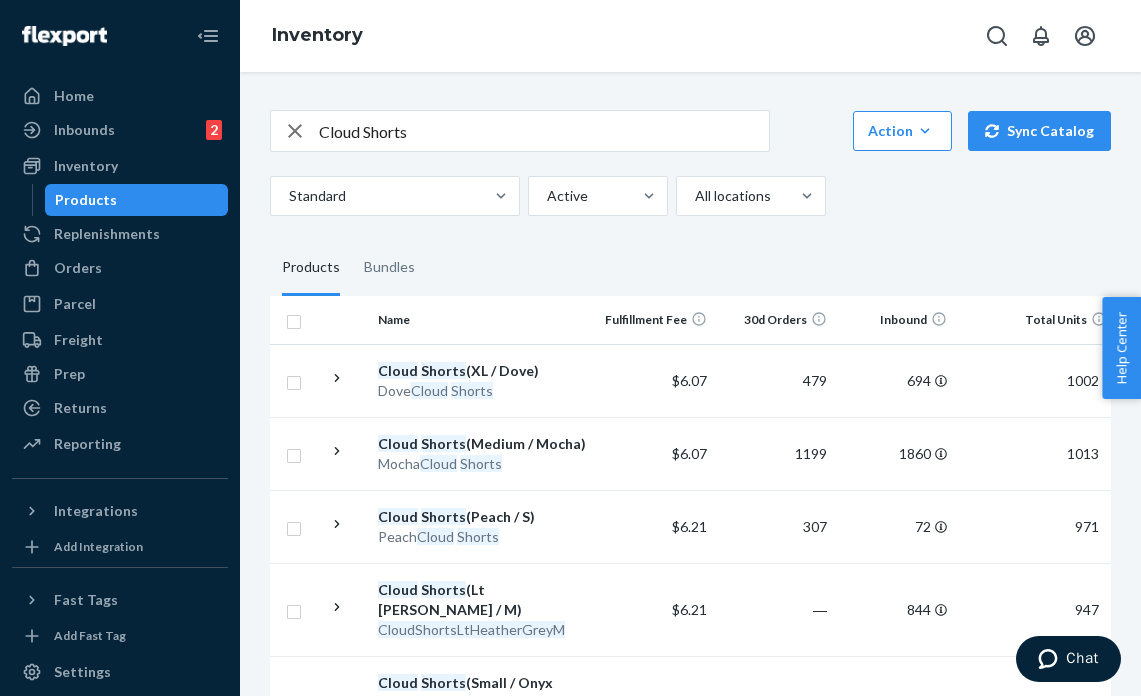 click on "Cloud Shorts" at bounding box center [544, 131] 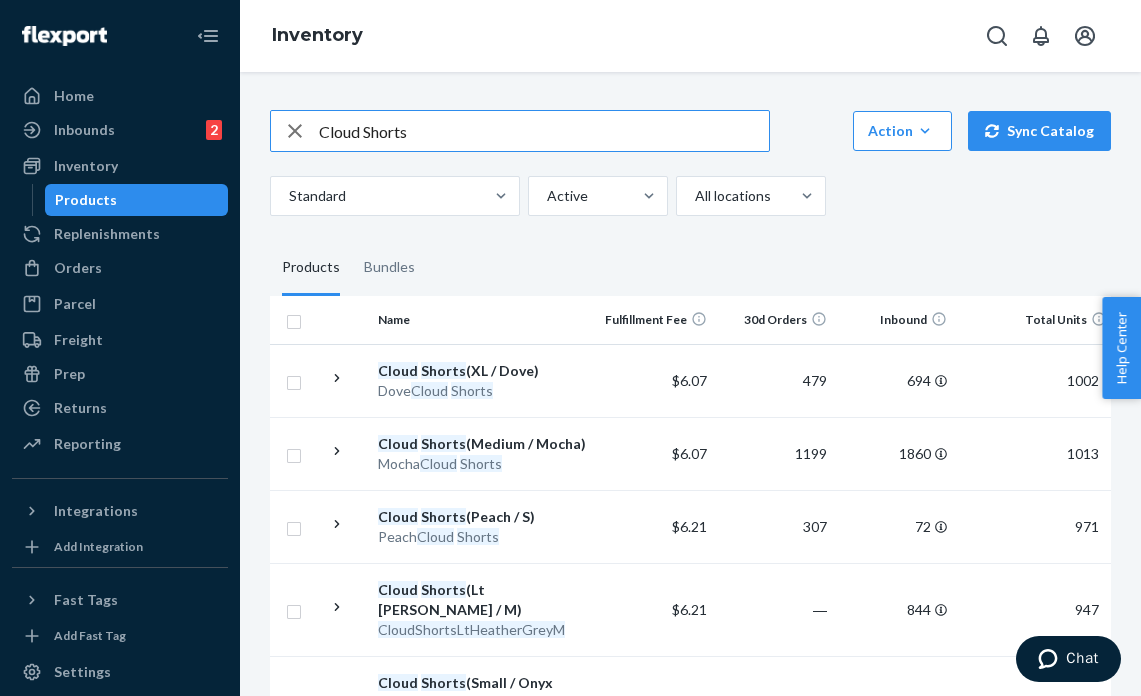 click on "Cloud Shorts" at bounding box center [544, 131] 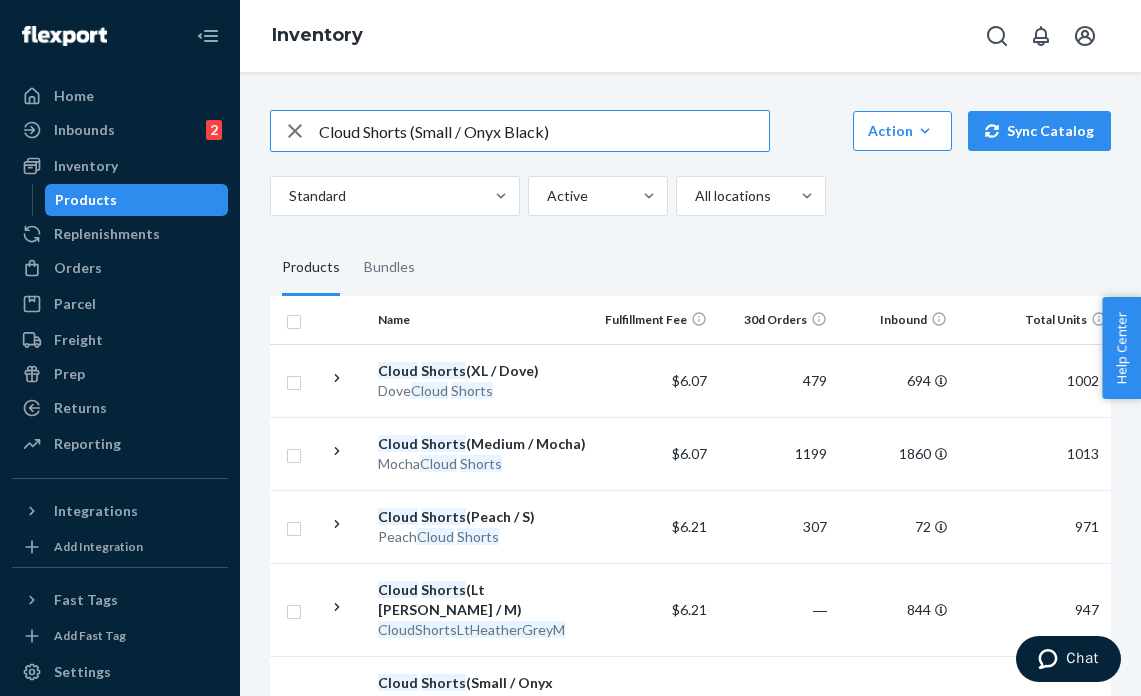 click on "Cloud Shorts (Small / Onyx Black)" at bounding box center (544, 131) 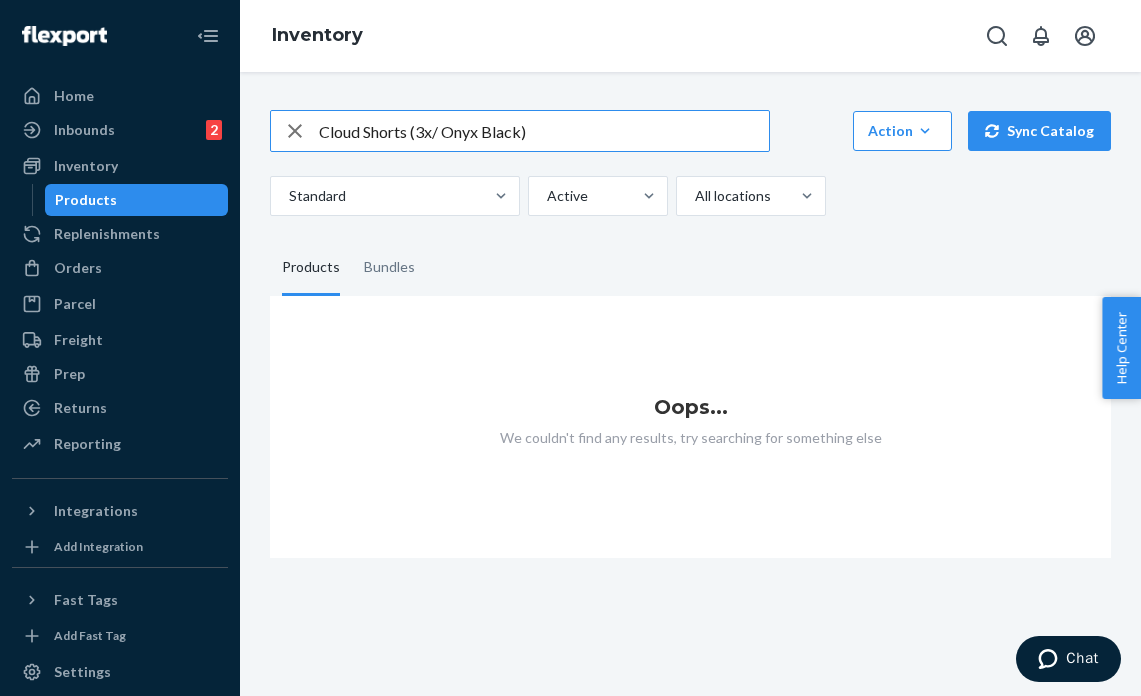 click on "Cloud Shorts (3x/ Onyx Black)" at bounding box center (544, 131) 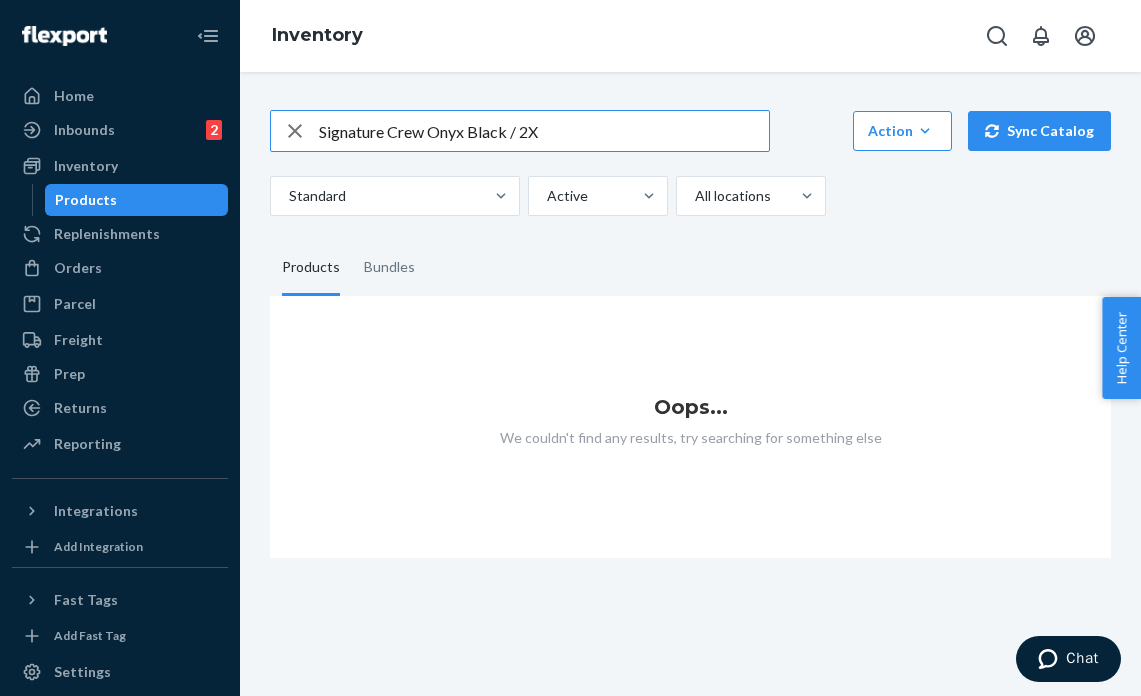 click on "Signature Crew Onyx Black / 2X" at bounding box center (544, 131) 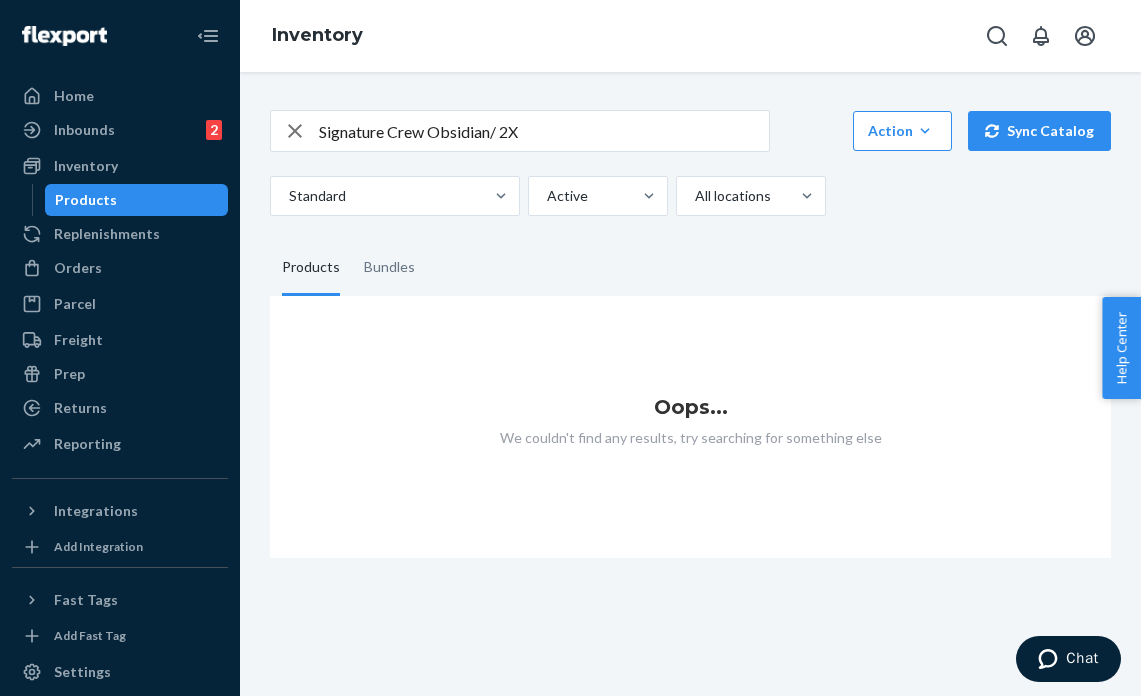 click on "Signature Crew Obsidian/ 2X" at bounding box center (544, 131) 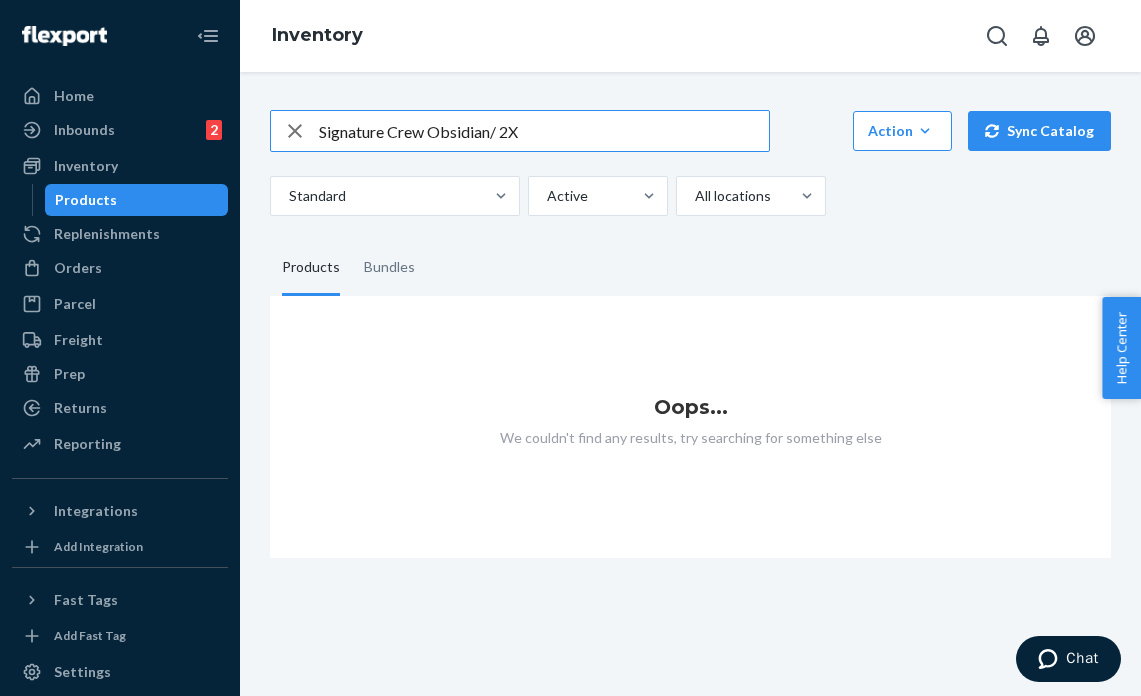 click on "Signature Crew Obsidian/ 2X" at bounding box center (544, 131) 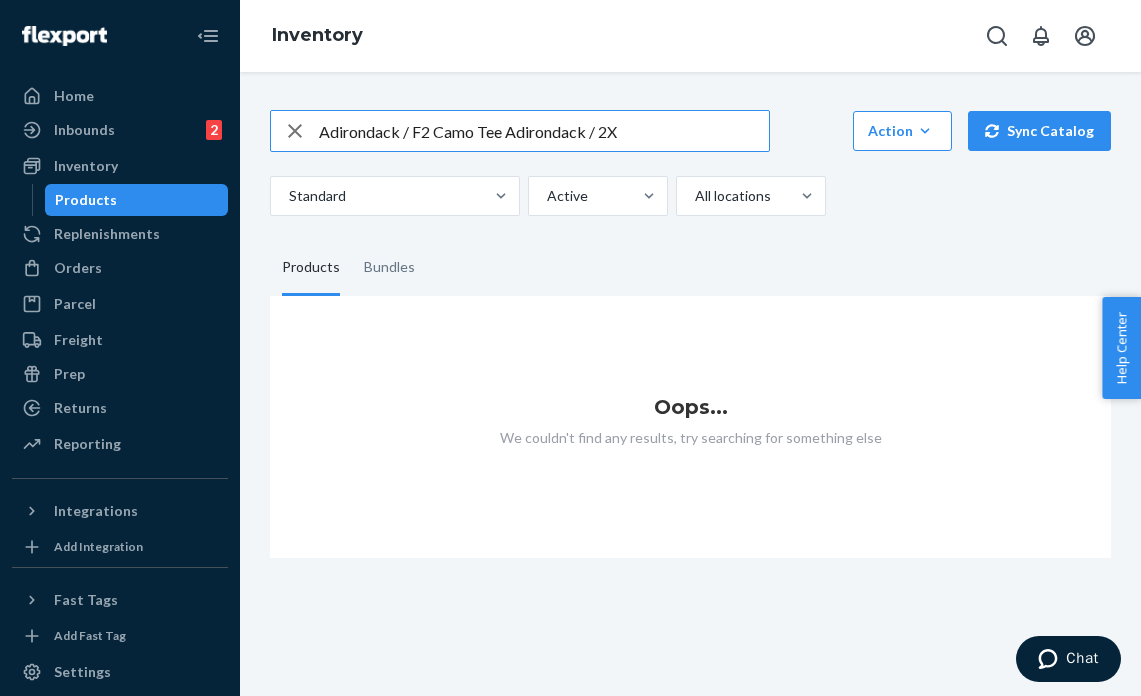 drag, startPoint x: 439, startPoint y: 130, endPoint x: 281, endPoint y: 129, distance: 158.00316 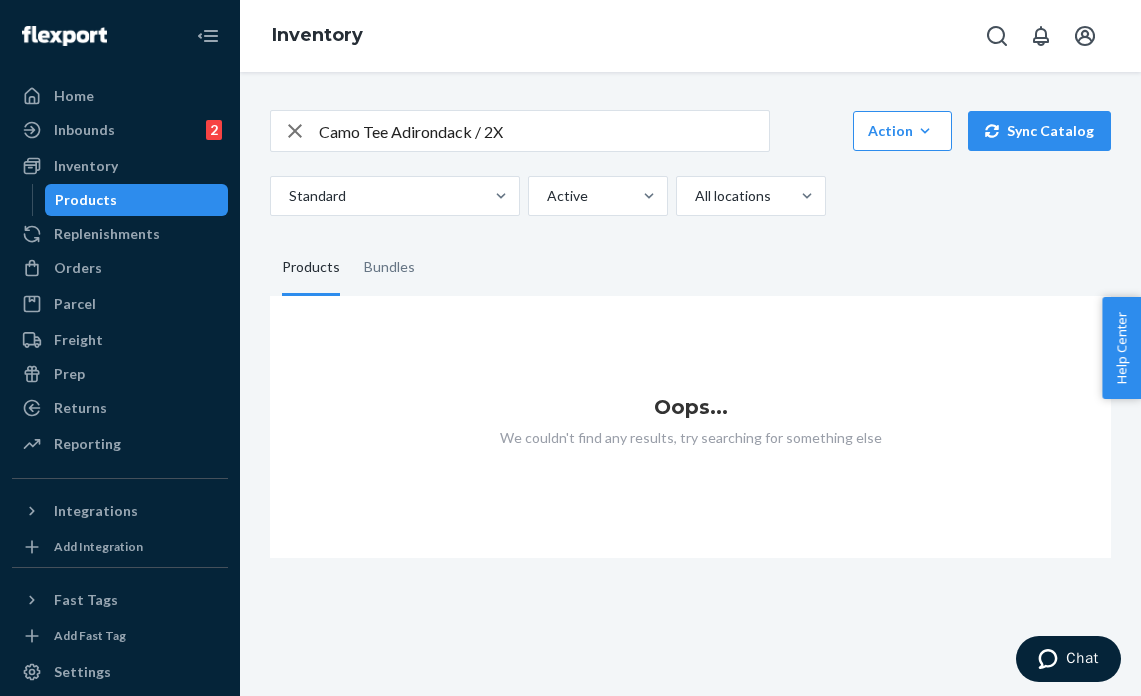 click on "Camo Tee Adirondack / 2X" at bounding box center (544, 131) 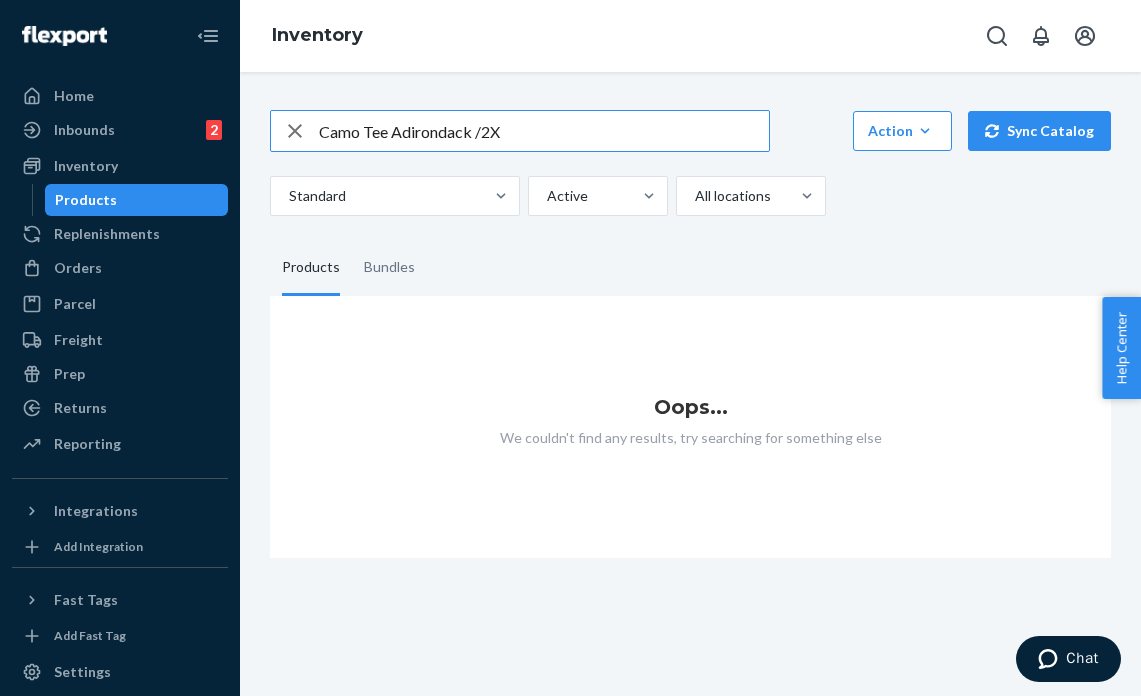 drag, startPoint x: 365, startPoint y: 131, endPoint x: 392, endPoint y: 135, distance: 27.294687 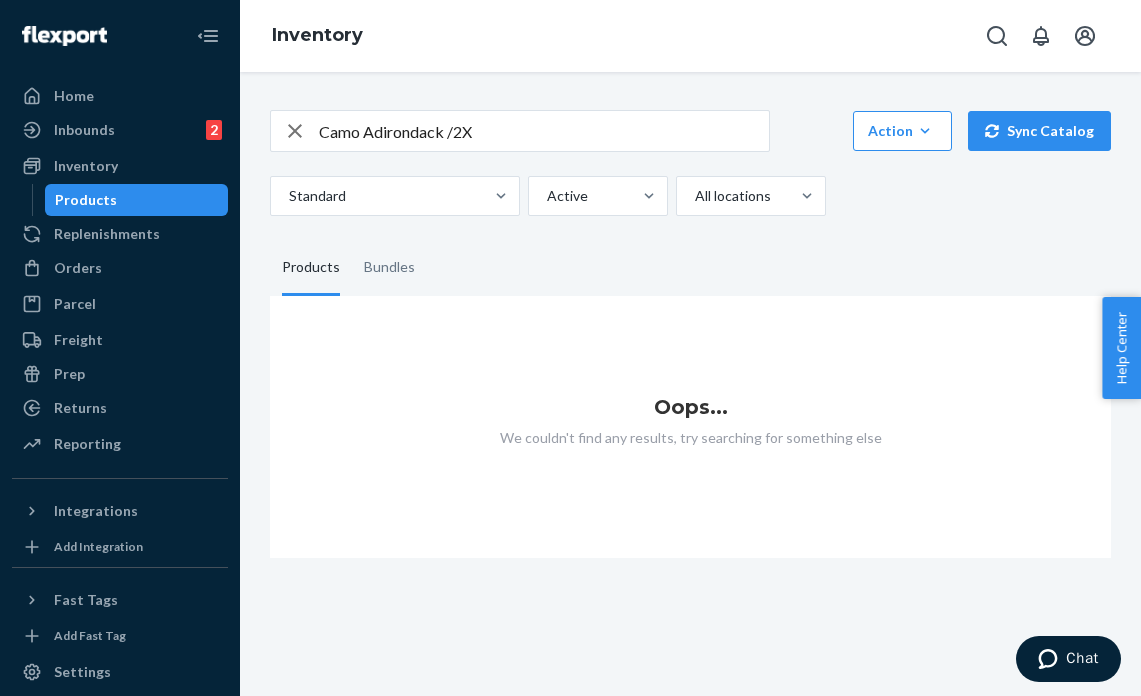 click on "Camo Adirondack /2X" at bounding box center [544, 131] 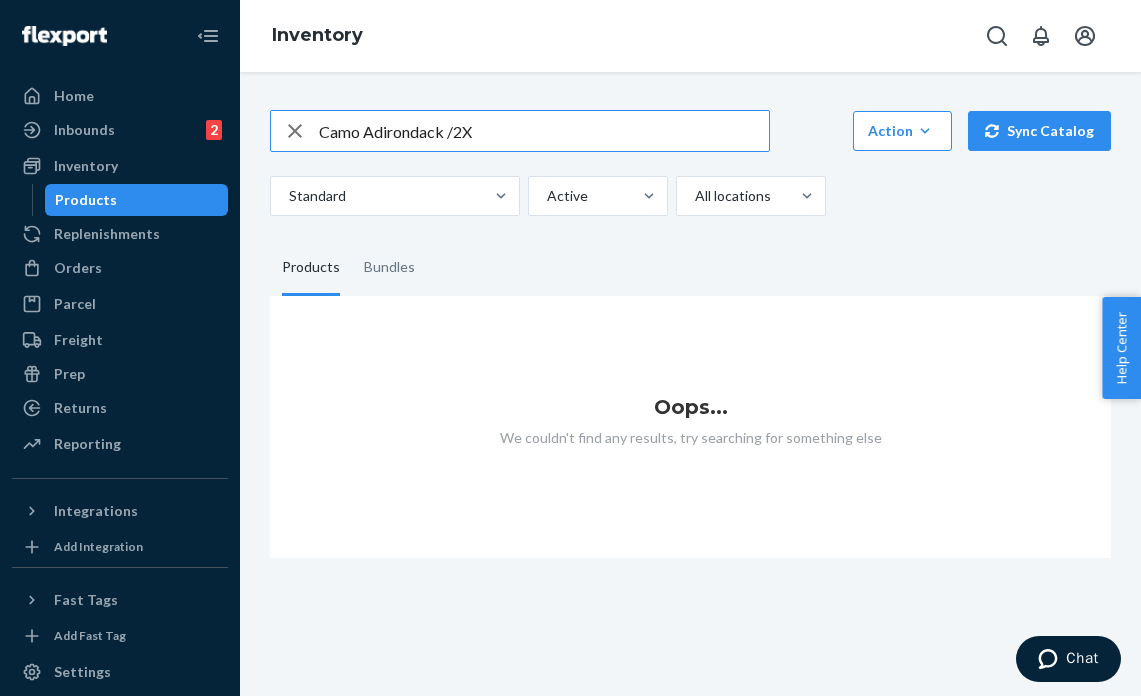 click on "Camo Adirondack /2X" at bounding box center [544, 131] 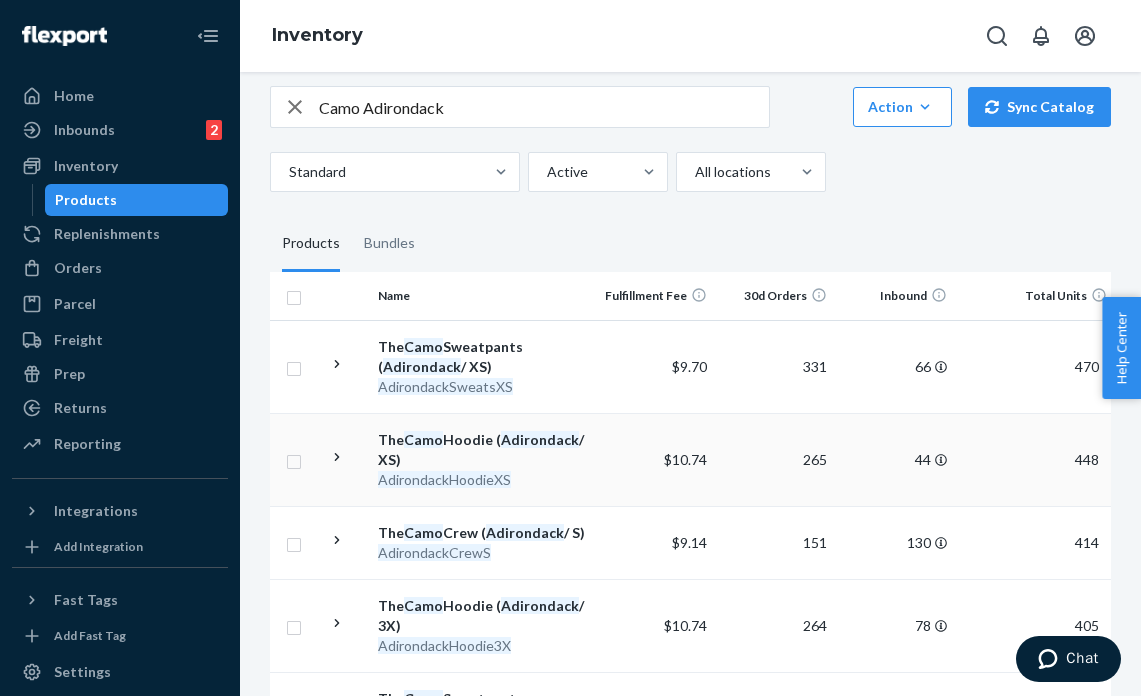 scroll, scrollTop: 0, scrollLeft: 0, axis: both 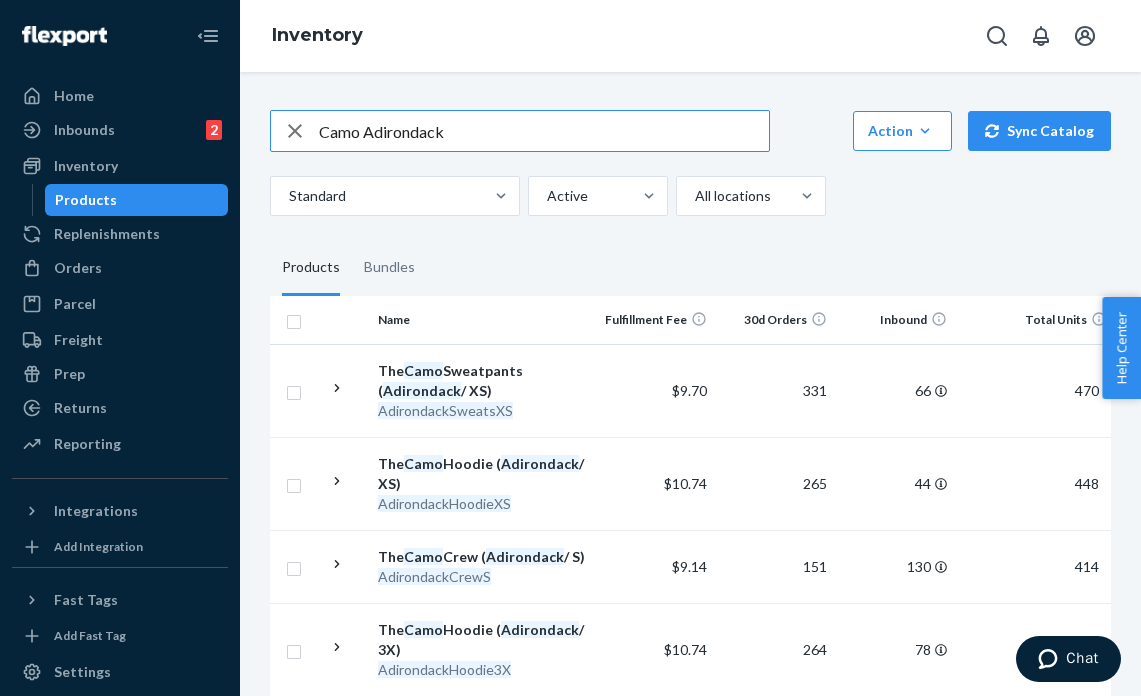 click on "Camo Adirondack" at bounding box center (544, 131) 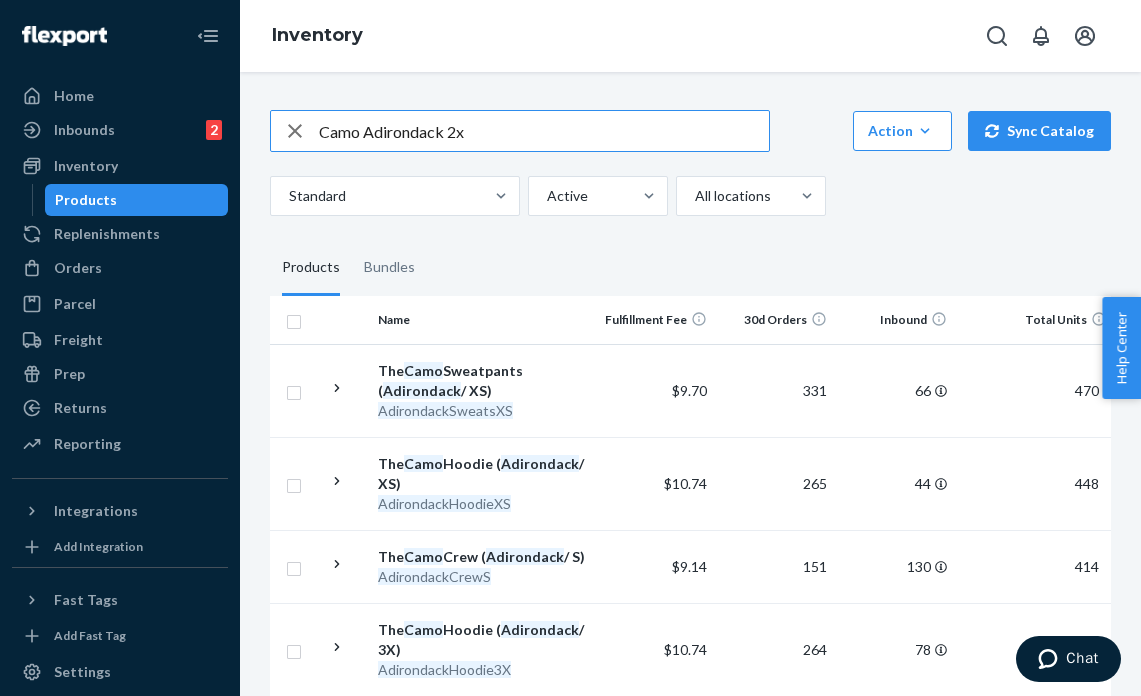 type on "Camo Adirondack 2x" 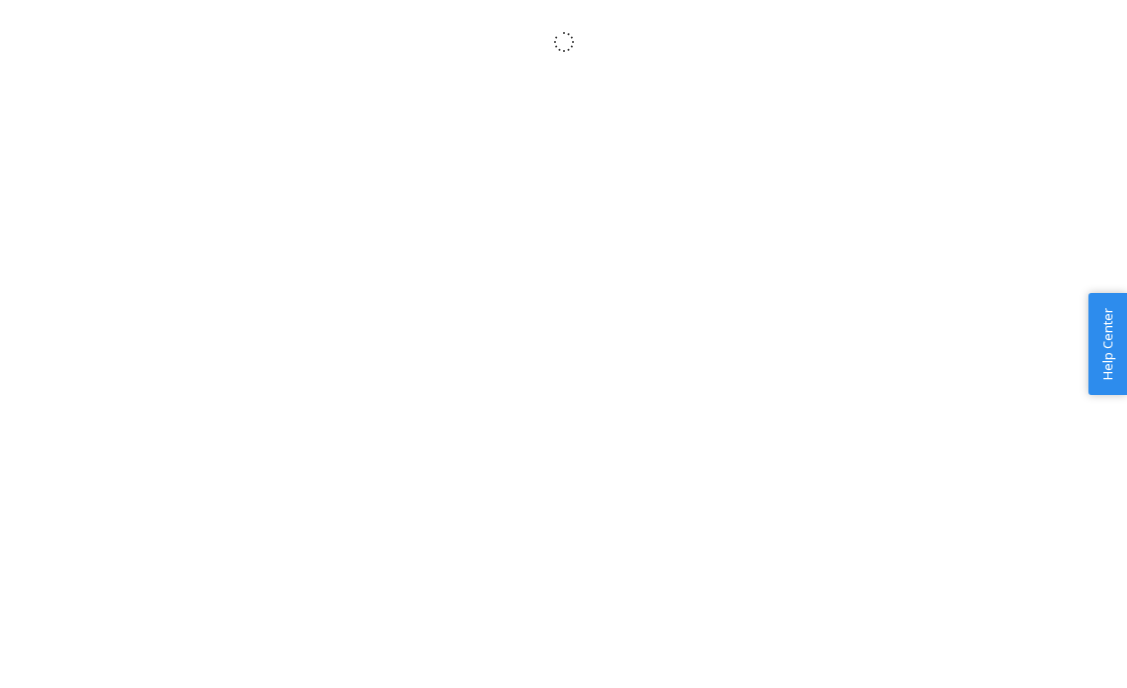 scroll, scrollTop: 0, scrollLeft: 0, axis: both 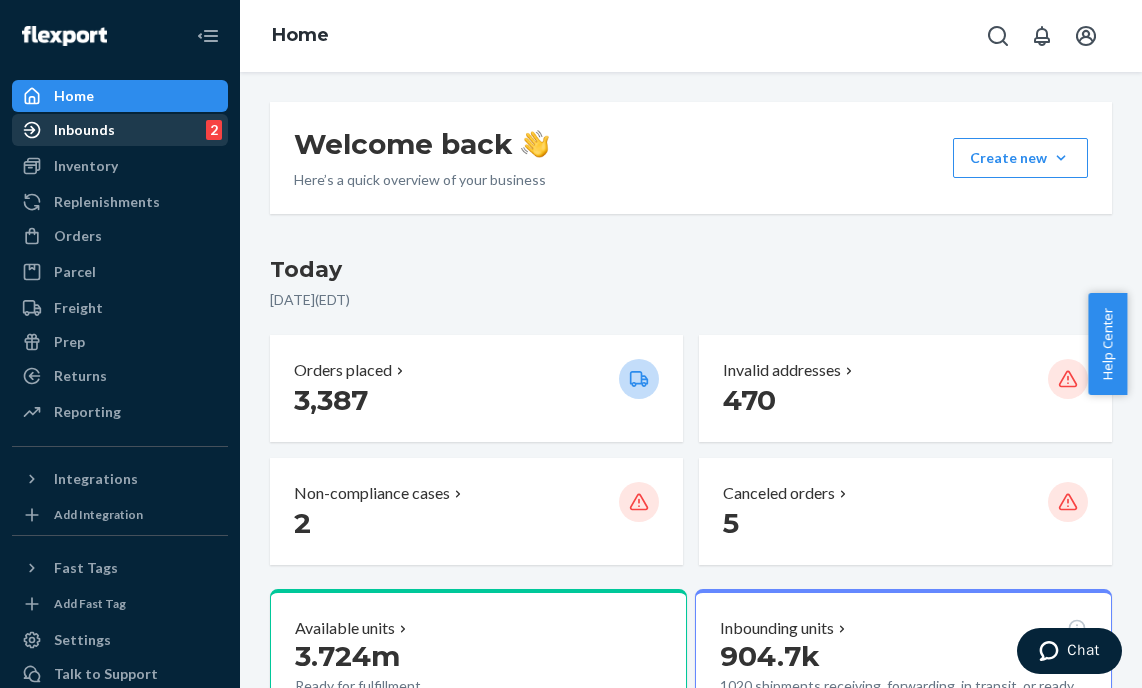 click on "Inbounds 2" at bounding box center [120, 130] 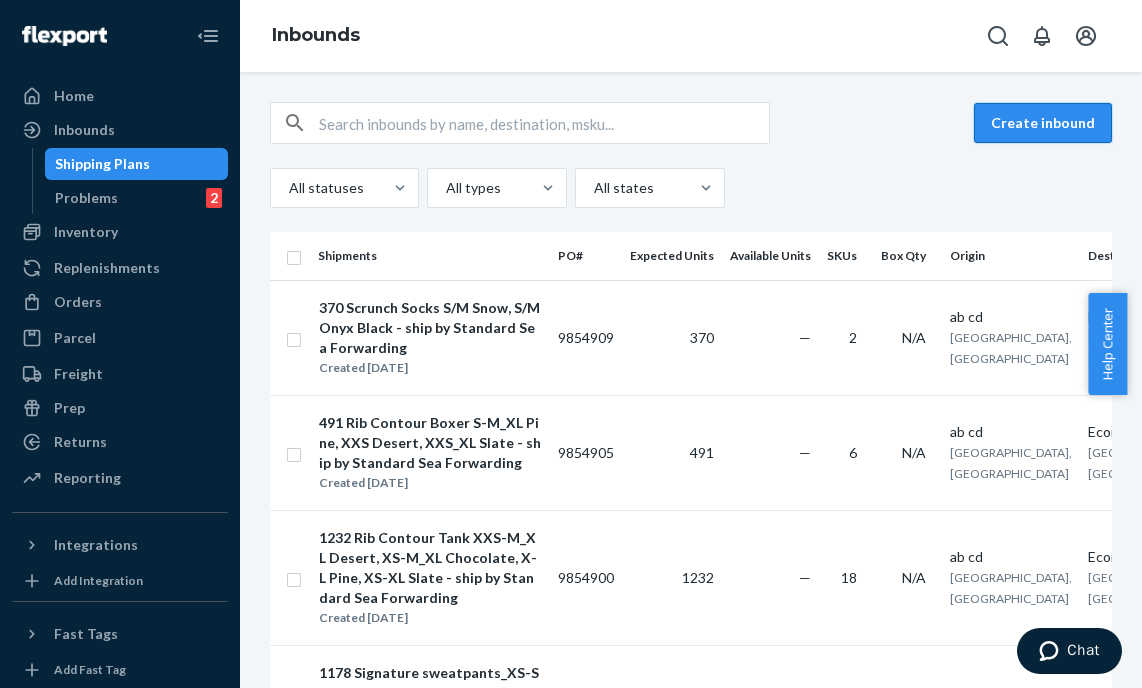 click on "Create inbound" at bounding box center (1043, 123) 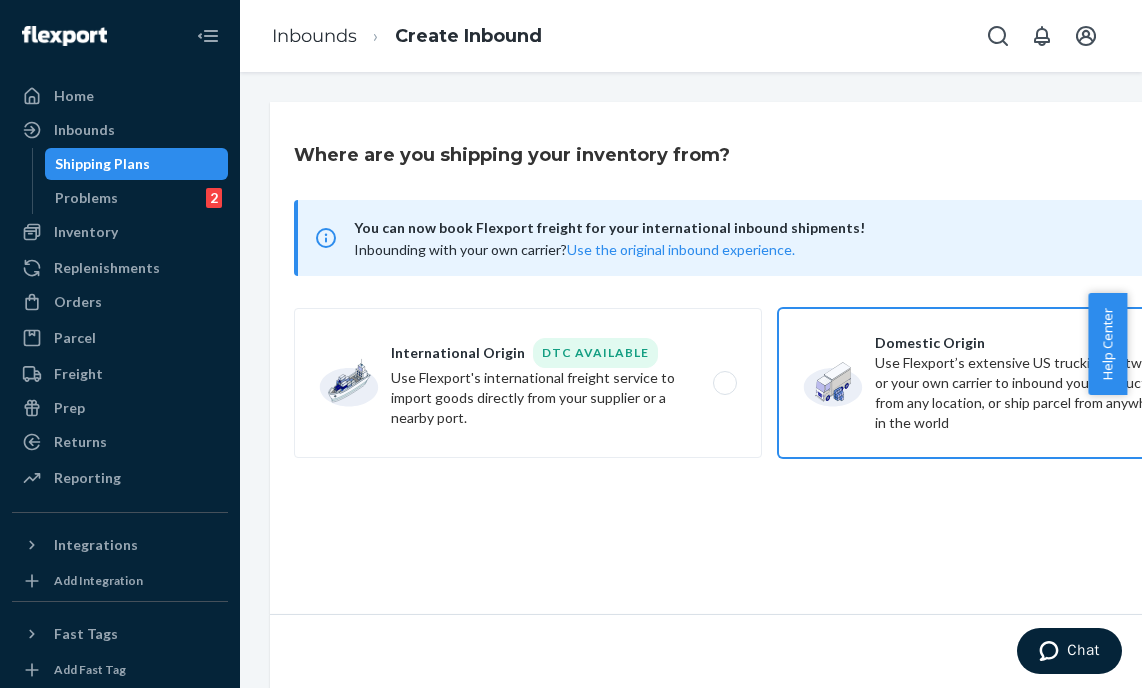 click on "Domestic Origin Use Flexport’s extensive US trucking network or your own carrier to inbound your products from any location, or ship parcel from anywhere in the world" at bounding box center [1012, 383] 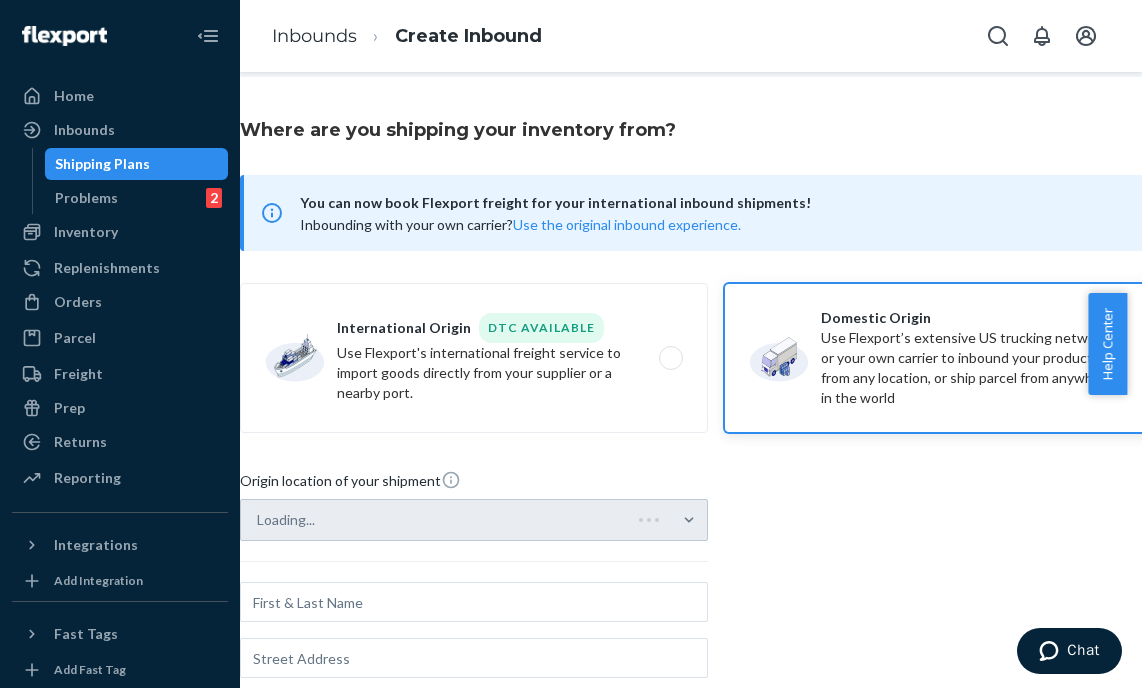 scroll, scrollTop: 146, scrollLeft: 54, axis: both 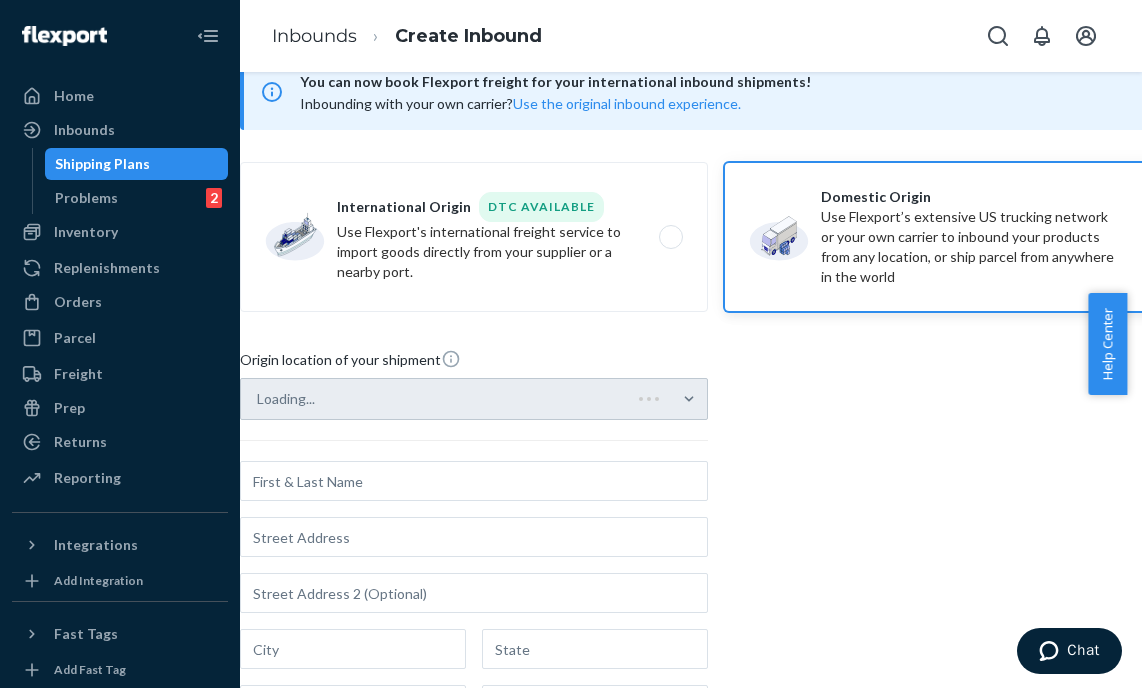 click on "Loading..." at bounding box center (474, 399) 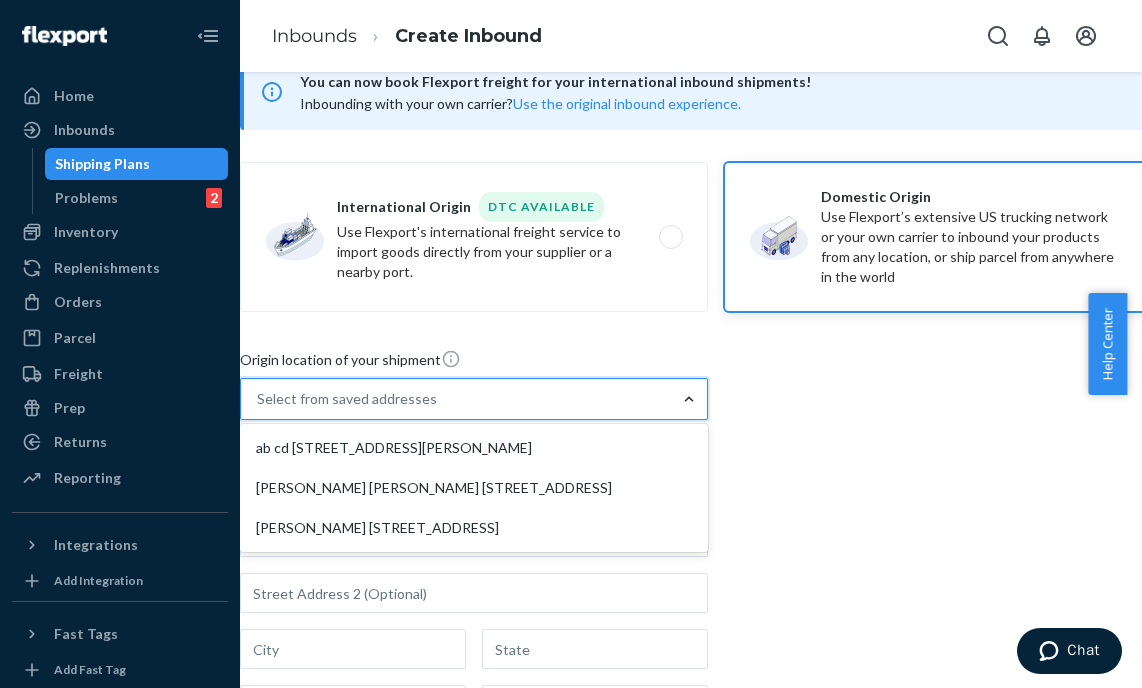 click on "ab cd
[STREET_ADDRESS][PERSON_NAME]" at bounding box center [474, 448] 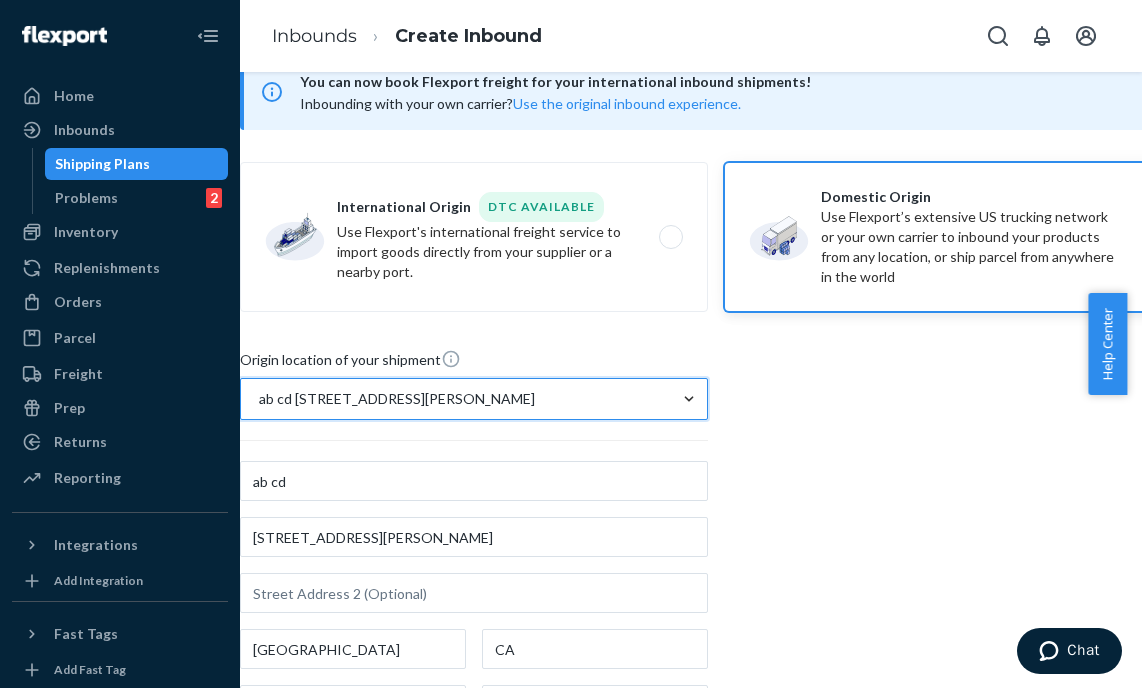 scroll, scrollTop: 477, scrollLeft: 54, axis: both 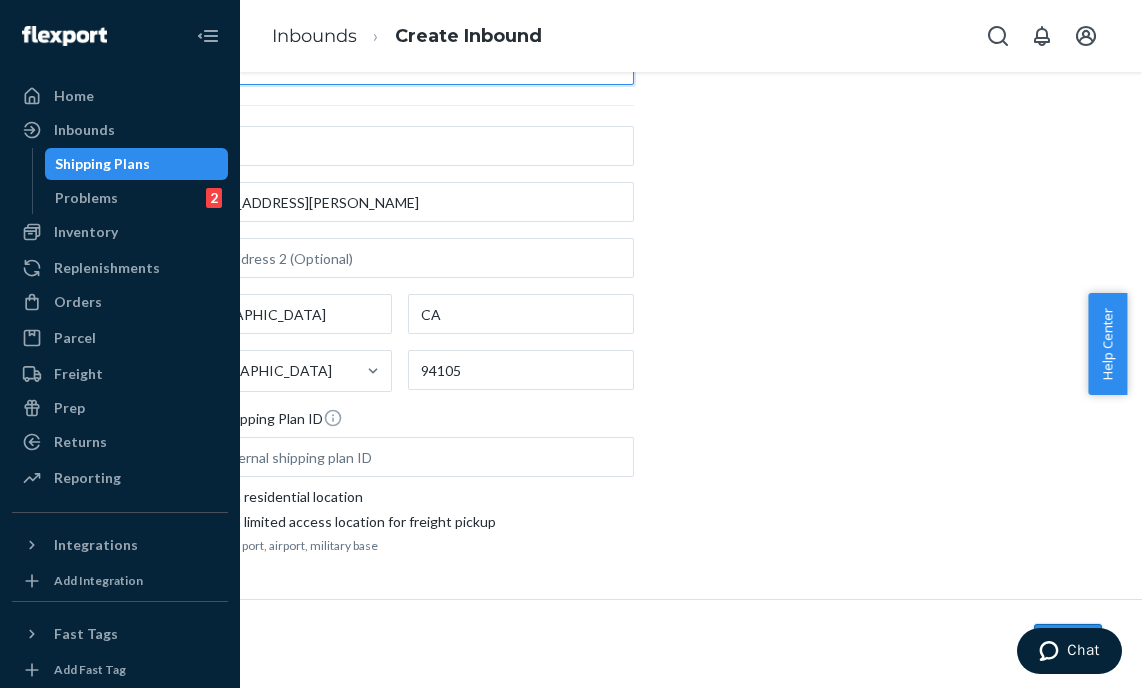 click on "Next" at bounding box center (1068, 644) 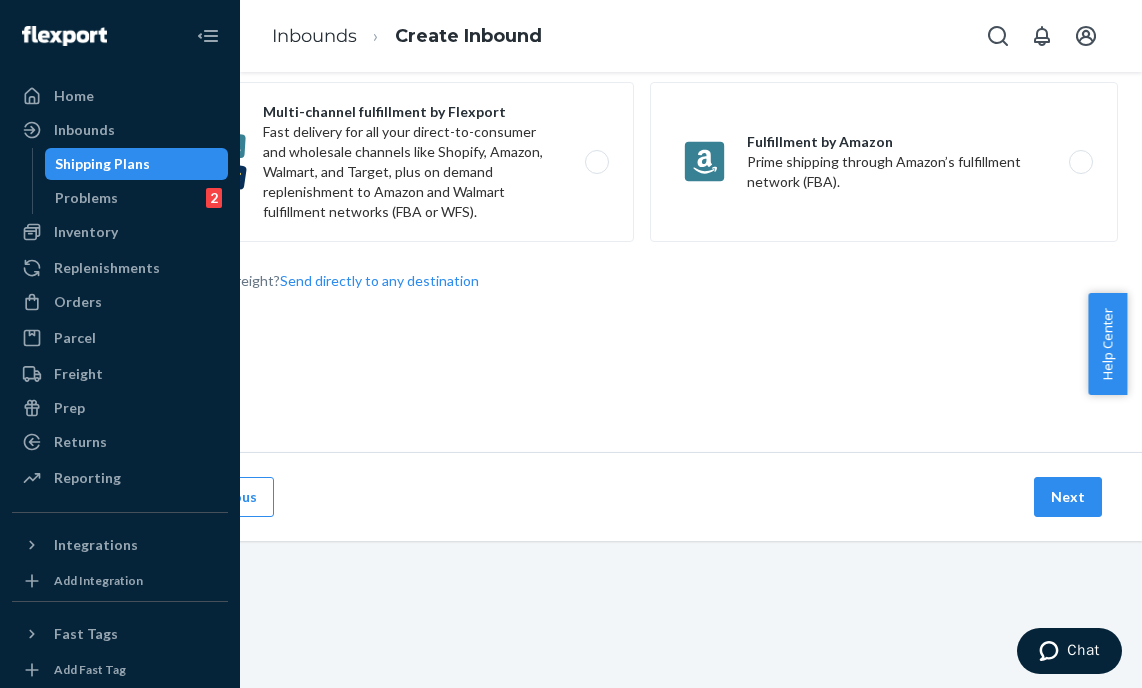 scroll, scrollTop: 0, scrollLeft: 0, axis: both 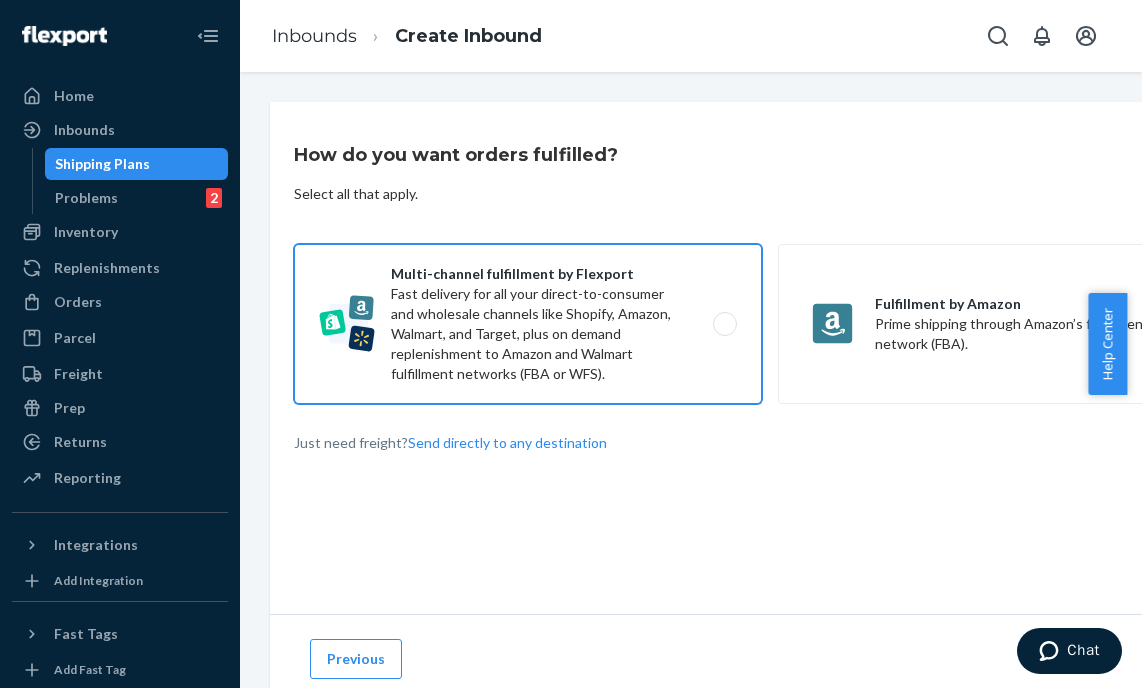 click on "Multi-channel fulfillment by Flexport Fast delivery for all your direct-to-consumer and wholesale channels like Shopify, Amazon, Walmart, and Target, plus on demand replenishment to Amazon and Walmart fulfillment networks (FBA or WFS)." at bounding box center [528, 324] 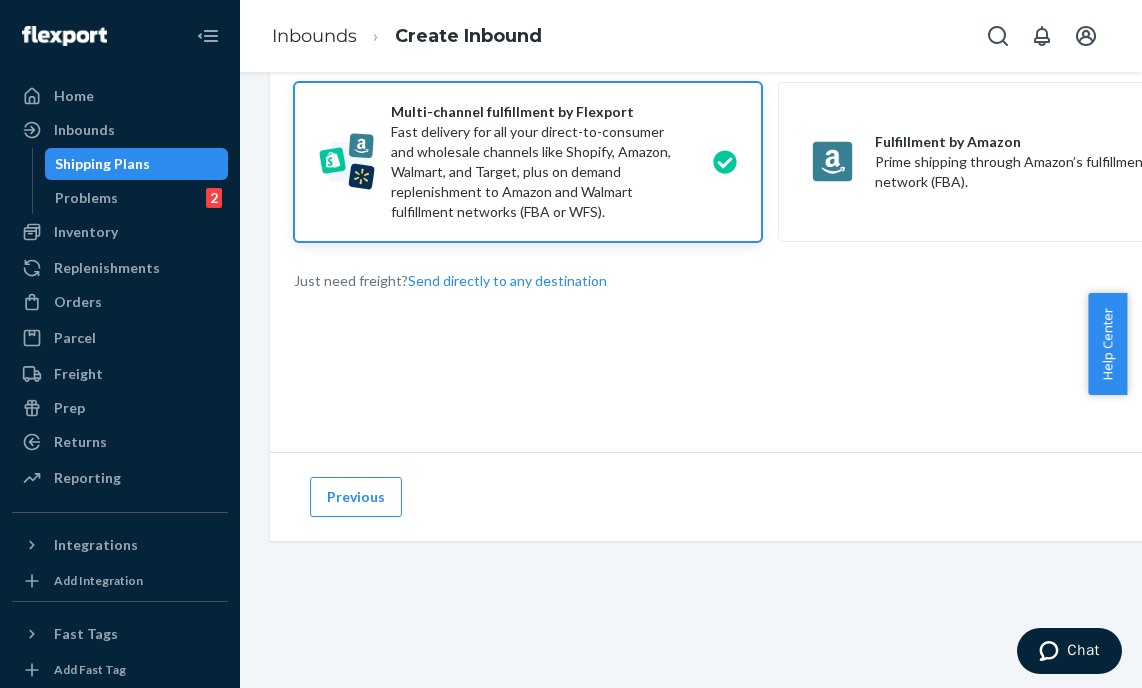 scroll, scrollTop: 177, scrollLeft: 0, axis: vertical 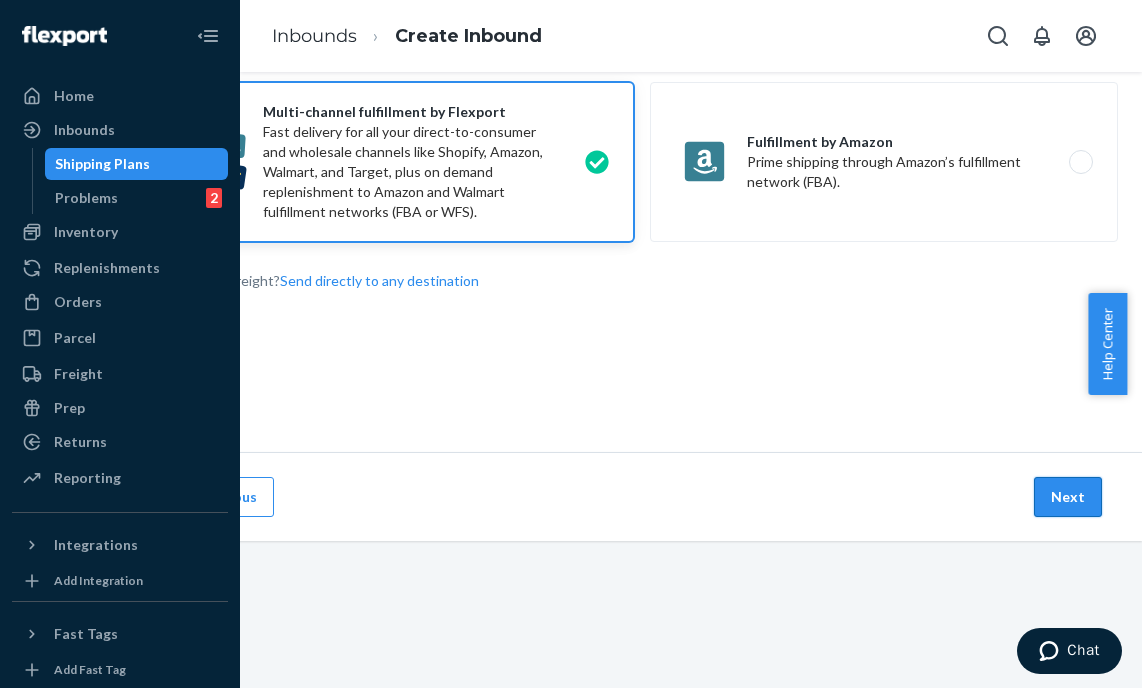click on "Next" at bounding box center (1068, 497) 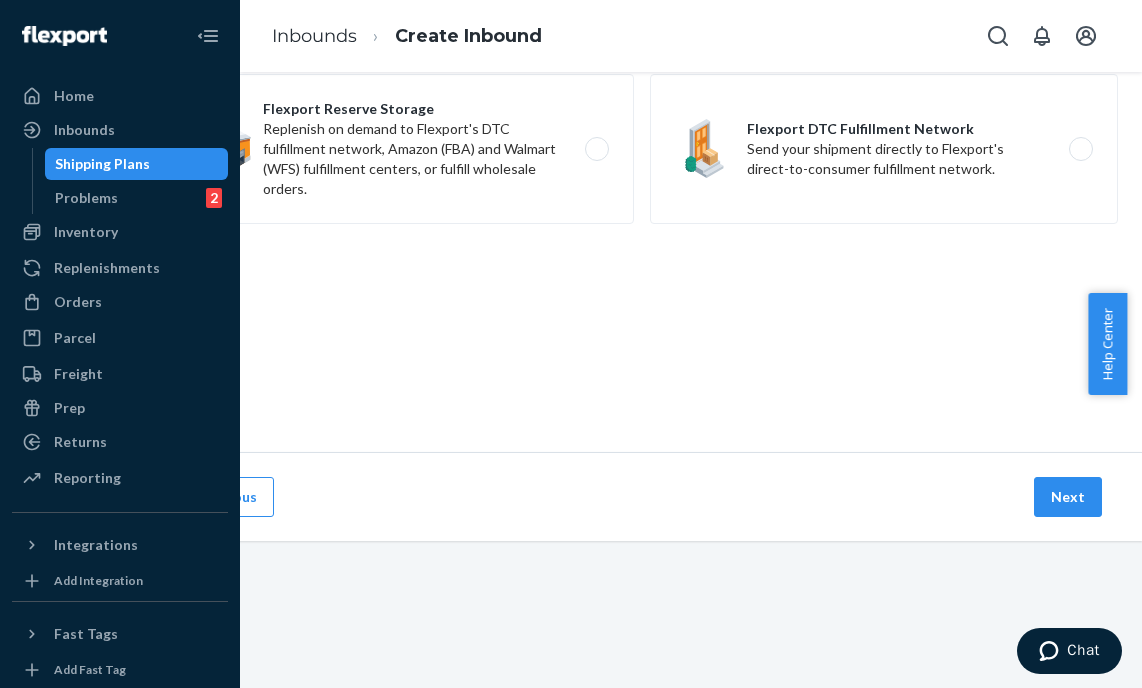 scroll, scrollTop: 0, scrollLeft: 0, axis: both 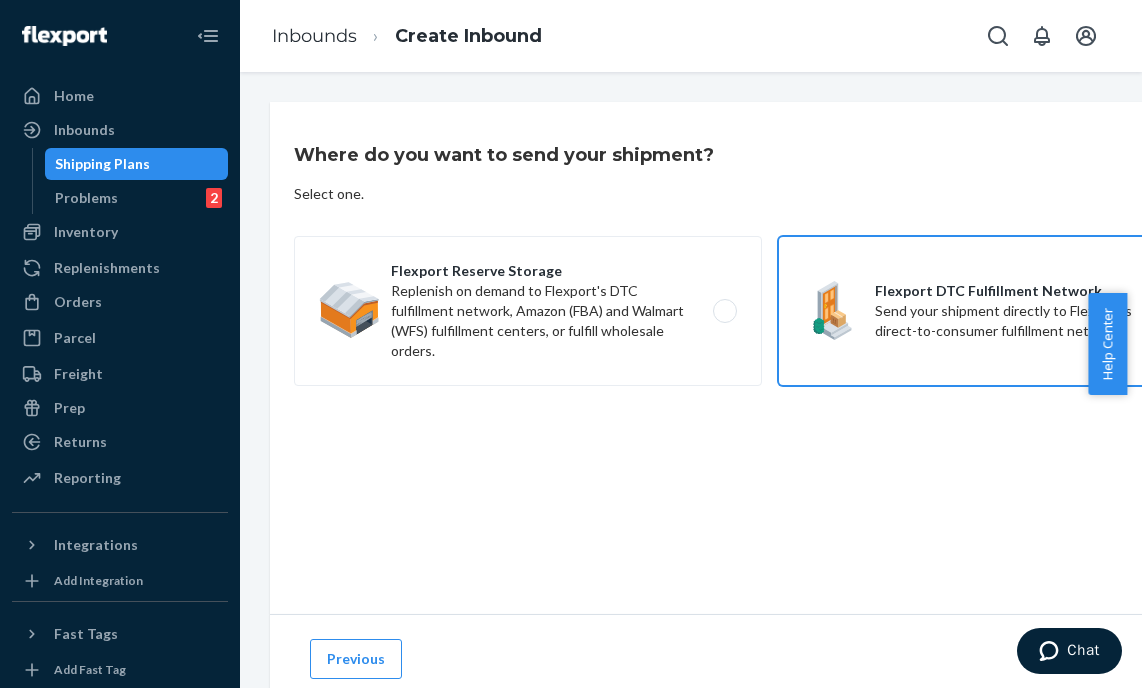 click on "Flexport DTC Fulfillment Network Send your shipment directly to Flexport's direct-to-consumer fulfillment network." at bounding box center (1012, 311) 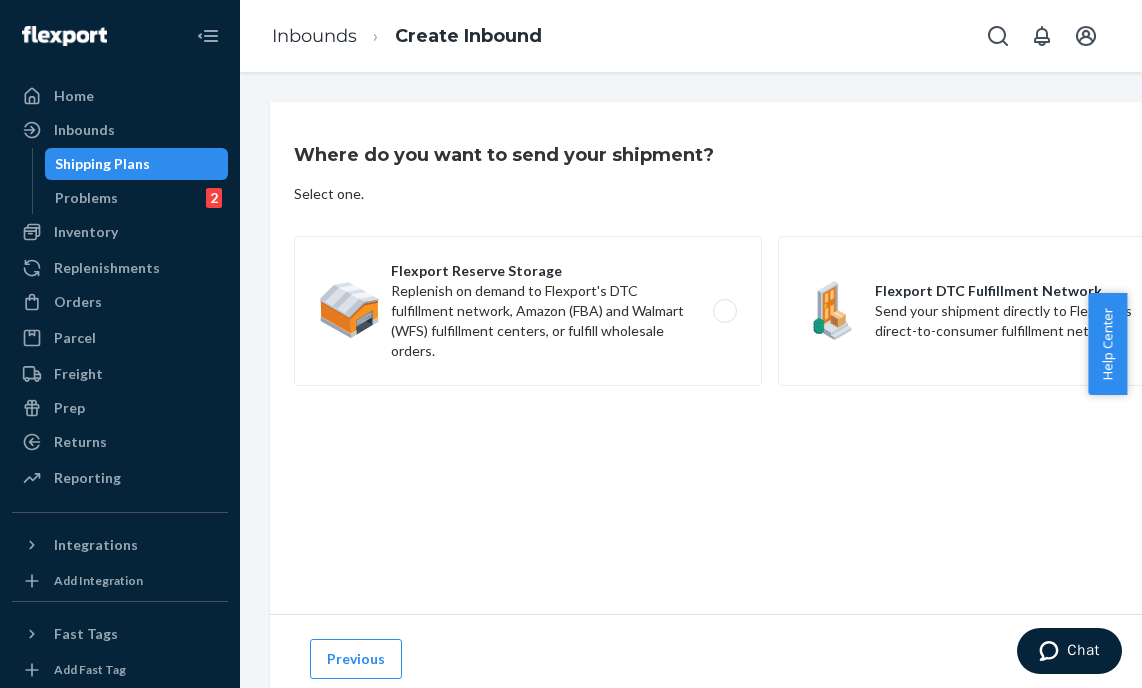 scroll, scrollTop: 0, scrollLeft: 143, axis: horizontal 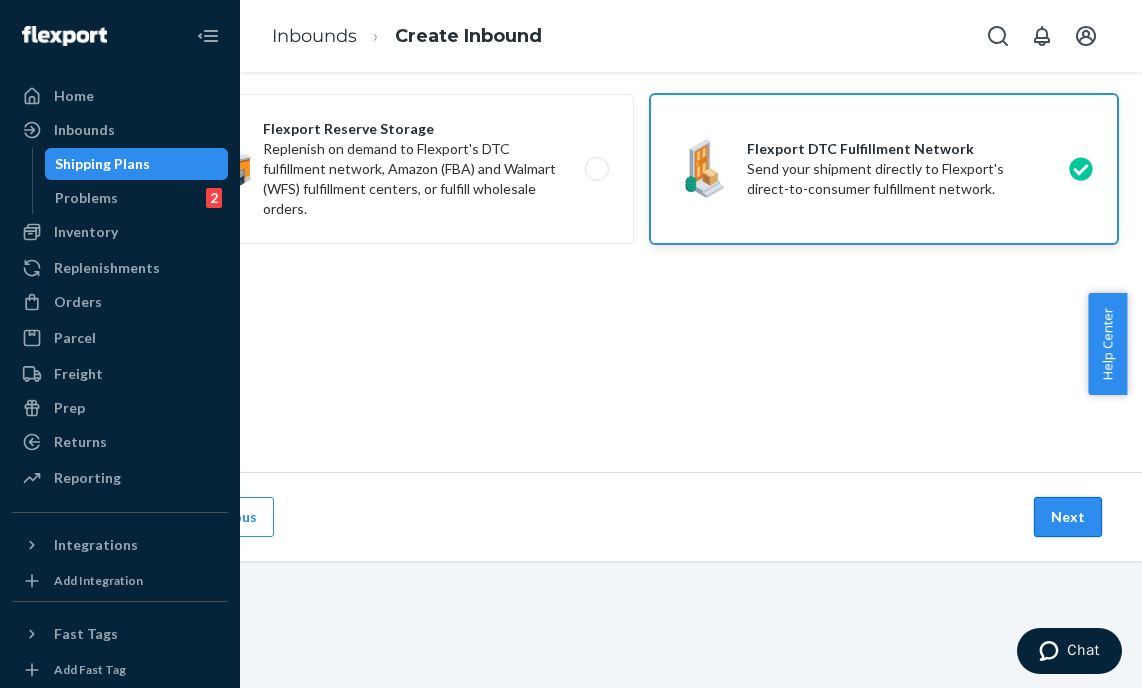 click on "Next" at bounding box center [1068, 517] 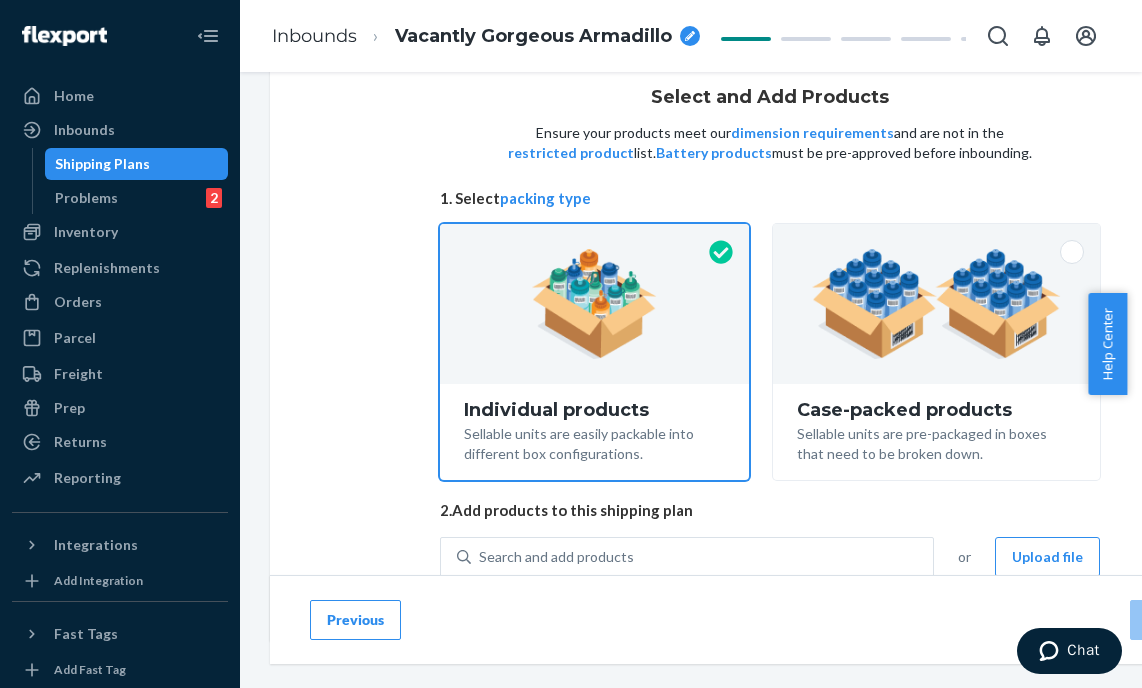 scroll, scrollTop: 134, scrollLeft: 0, axis: vertical 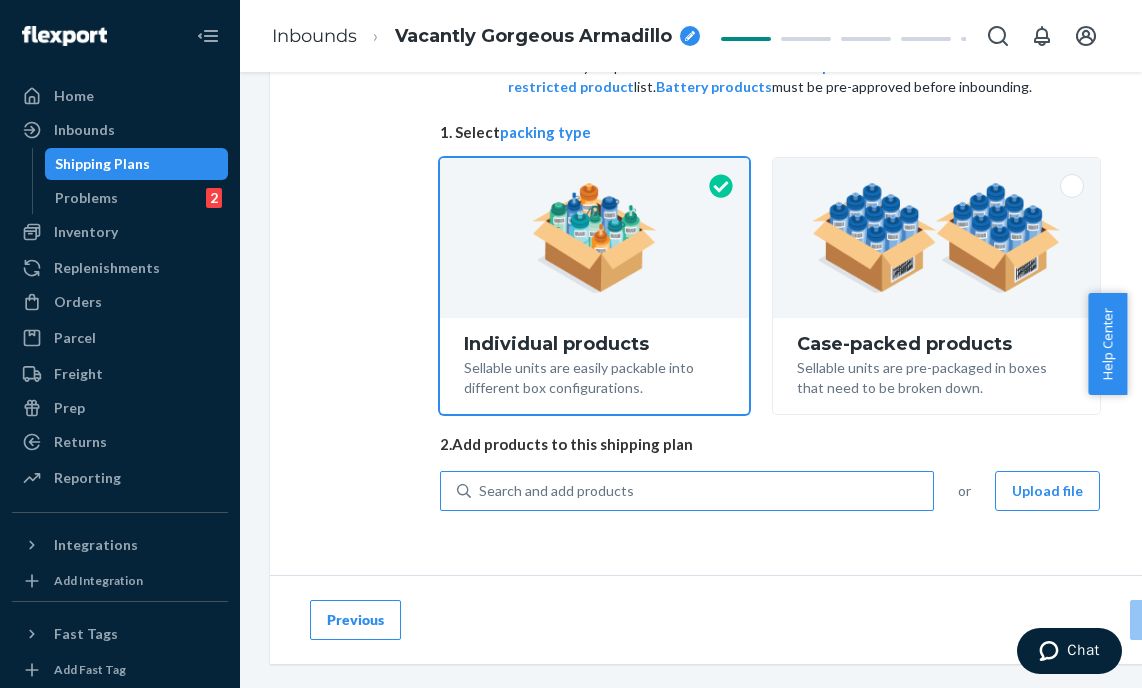 click on "Search and add products" at bounding box center [556, 491] 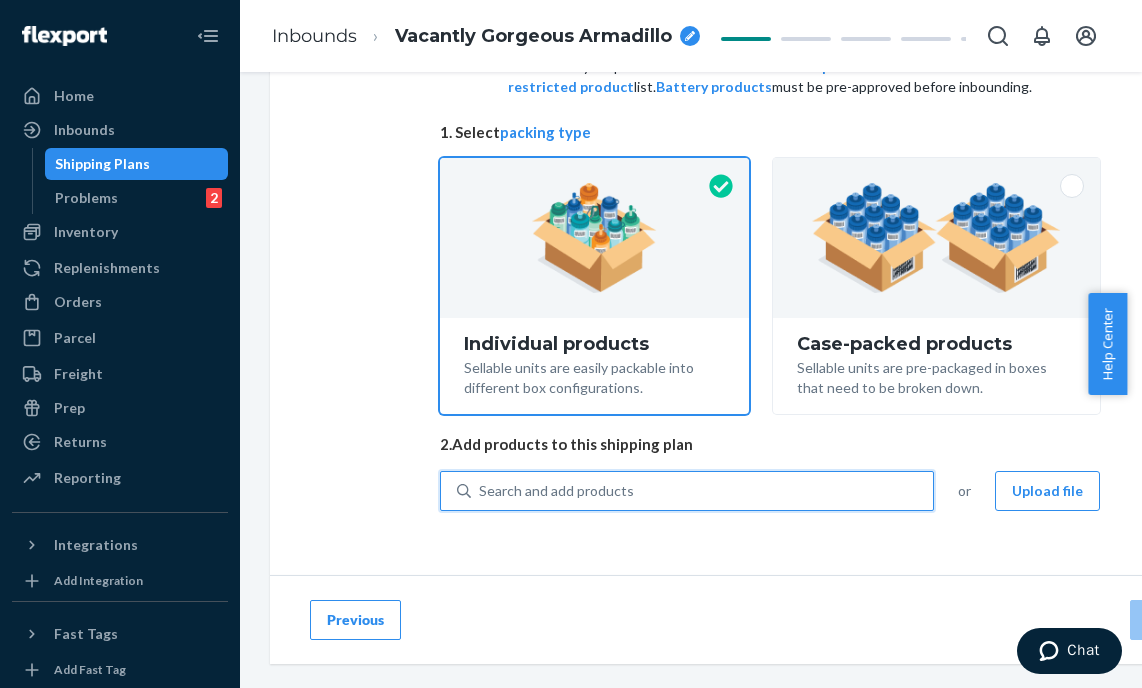 paste on "The Standard sweatpants Forest" 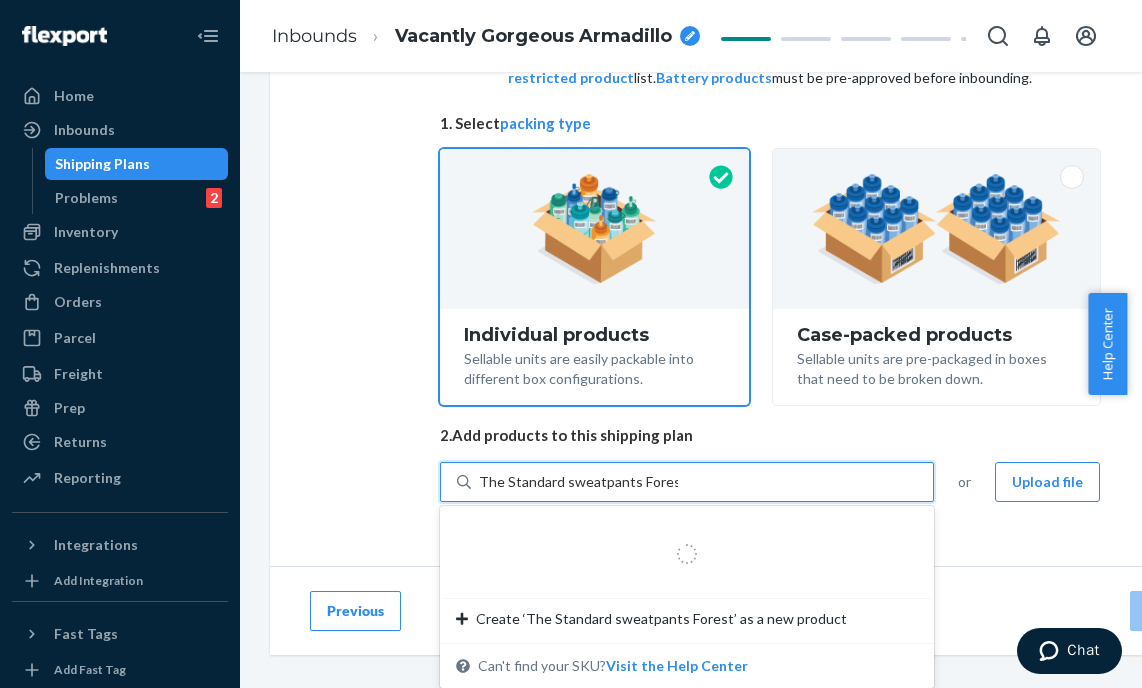 type on "The Standard sweatpants Forest" 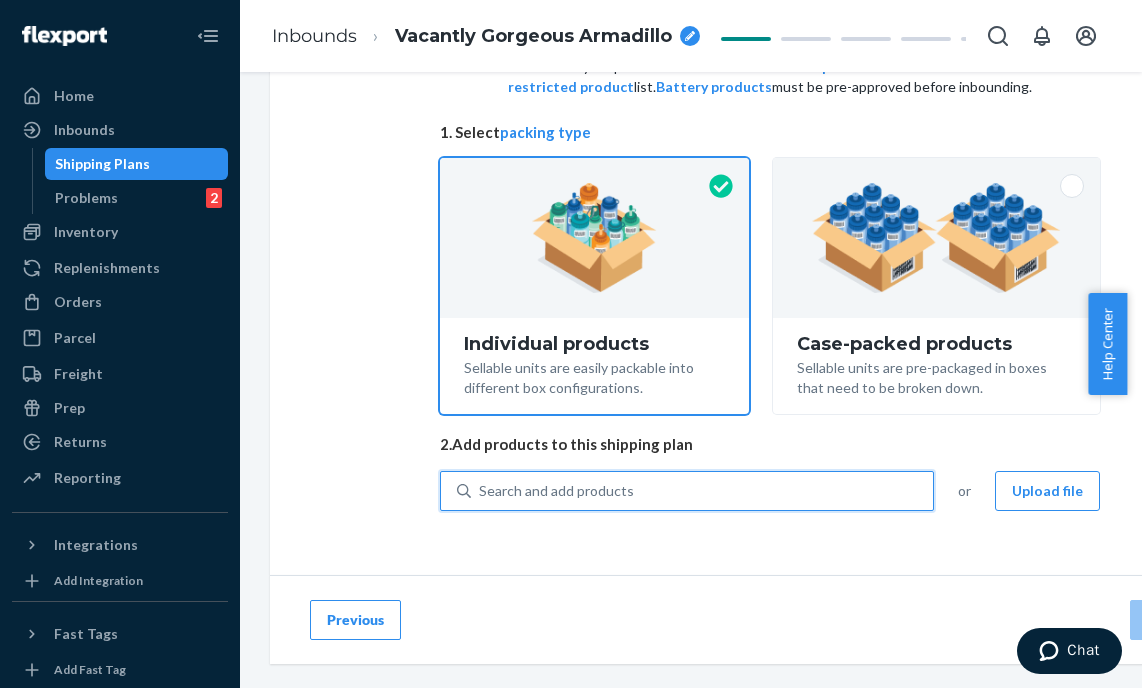 click on "Search and add products" at bounding box center (556, 491) 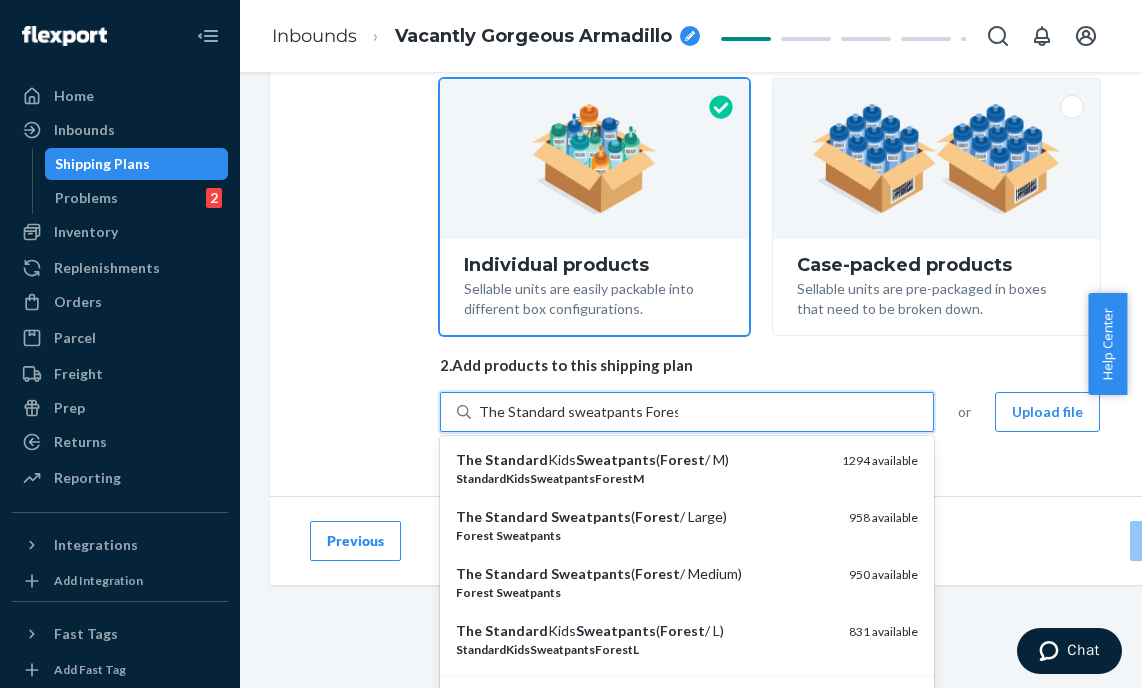 scroll, scrollTop: 246, scrollLeft: 0, axis: vertical 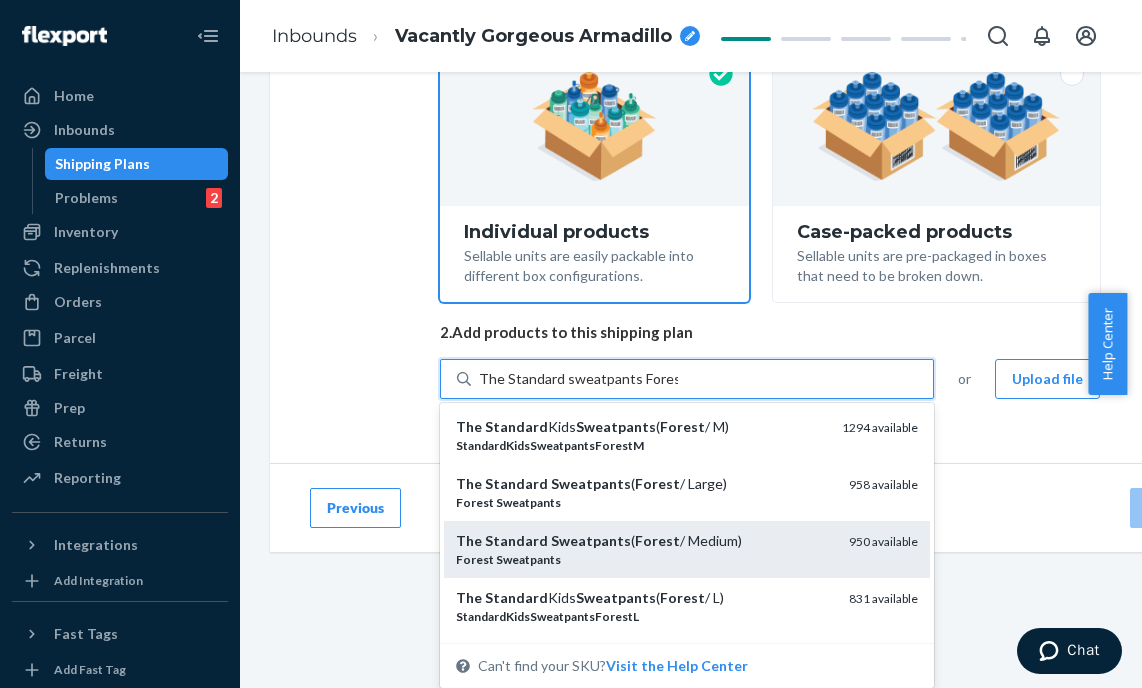 click on "Forest   Sweatpants" at bounding box center (644, 559) 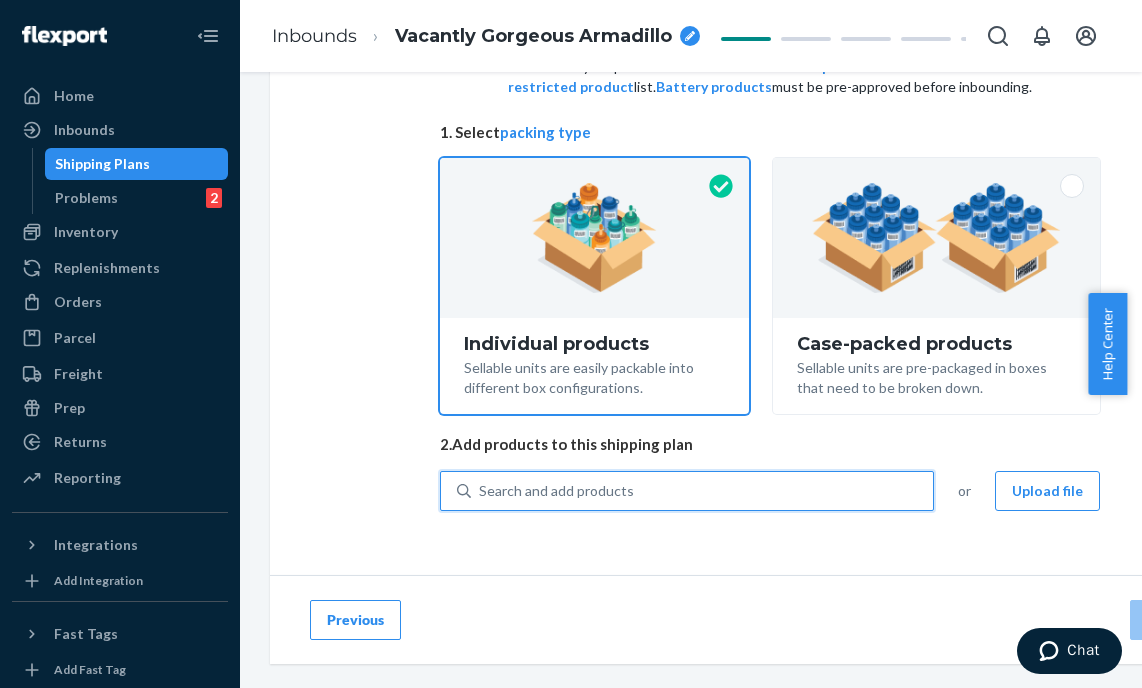 scroll, scrollTop: 134, scrollLeft: 0, axis: vertical 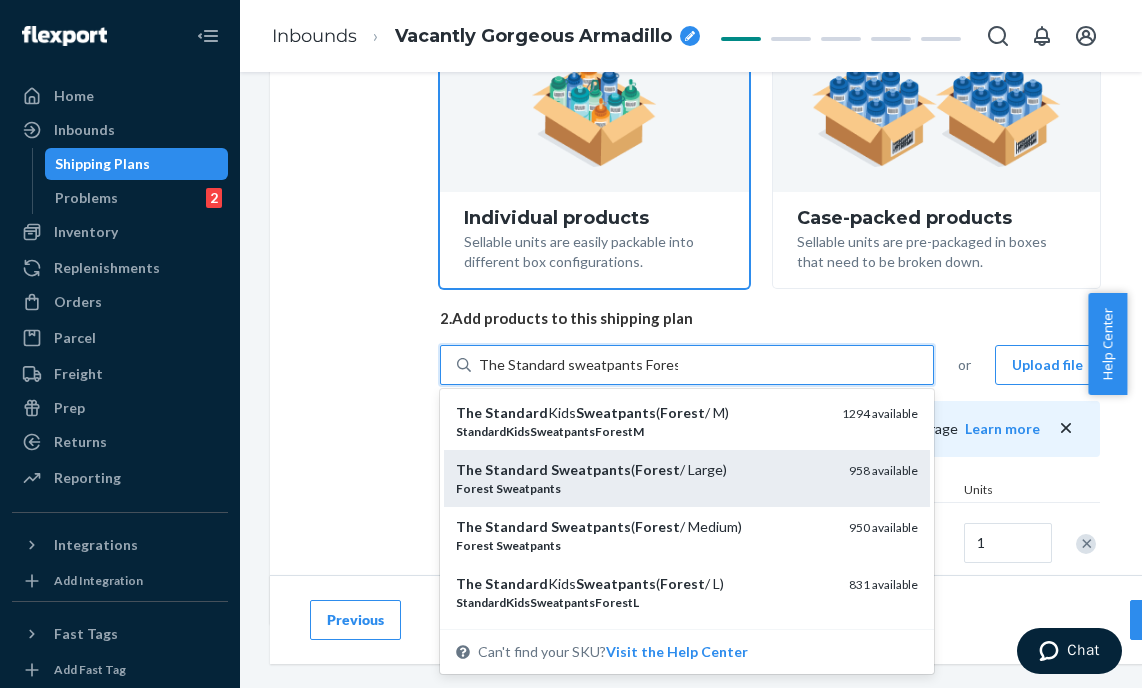 click on "Forest   Sweatpants" at bounding box center (644, 488) 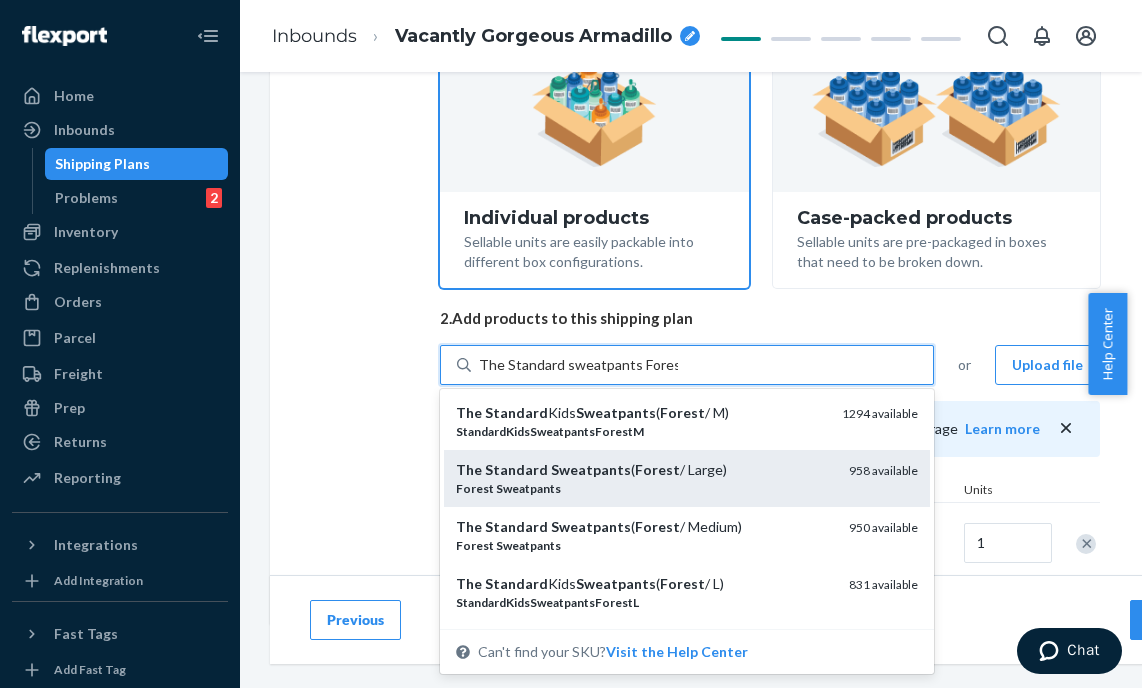 click on "The Standard sweatpants Forest" at bounding box center [578, 365] 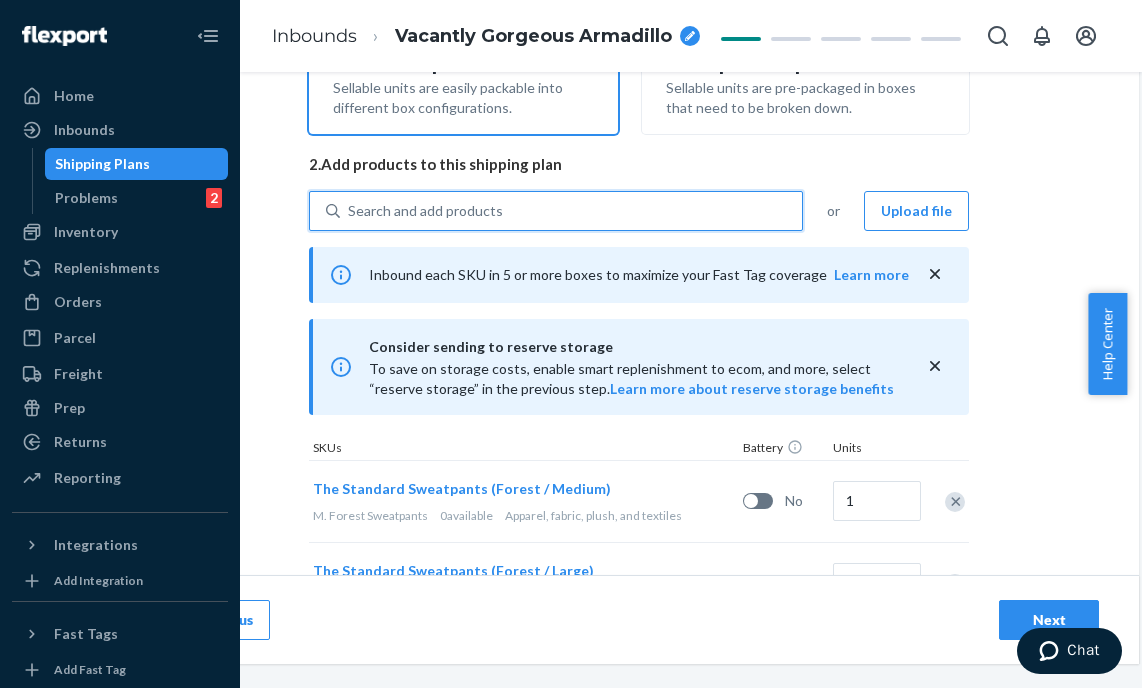 scroll, scrollTop: 497, scrollLeft: 146, axis: both 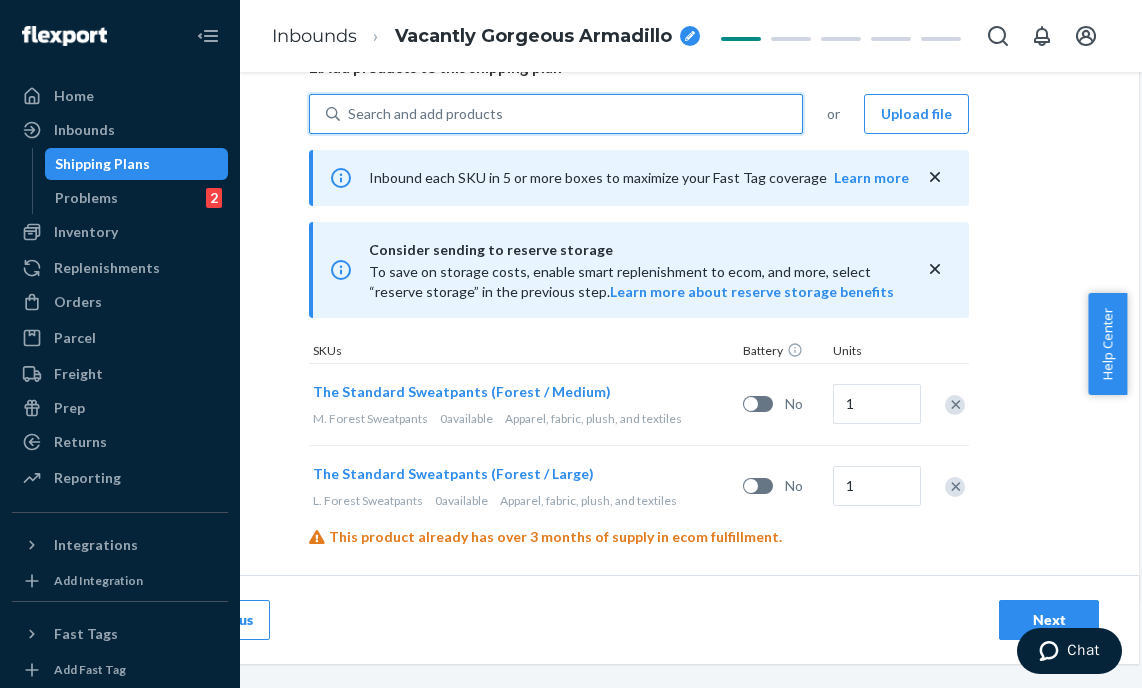 click on "Search and add products" at bounding box center (571, 114) 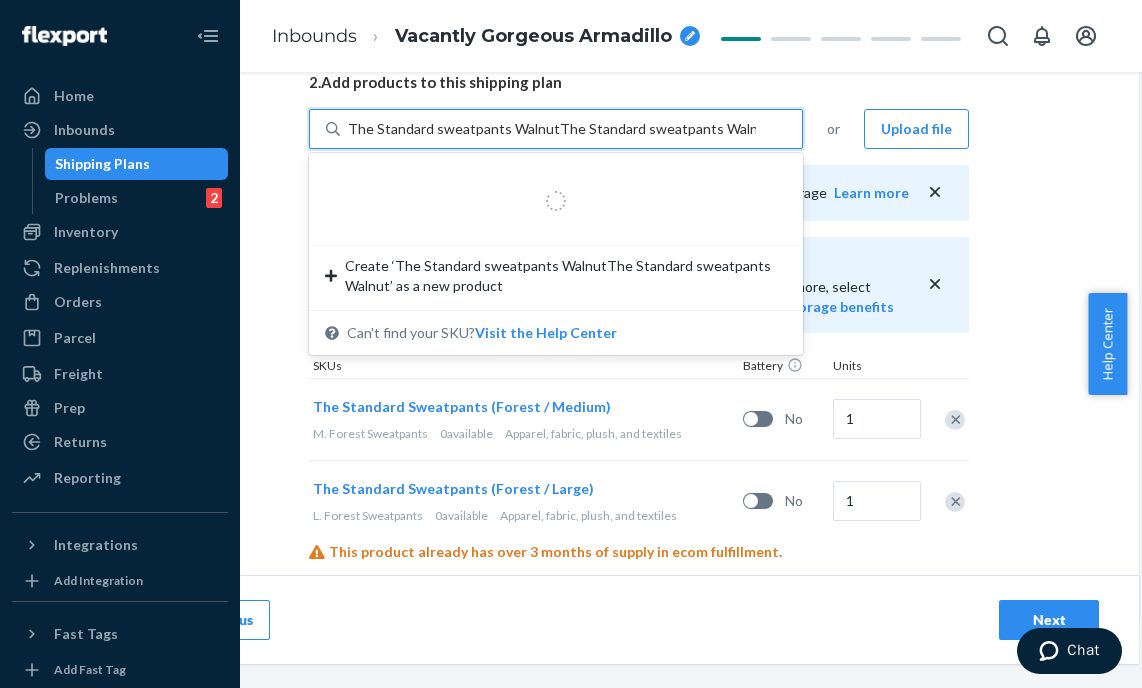 scroll, scrollTop: 474, scrollLeft: 146, axis: both 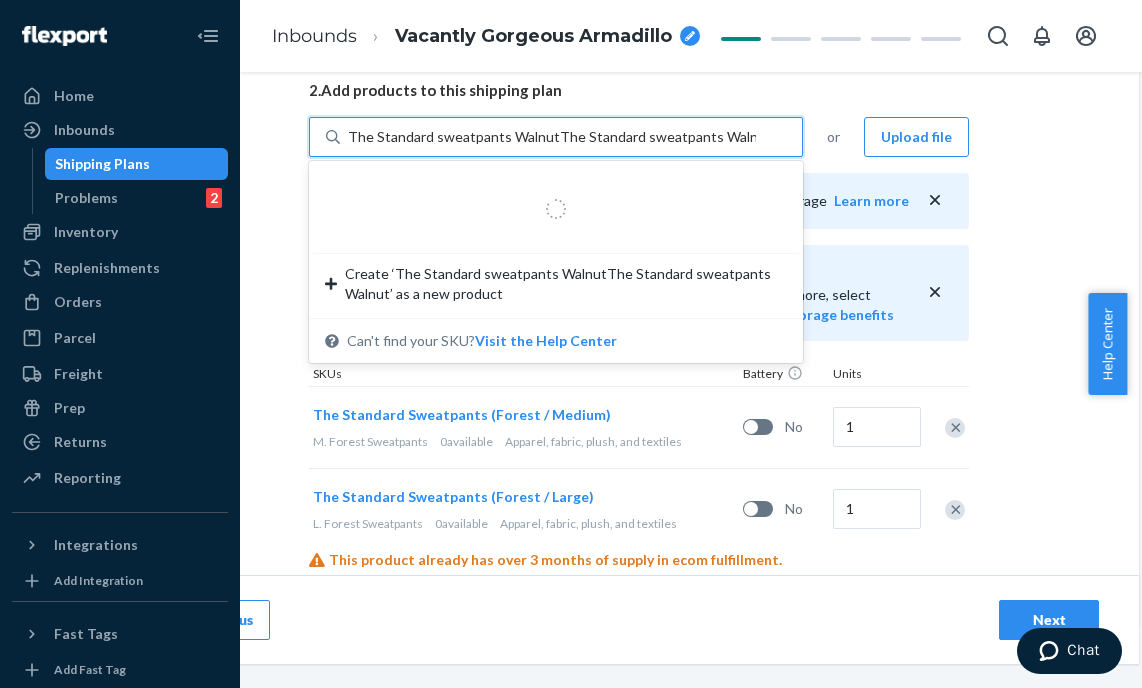 click on "The Standard sweatpants WalnutThe Standard sweatpants Walnut" at bounding box center [552, 137] 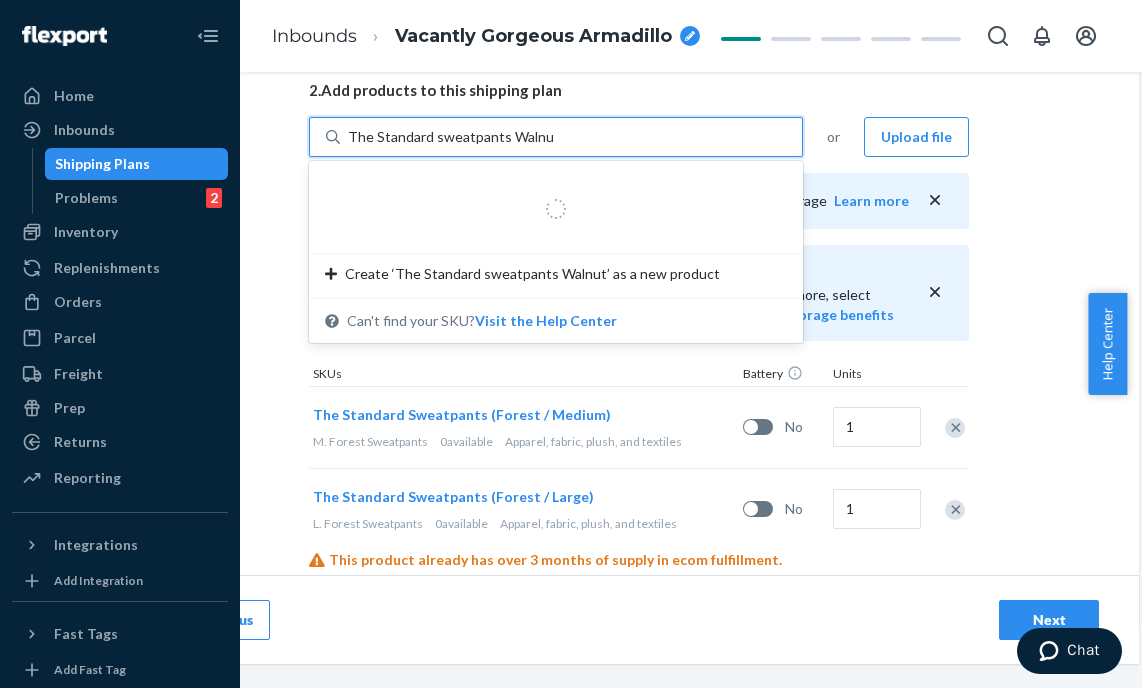 type on "The Standard sweatpants Walnut" 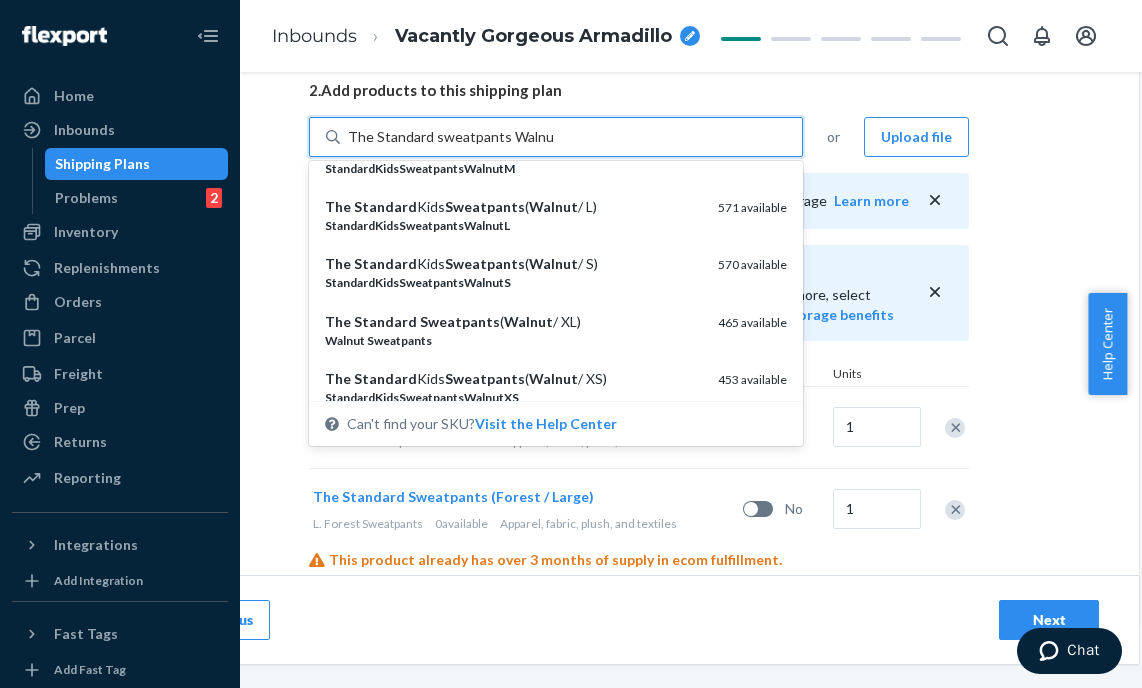 scroll, scrollTop: 263, scrollLeft: 0, axis: vertical 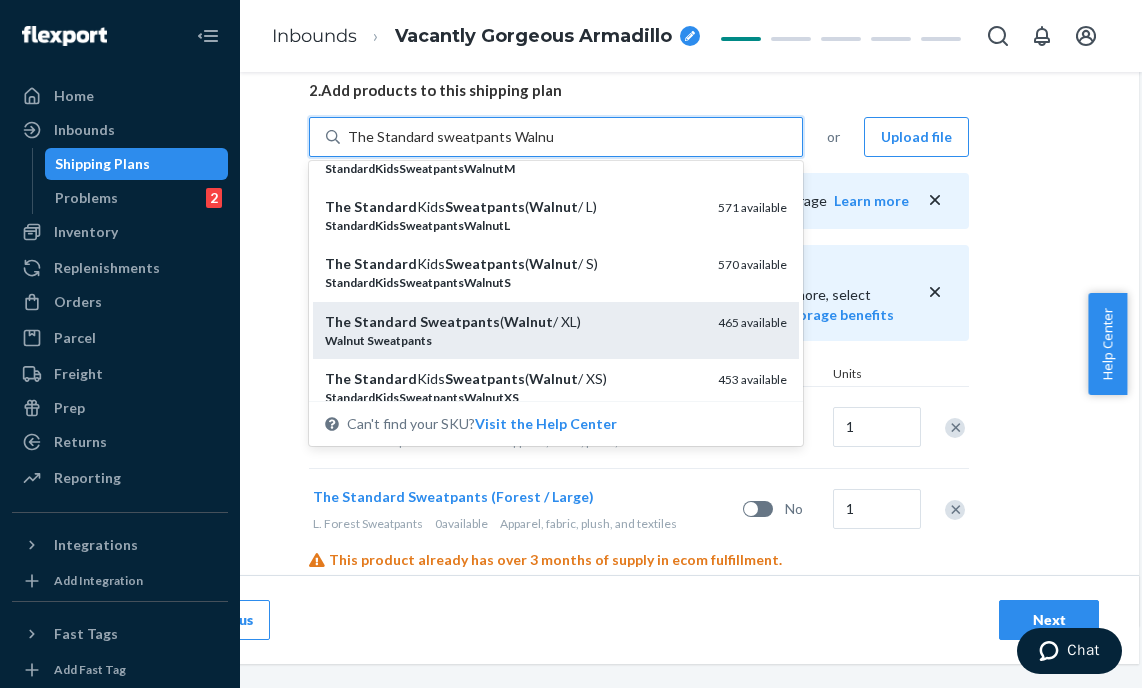 click on "Walnut   Sweatpants" at bounding box center (513, 340) 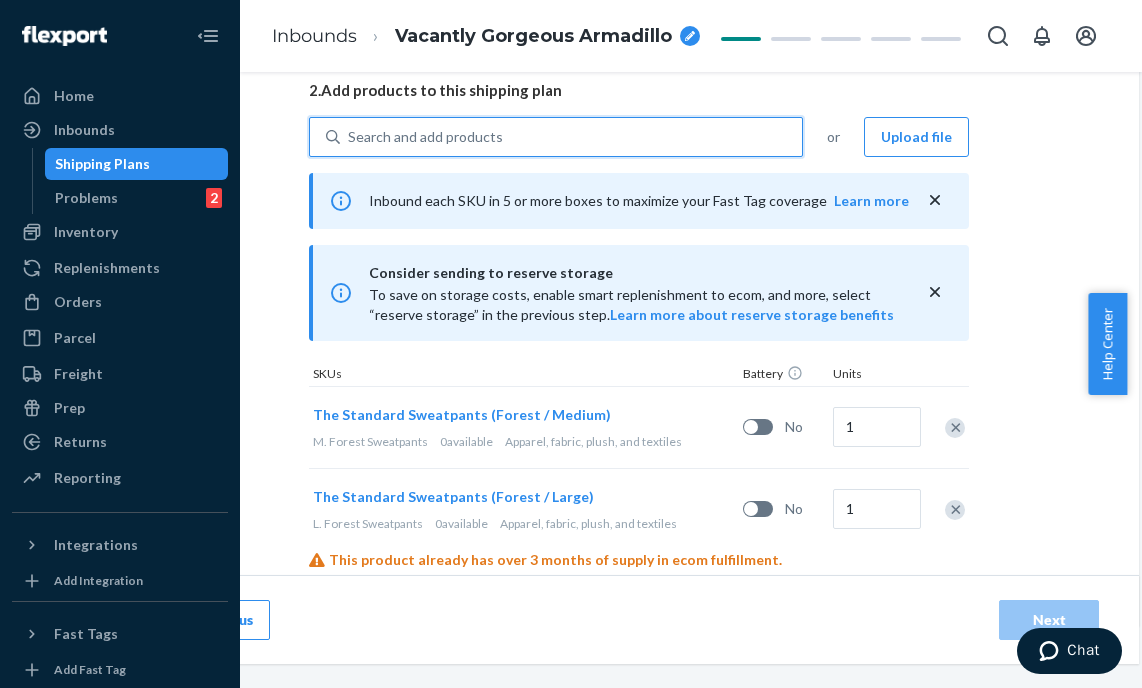 click on "Search and add products" at bounding box center [425, 137] 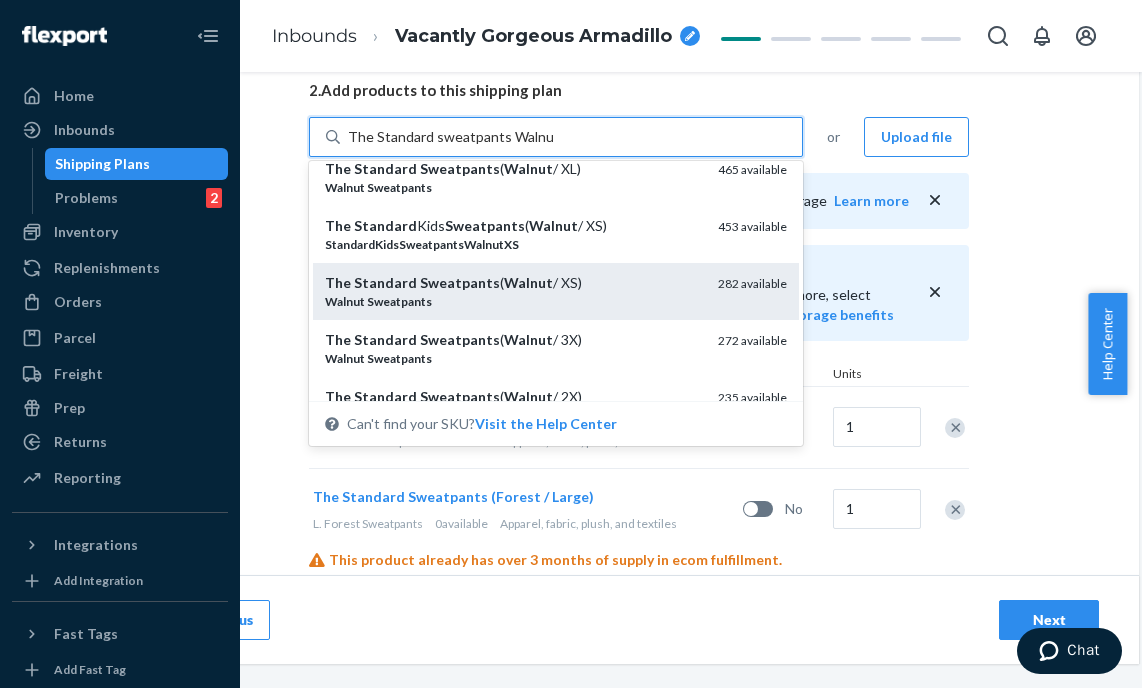 scroll, scrollTop: 454, scrollLeft: 0, axis: vertical 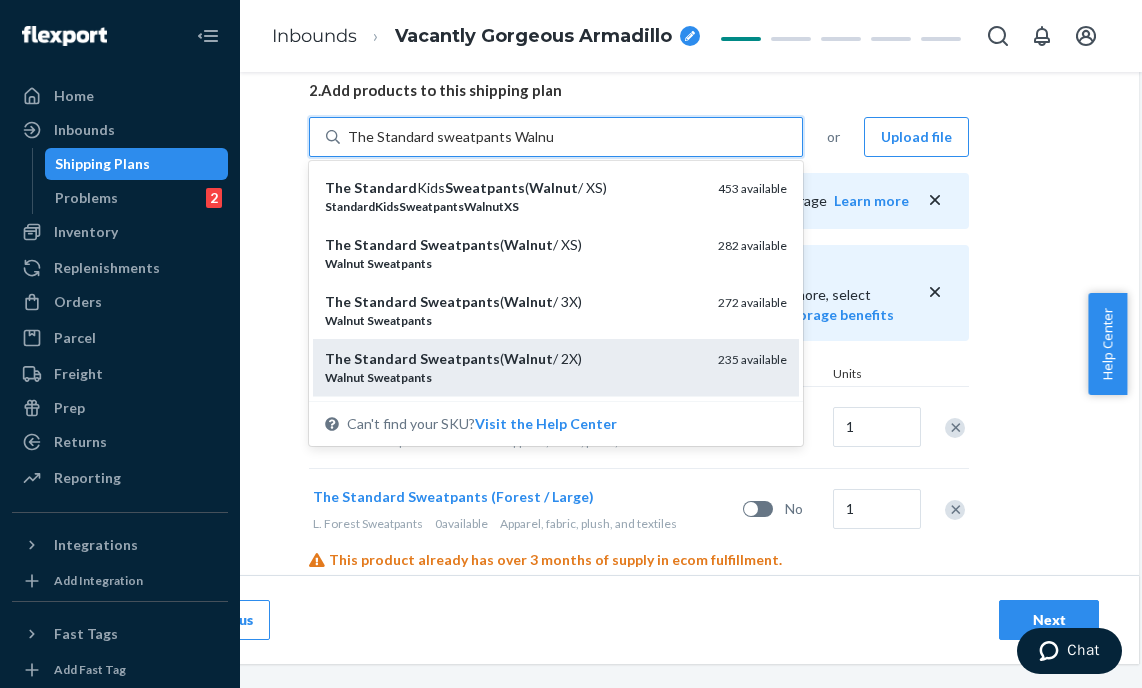 click on "Sweatpants" at bounding box center (460, 358) 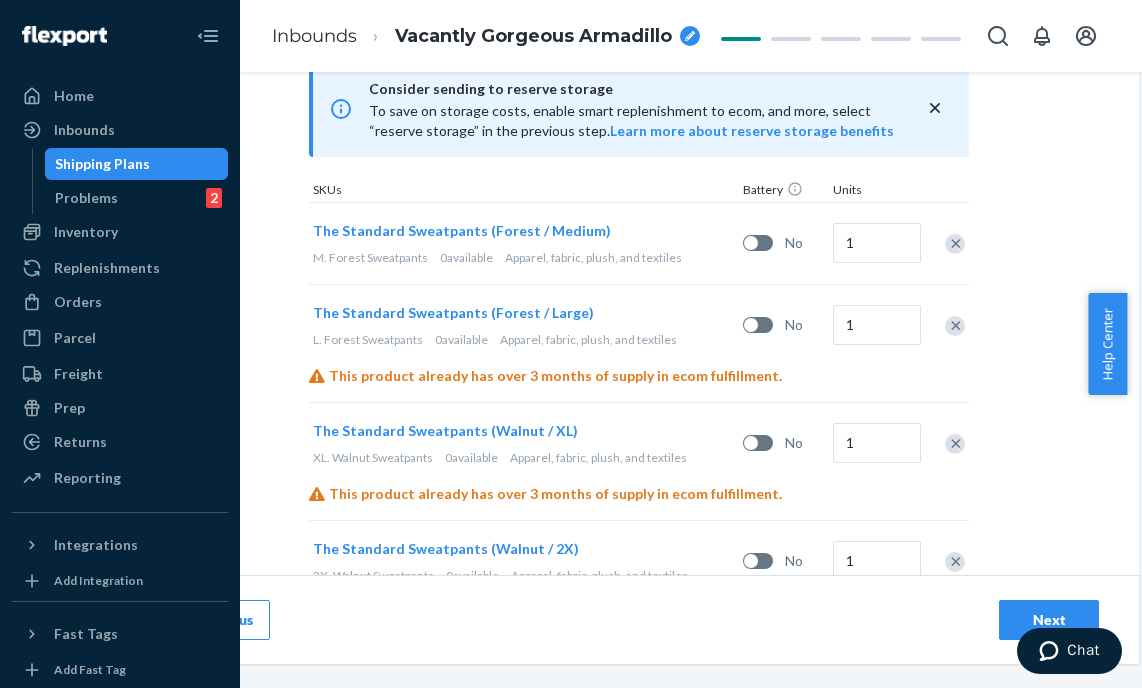 scroll, scrollTop: 776, scrollLeft: 146, axis: both 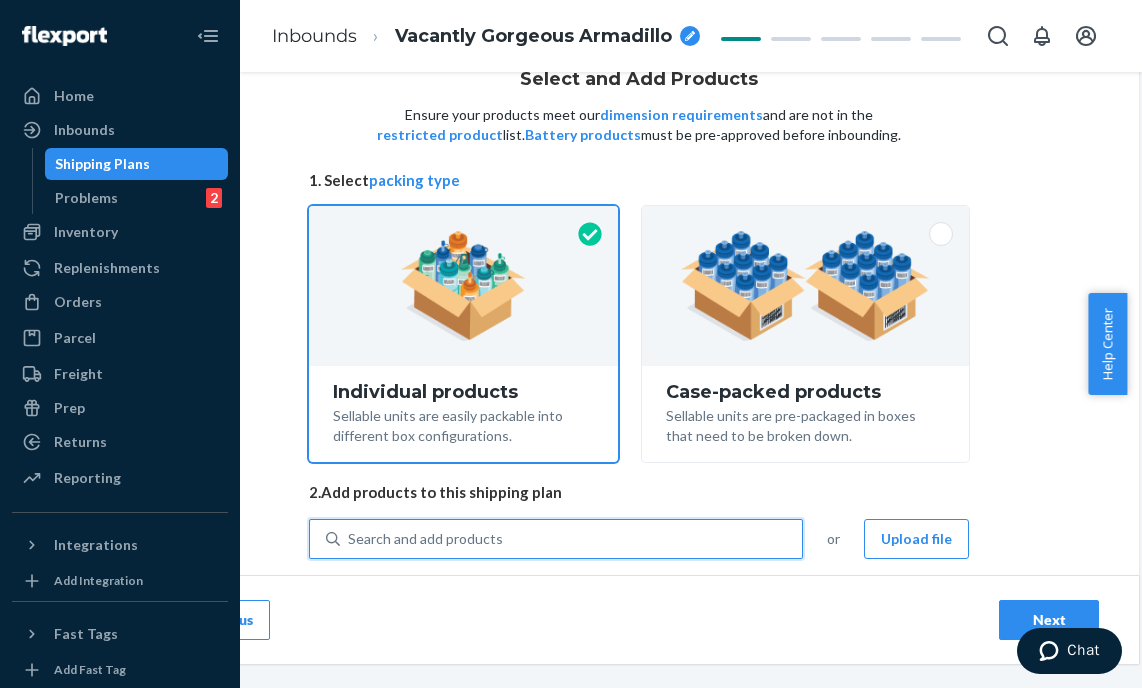 click on "Search and add products" at bounding box center [571, 539] 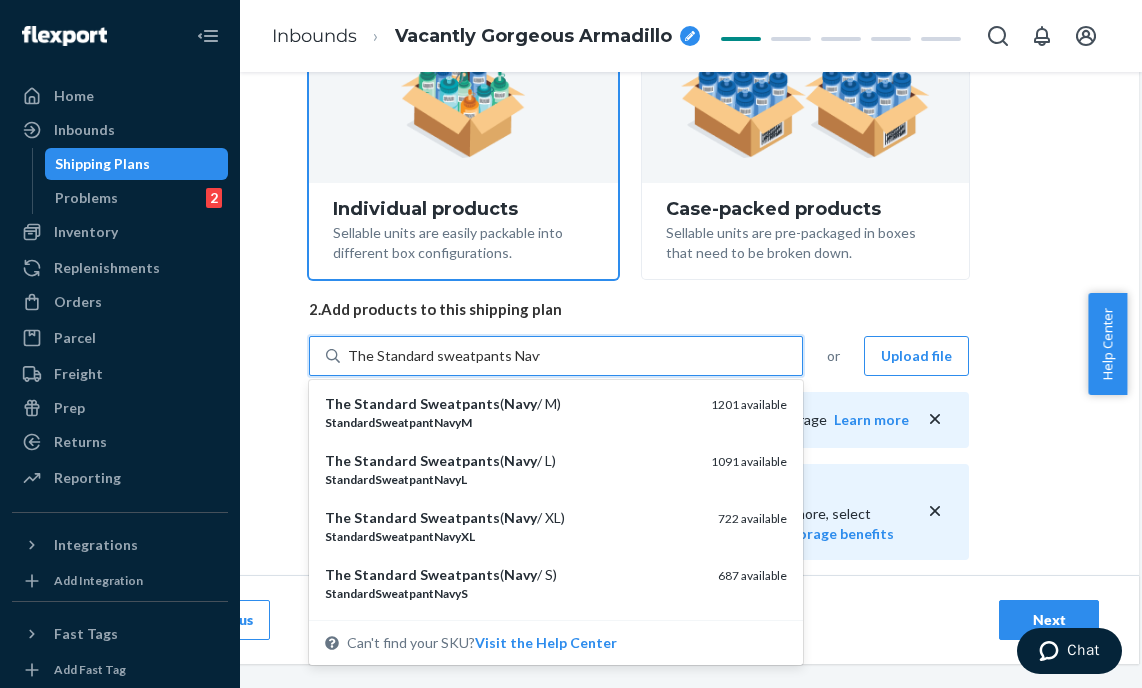 scroll, scrollTop: 325, scrollLeft: 146, axis: both 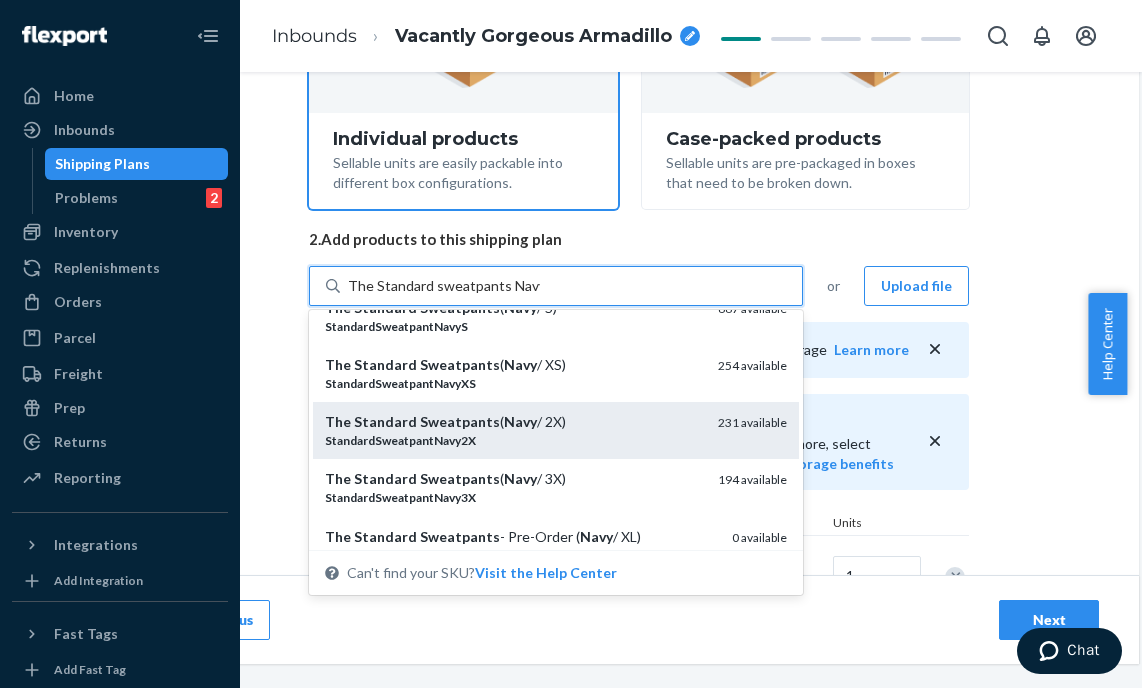 click on "Sweatpants" at bounding box center (460, 421) 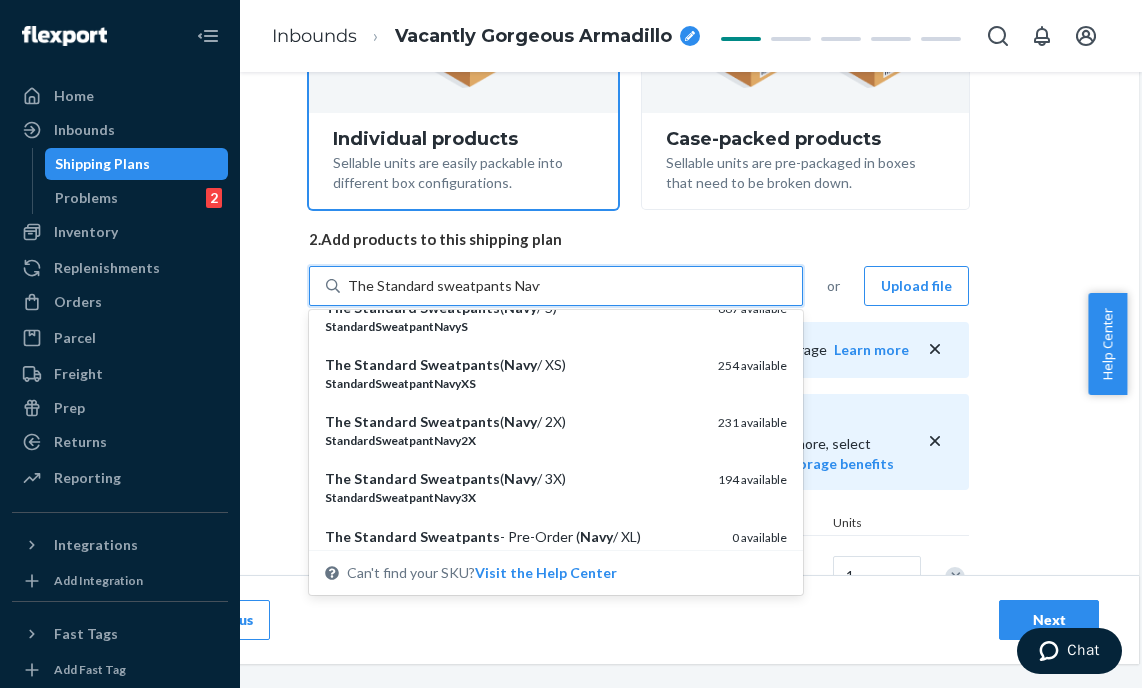 type 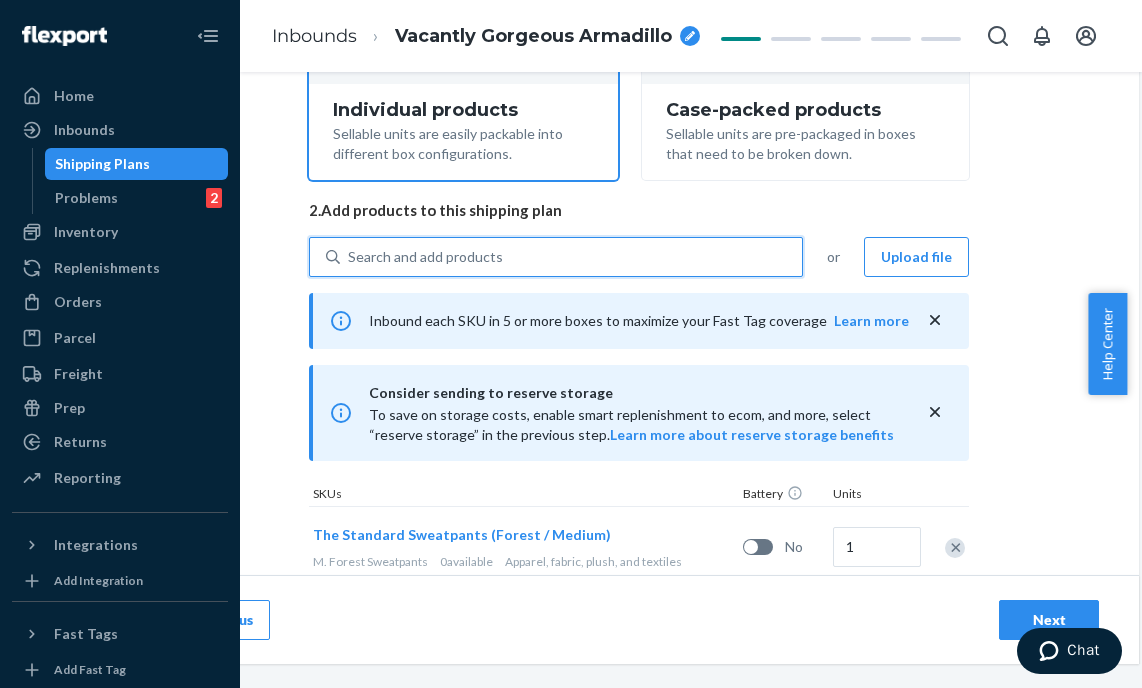 scroll, scrollTop: 679, scrollLeft: 146, axis: both 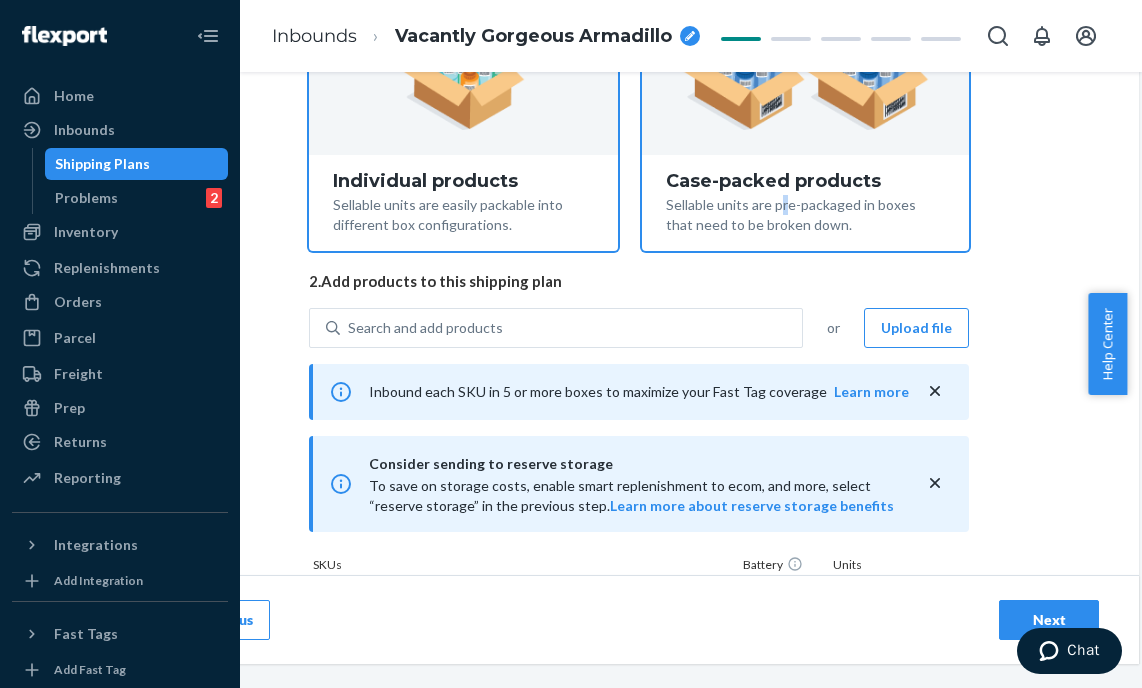 click on "Sellable units are pre-packaged in boxes that need to be broken down." at bounding box center [805, 213] 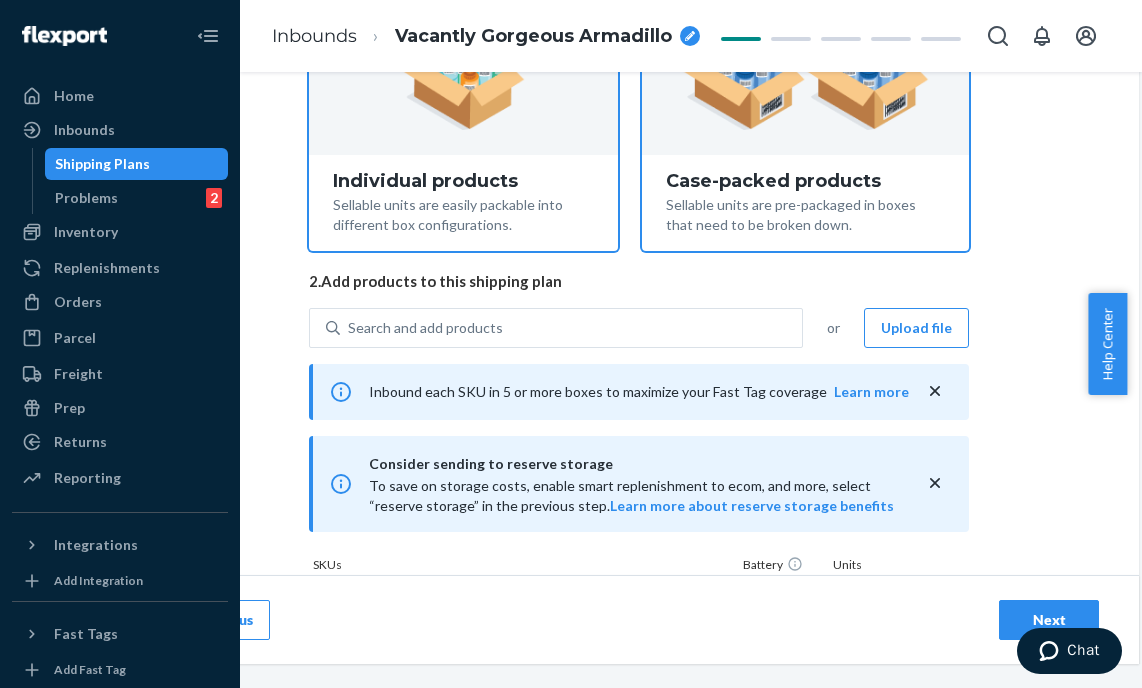 click on "Sellable units are pre-packaged in boxes that need to be broken down." at bounding box center [805, 213] 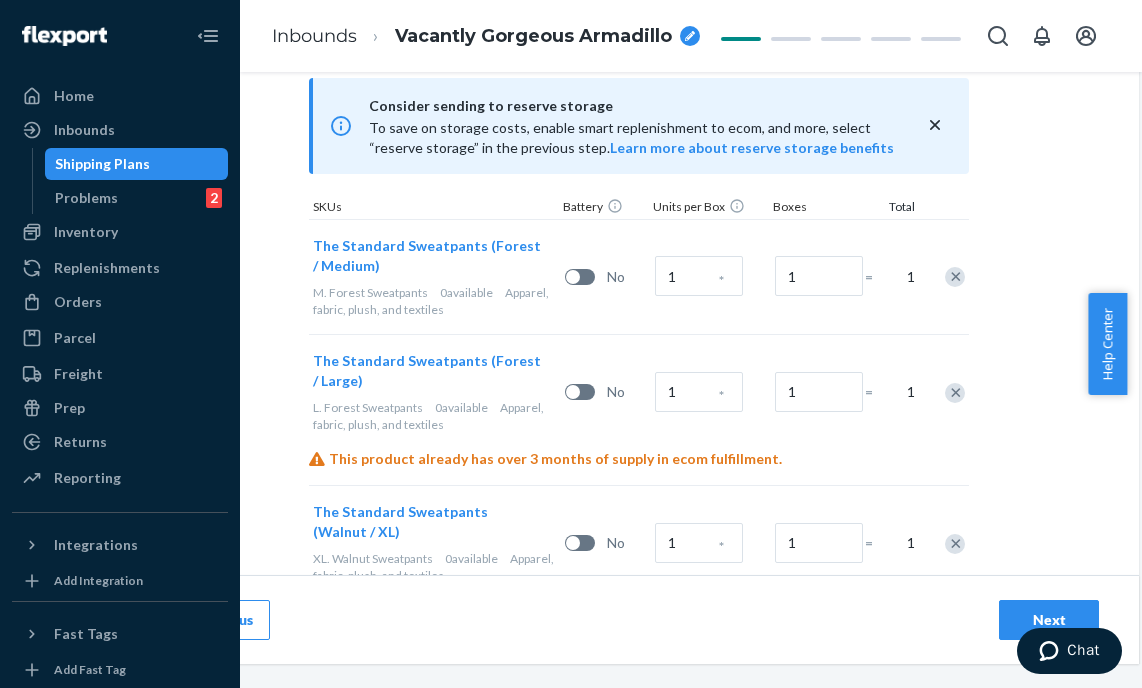scroll, scrollTop: 642, scrollLeft: 146, axis: both 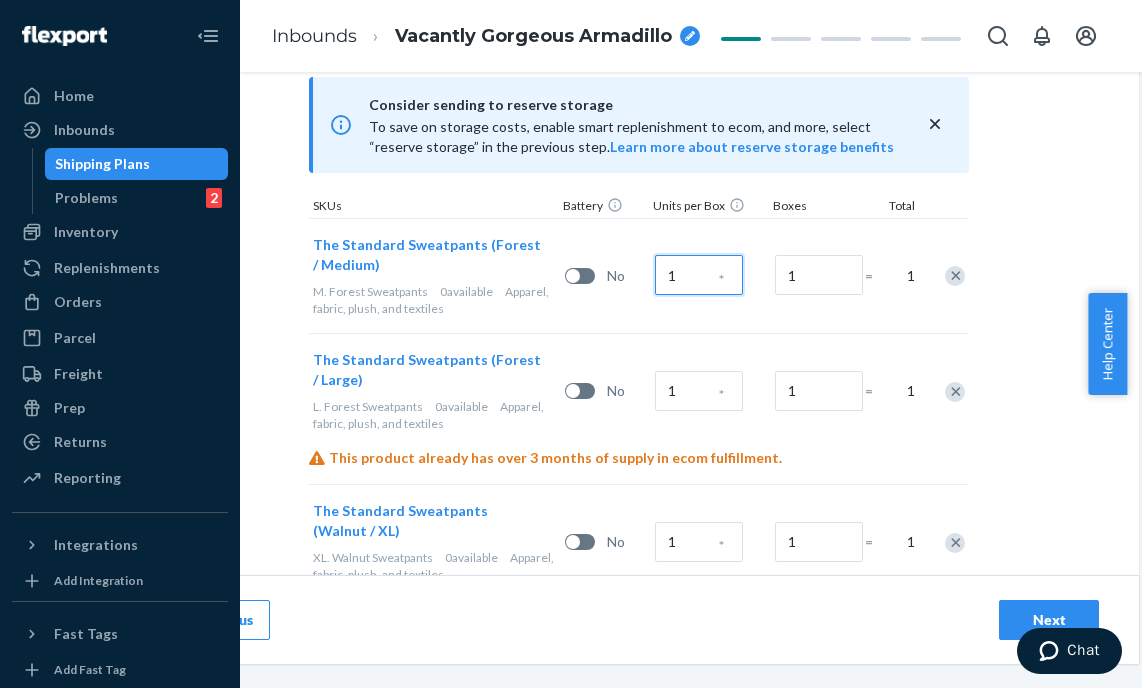 click on "1" at bounding box center (699, 275) 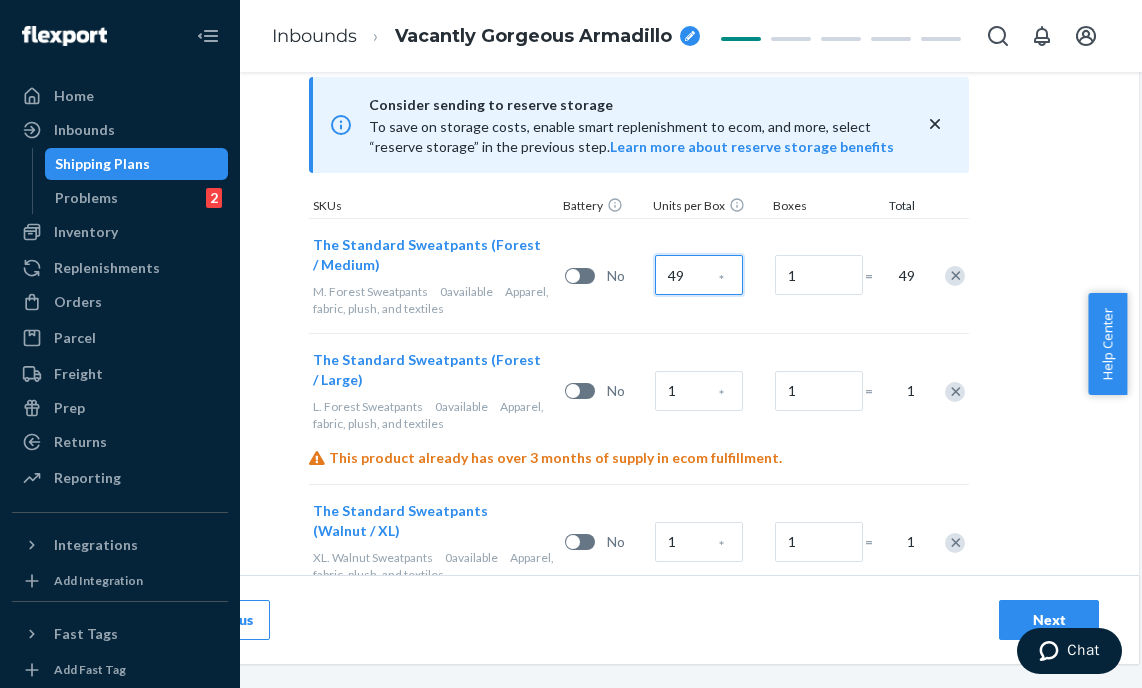 type on "49" 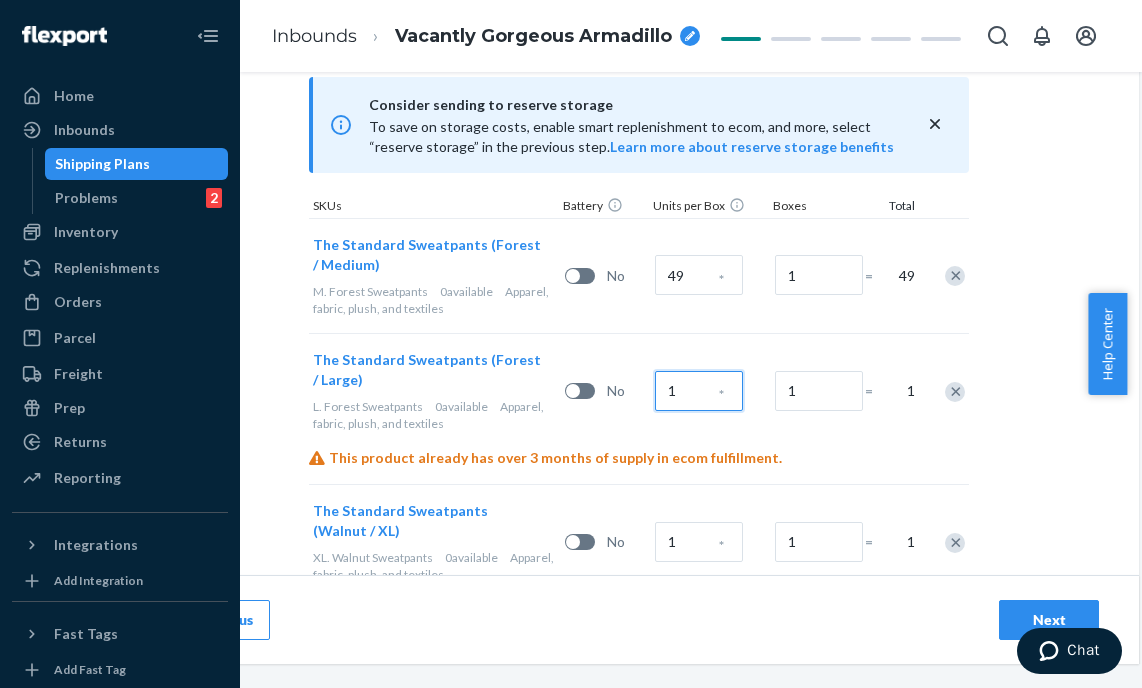 click on "1" at bounding box center (699, 391) 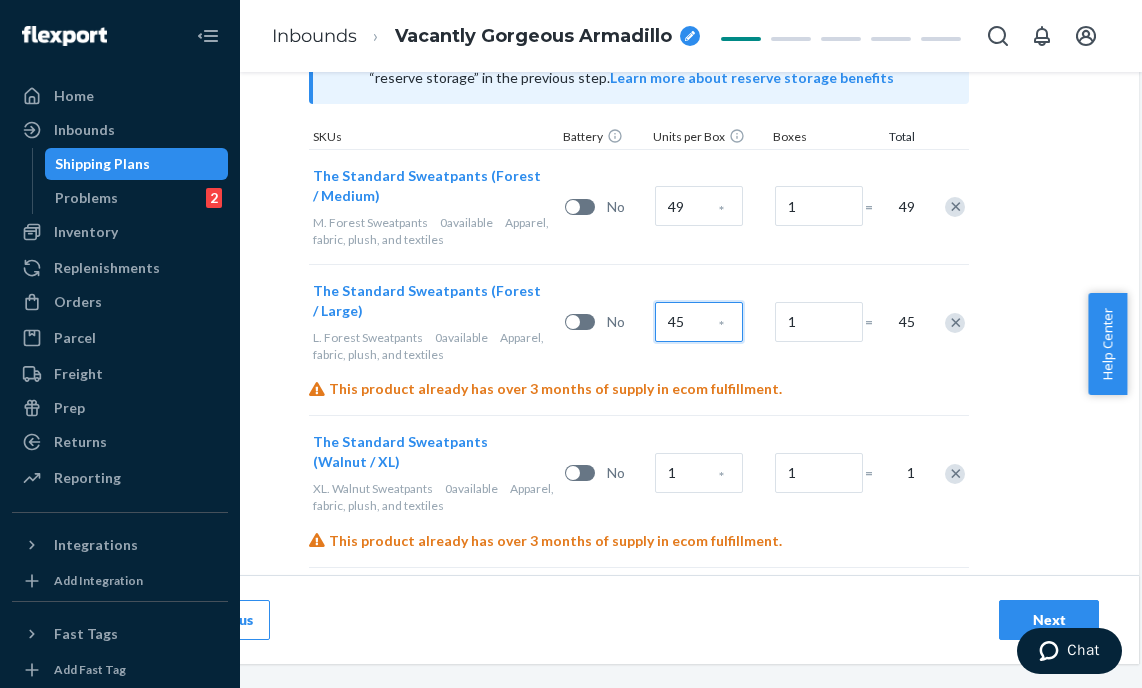 scroll, scrollTop: 793, scrollLeft: 146, axis: both 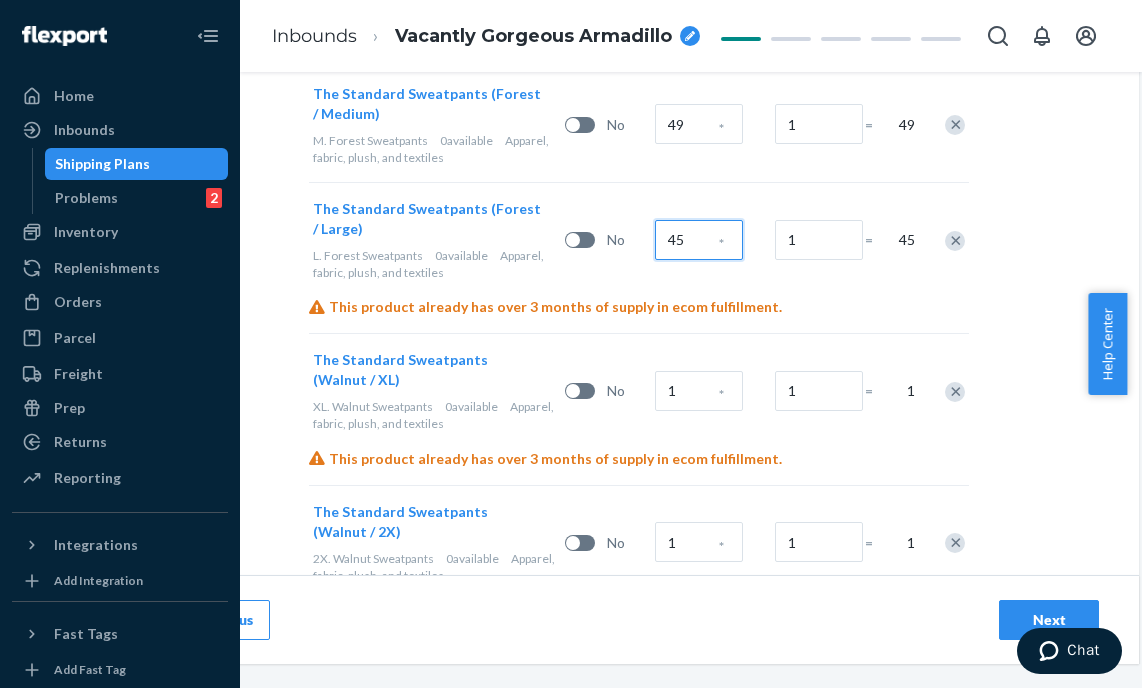 type on "45" 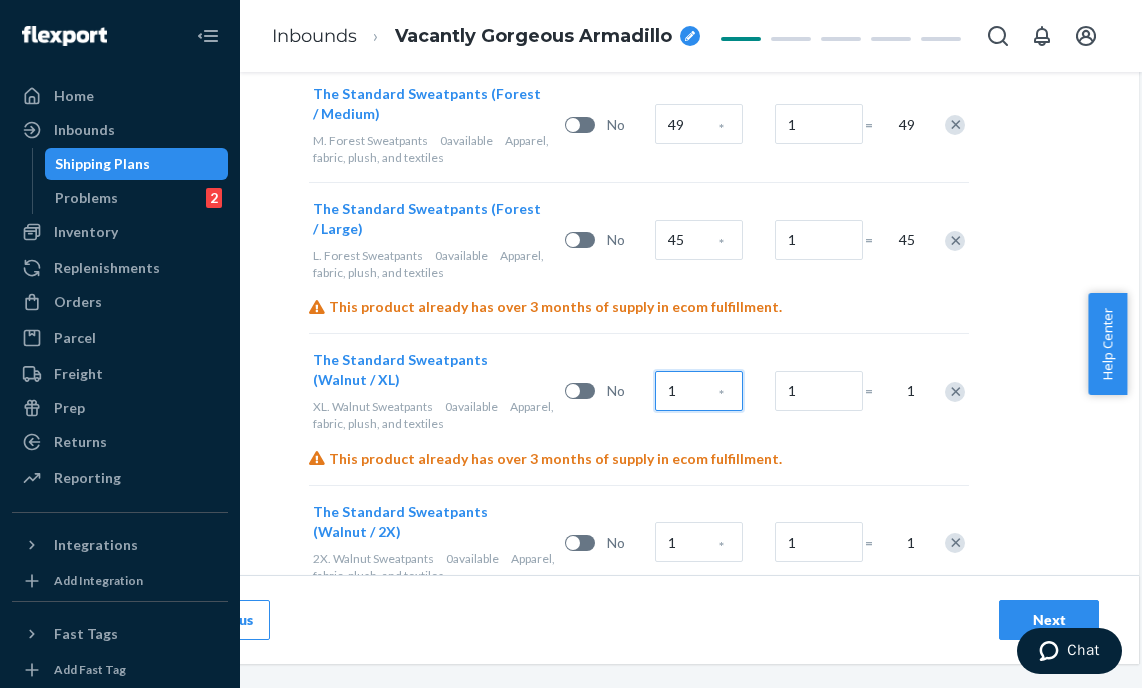 click on "1" at bounding box center [699, 391] 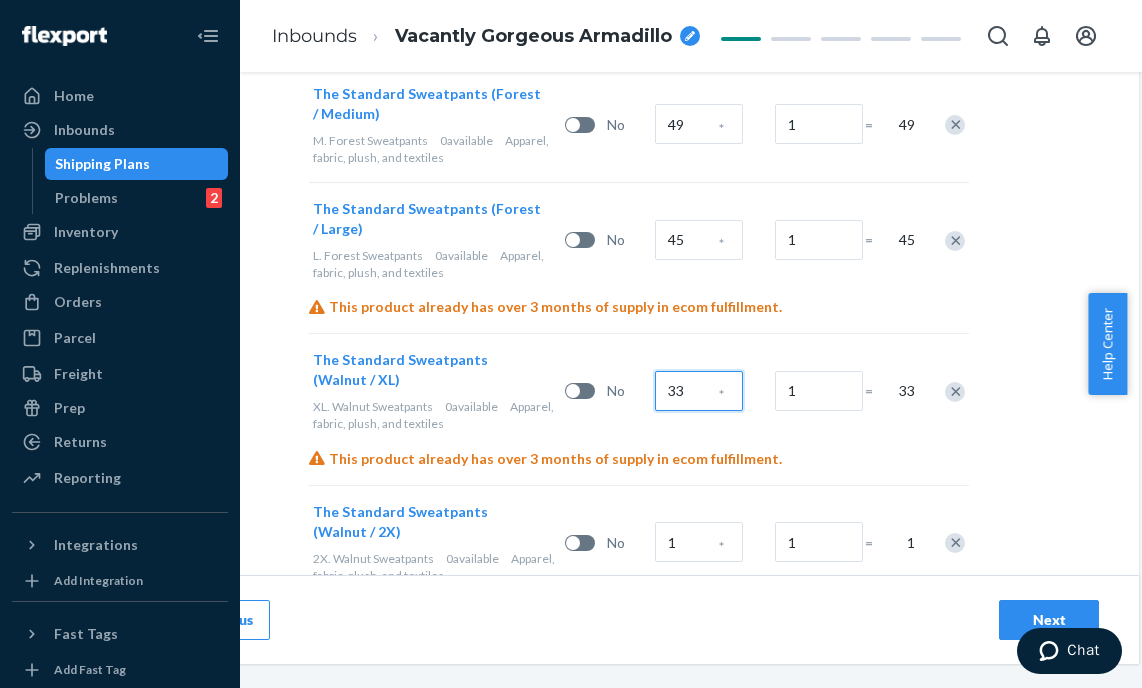 type on "33" 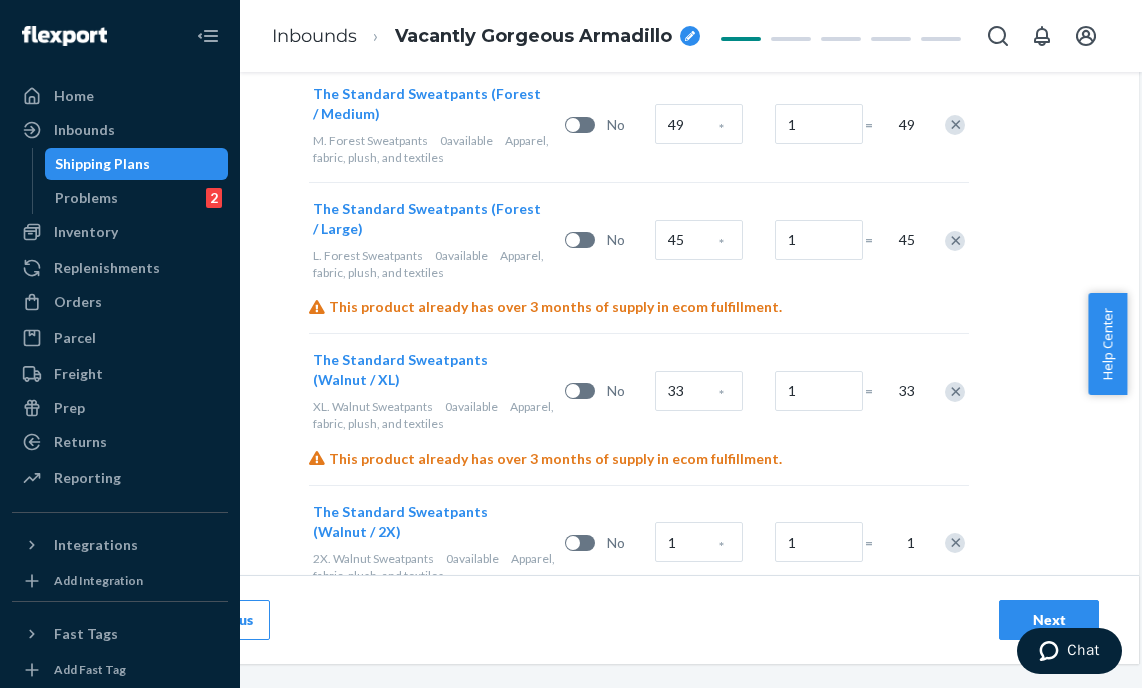 click on "*" at bounding box center [721, 547] 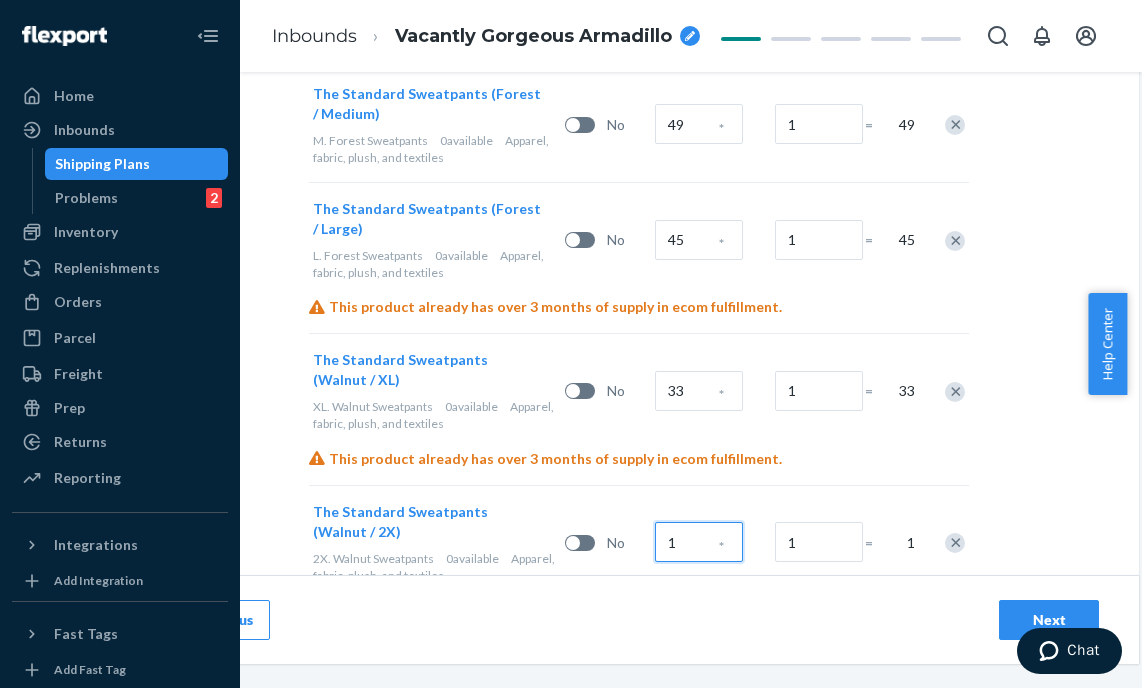 click on "1" at bounding box center [699, 542] 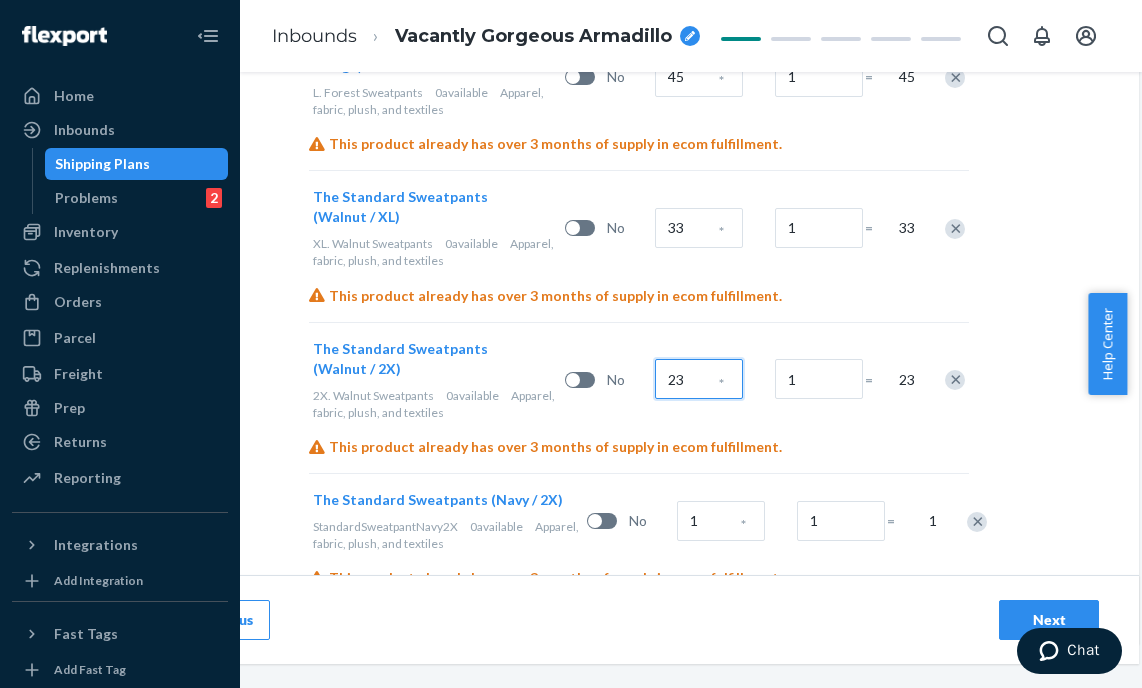scroll, scrollTop: 1060, scrollLeft: 146, axis: both 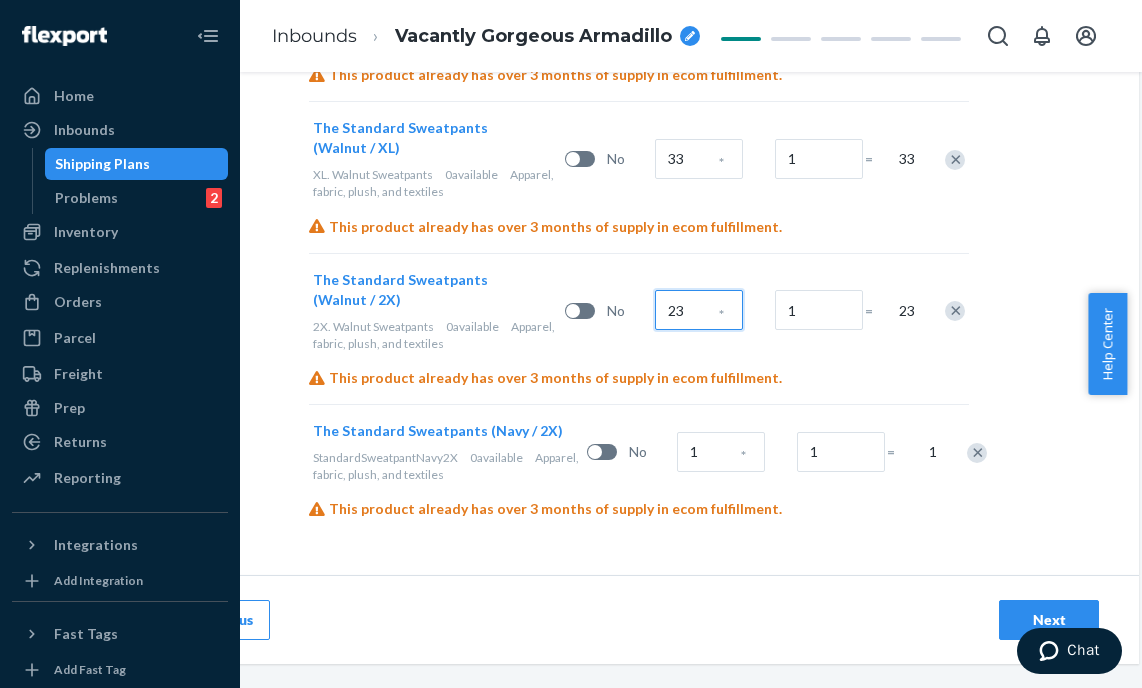 type on "23" 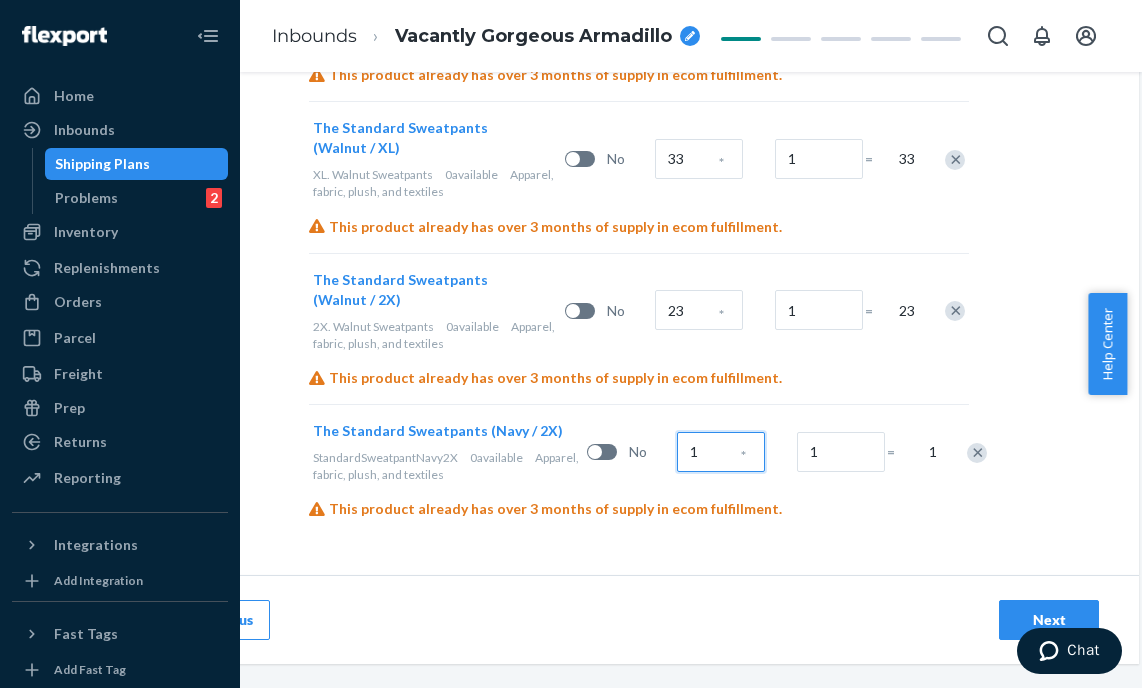 click on "1" at bounding box center [721, 452] 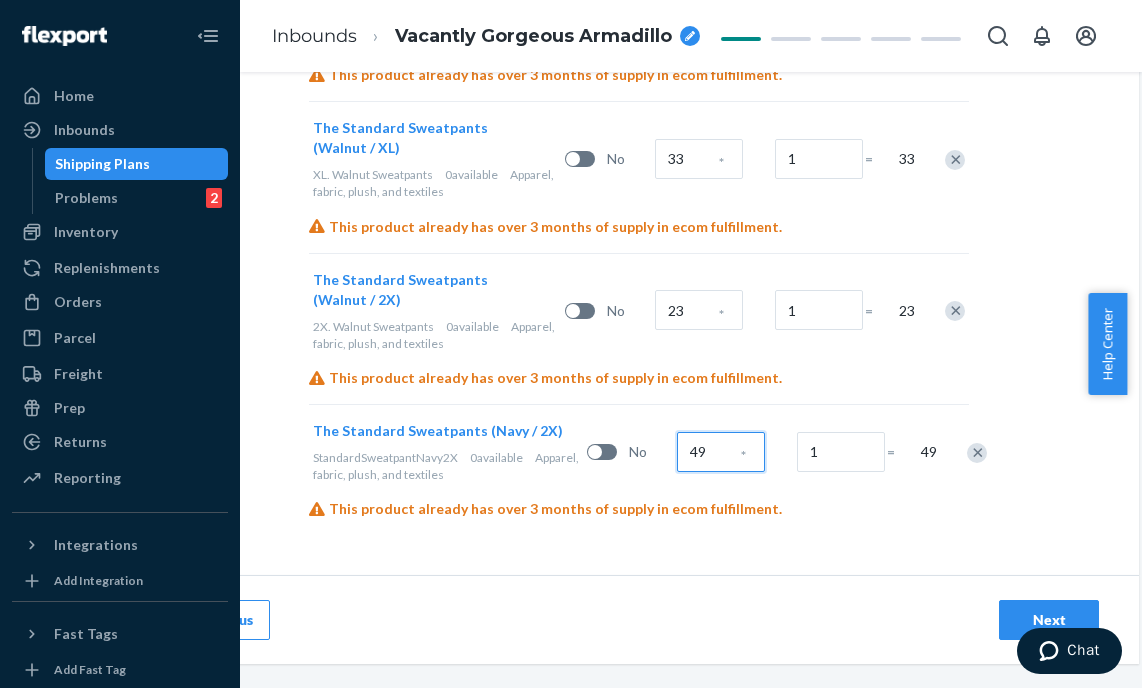 type on "49" 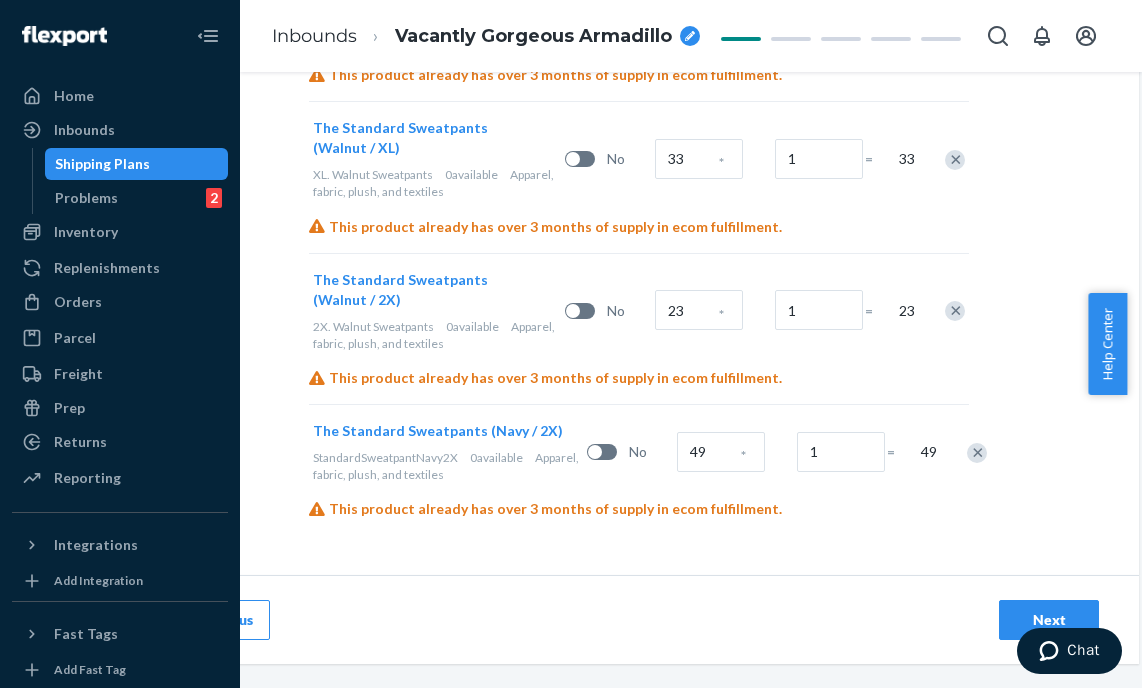 click on "Next" at bounding box center (1049, 620) 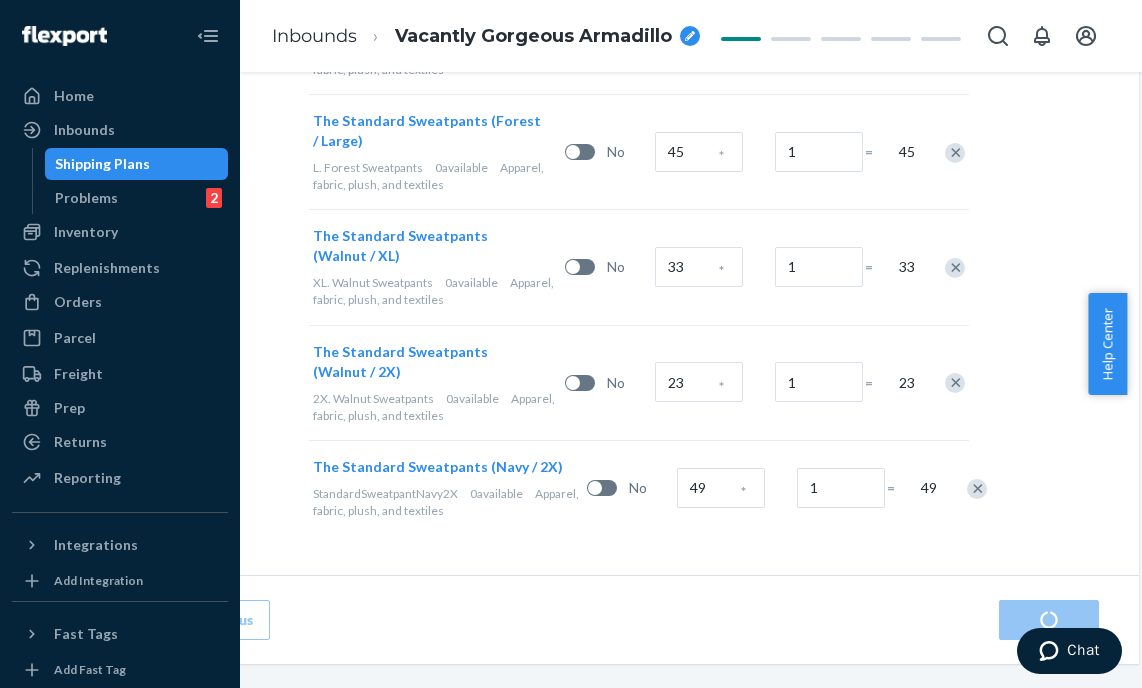 scroll, scrollTop: 0, scrollLeft: 0, axis: both 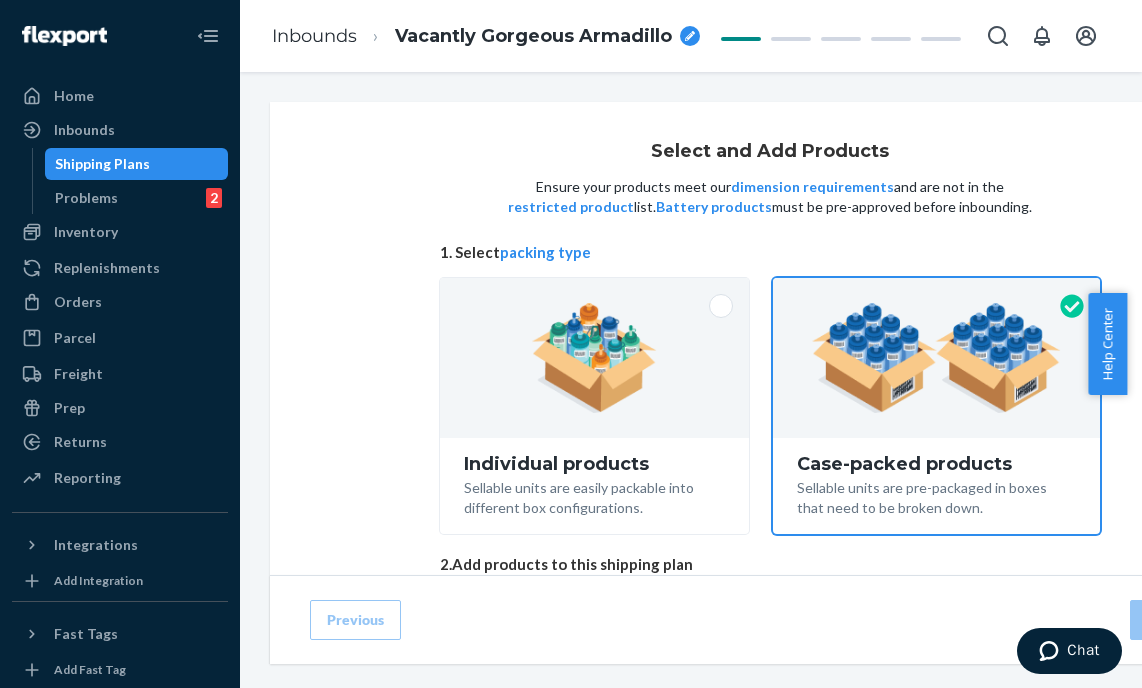 radio on "true" 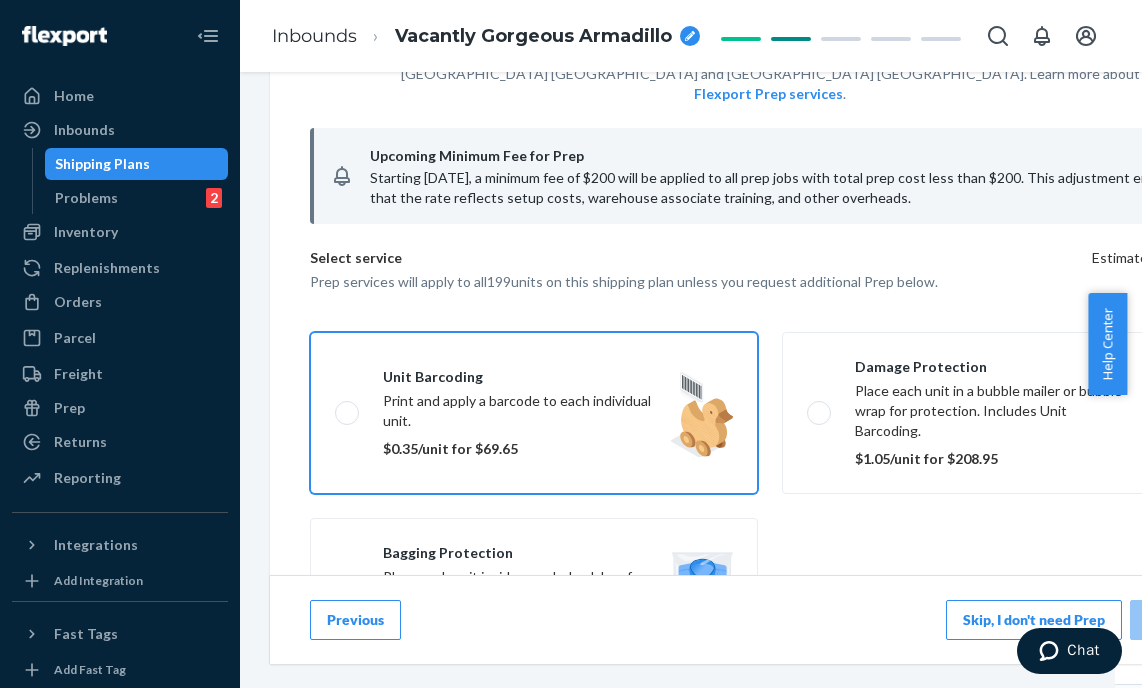 scroll, scrollTop: 232, scrollLeft: 0, axis: vertical 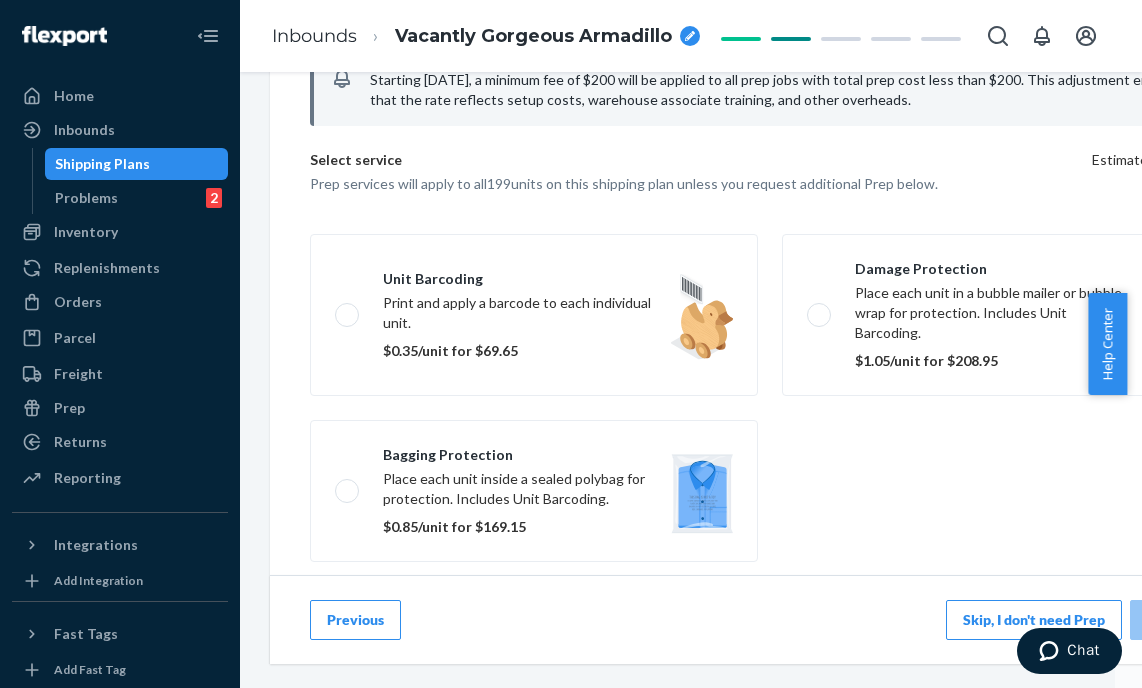 click on "Skip, I don't need Prep" at bounding box center (1034, 620) 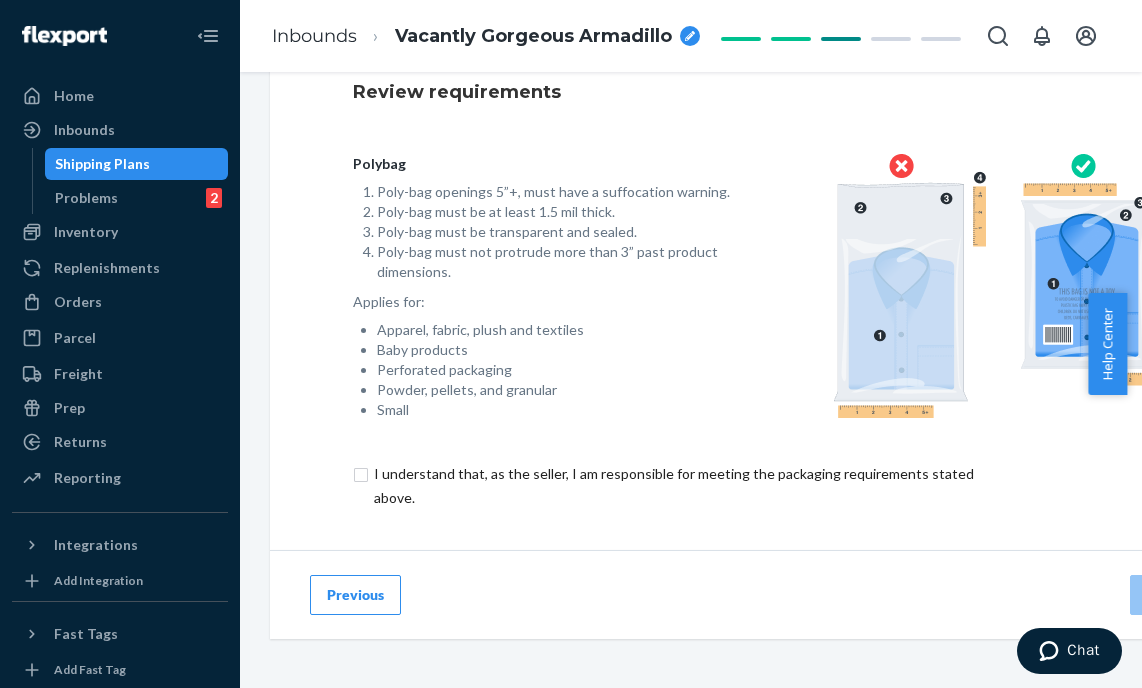 scroll, scrollTop: 193, scrollLeft: 0, axis: vertical 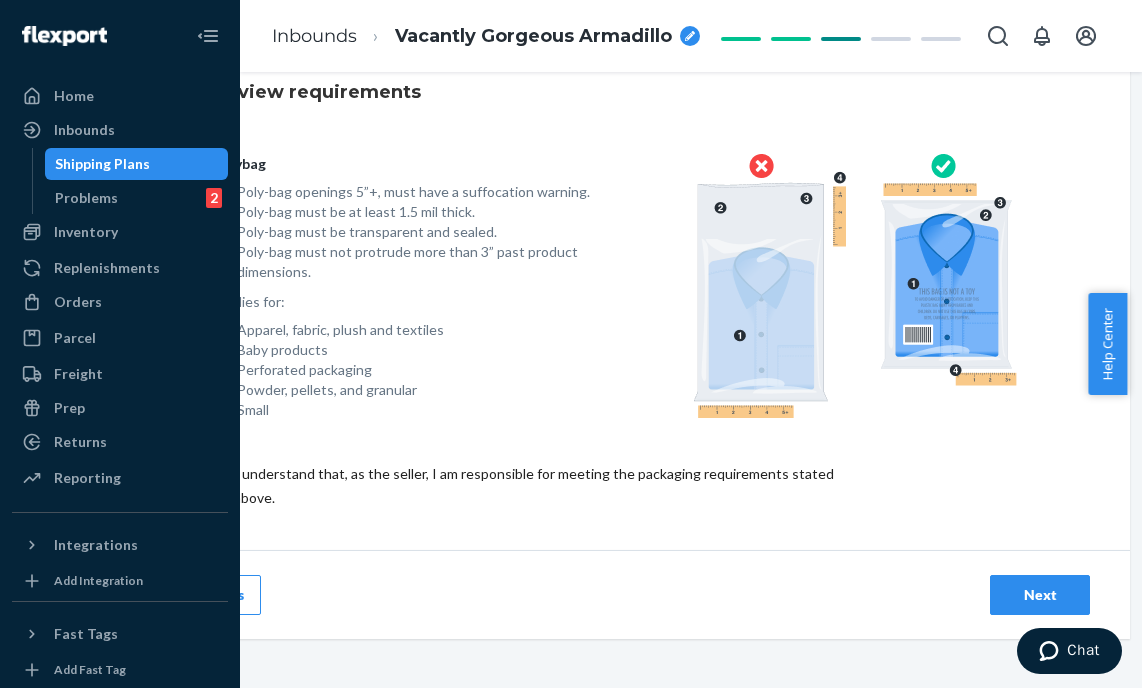 click on "Next" at bounding box center [1040, 595] 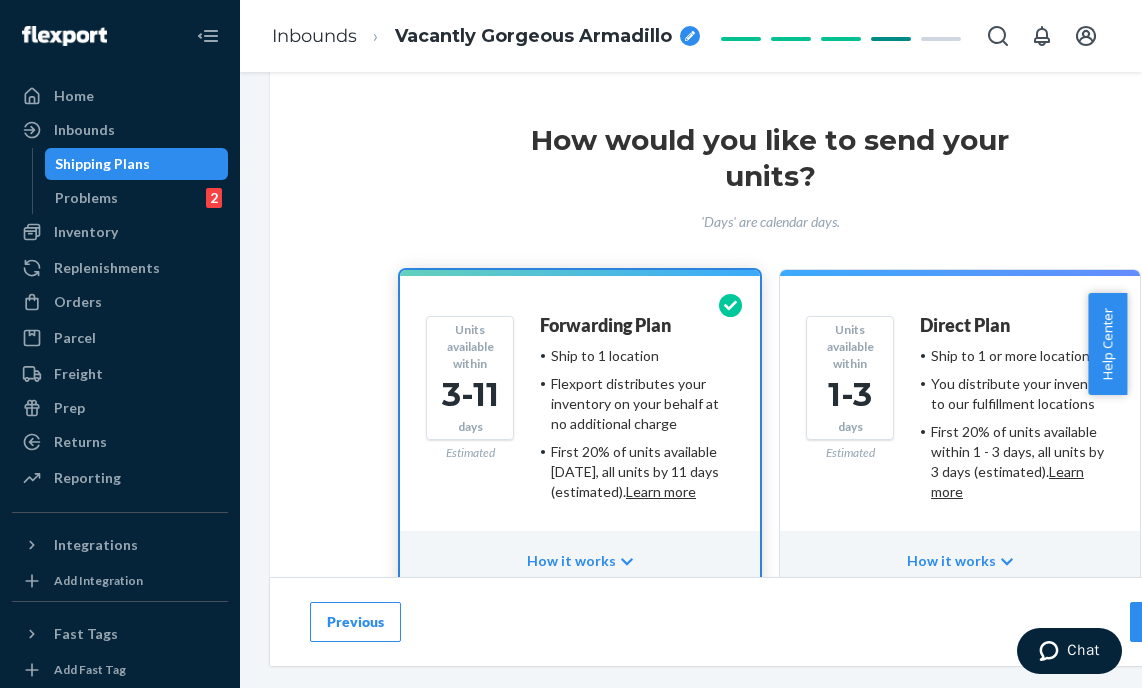 scroll, scrollTop: 181, scrollLeft: 0, axis: vertical 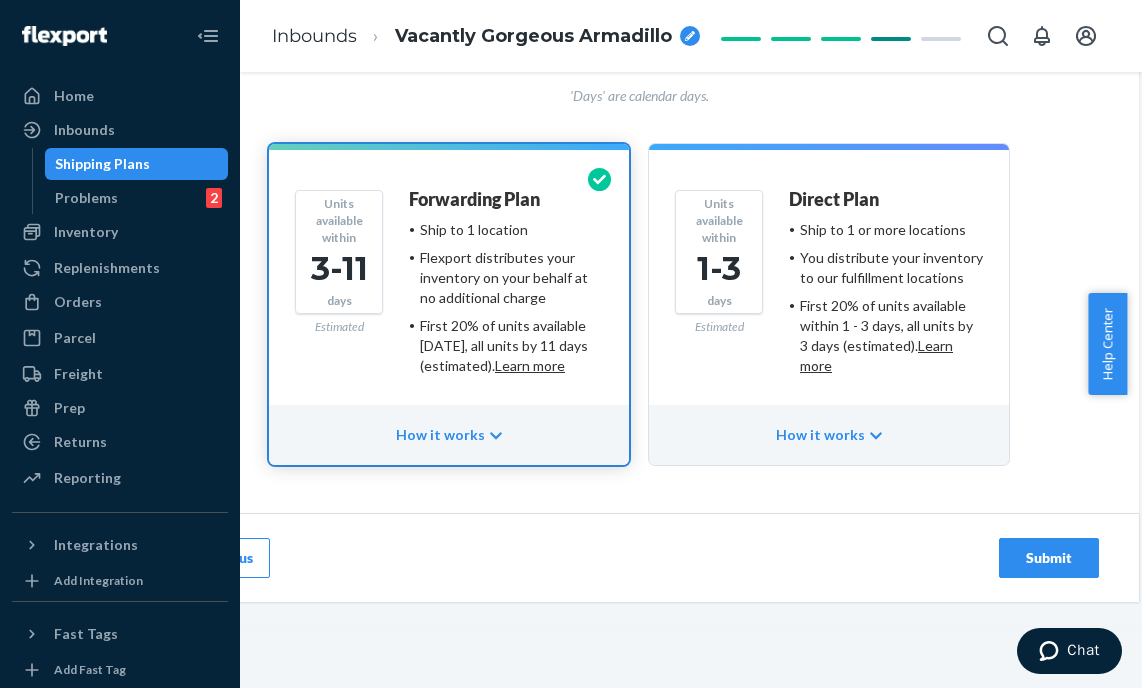 click on "Submit" at bounding box center [1049, 558] 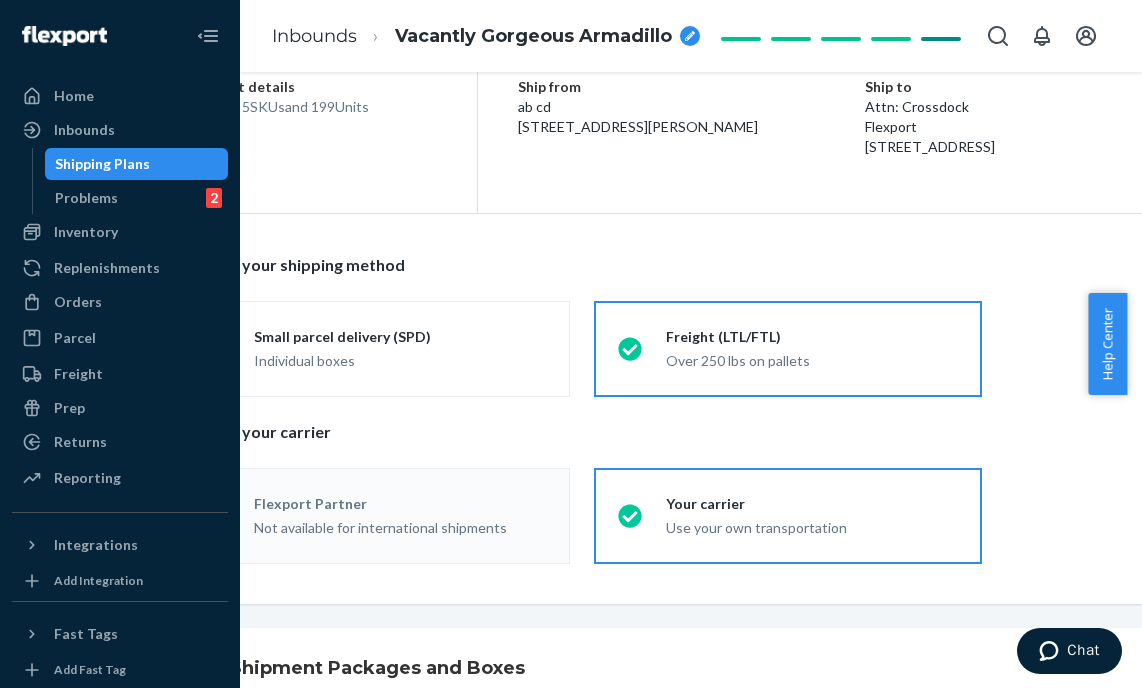 scroll, scrollTop: 0, scrollLeft: 0, axis: both 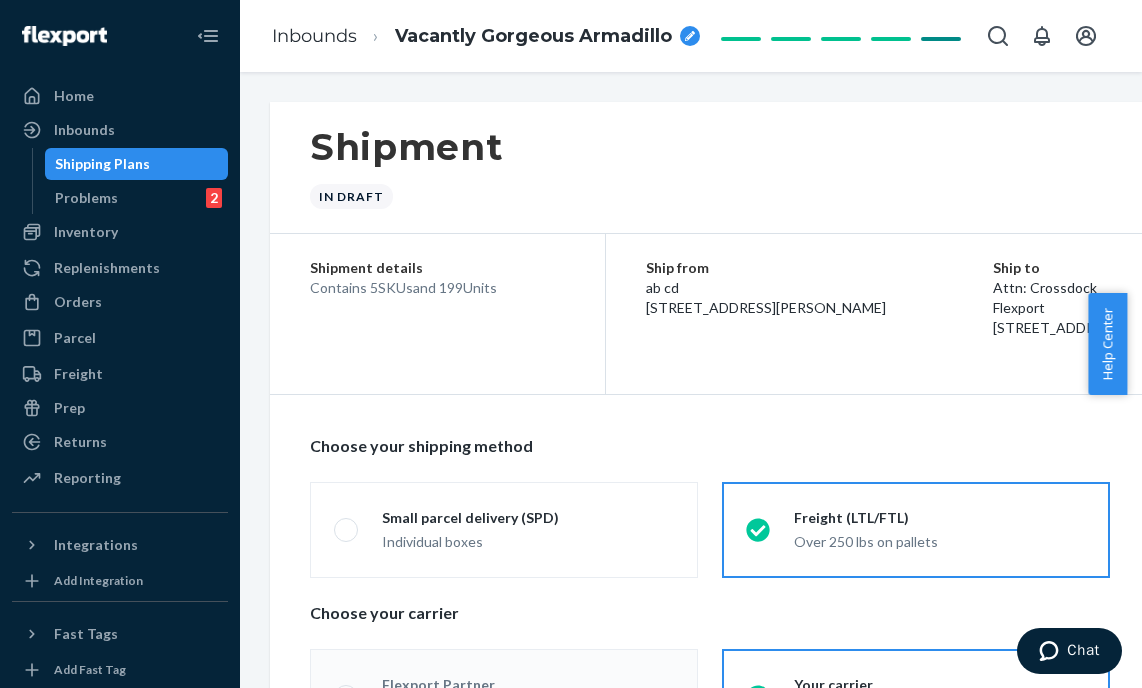 radio on "true" 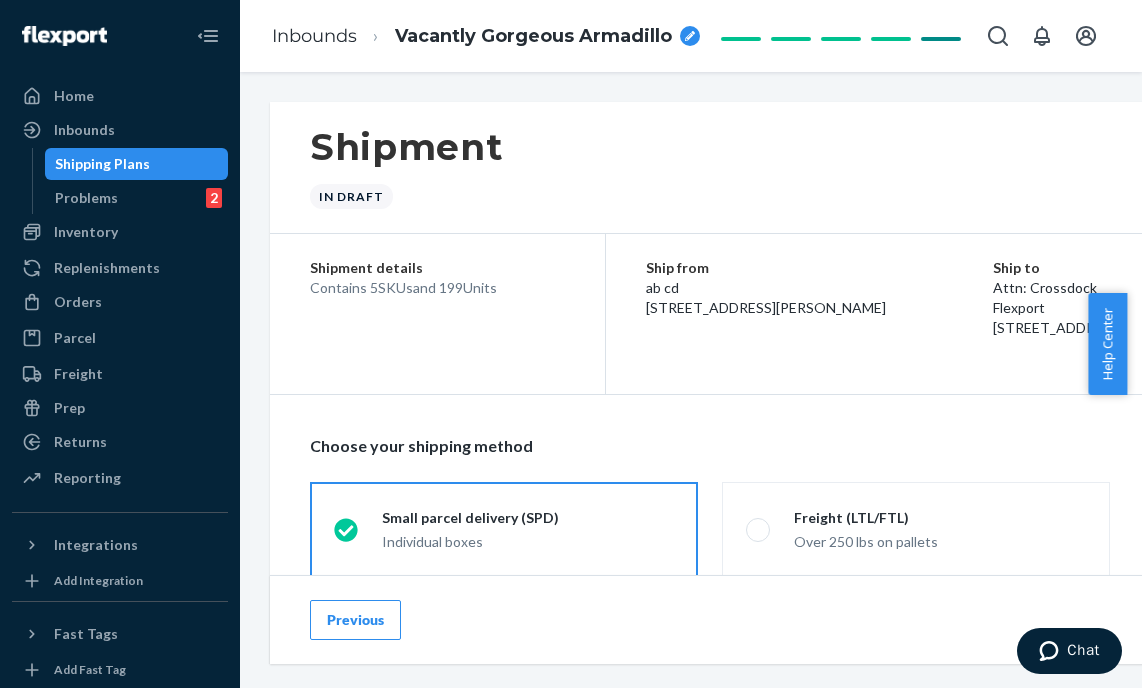 click on "Inbounds Vacantly Gorgeous Armadillo" at bounding box center [486, 36] 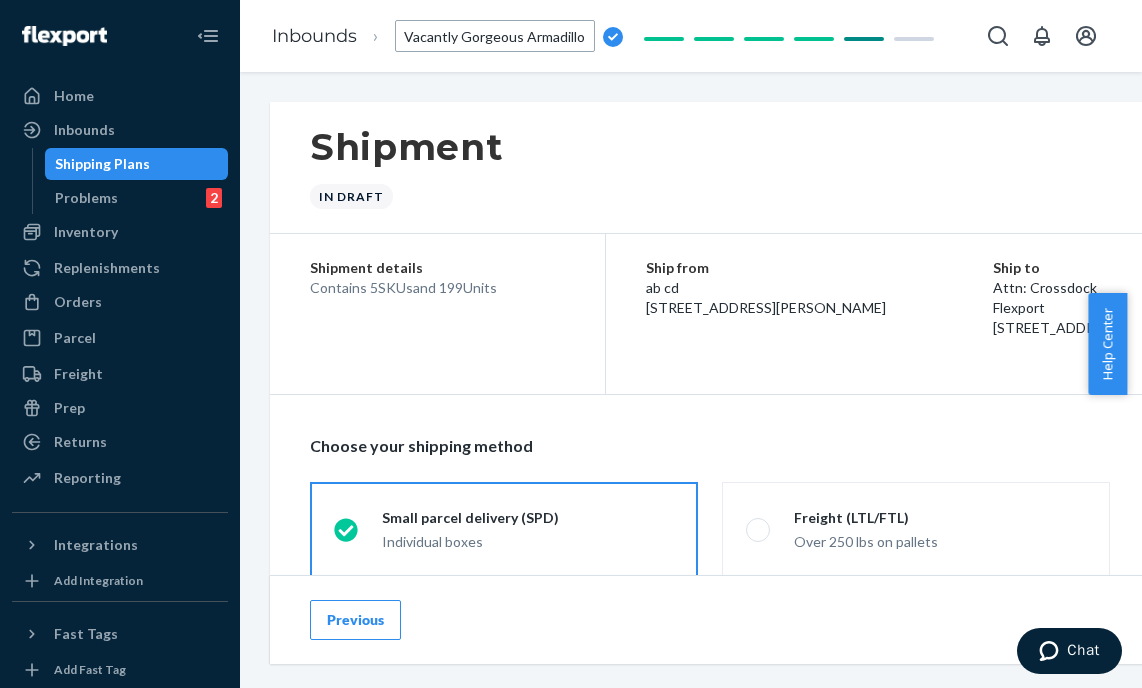 click on "Vacantly Gorgeous Armadillo" at bounding box center (495, 36) 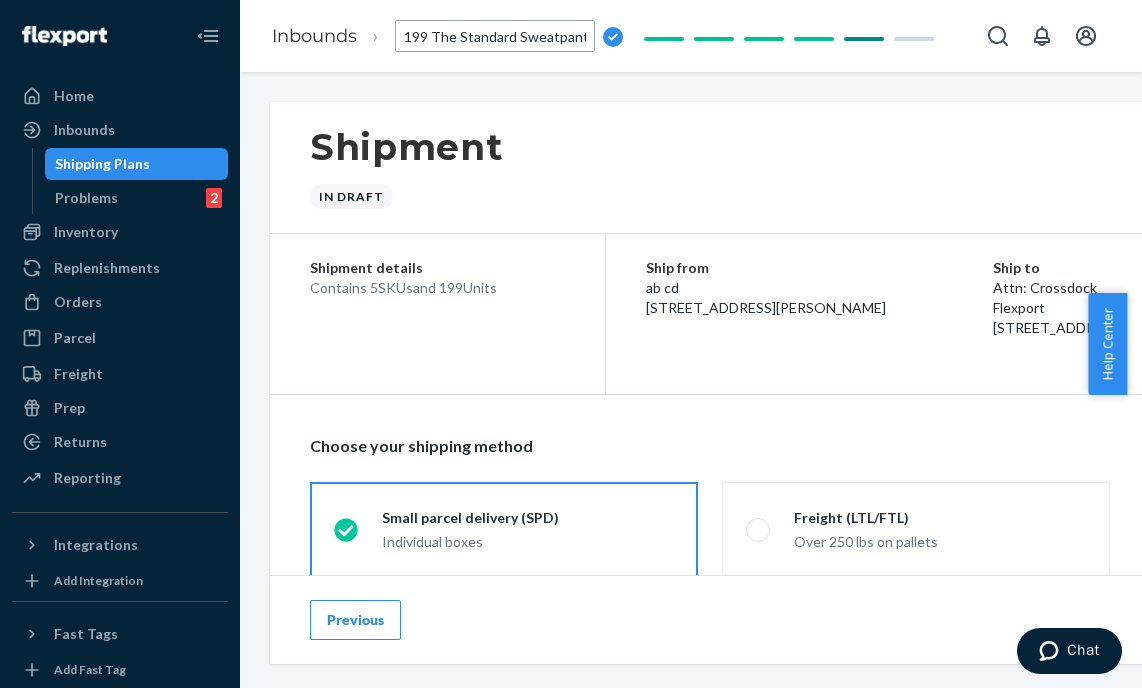 scroll, scrollTop: 0, scrollLeft: 416, axis: horizontal 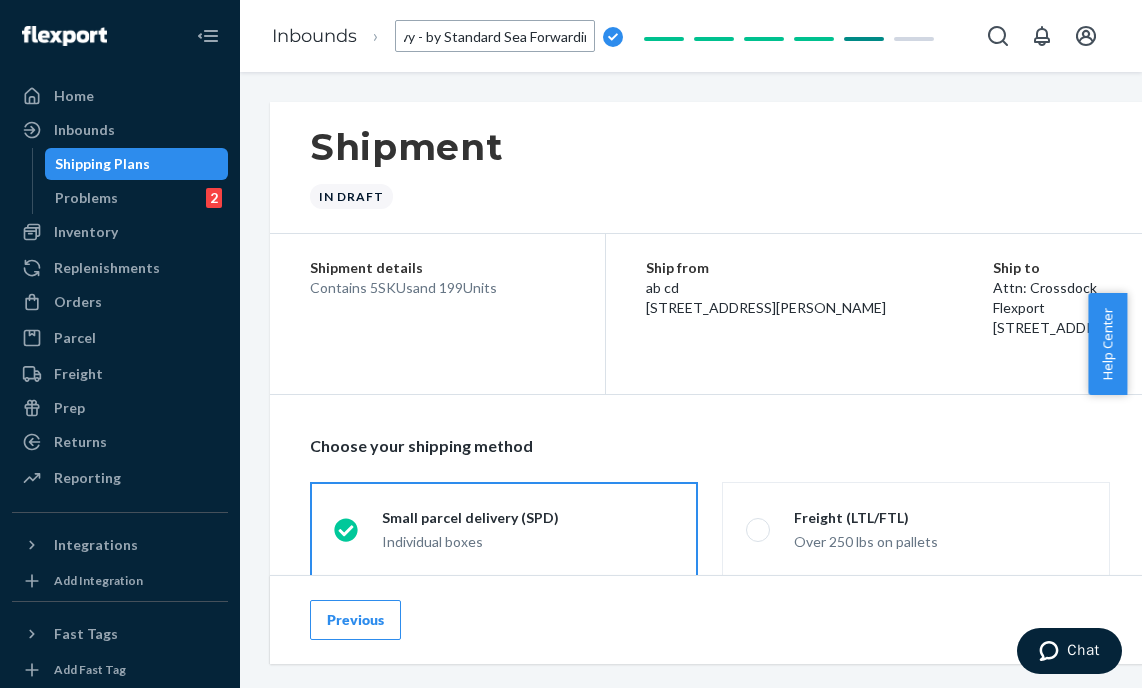 click on "Shipment In draft" at bounding box center (770, 168) 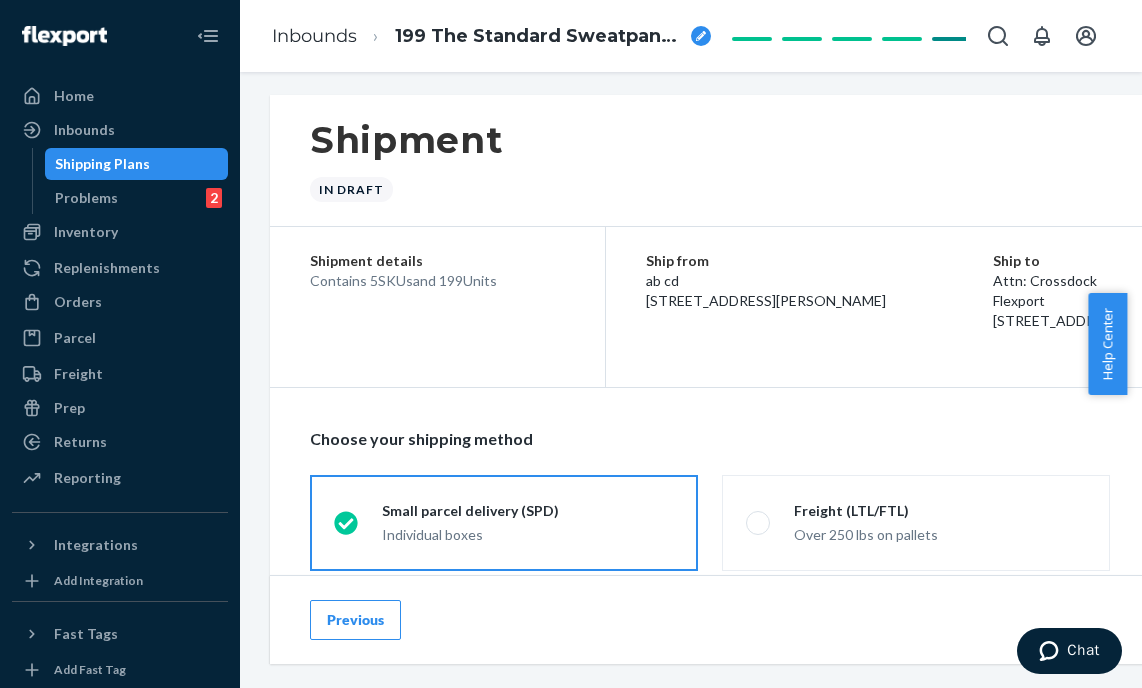 scroll, scrollTop: 147, scrollLeft: 0, axis: vertical 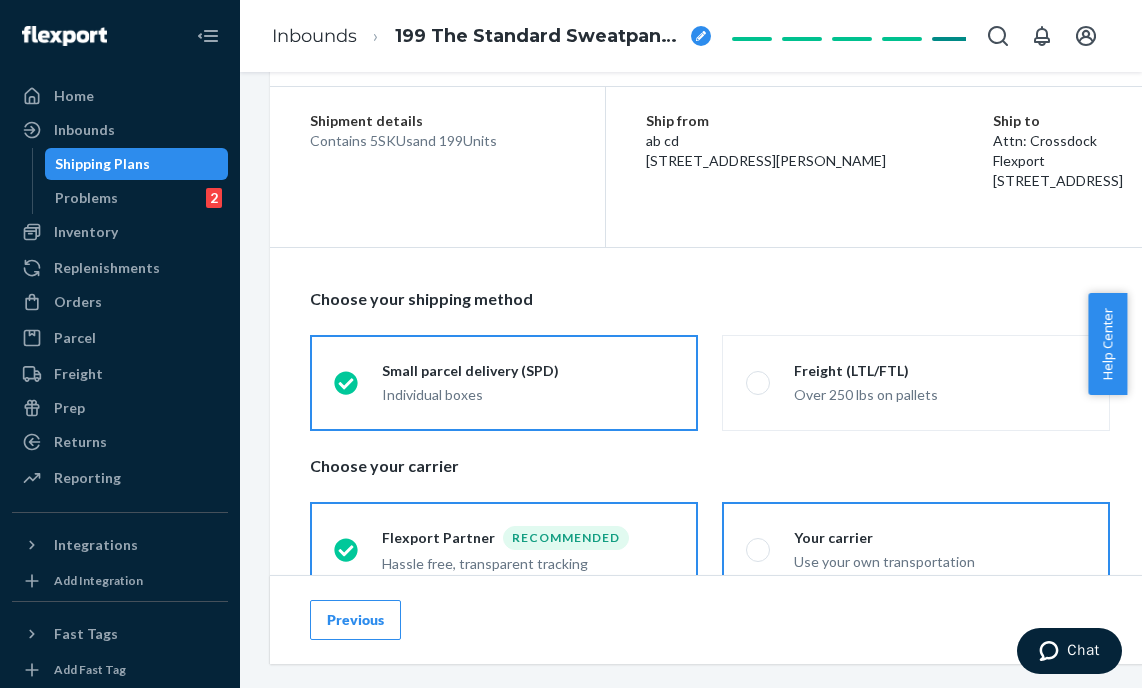 drag, startPoint x: 769, startPoint y: 524, endPoint x: 770, endPoint y: 506, distance: 18.027756 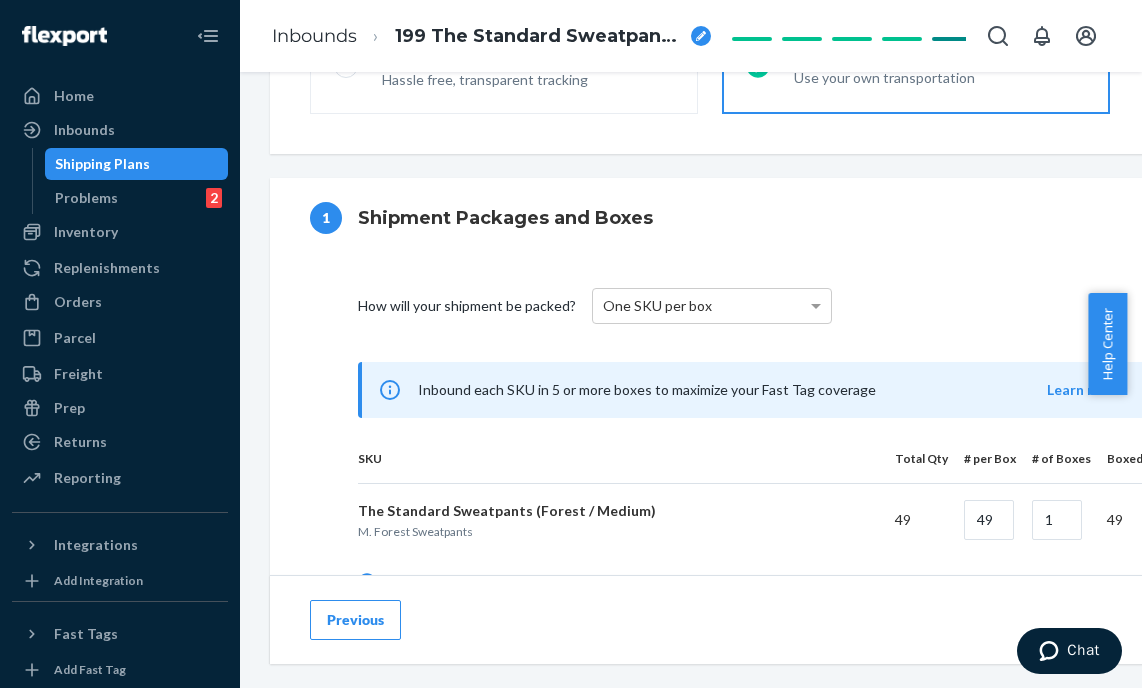 scroll, scrollTop: 783, scrollLeft: 0, axis: vertical 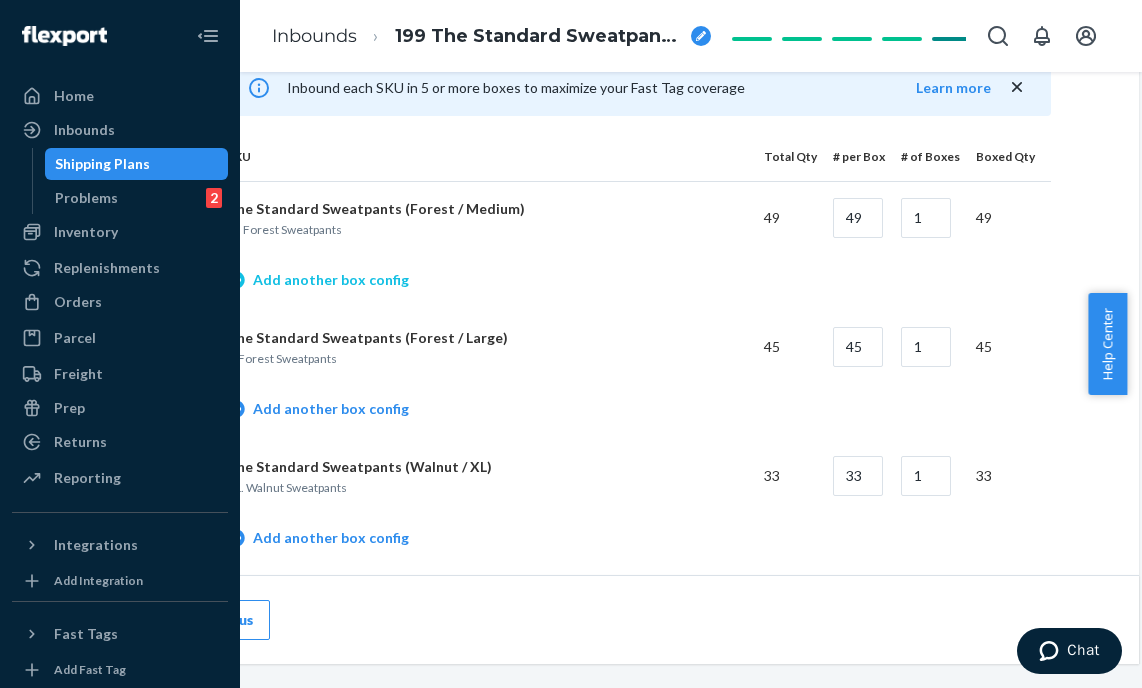 click on "Add another box config" at bounding box center (318, 280) 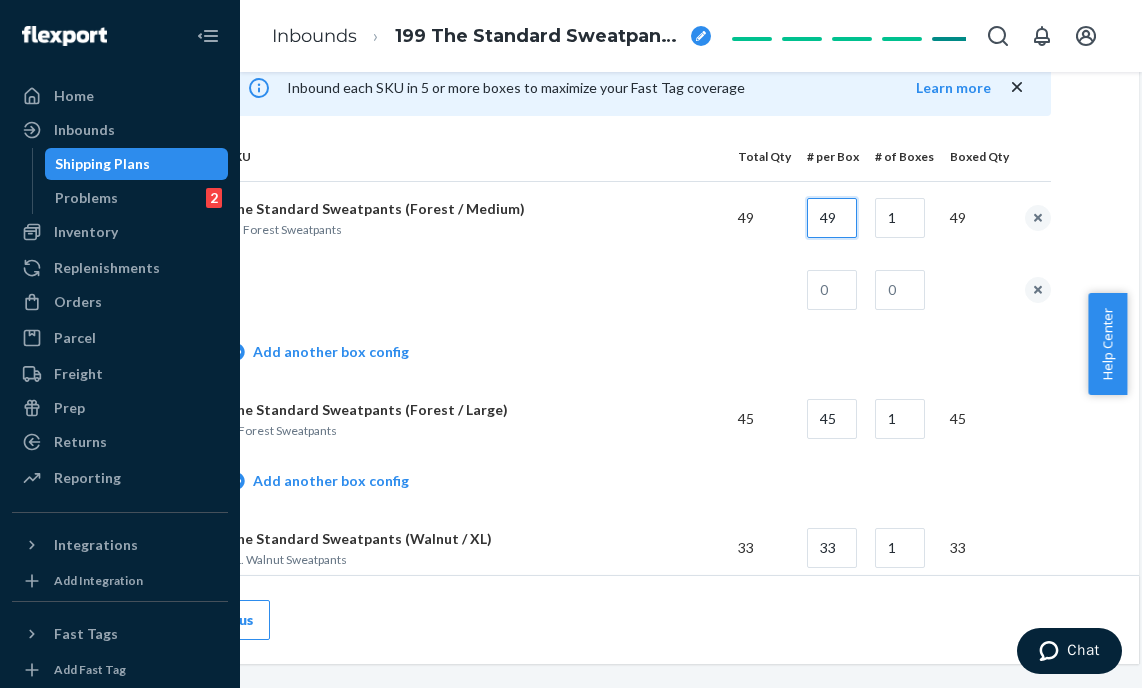 click on "49" at bounding box center [832, 218] 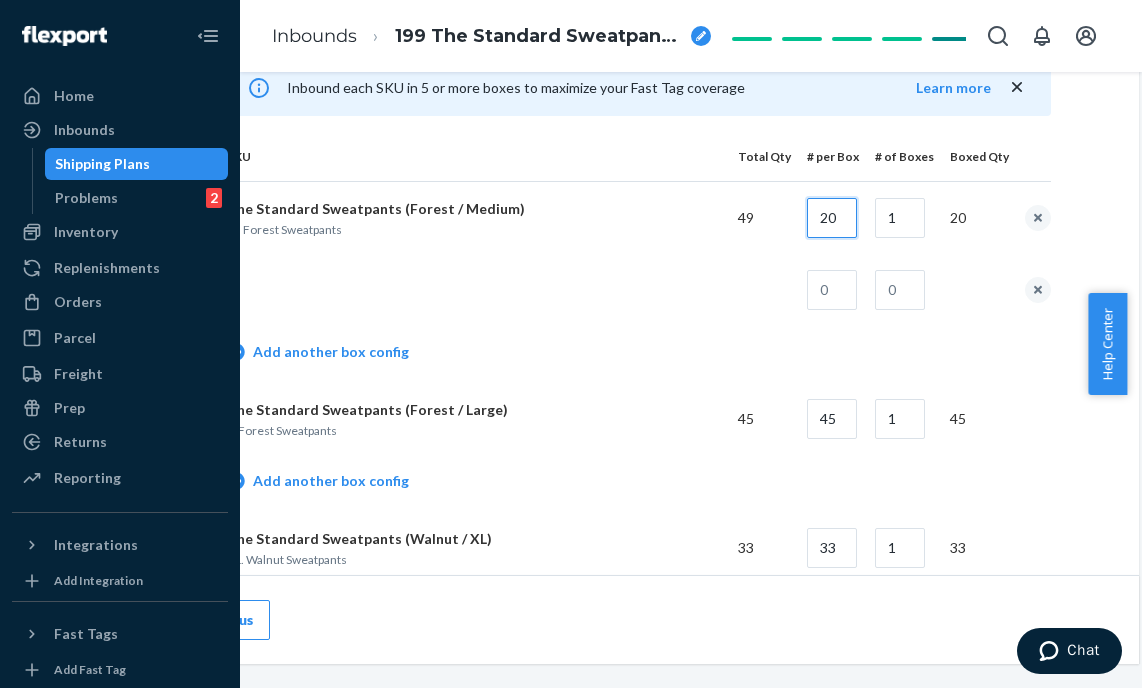 type on "20" 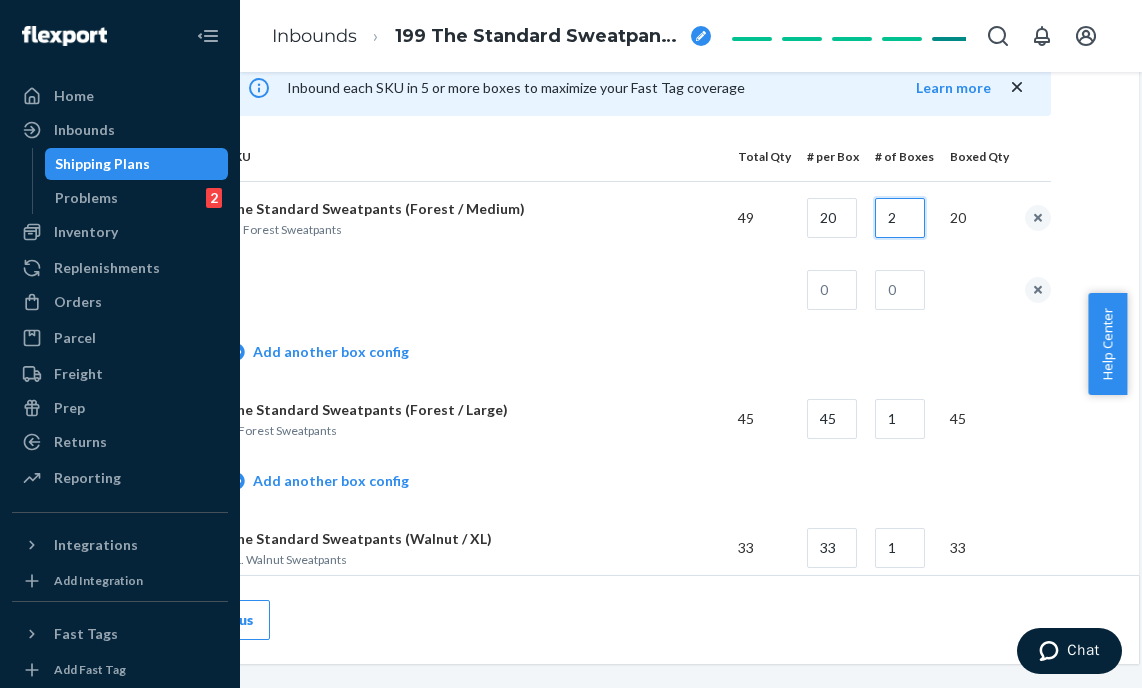 type on "2" 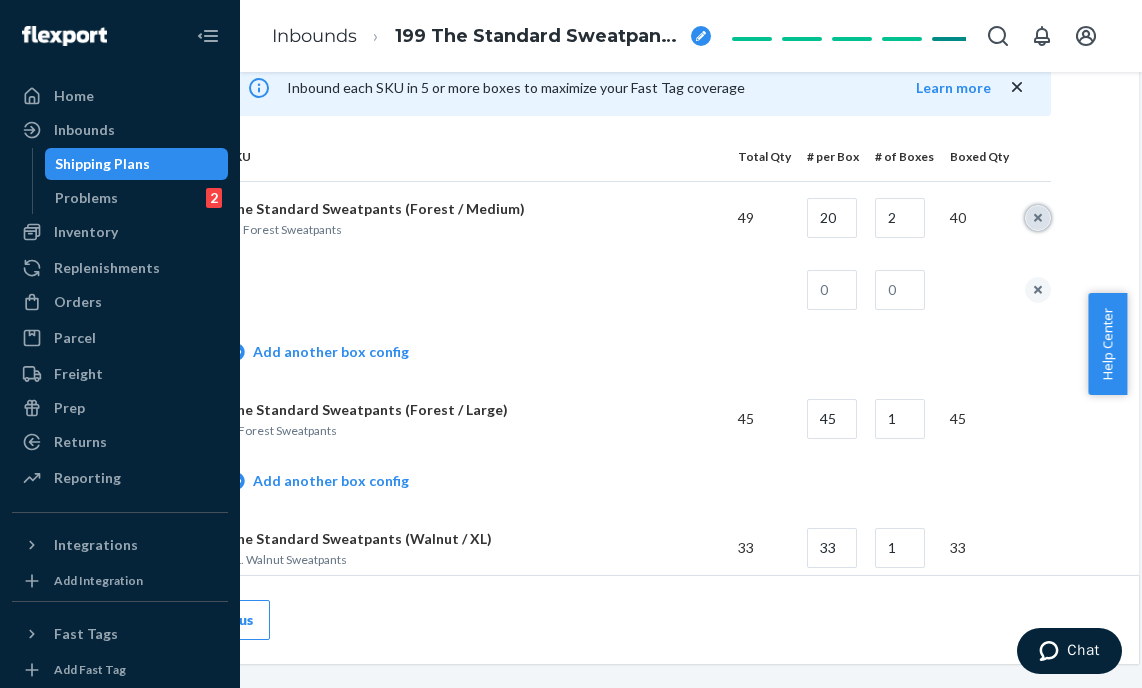 type 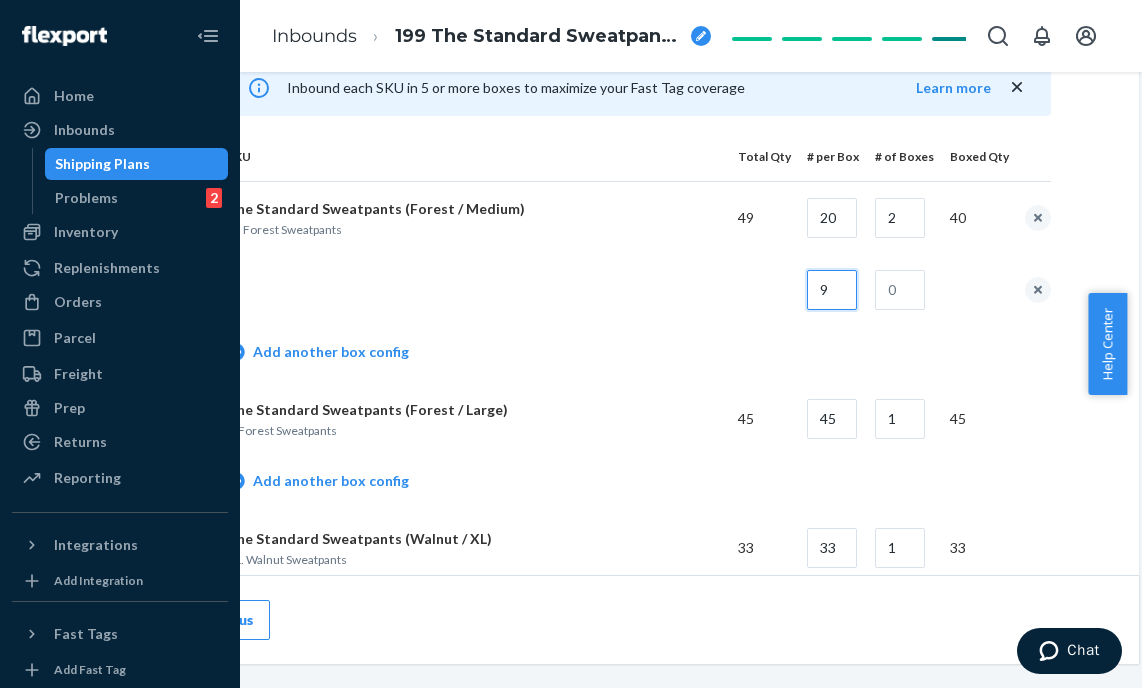 type on "9" 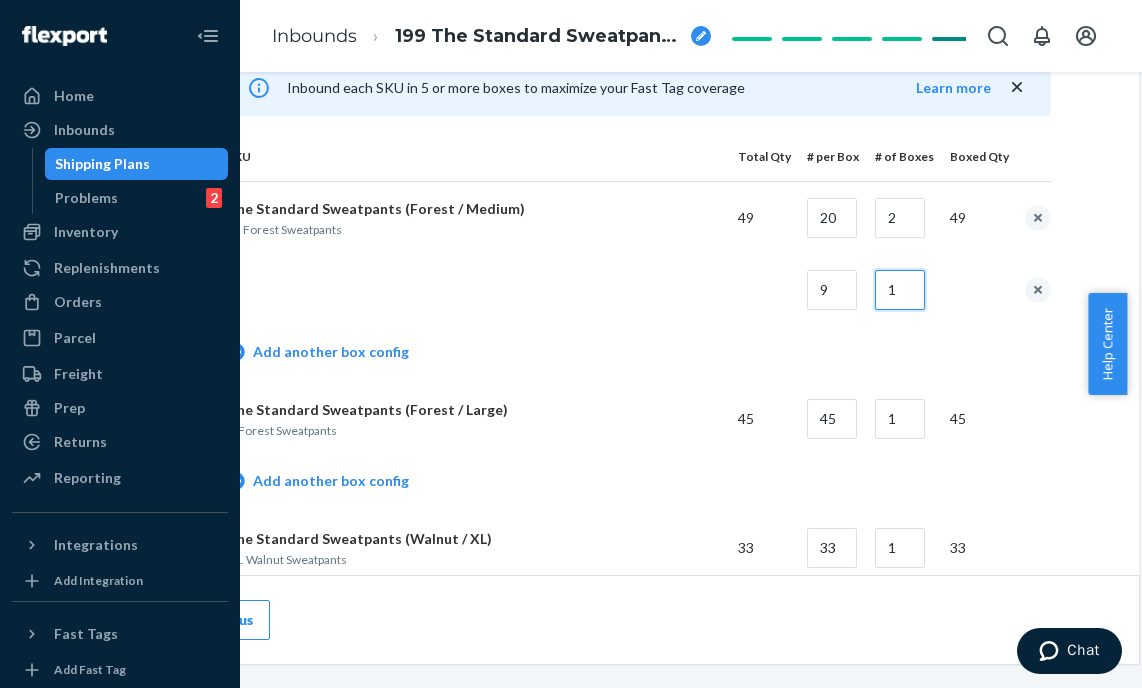 type on "1" 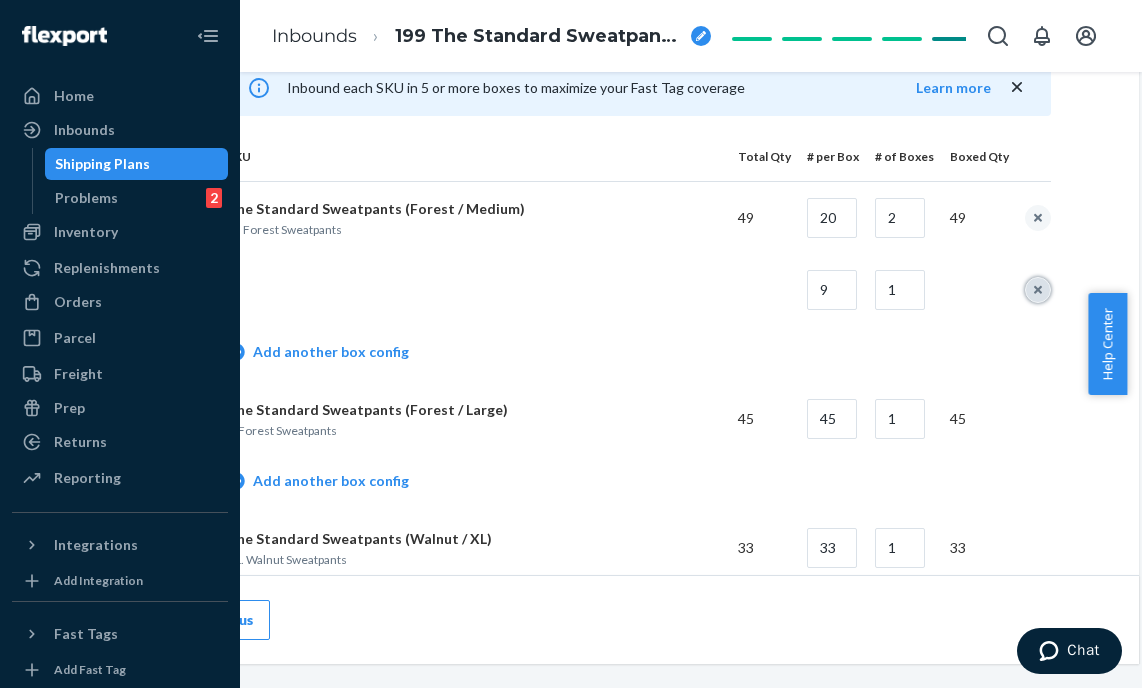 type 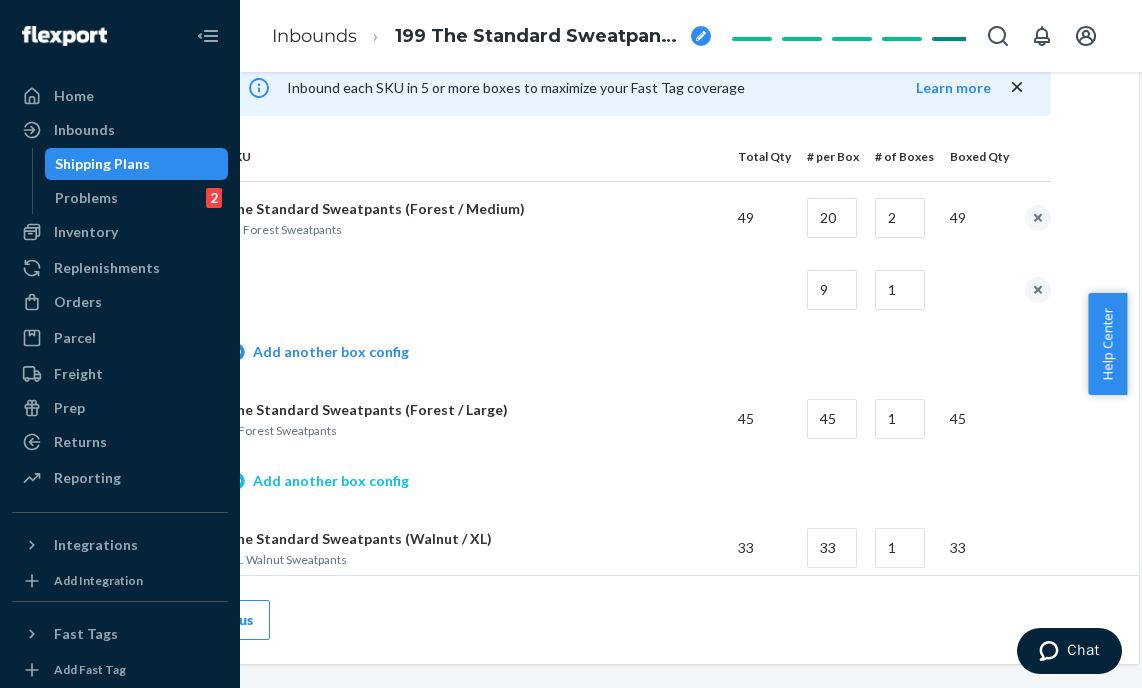 click on "Add another box config" at bounding box center (318, 481) 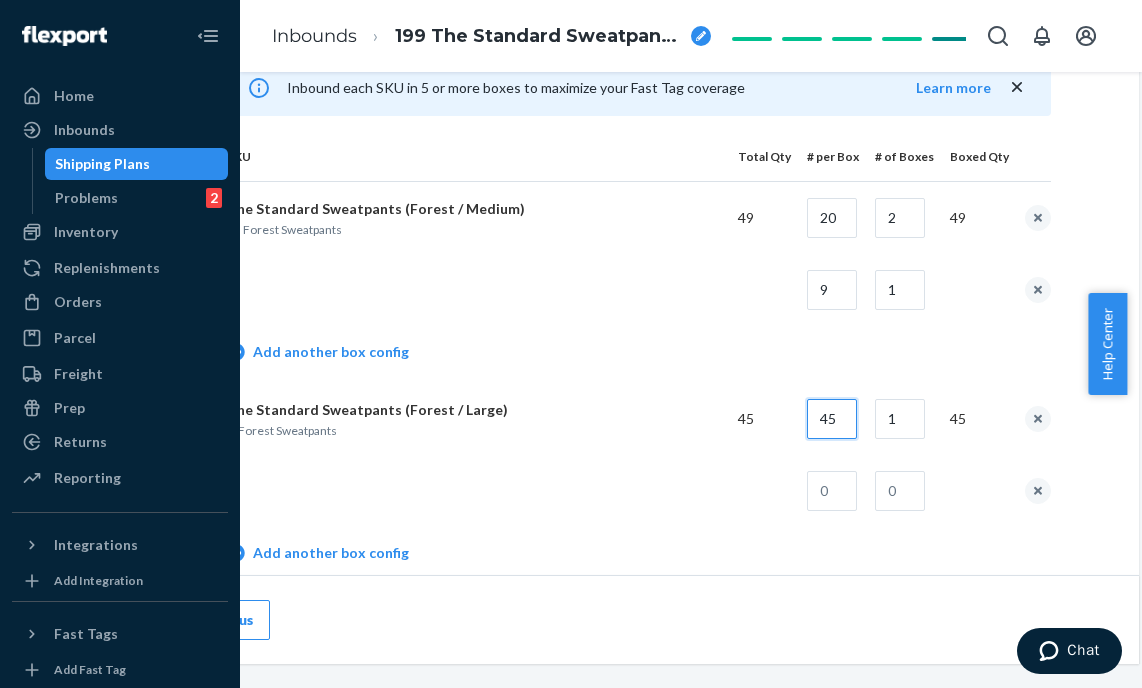 click on "45" at bounding box center (832, 419) 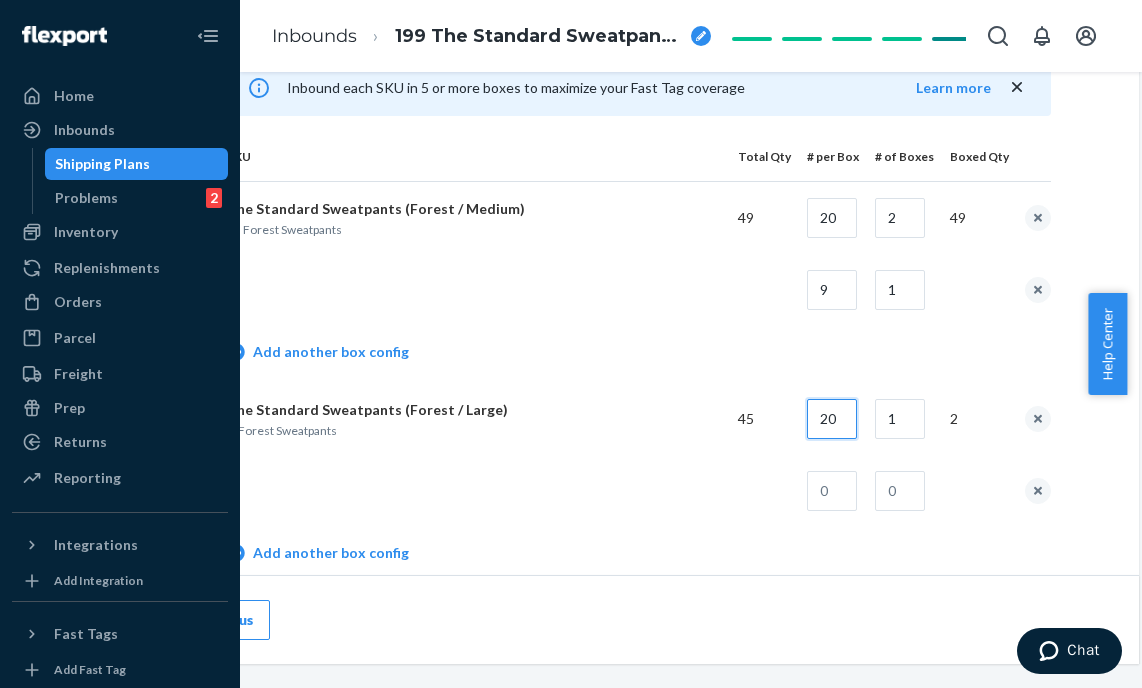 type on "20" 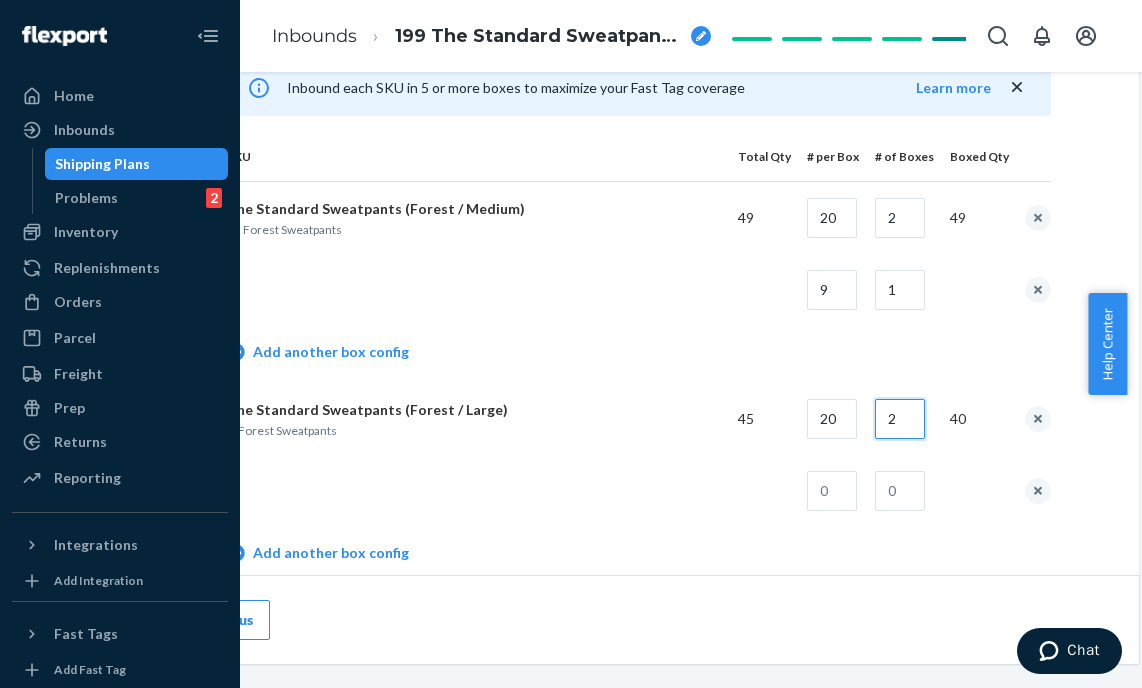 type on "2" 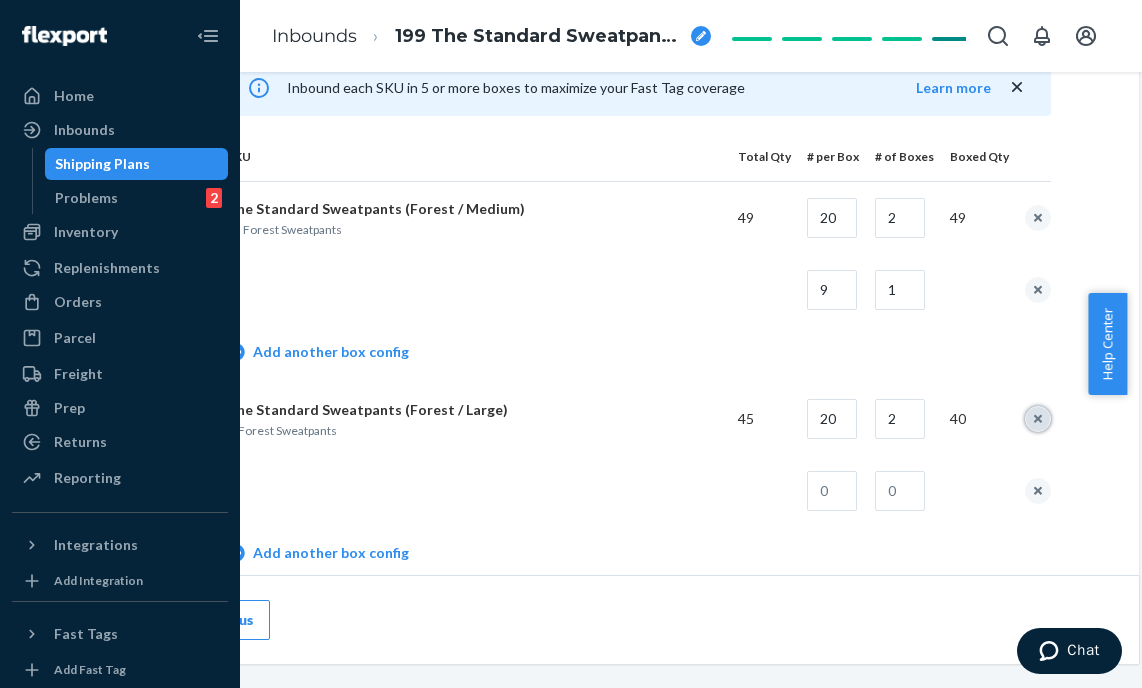 type 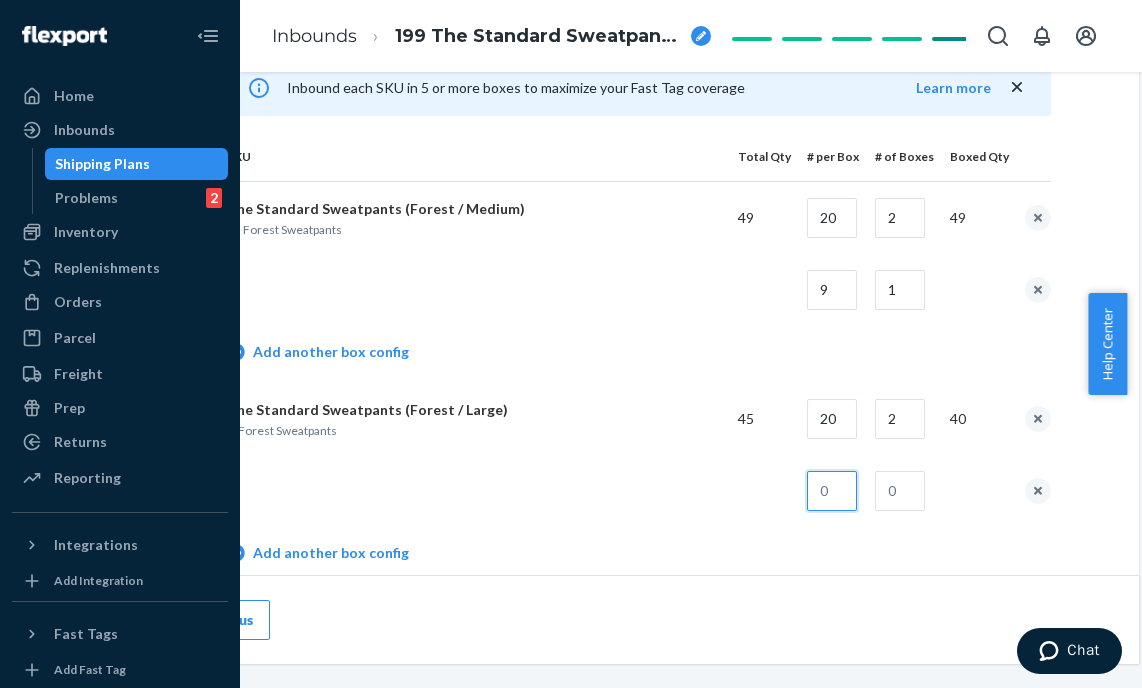 click at bounding box center (832, 491) 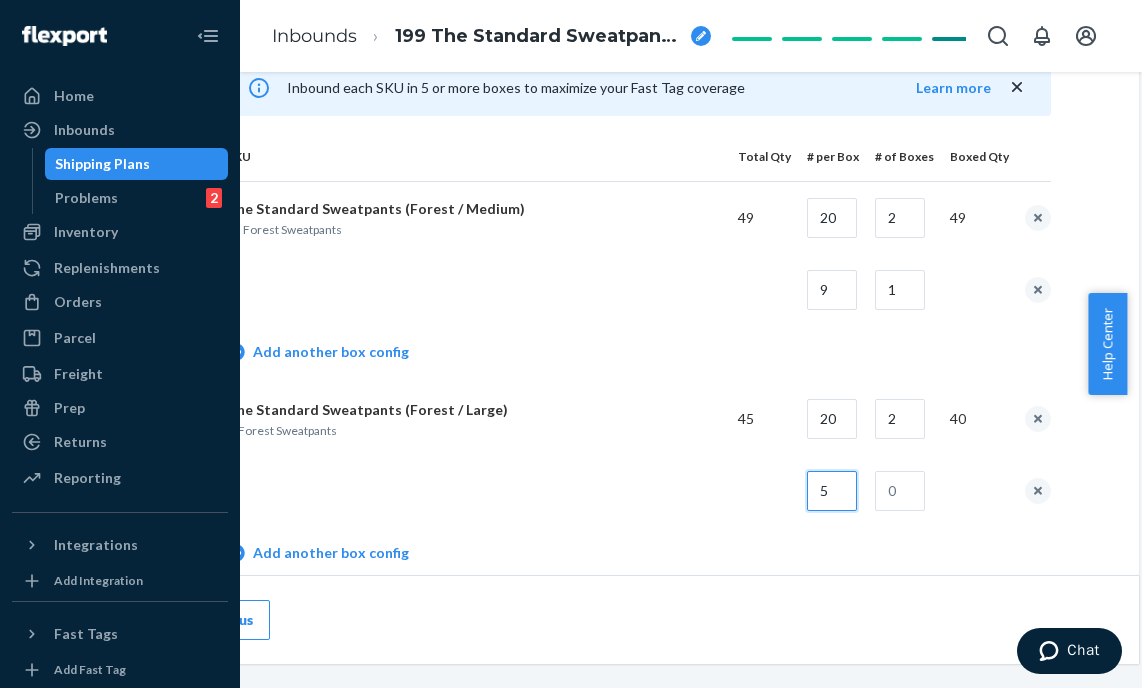 type on "5" 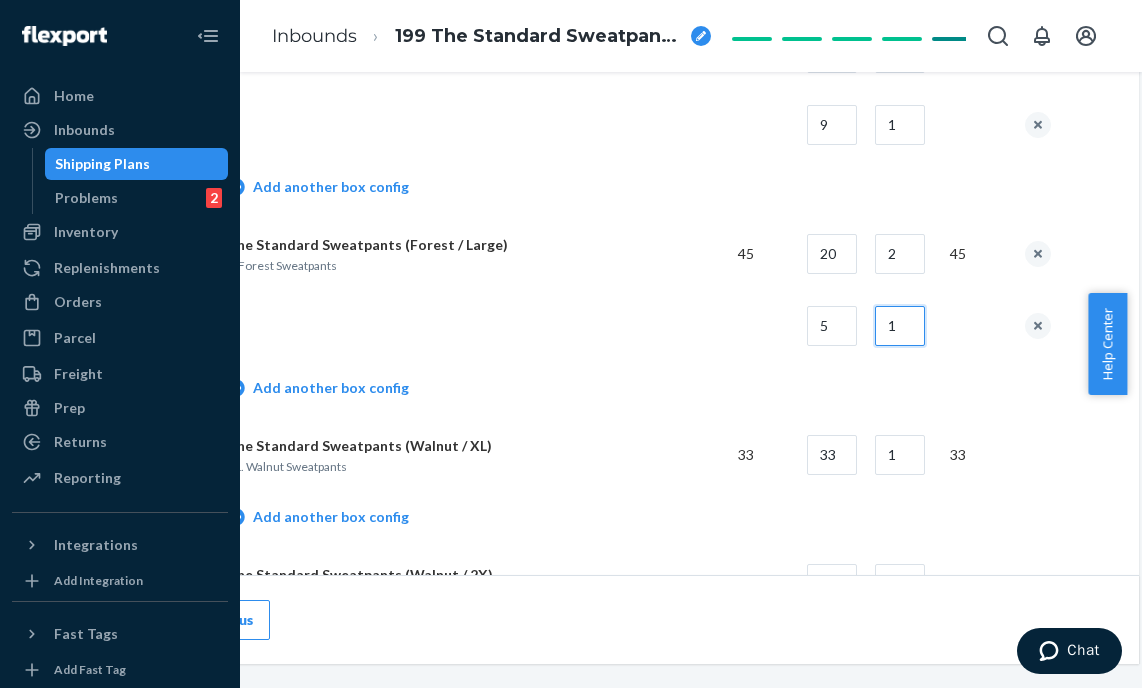 scroll, scrollTop: 1122, scrollLeft: 138, axis: both 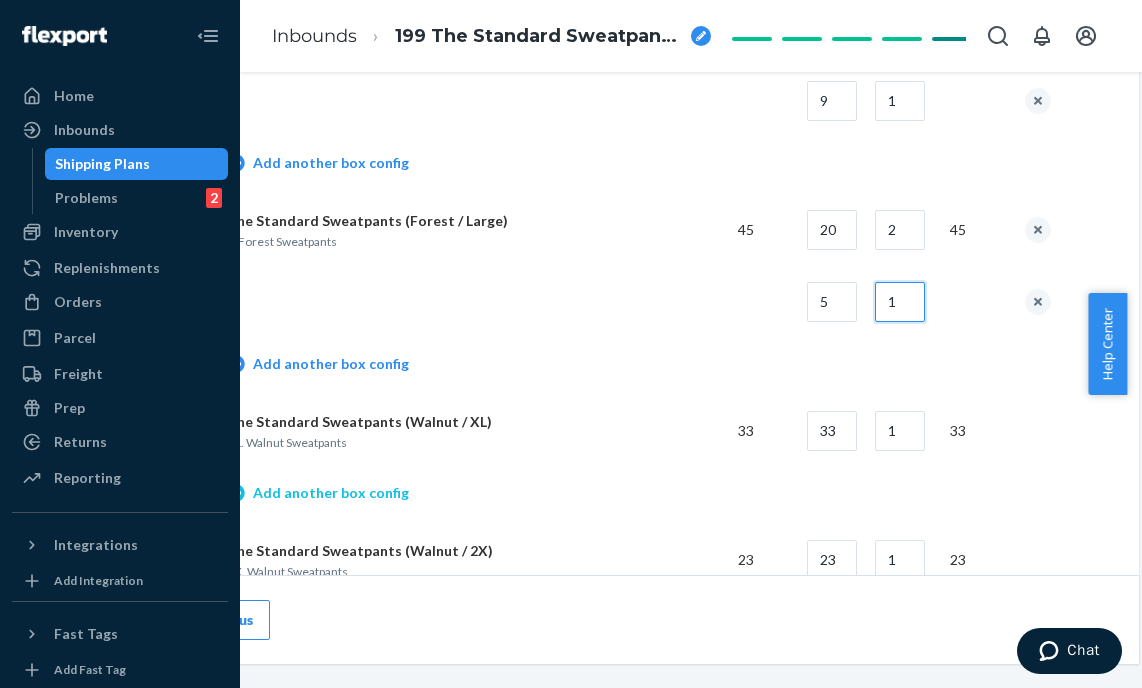 type on "1" 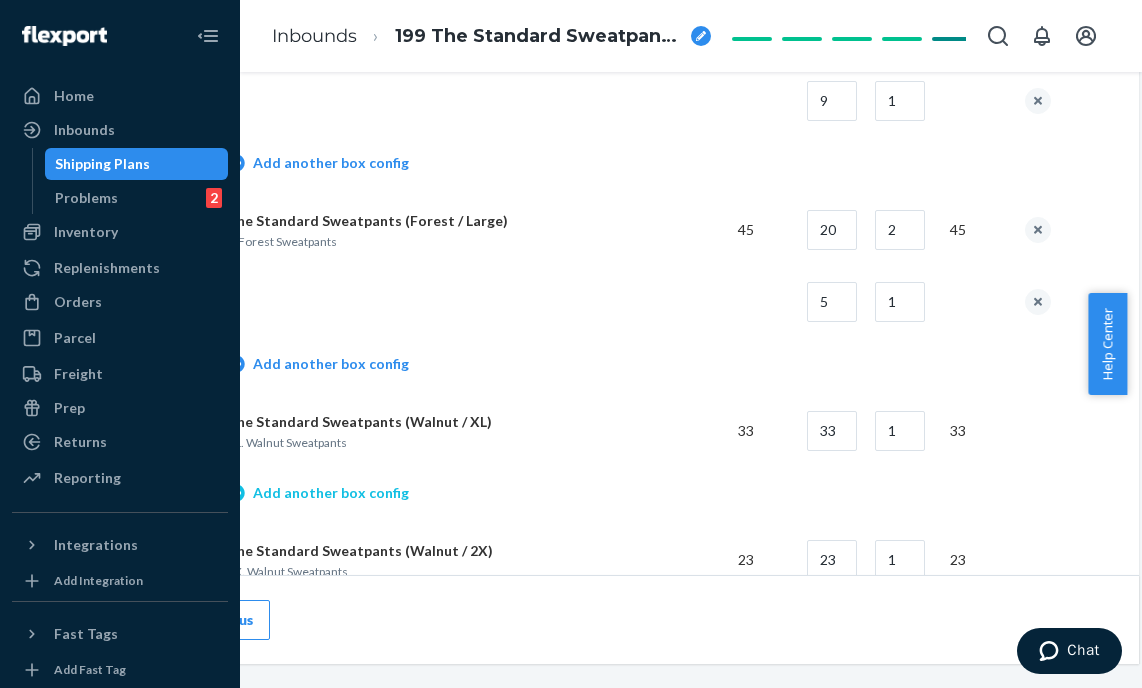 click on "Add another box config" at bounding box center (318, 493) 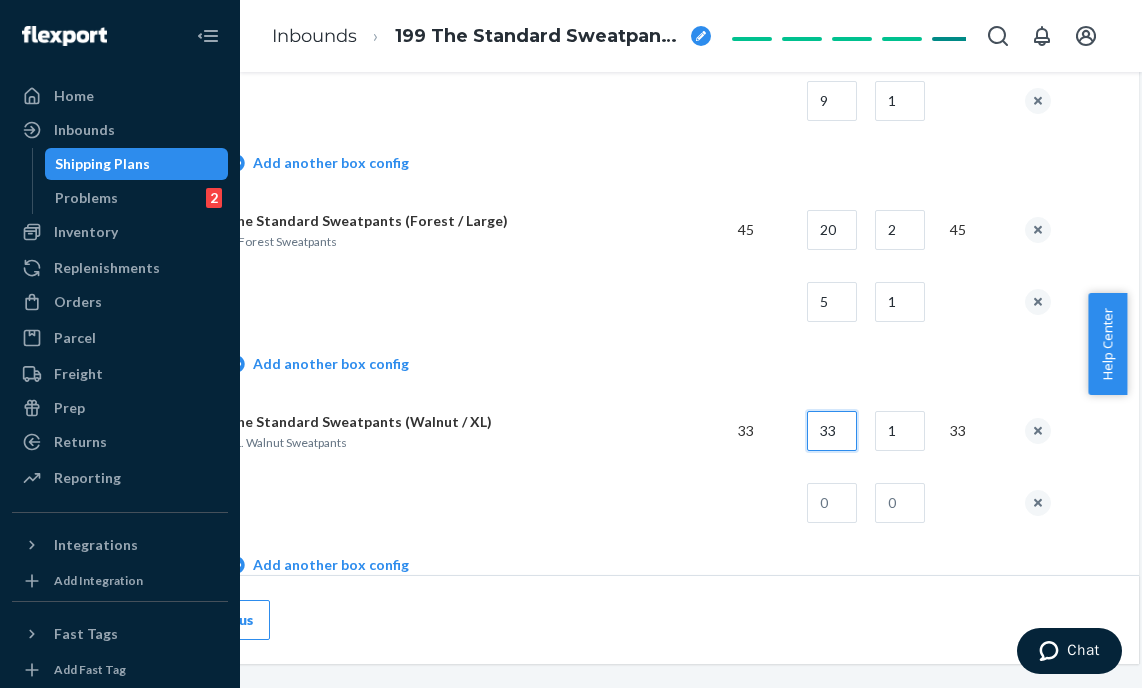 click on "33" at bounding box center (832, 431) 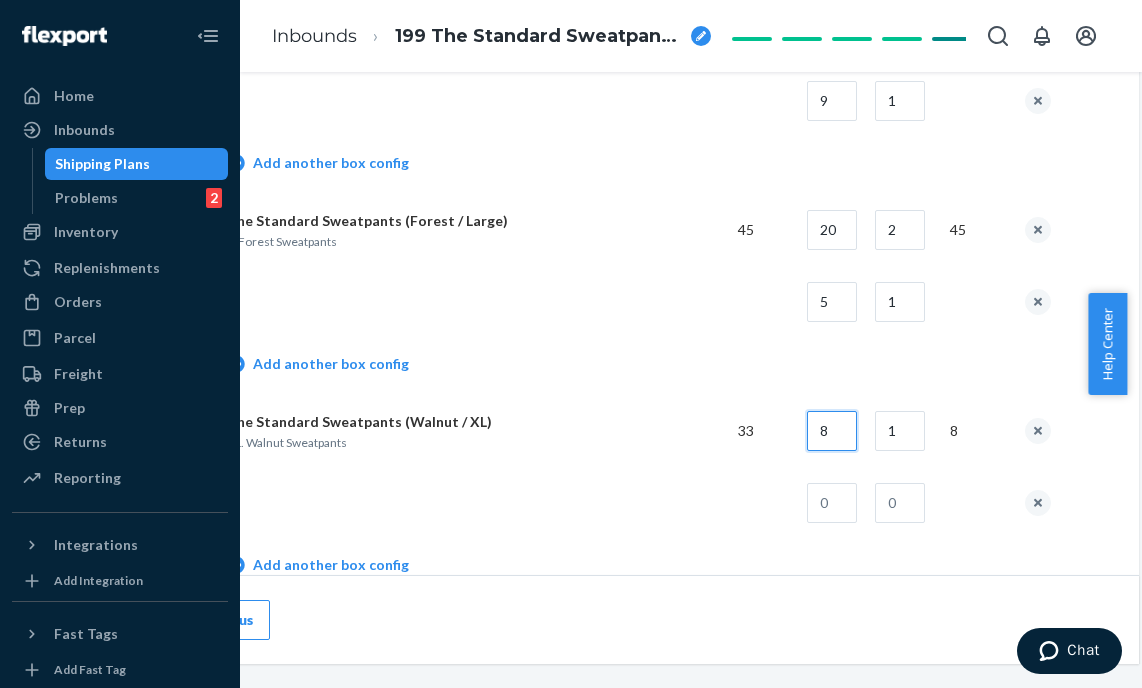 type on "8" 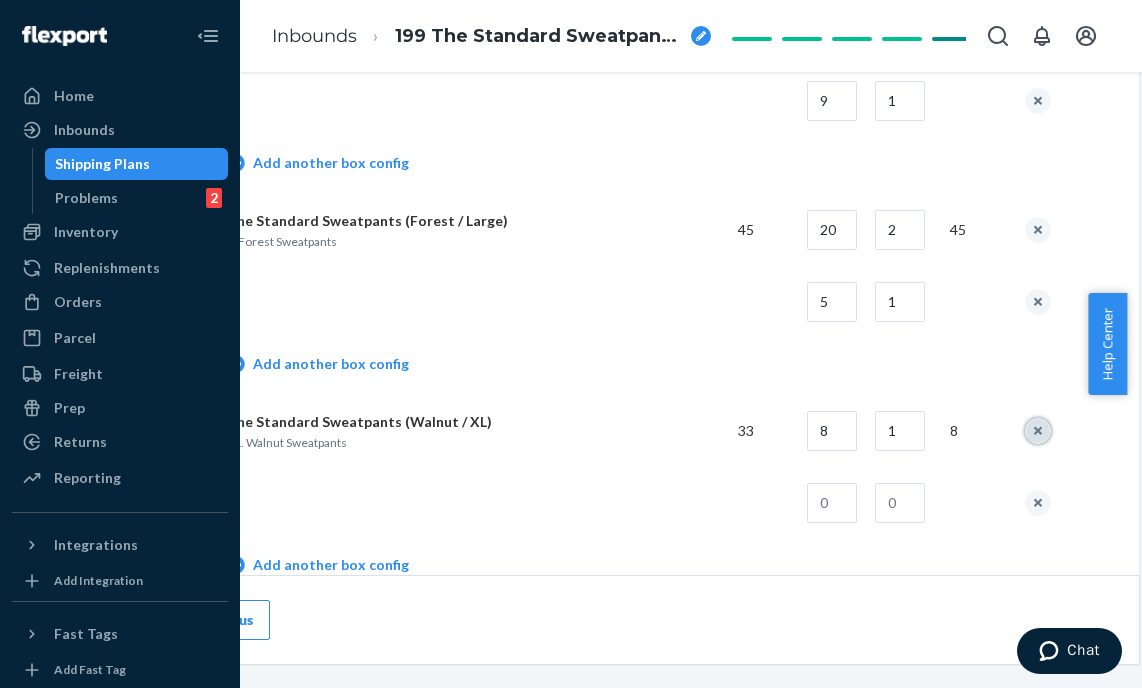 type 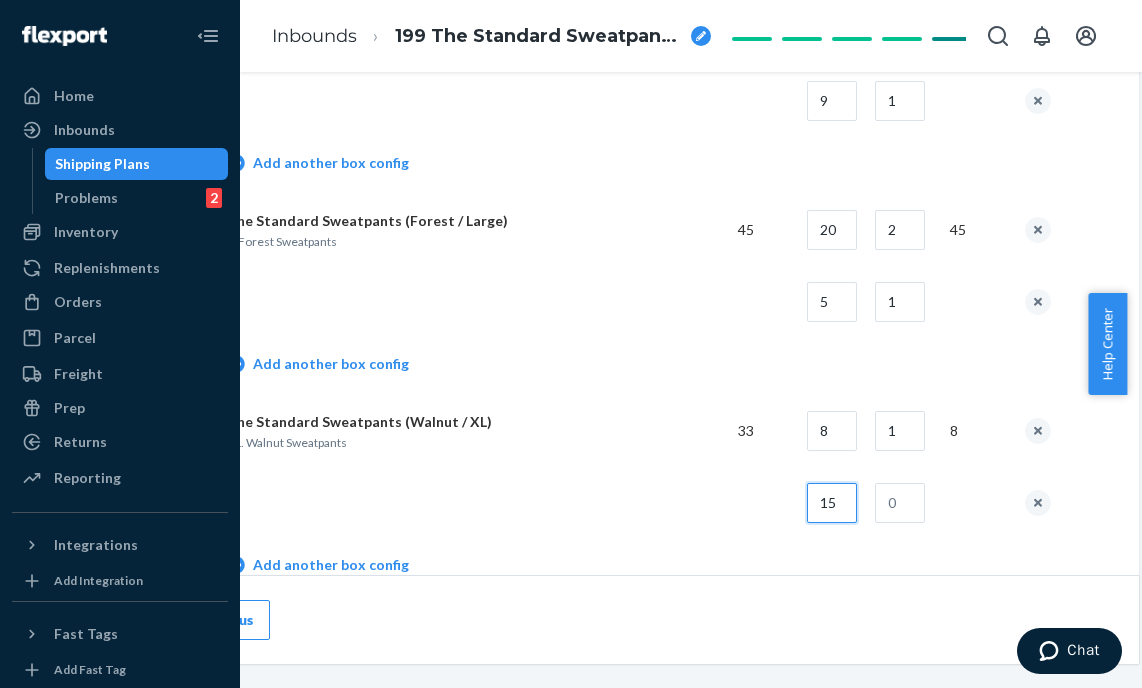 type on "15" 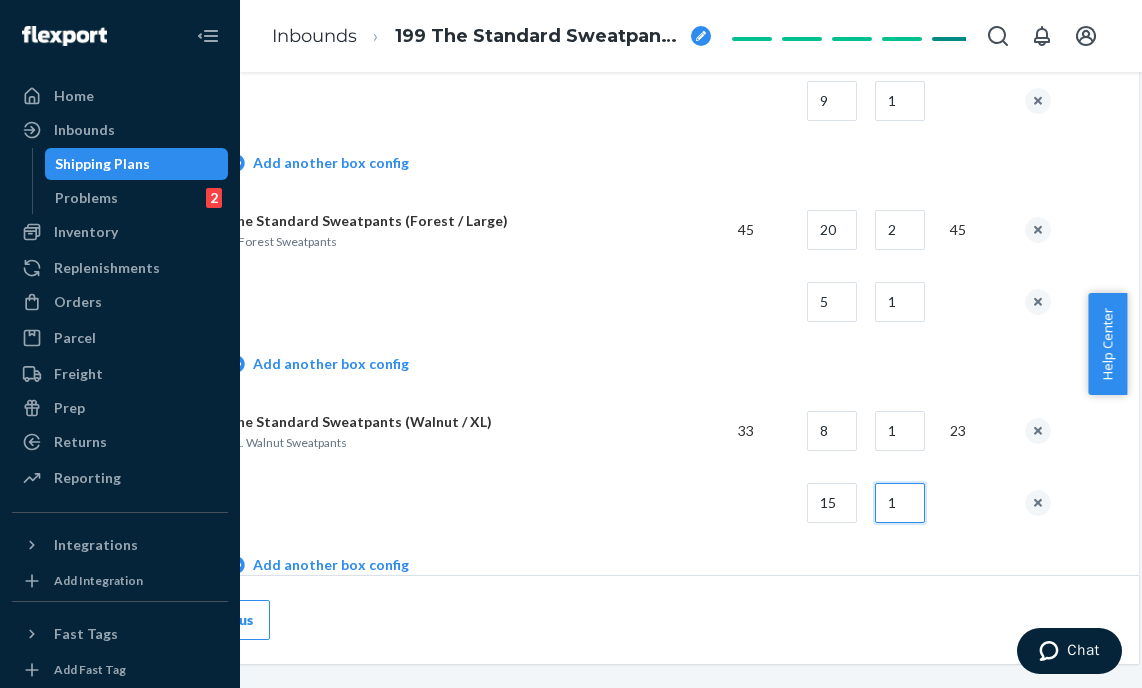 type on "1" 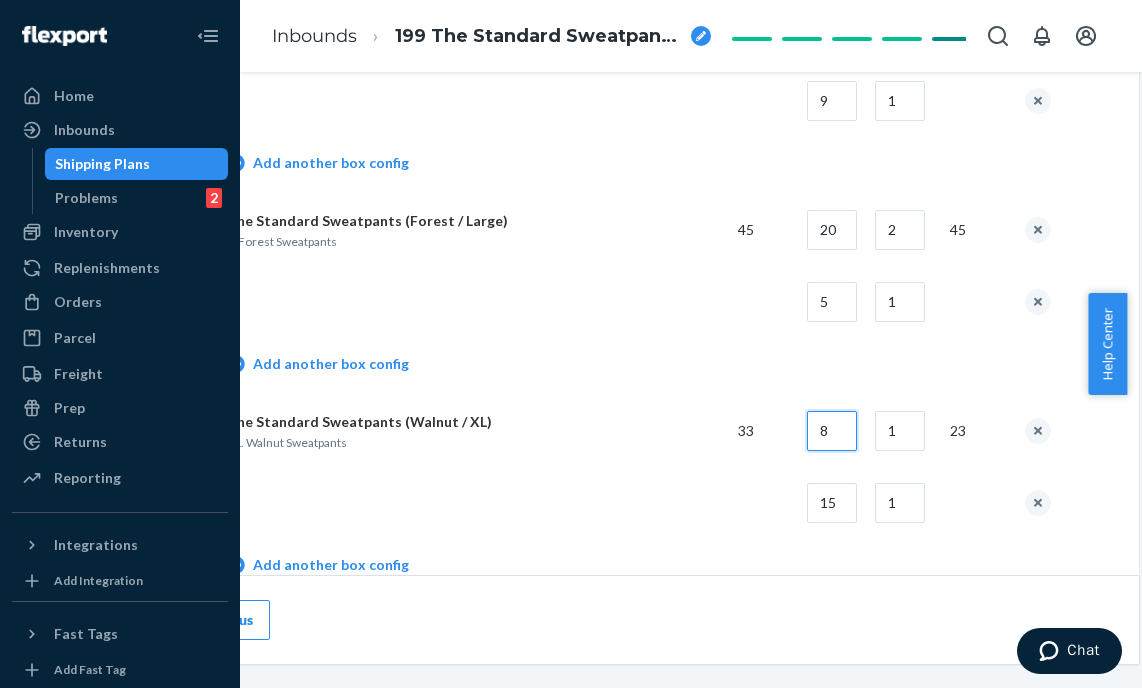 click on "8" at bounding box center [832, 431] 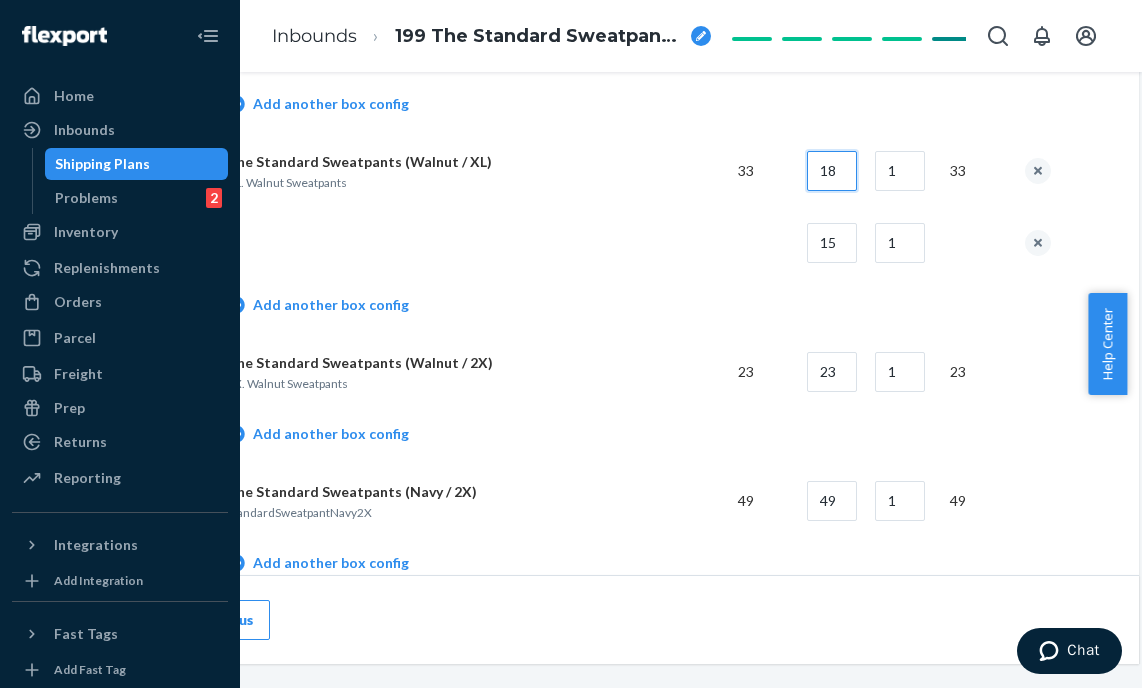 scroll, scrollTop: 1383, scrollLeft: 138, axis: both 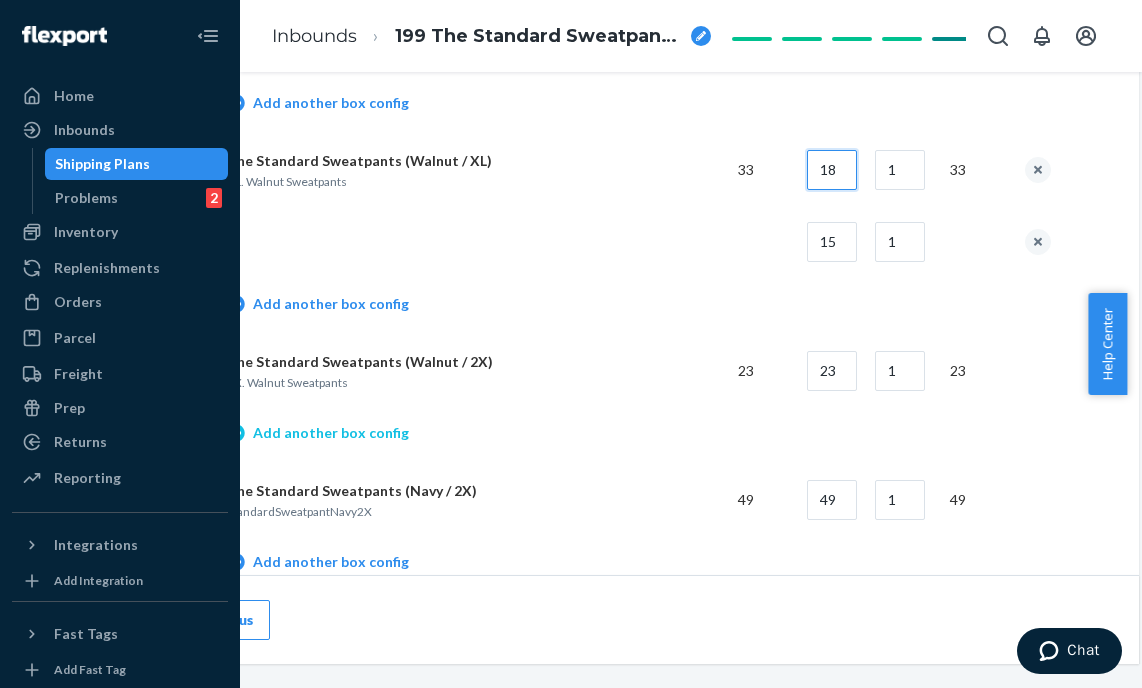 type on "18" 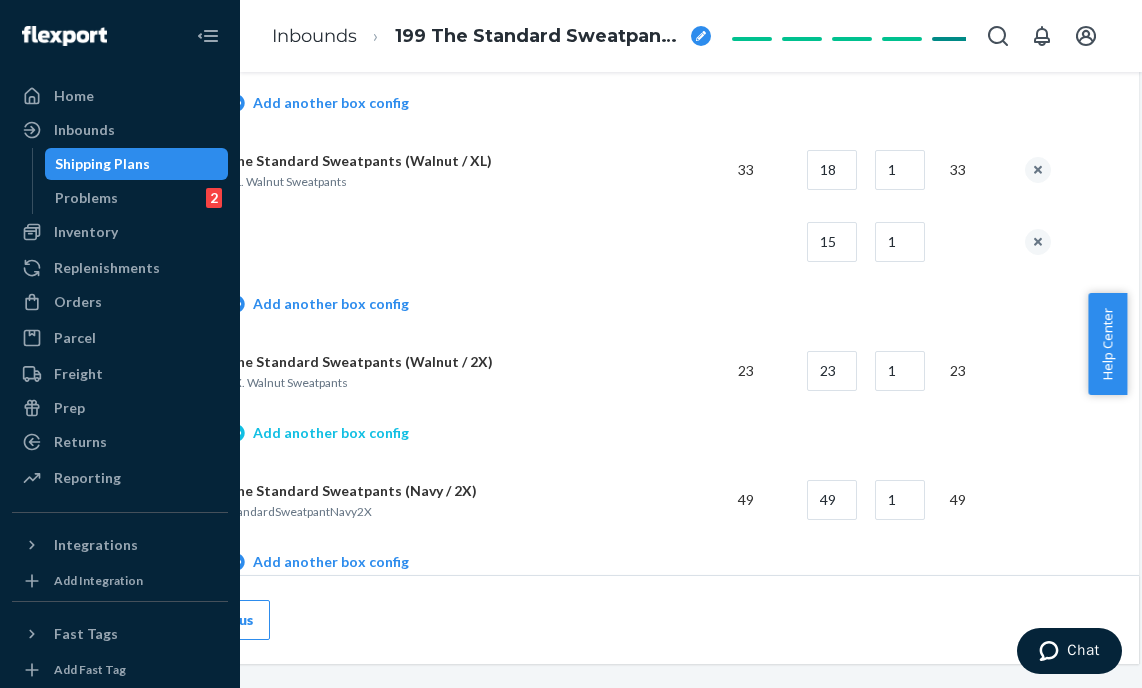 click on "Add another box config" at bounding box center [318, 433] 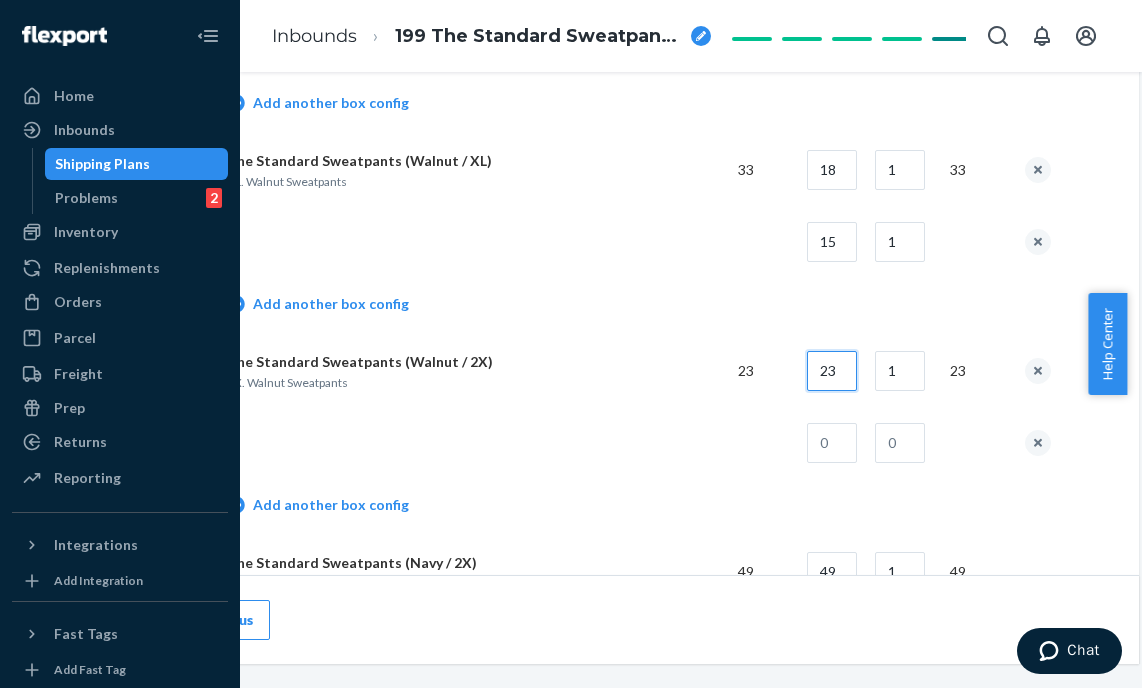 click on "23" at bounding box center (832, 371) 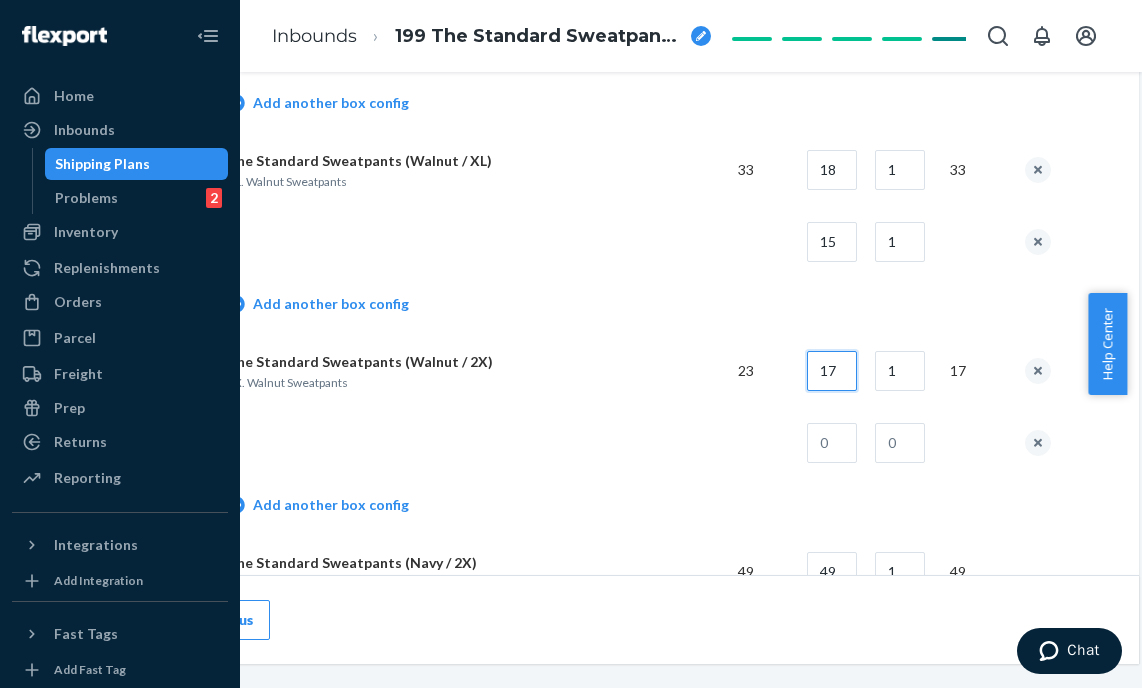 type on "17" 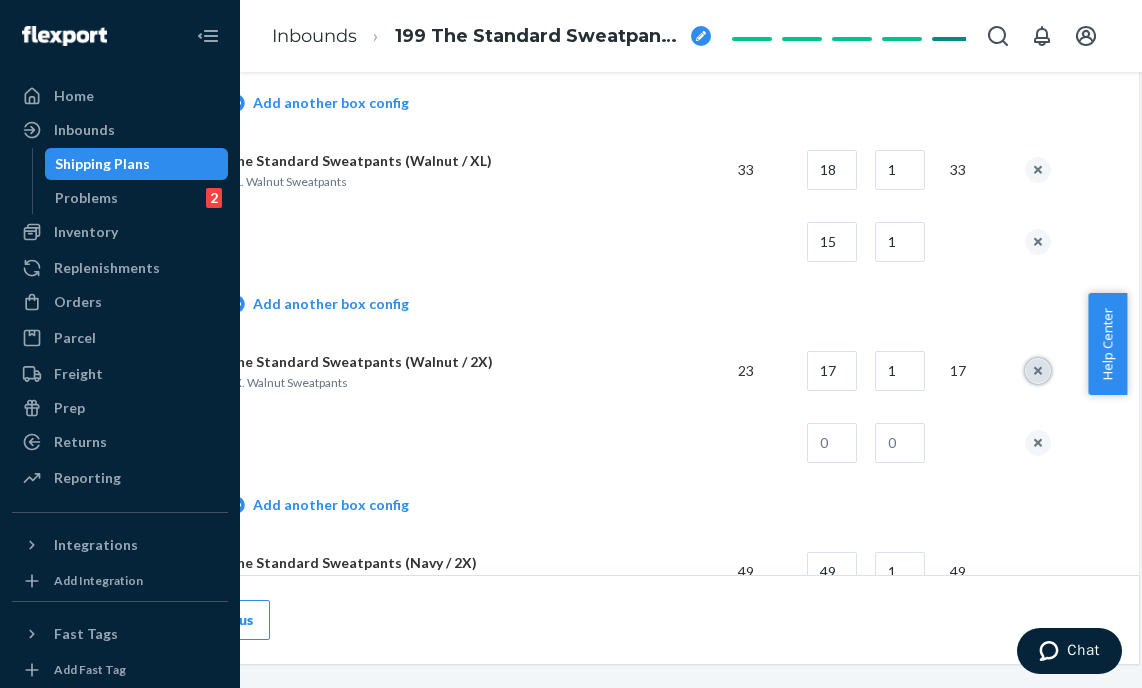 type 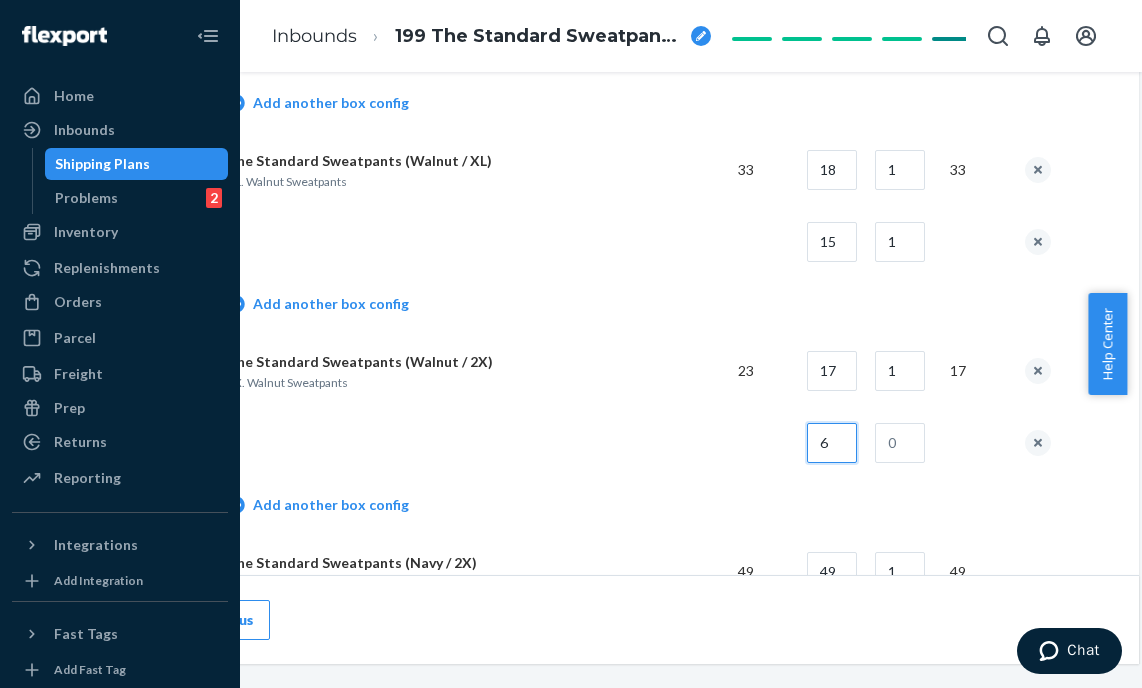 type on "6" 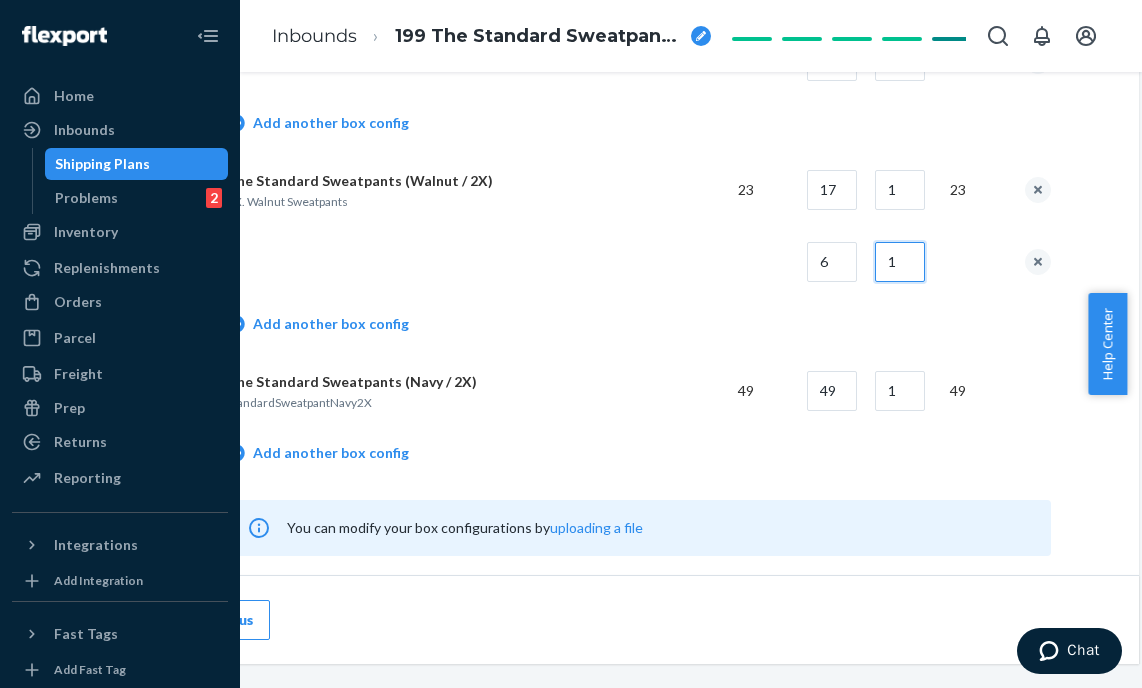 scroll, scrollTop: 1586, scrollLeft: 138, axis: both 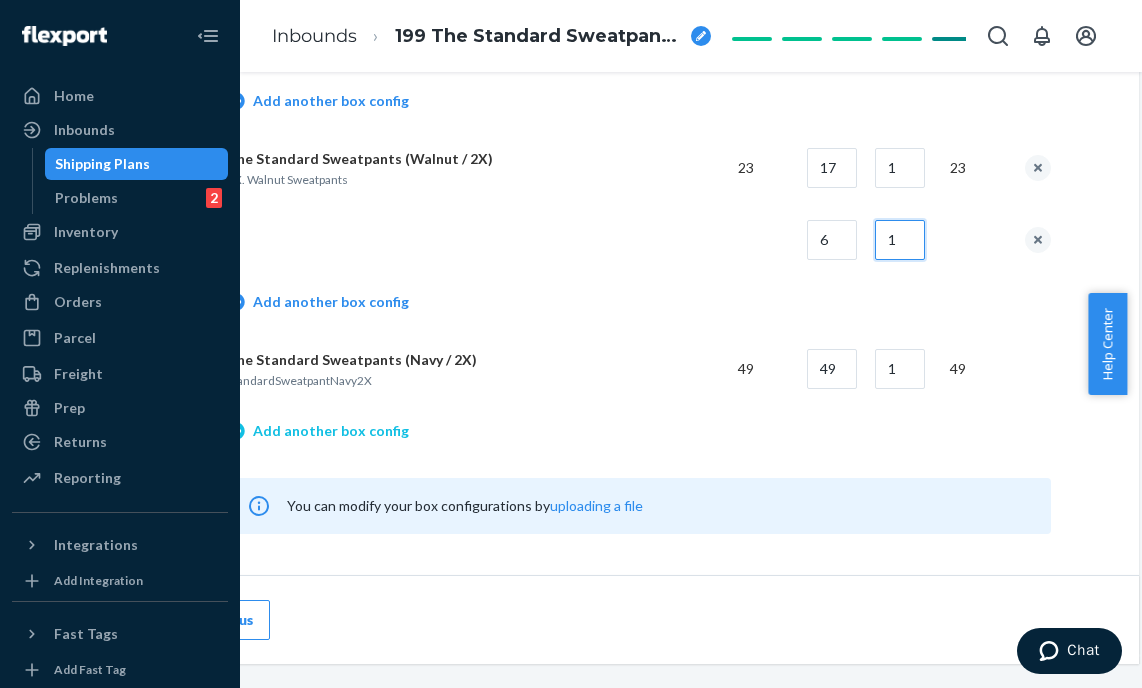 type on "1" 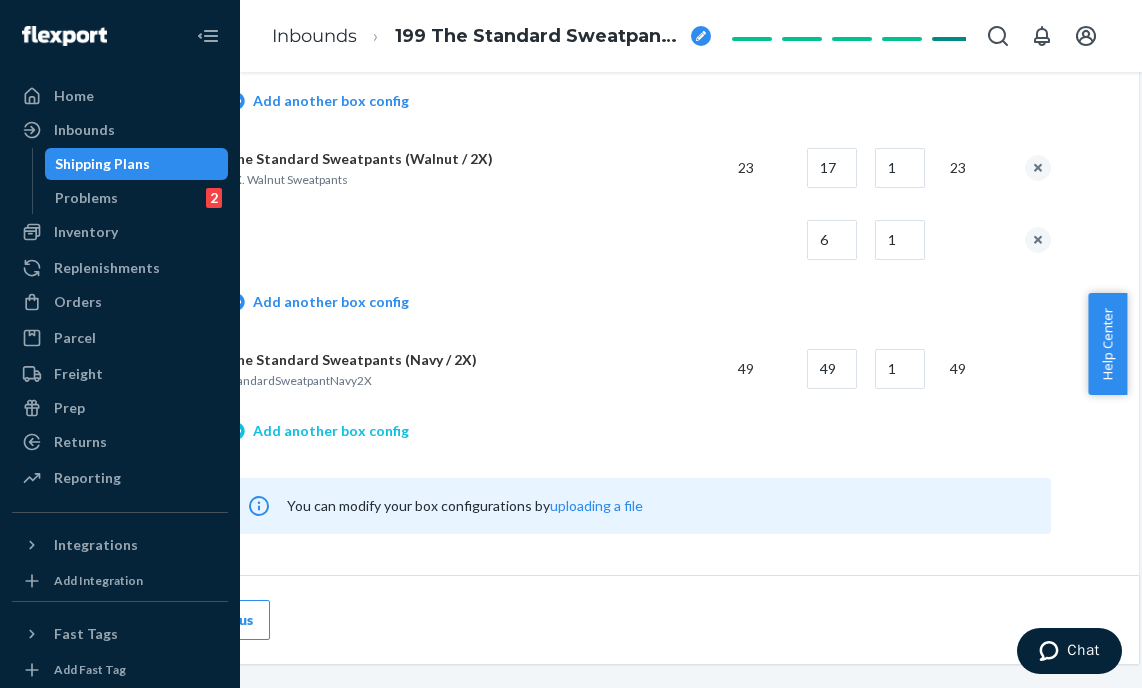 click on "Add another box config" at bounding box center [318, 431] 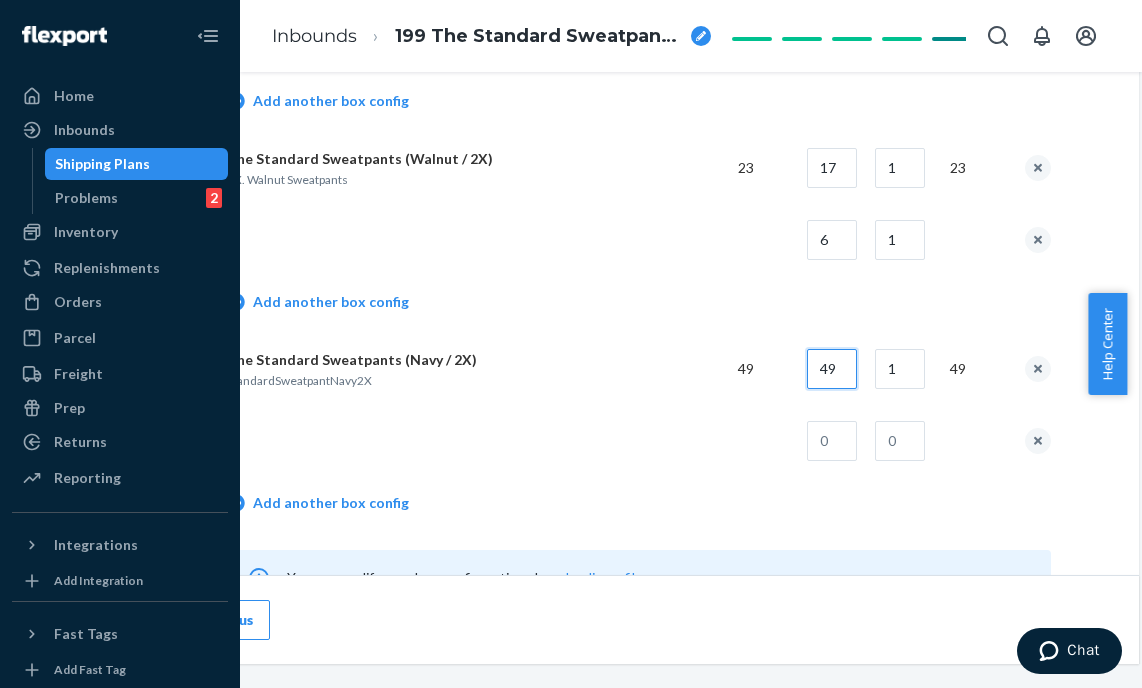 click on "49" at bounding box center [832, 369] 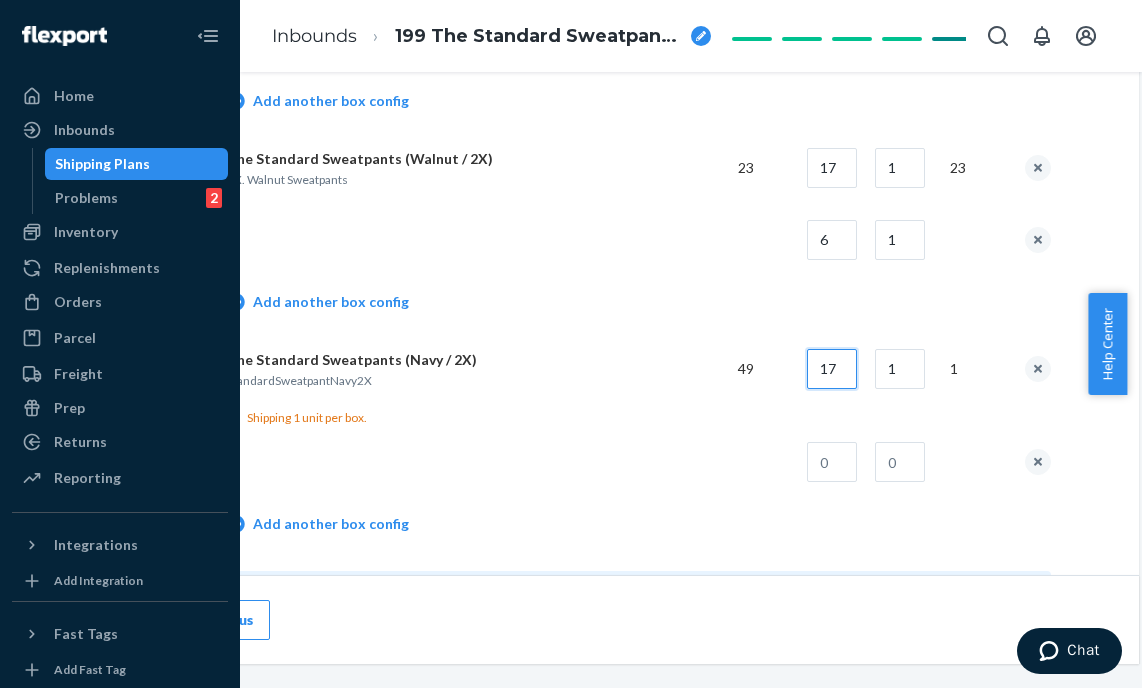 type on "17" 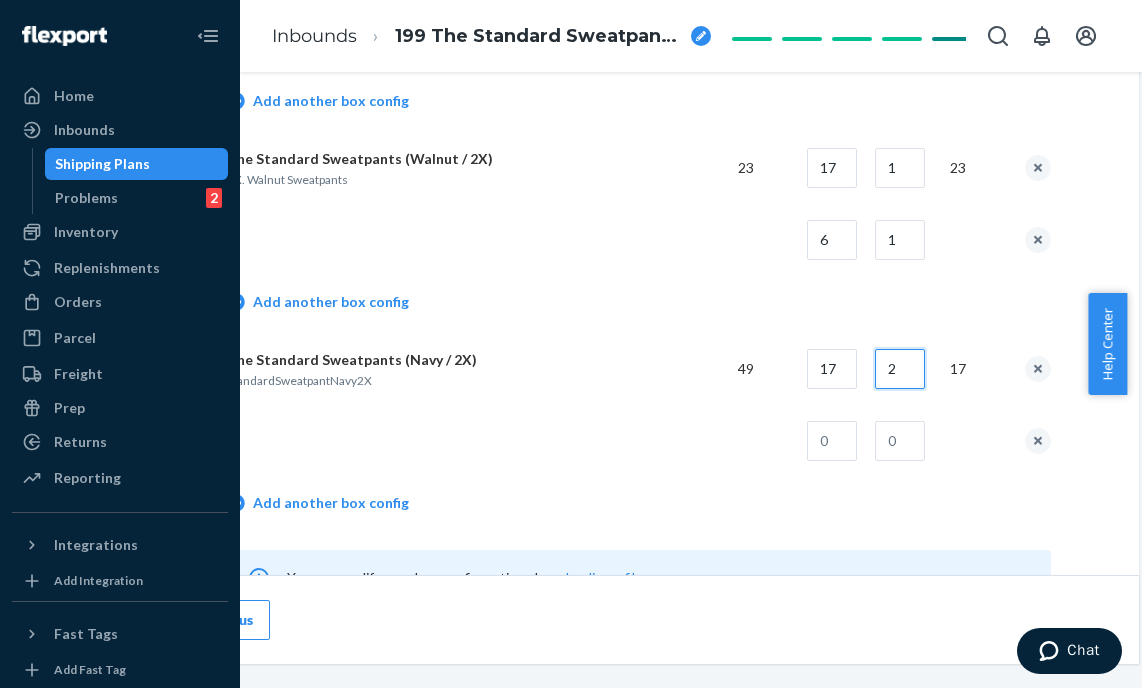 type on "2" 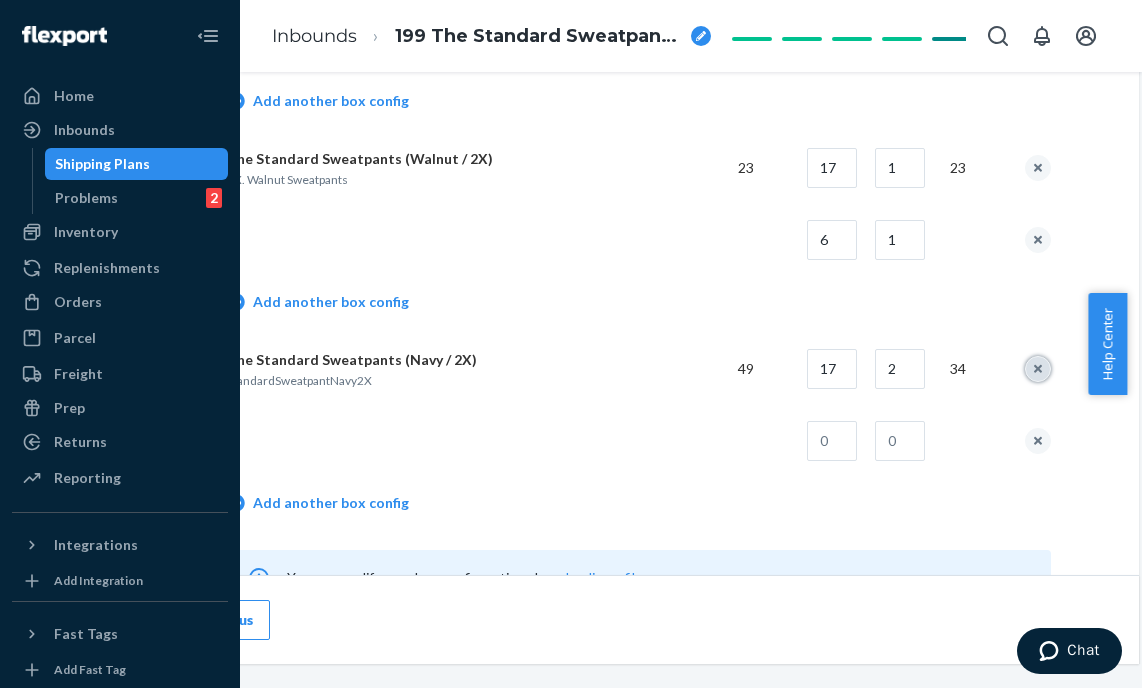 type 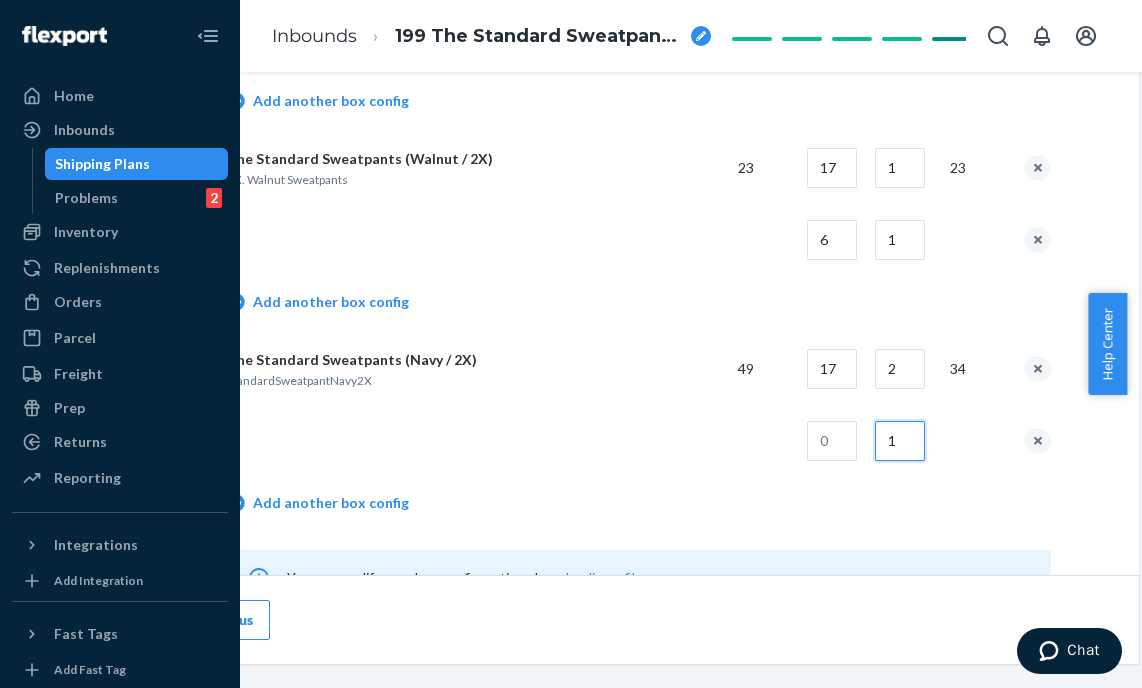 type on "1" 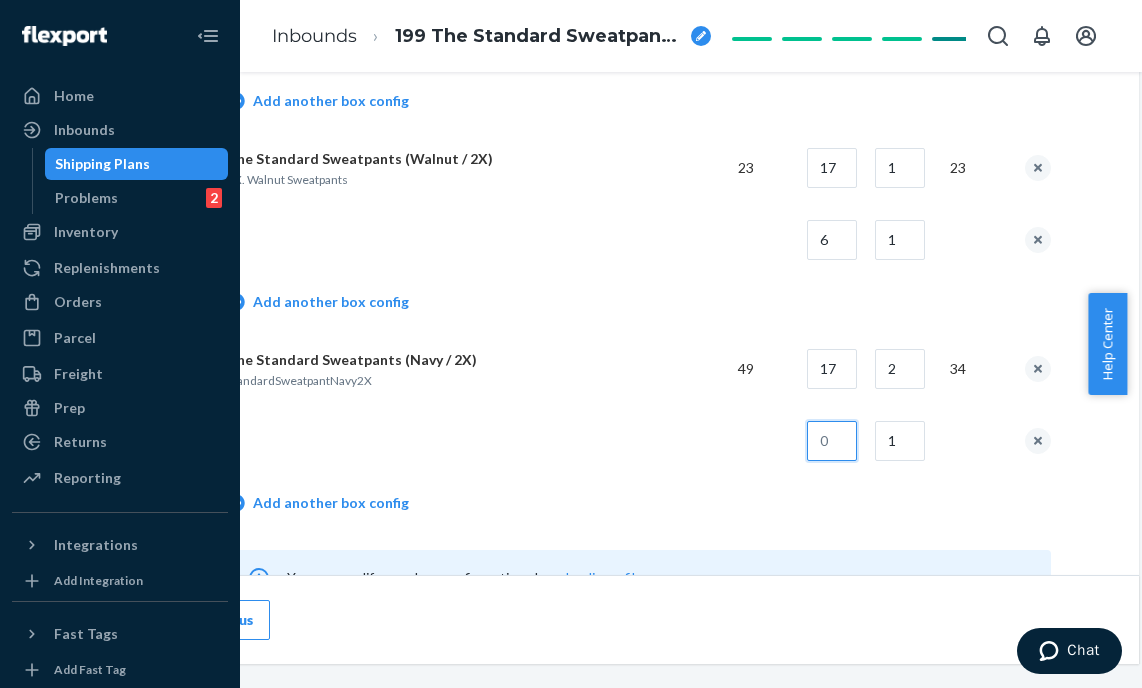 click at bounding box center (832, 441) 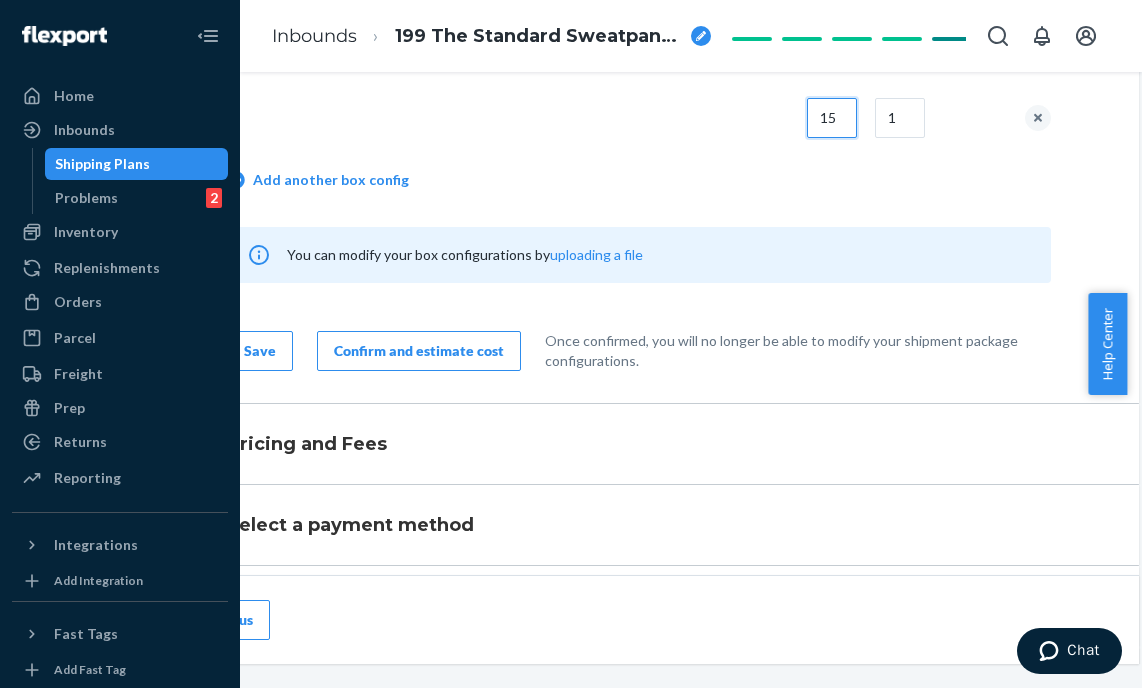 scroll, scrollTop: 1913, scrollLeft: 138, axis: both 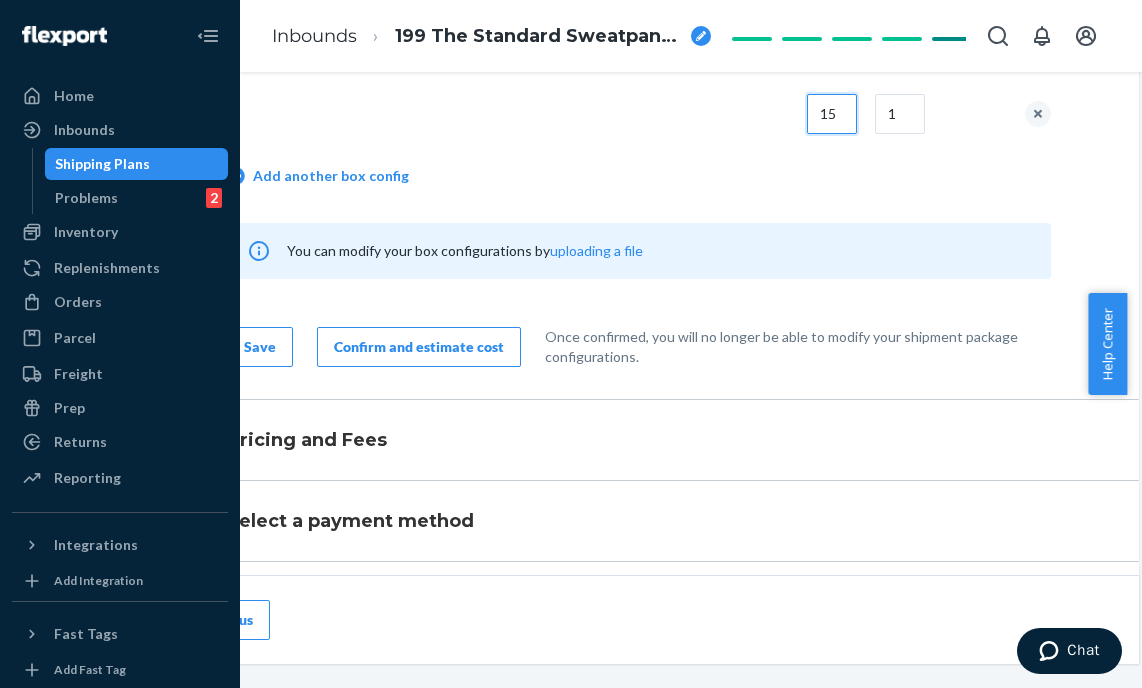 type on "15" 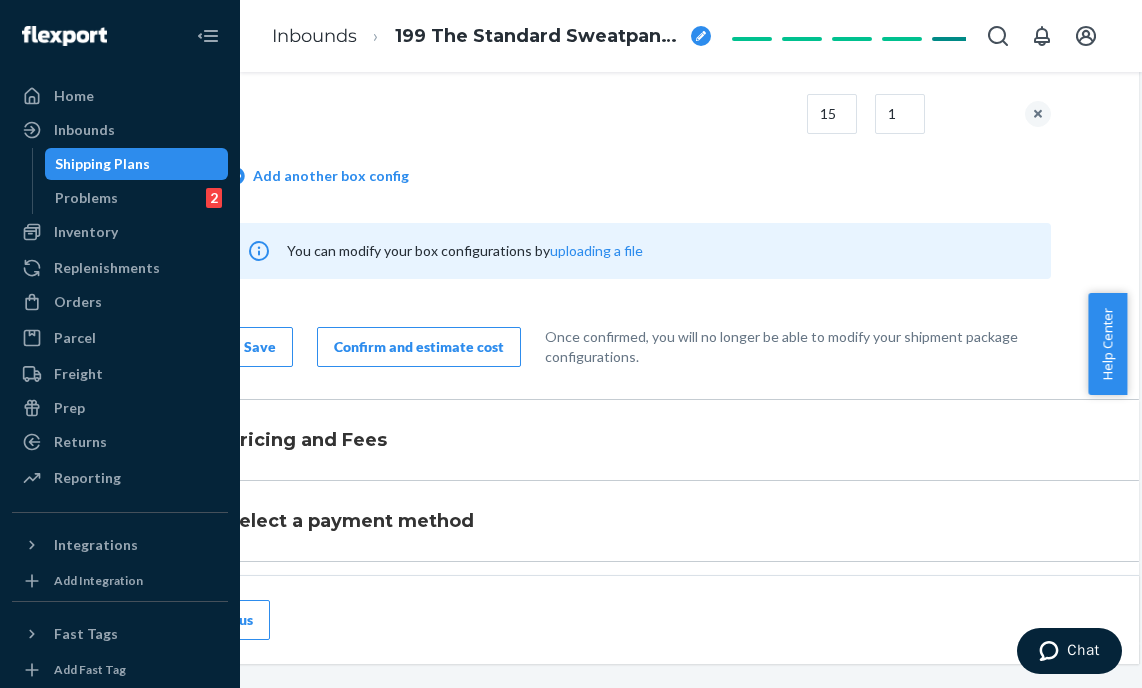 click on "Confirm and estimate cost" at bounding box center [419, 347] 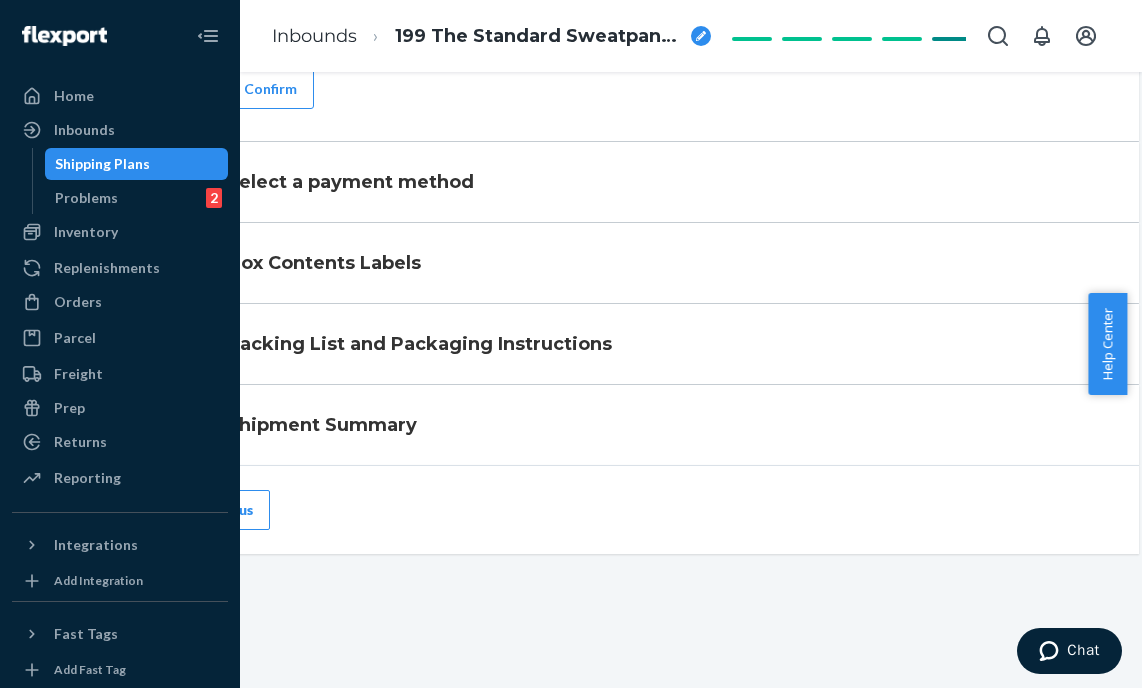 scroll, scrollTop: 1097, scrollLeft: 138, axis: both 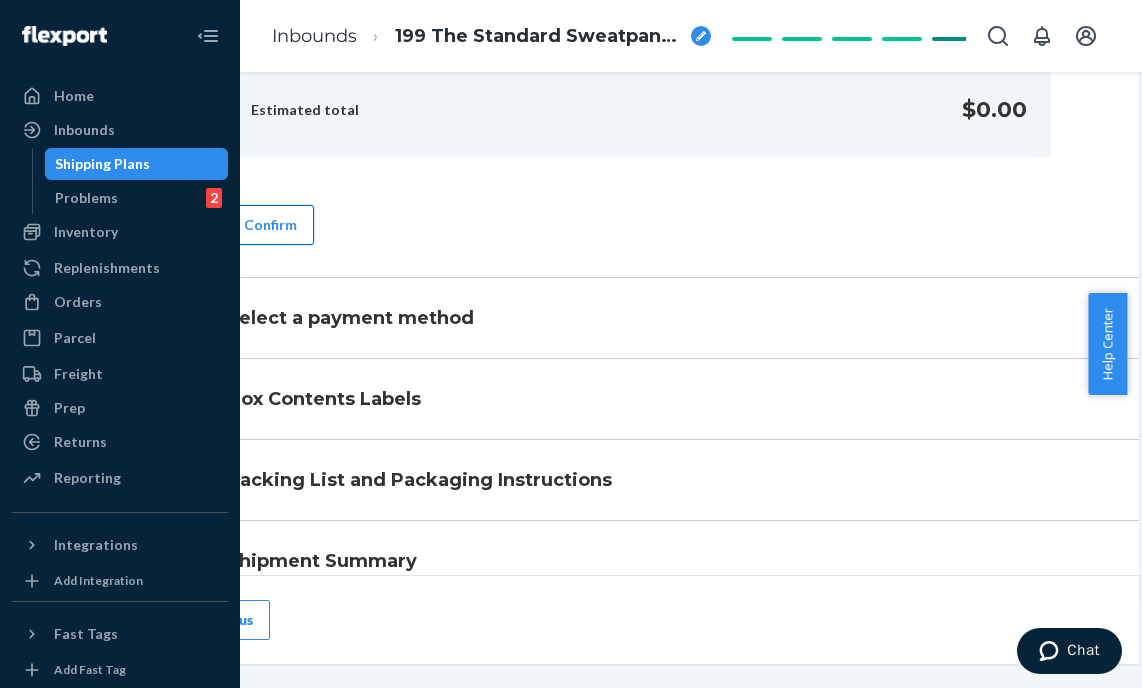 click on "Confirm" at bounding box center (270, 225) 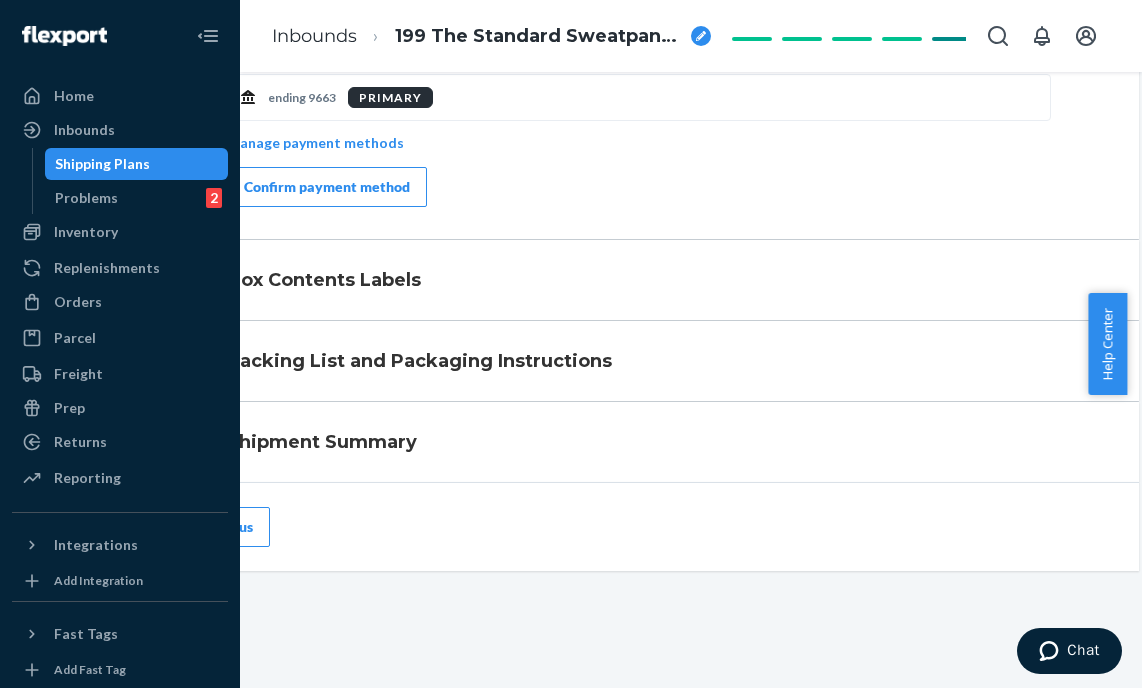 scroll, scrollTop: 1071, scrollLeft: 138, axis: both 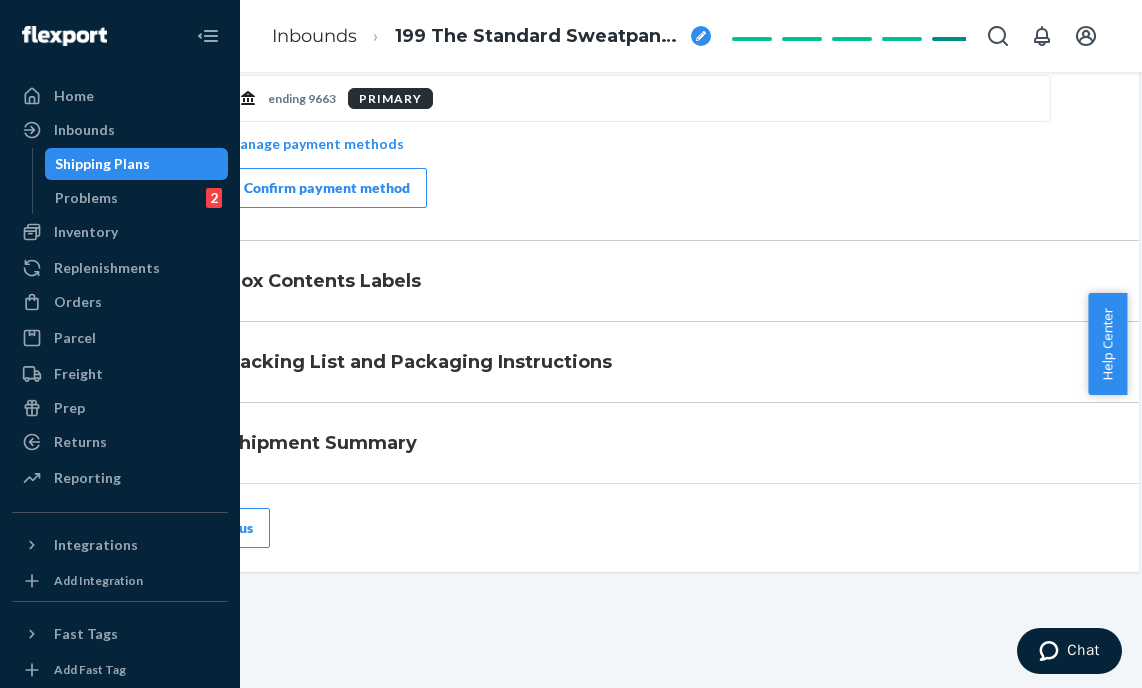 click on "Confirm payment method" at bounding box center [327, 188] 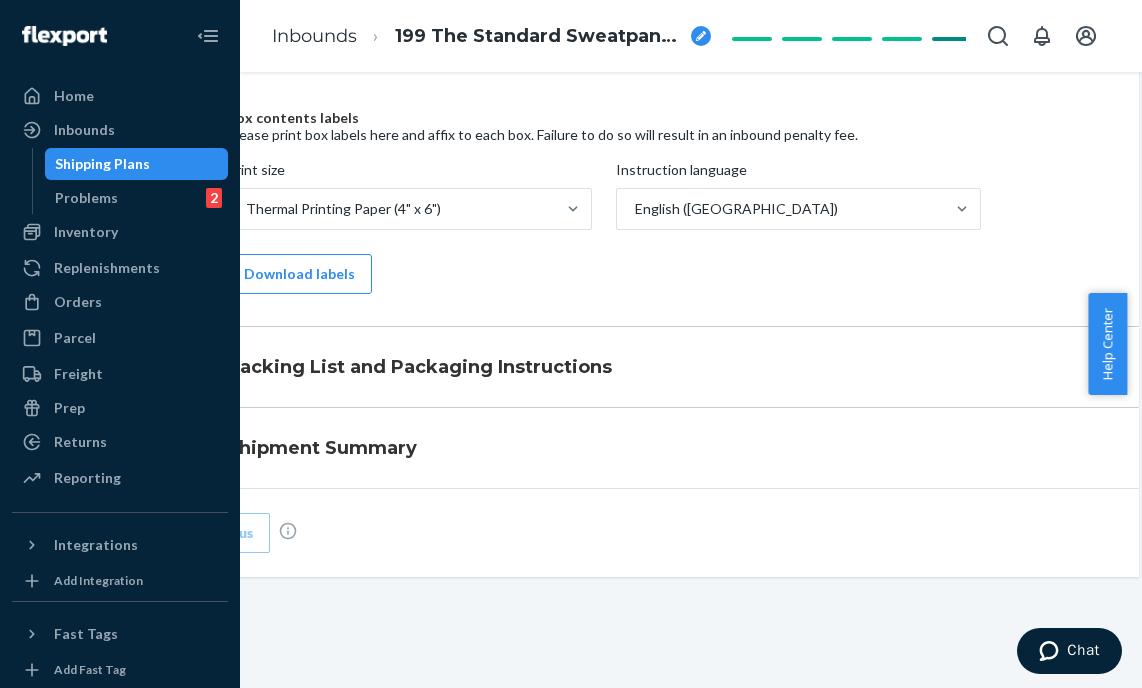 scroll, scrollTop: 1063, scrollLeft: 138, axis: both 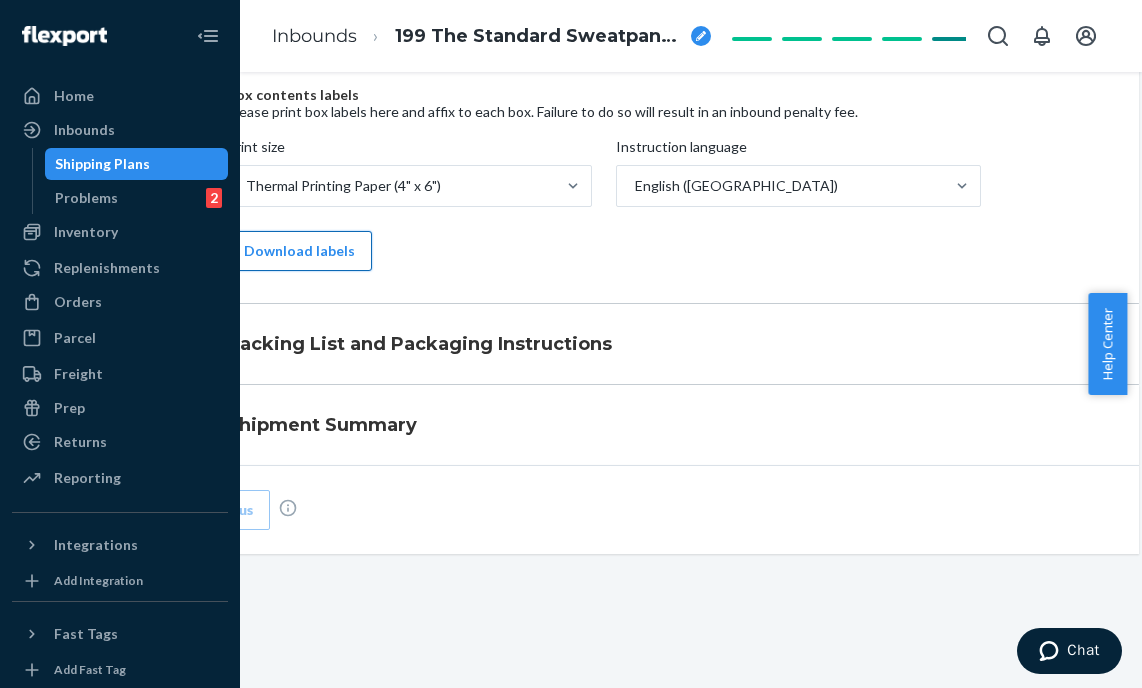 click on "Download labels" at bounding box center (299, 251) 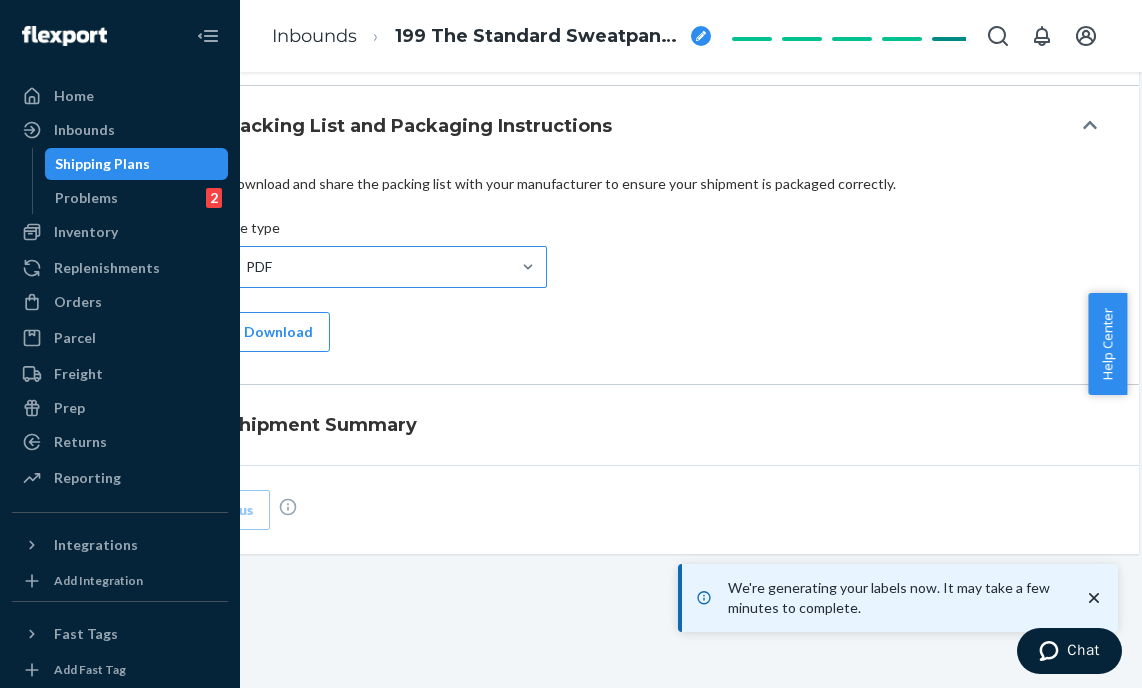 scroll, scrollTop: 1062, scrollLeft: 138, axis: both 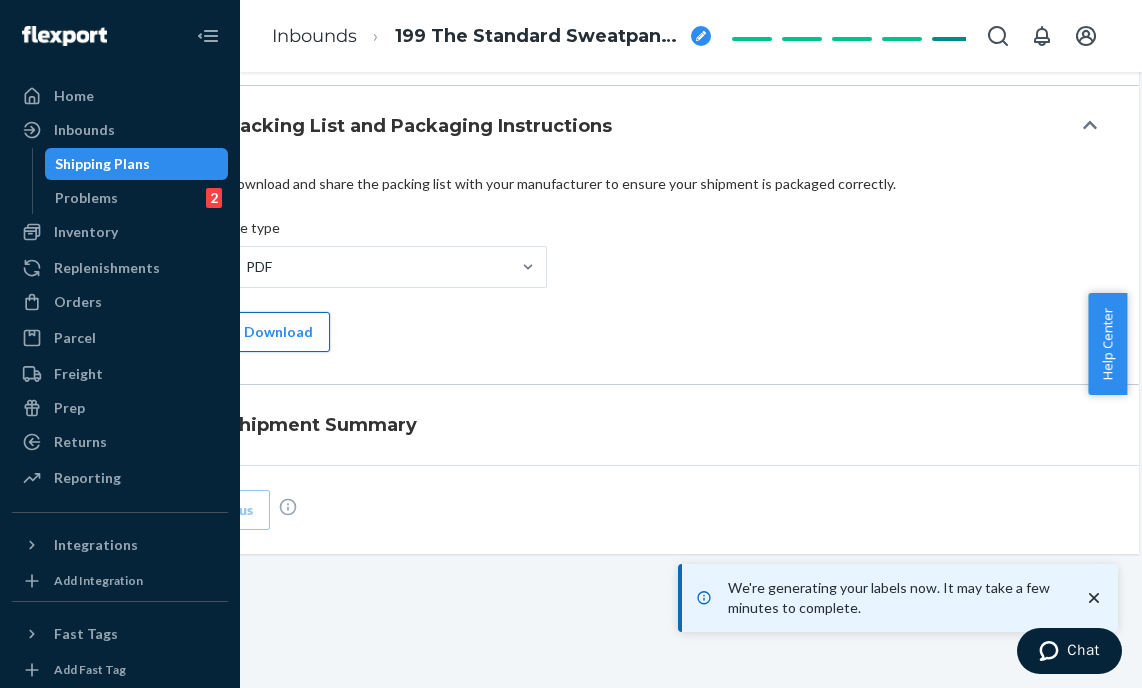 click on "Download" at bounding box center (278, 332) 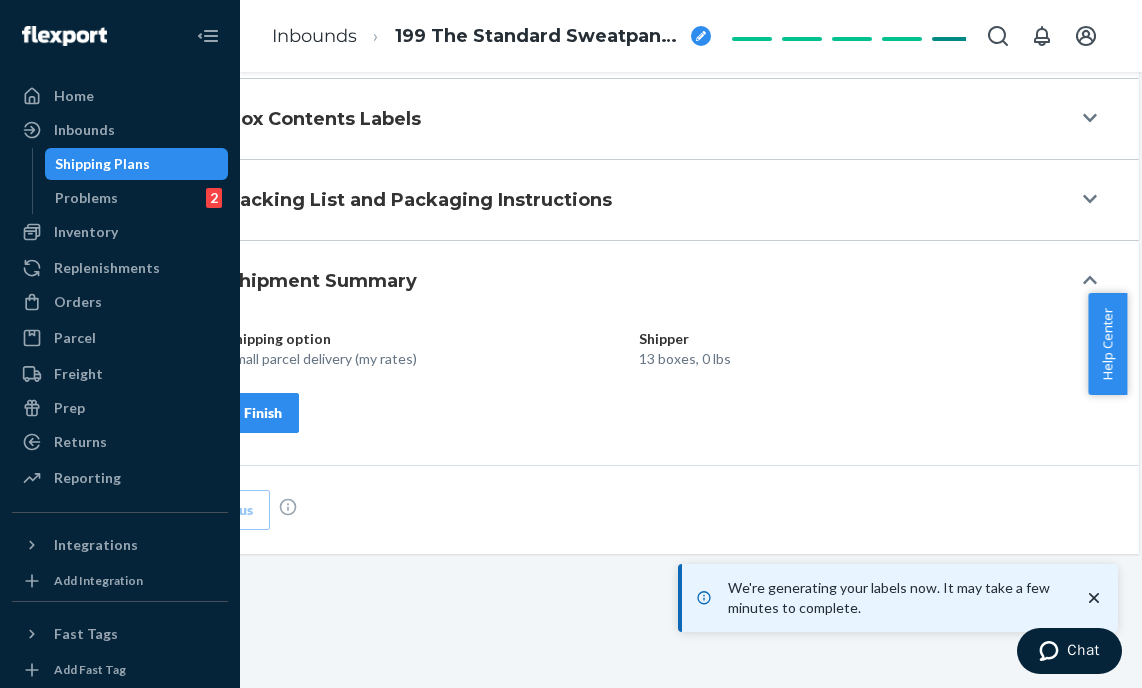 scroll, scrollTop: 988, scrollLeft: 138, axis: both 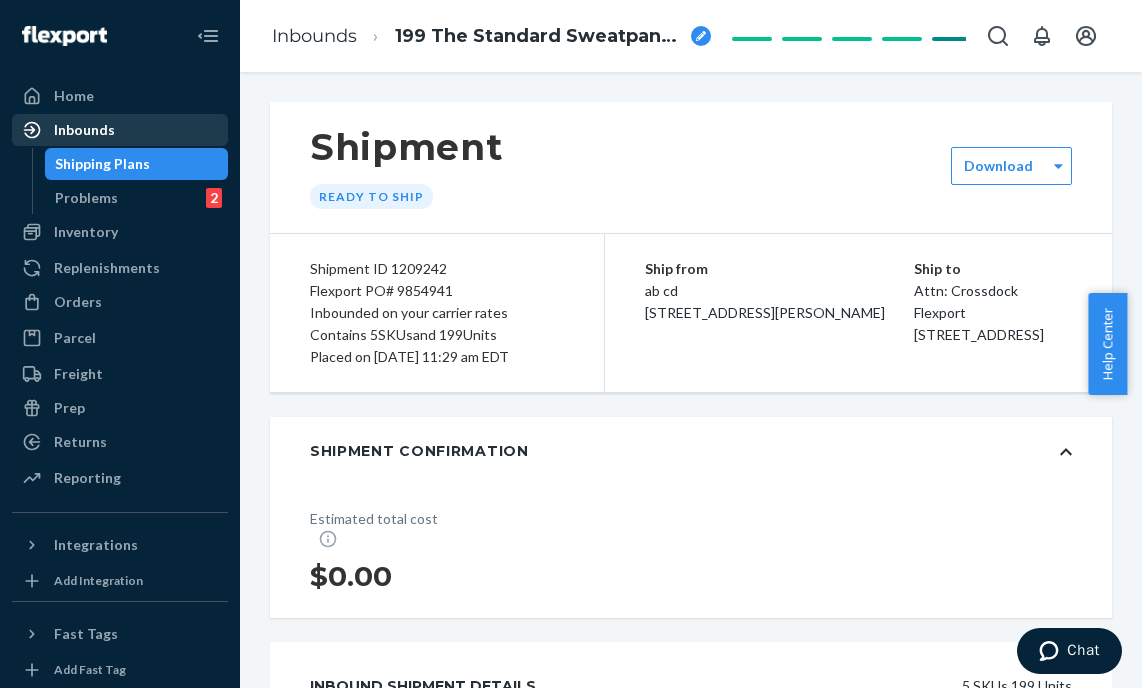 click on "Inbounds" at bounding box center [84, 130] 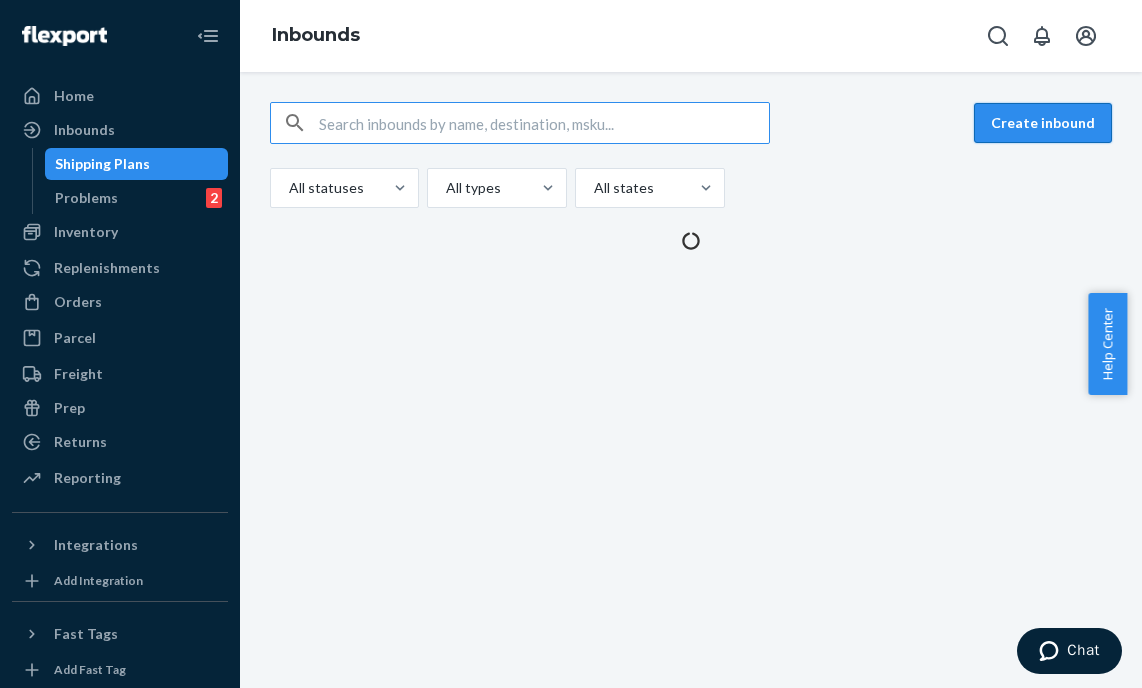 click on "Create inbound" at bounding box center (1043, 123) 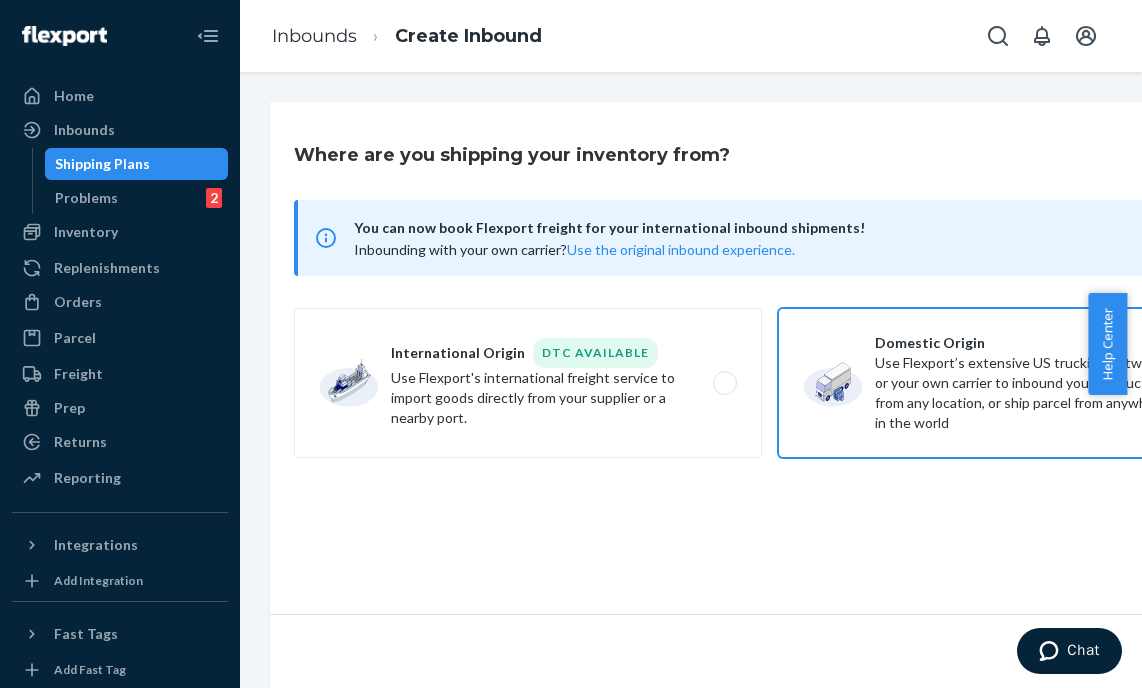 click on "Domestic Origin Use Flexport’s extensive US trucking network or your own carrier to inbound your products from any location, or ship parcel from anywhere in the world" at bounding box center [1012, 383] 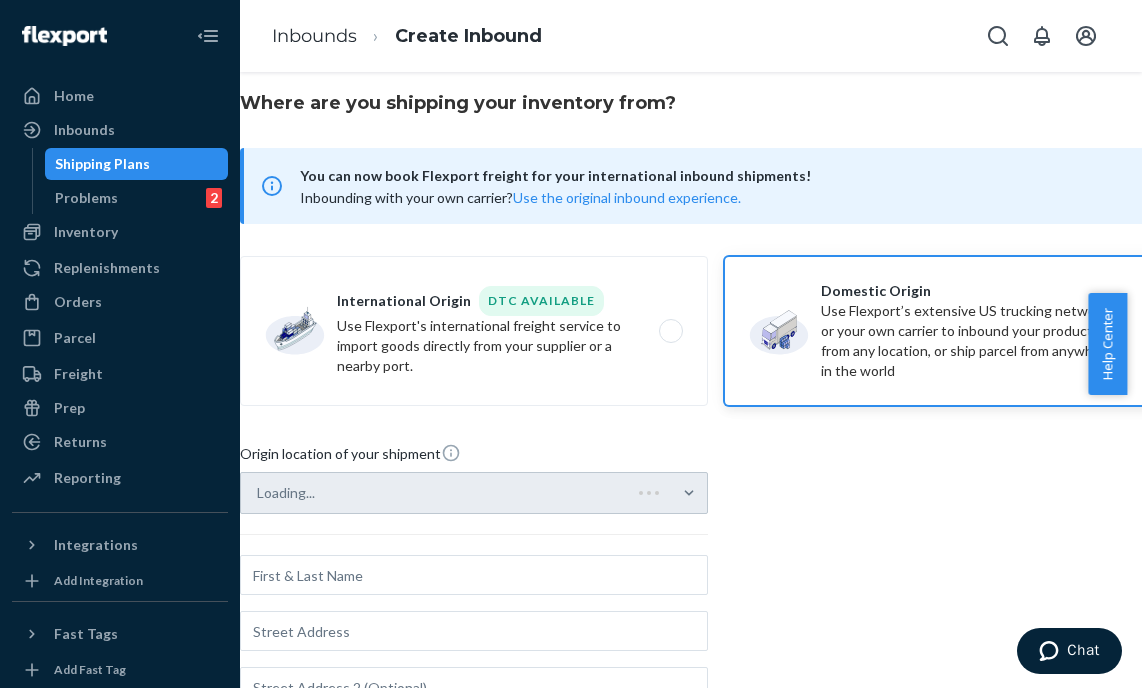 scroll, scrollTop: 144, scrollLeft: 54, axis: both 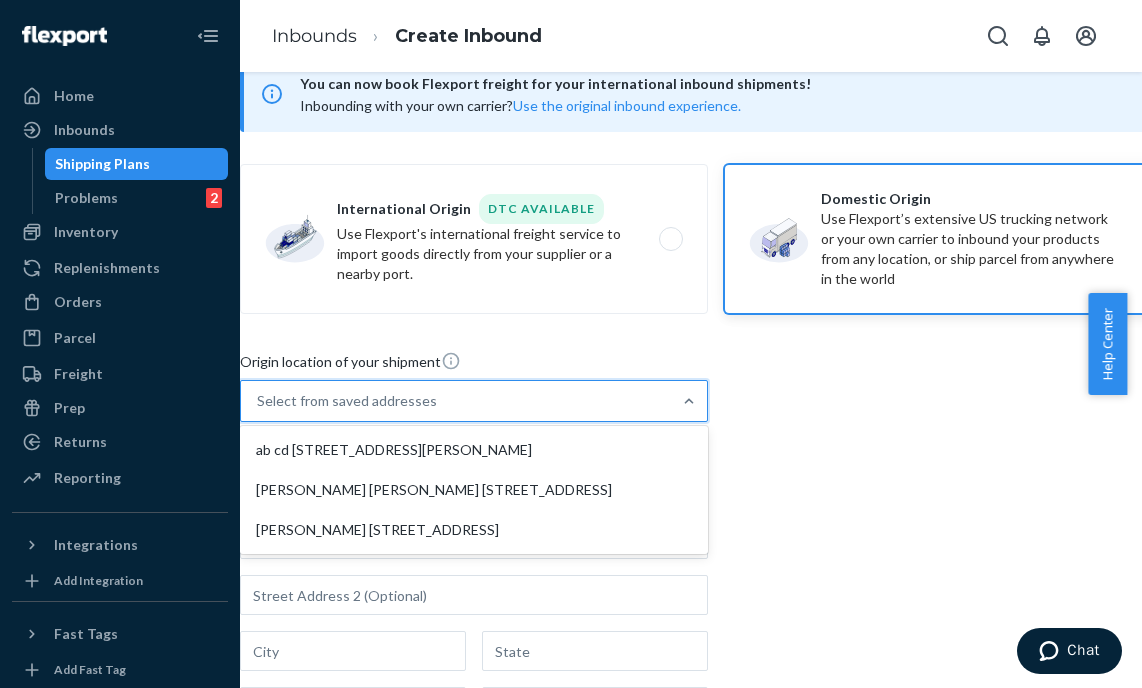 click on "Select from saved addresses" at bounding box center (456, 401) 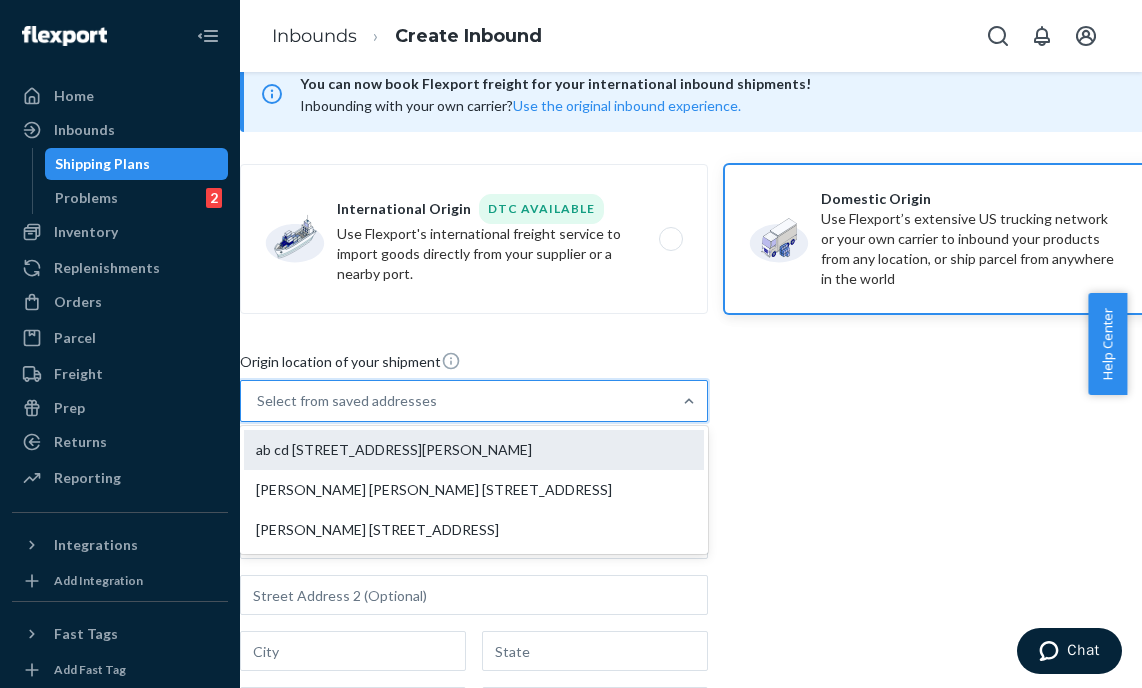 click on "ab cd
[STREET_ADDRESS][PERSON_NAME]" at bounding box center [474, 450] 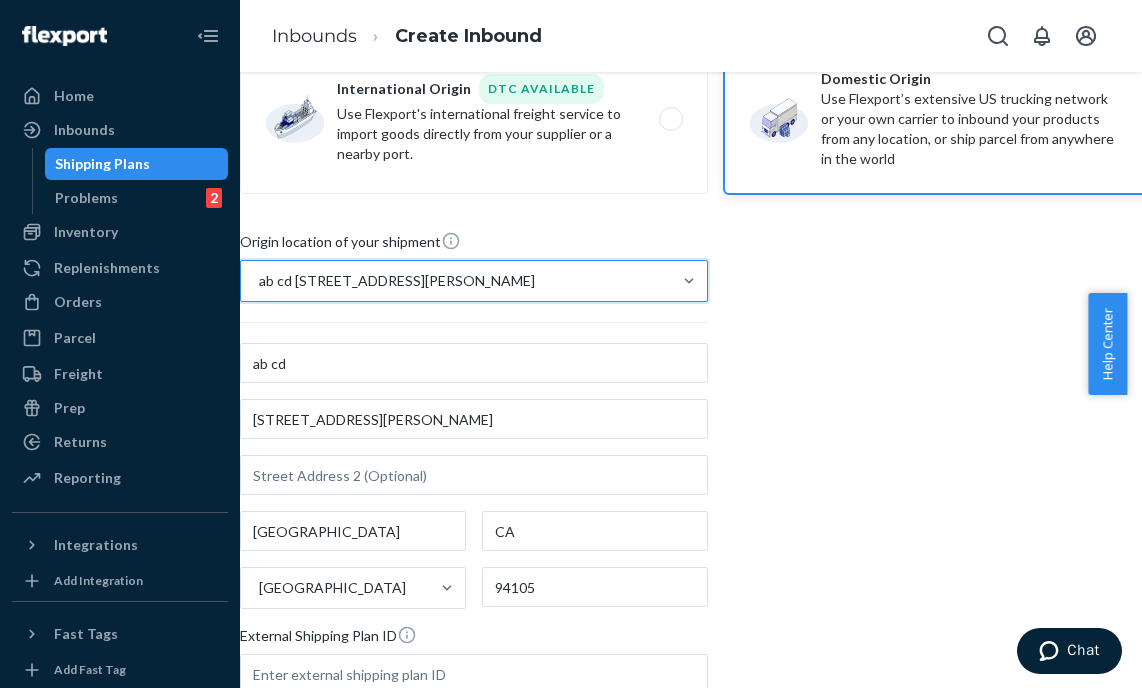 scroll, scrollTop: 495, scrollLeft: 54, axis: both 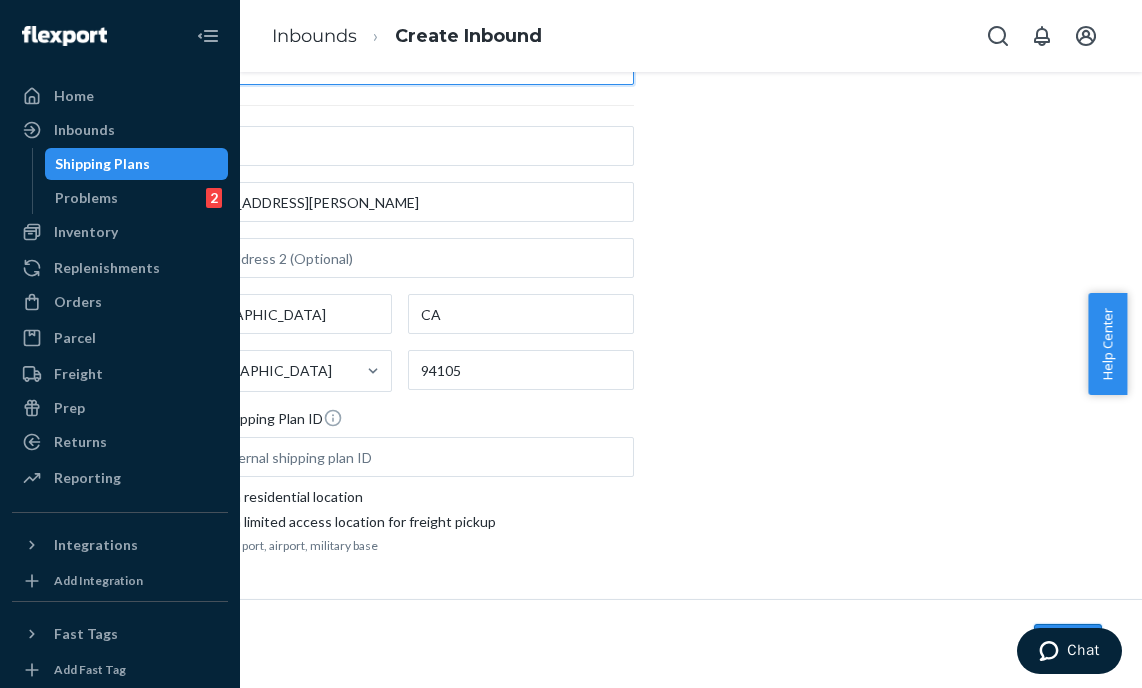 click on "Next" at bounding box center [1068, 644] 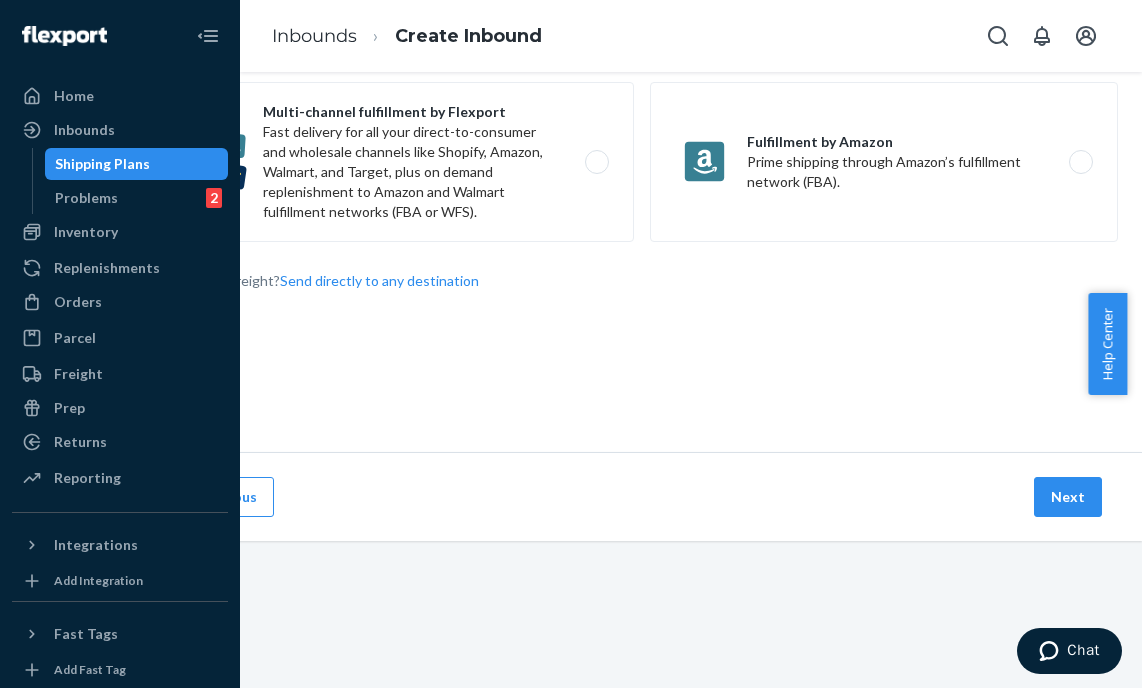 scroll, scrollTop: 0, scrollLeft: 0, axis: both 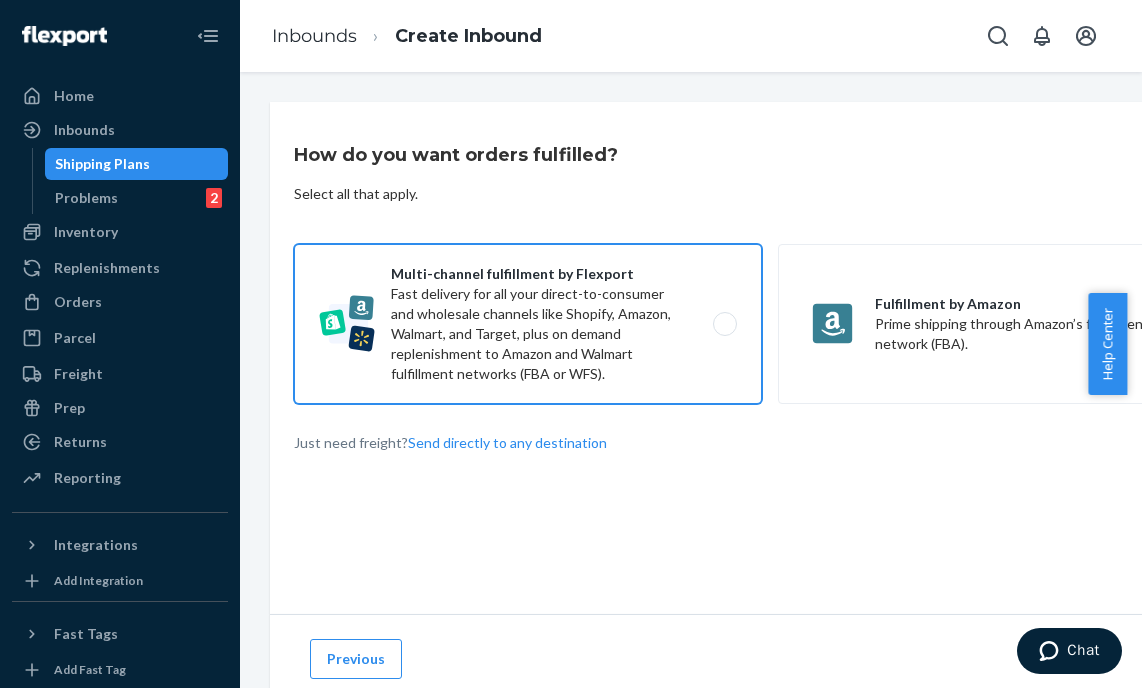 click on "Multi-channel fulfillment by Flexport Fast delivery for all your direct-to-consumer and wholesale channels like Shopify, Amazon, Walmart, and Target, plus on demand replenishment to Amazon and Walmart fulfillment networks (FBA or WFS)." at bounding box center [528, 324] 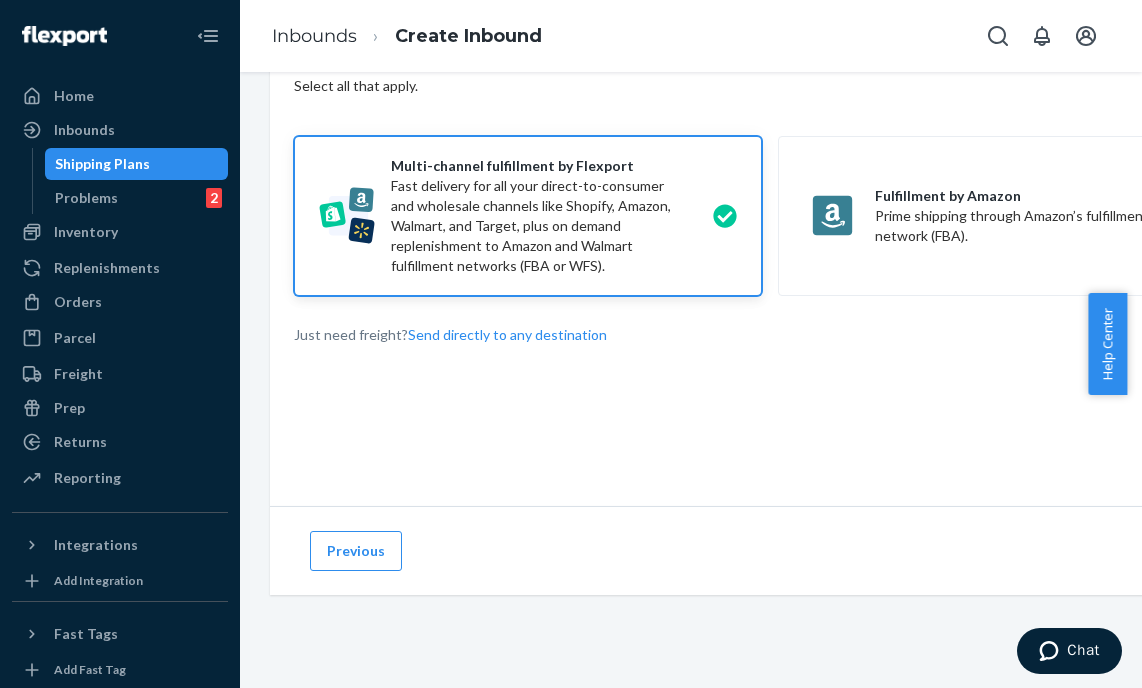 scroll, scrollTop: 177, scrollLeft: 0, axis: vertical 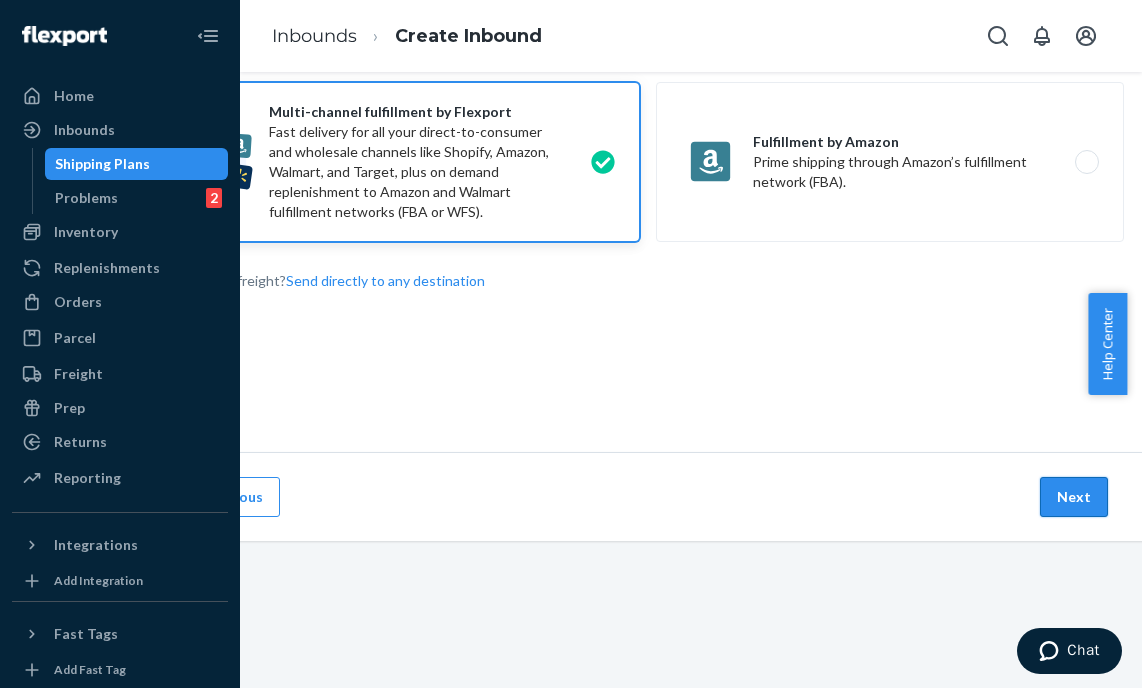 click on "Next" at bounding box center (1074, 497) 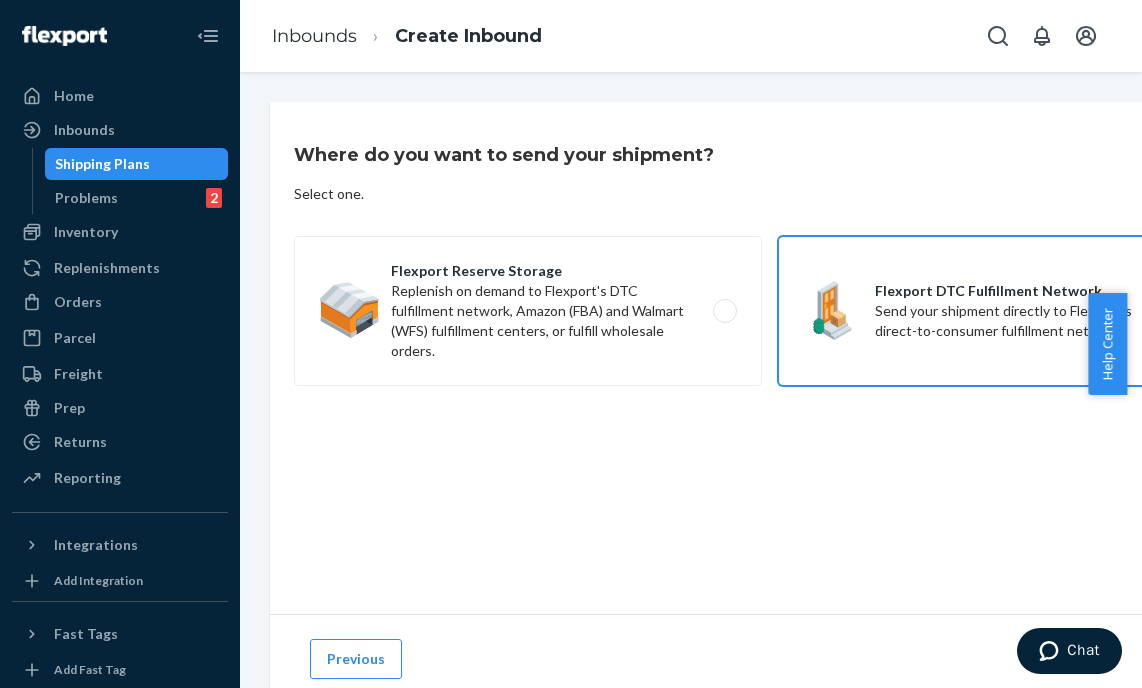 drag, startPoint x: 922, startPoint y: 314, endPoint x: 921, endPoint y: 327, distance: 13.038404 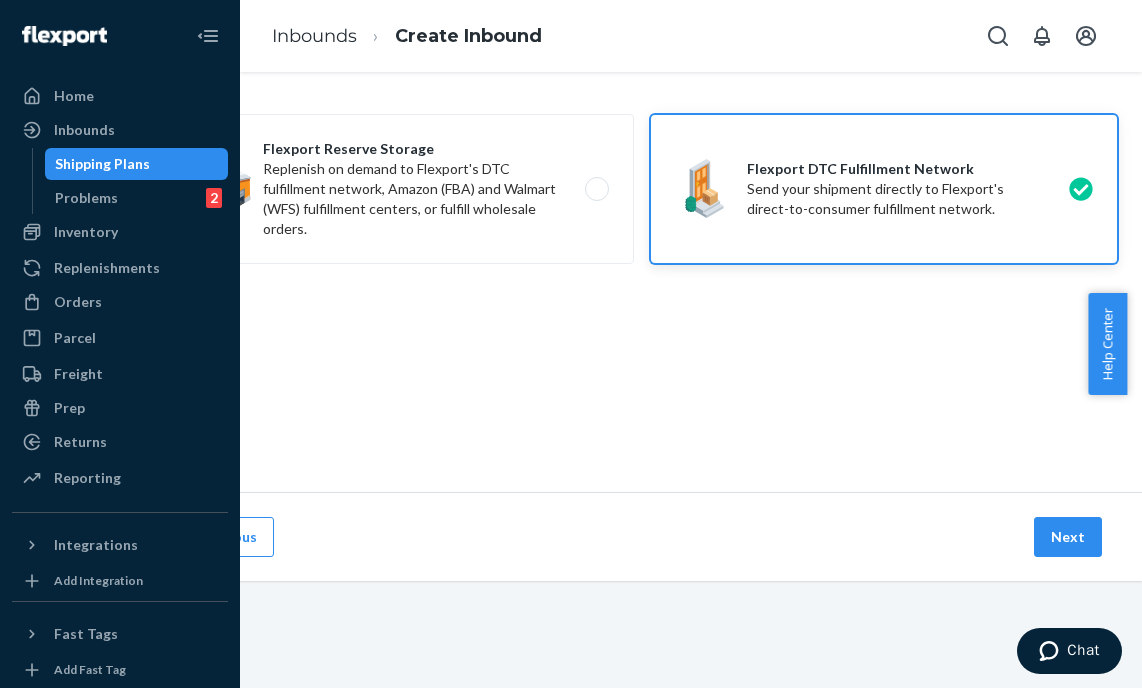 scroll, scrollTop: 163, scrollLeft: 143, axis: both 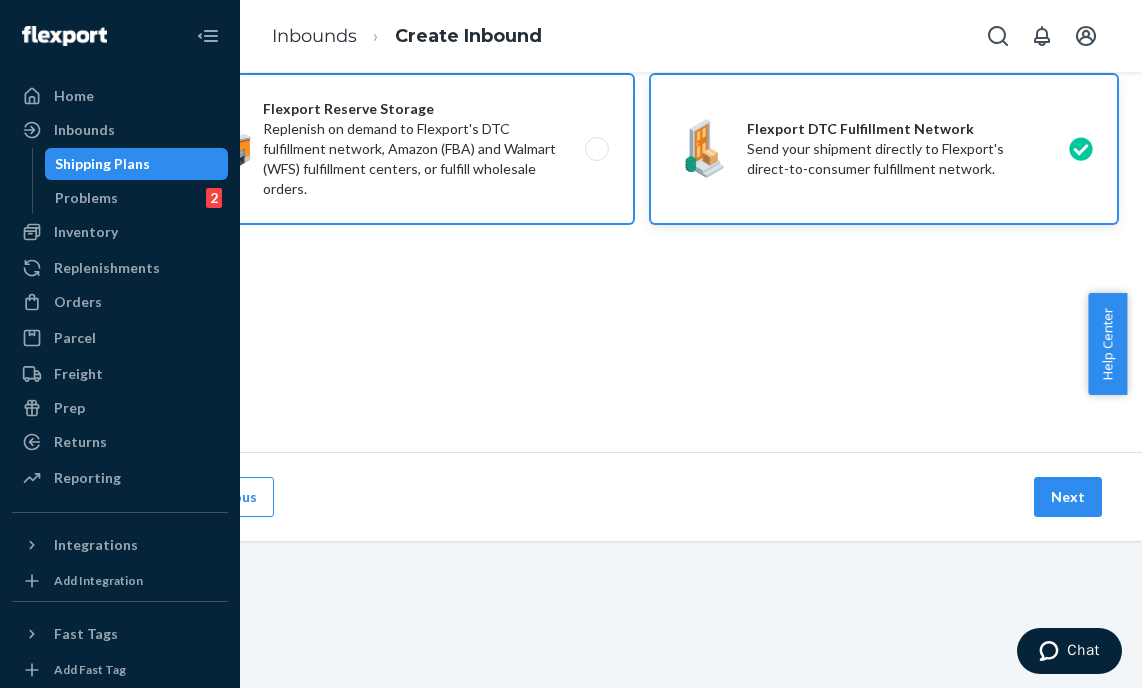 click on "Flexport Reserve Storage Replenish on demand to Flexport's DTC fulfillment network, Amazon (FBA) and Walmart (WFS) fulfillment centers, or fulfill wholesale orders." at bounding box center [400, 149] 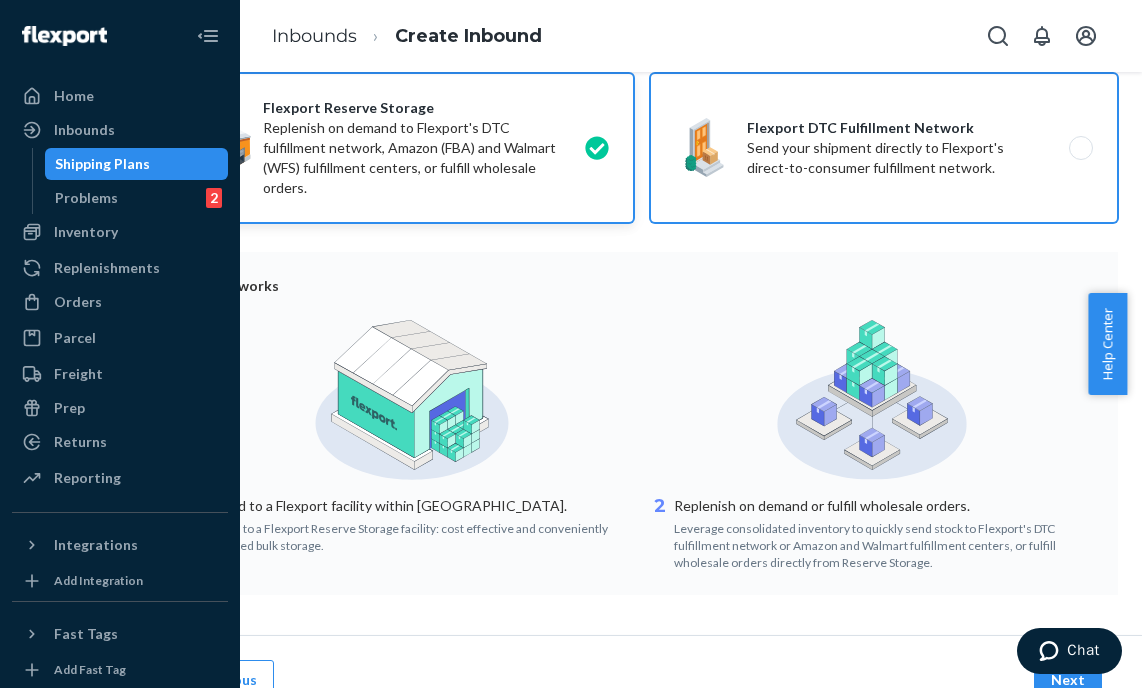 click on "Flexport DTC Fulfillment Network Send your shipment directly to Flexport's direct-to-consumer fulfillment network." at bounding box center (884, 148) 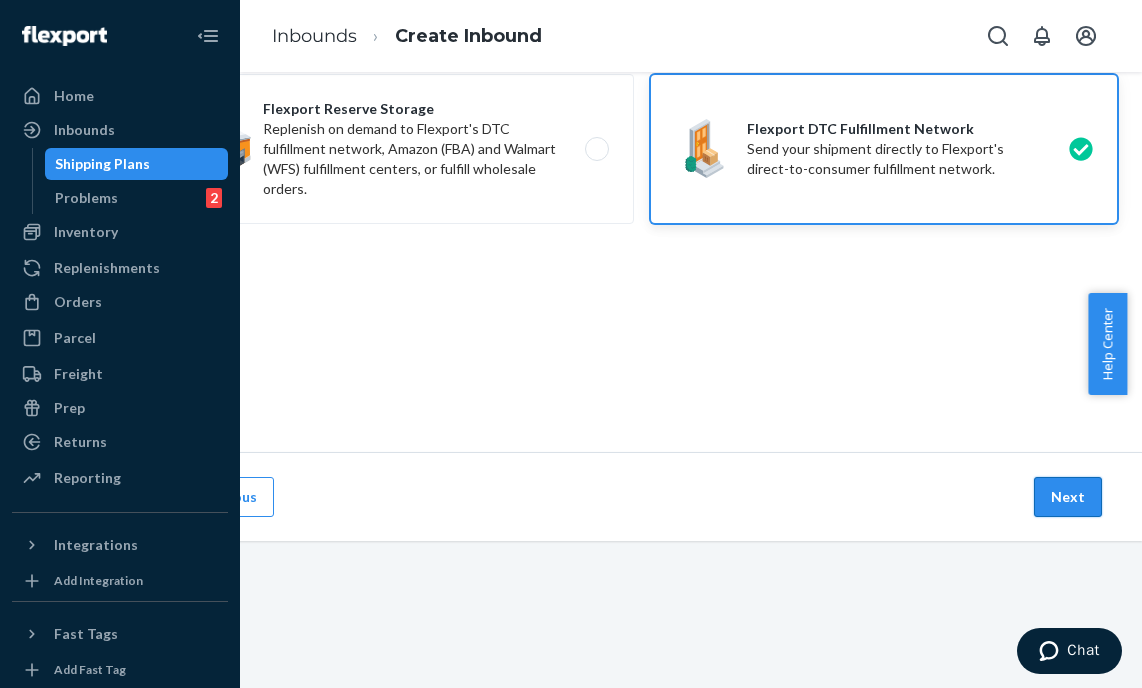 click on "Next" at bounding box center (1068, 497) 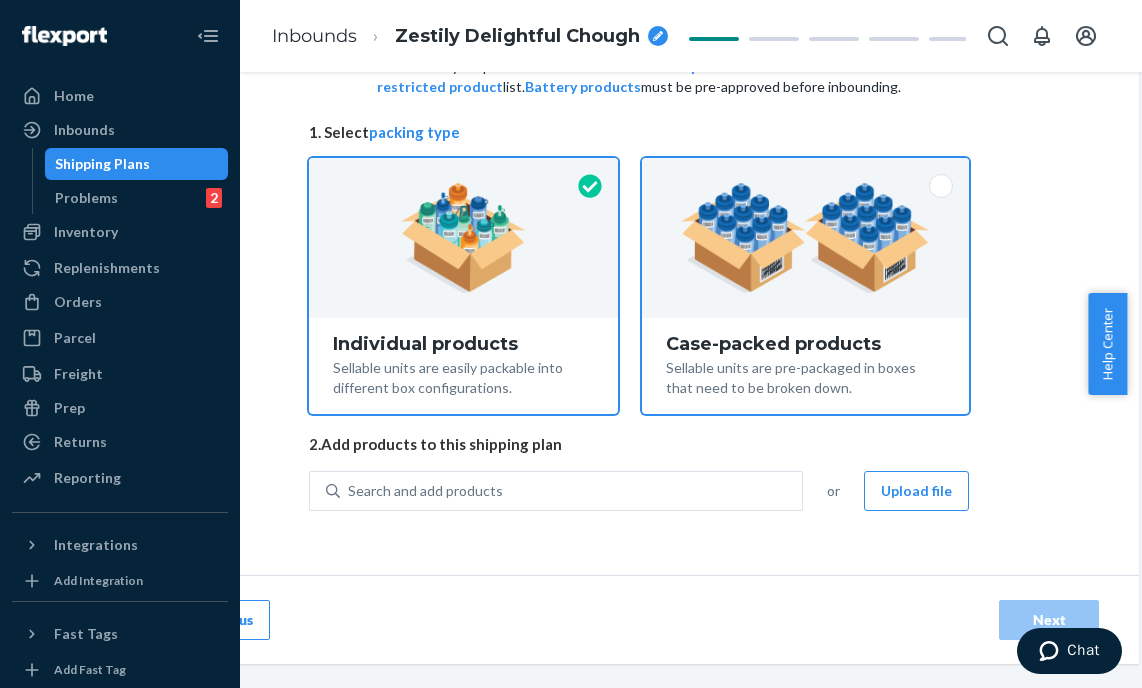 scroll, scrollTop: 0, scrollLeft: 0, axis: both 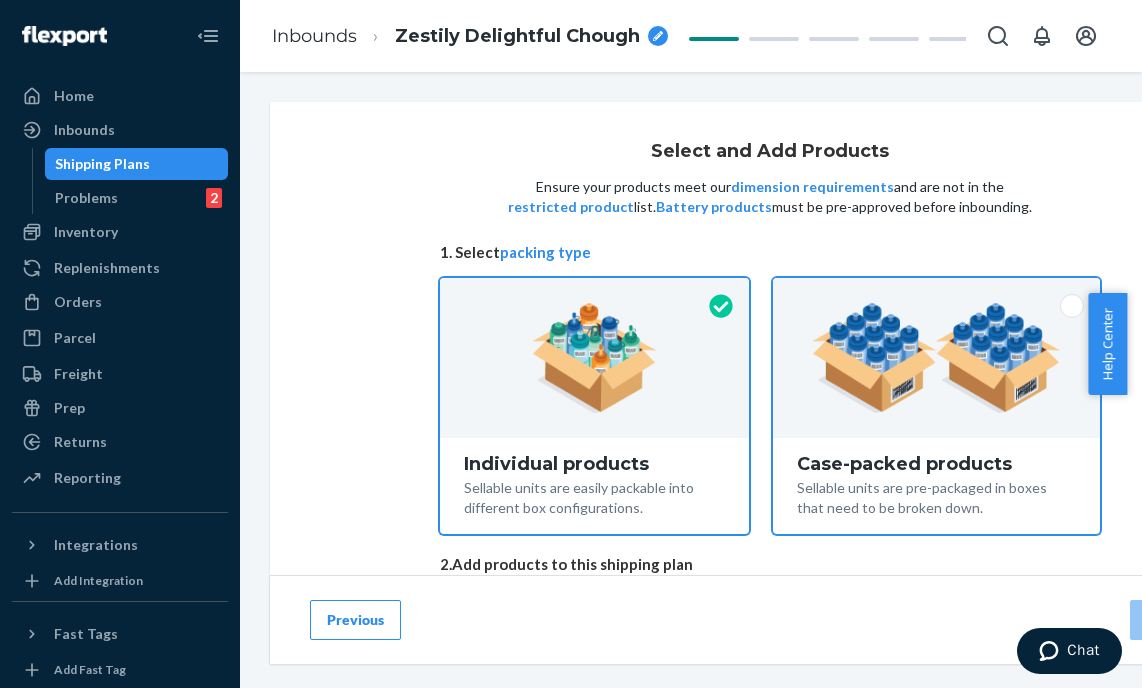 click at bounding box center (936, 358) 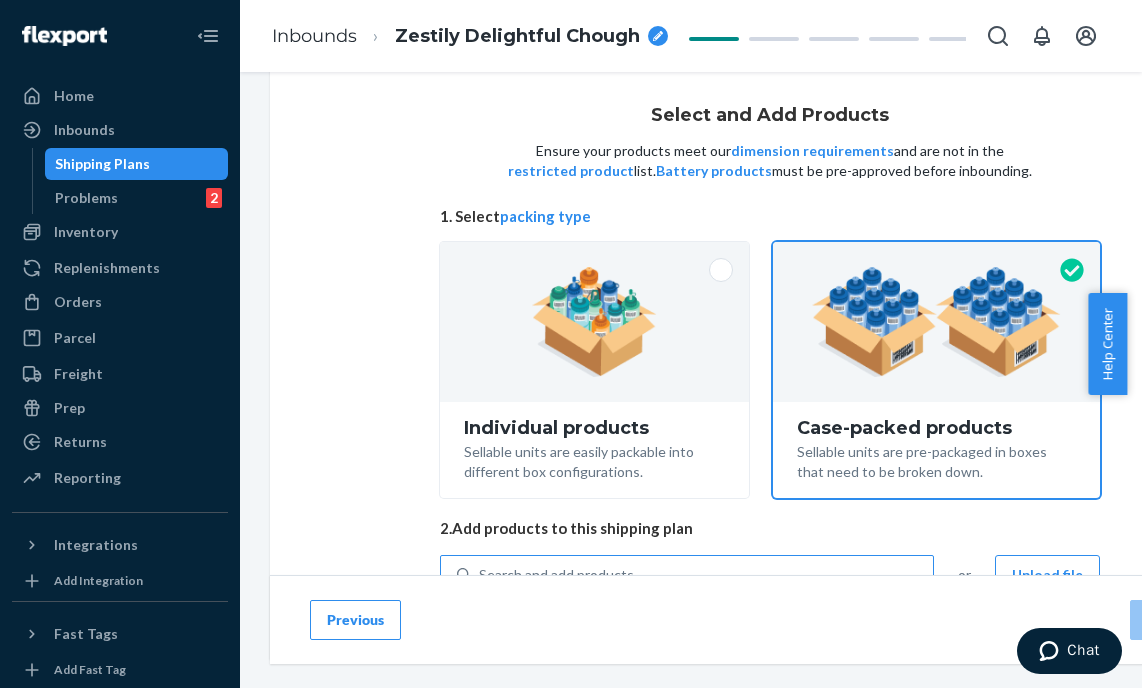 scroll, scrollTop: 134, scrollLeft: 0, axis: vertical 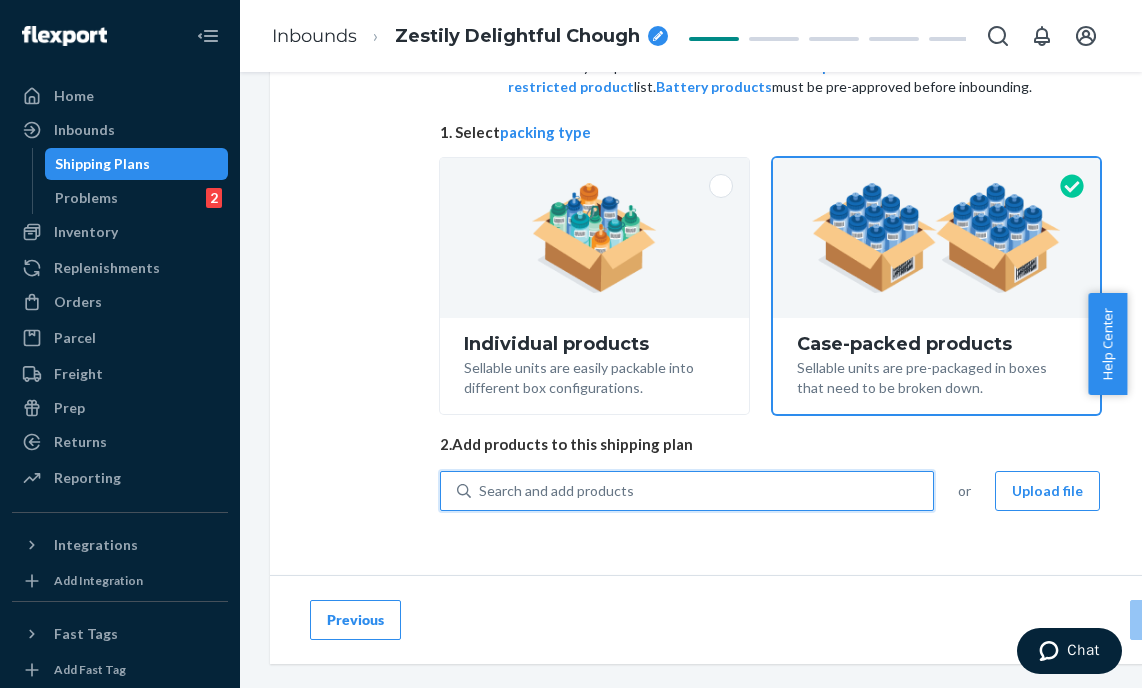 click on "Search and add products" at bounding box center (556, 491) 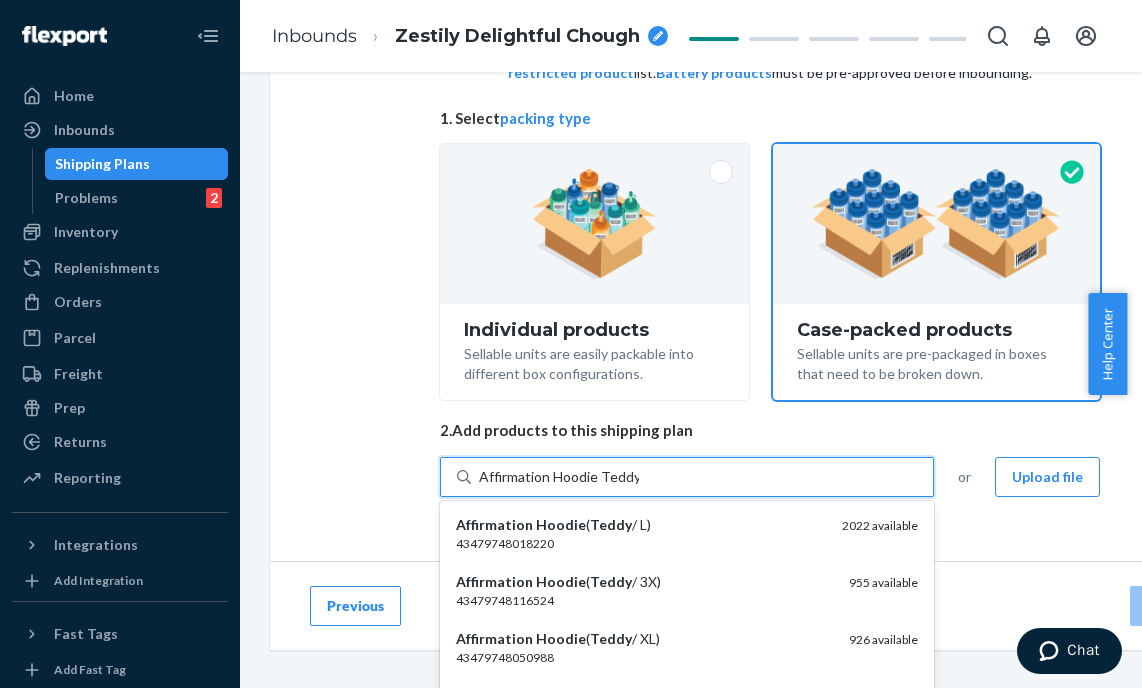 type on "Affirmation Hoodie Teddy" 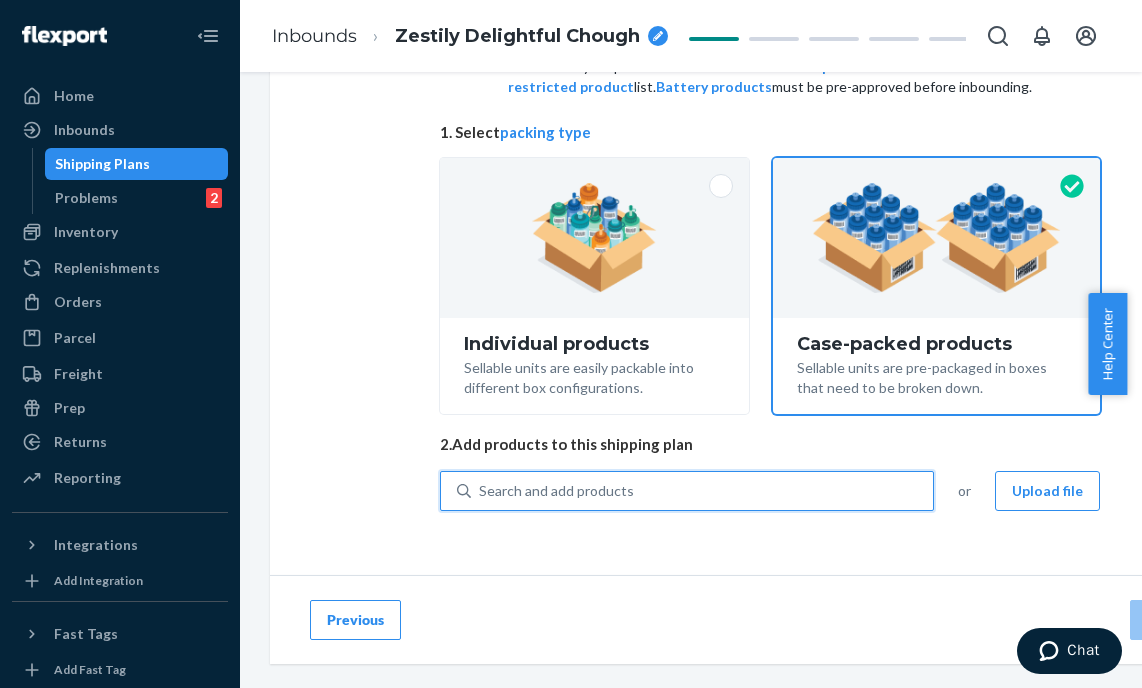 click on "Search and add products" at bounding box center (702, 491) 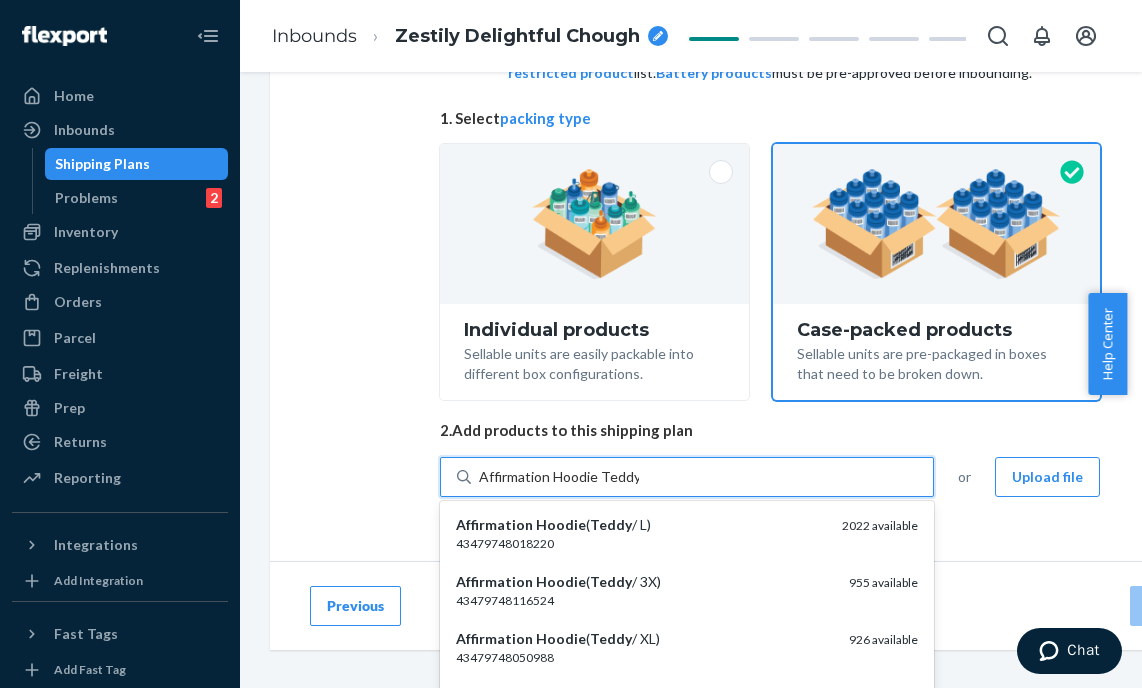 type on "Affirmation Hoodie Teddy" 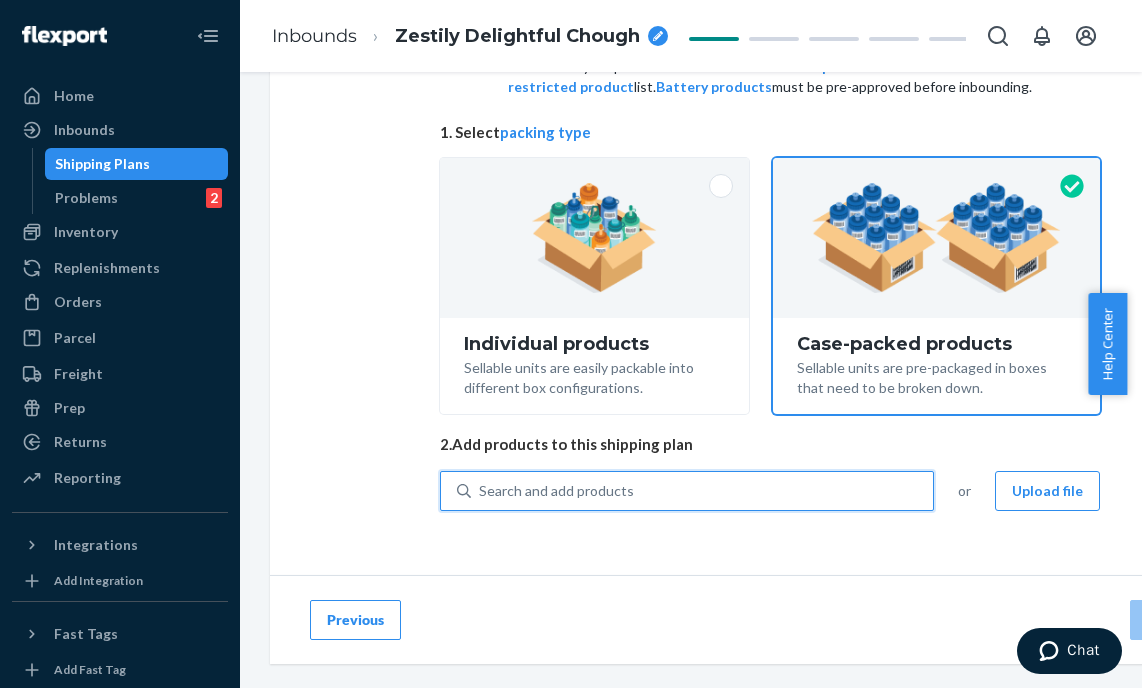 click on "Search and add products" at bounding box center [702, 491] 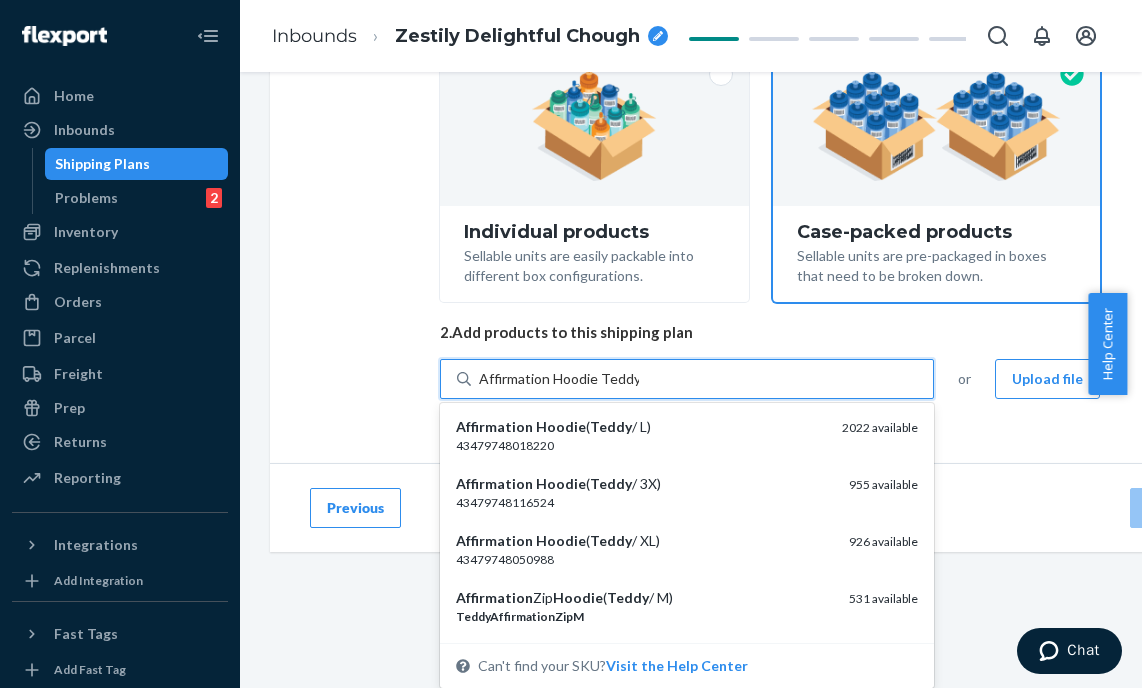 scroll, scrollTop: 246, scrollLeft: 0, axis: vertical 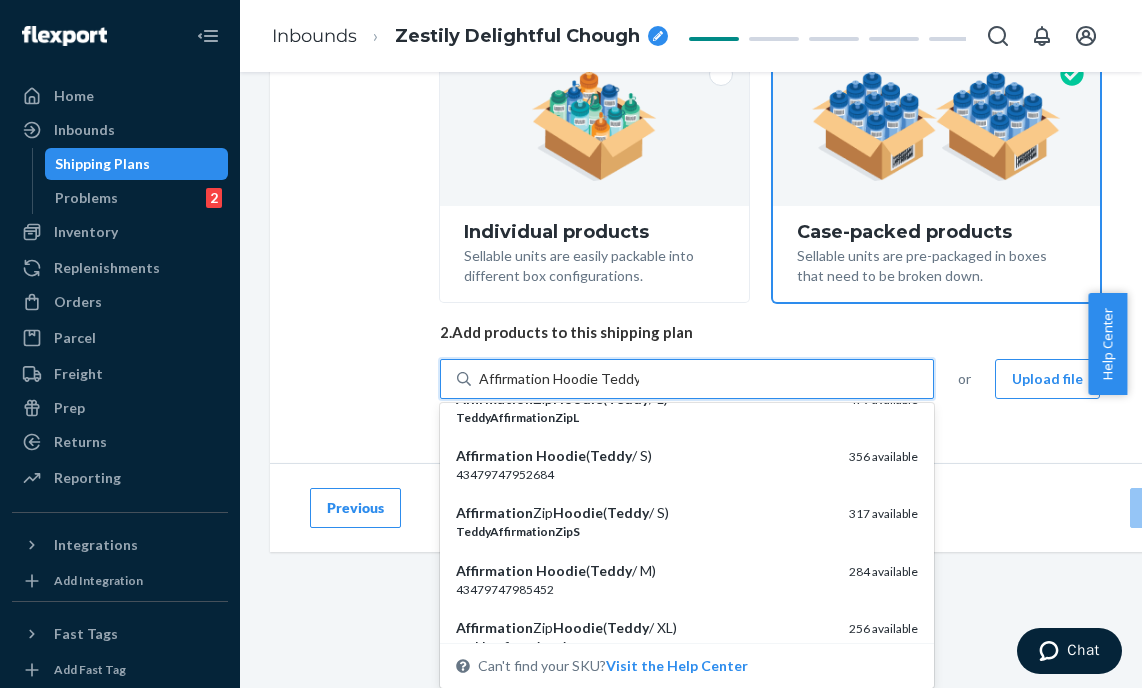 click on "Teddy" at bounding box center [611, 570] 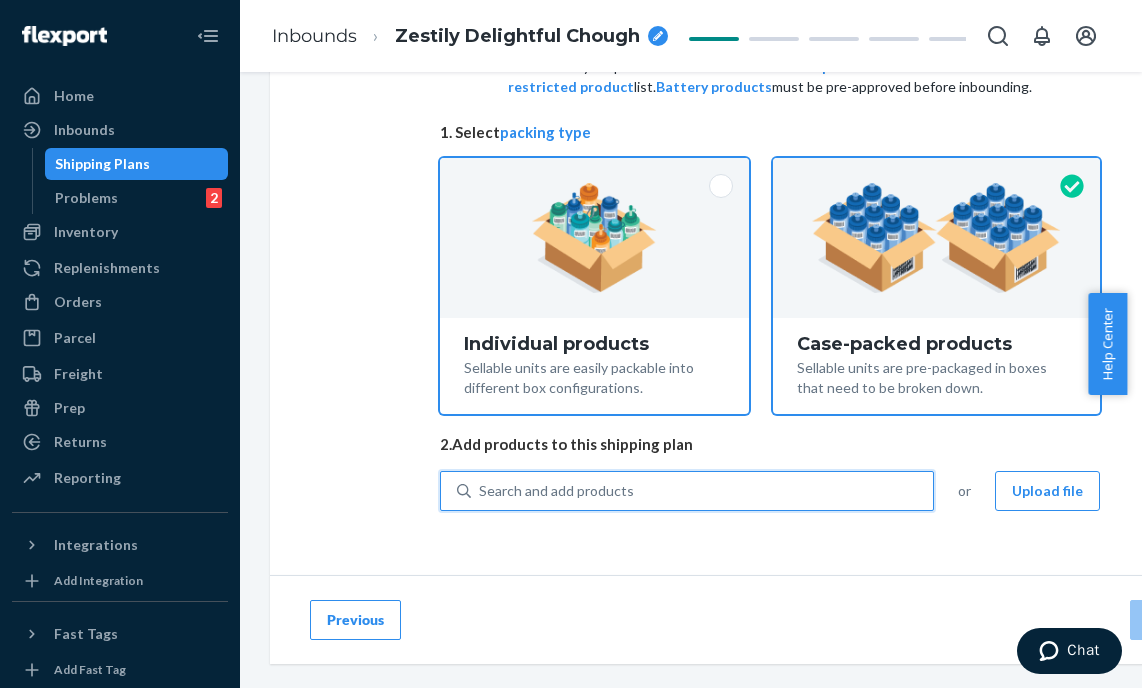 scroll, scrollTop: 134, scrollLeft: 0, axis: vertical 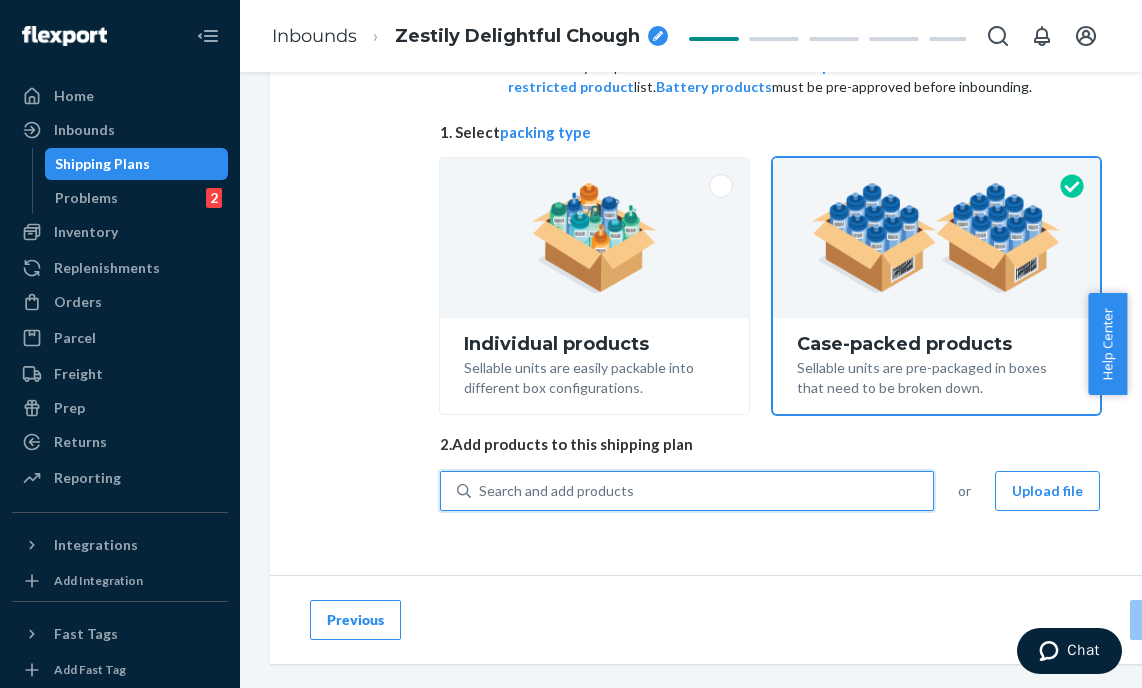 click on "Search and add products" at bounding box center [556, 491] 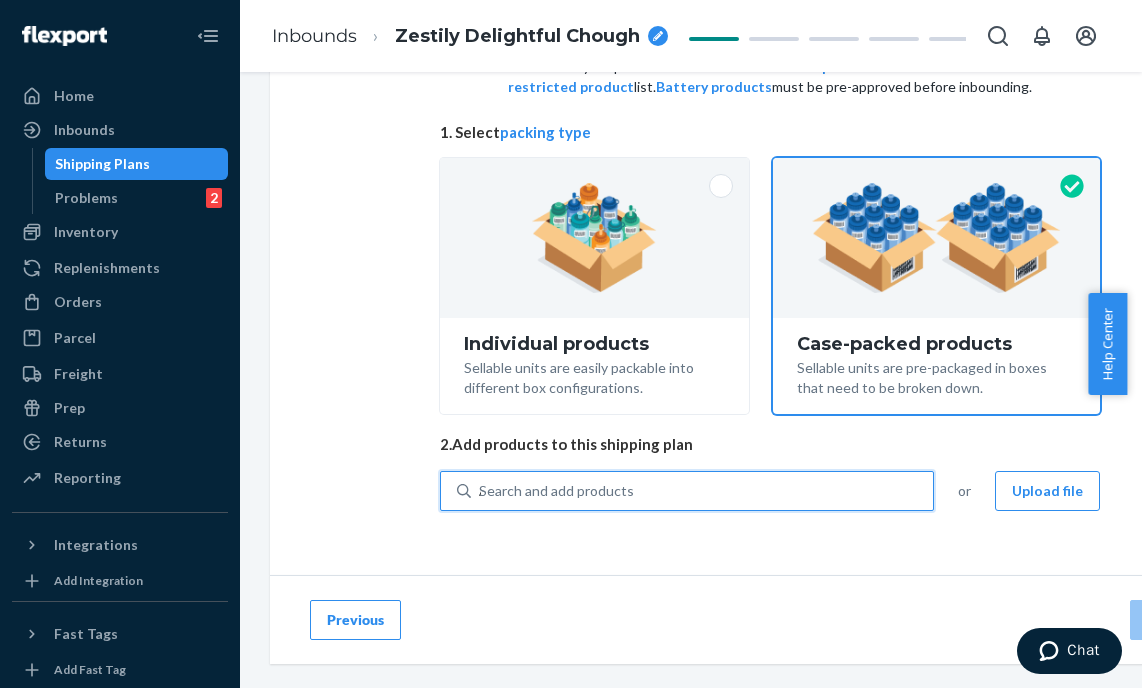scroll, scrollTop: 246, scrollLeft: 0, axis: vertical 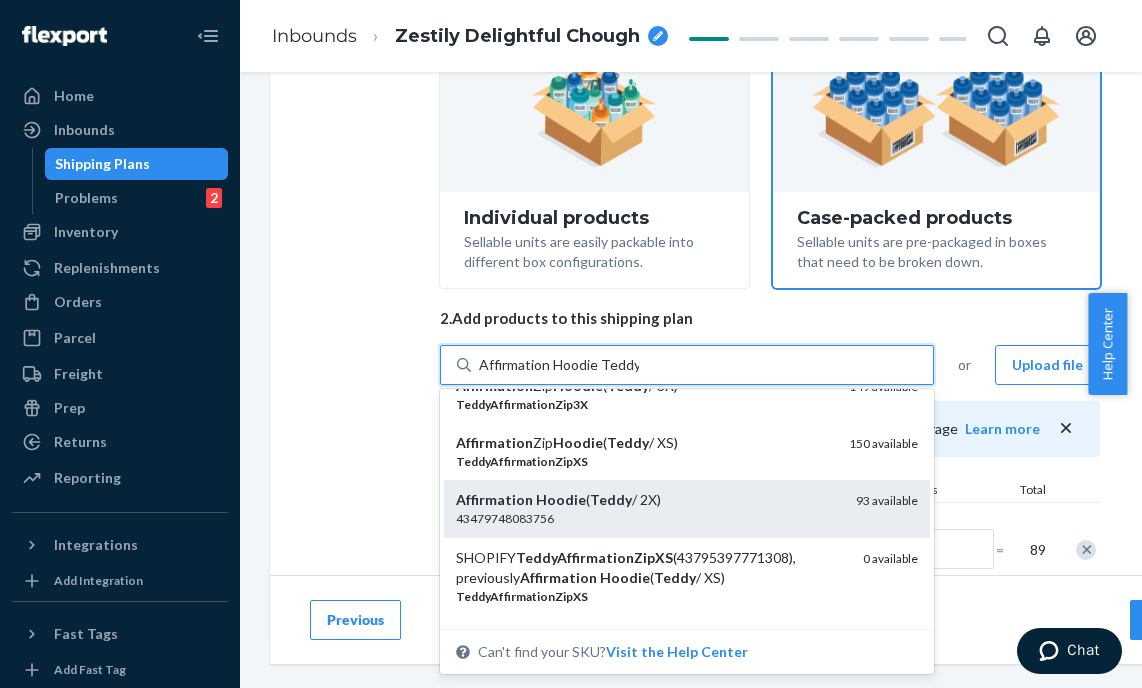 click on "43479748083756" at bounding box center (648, 518) 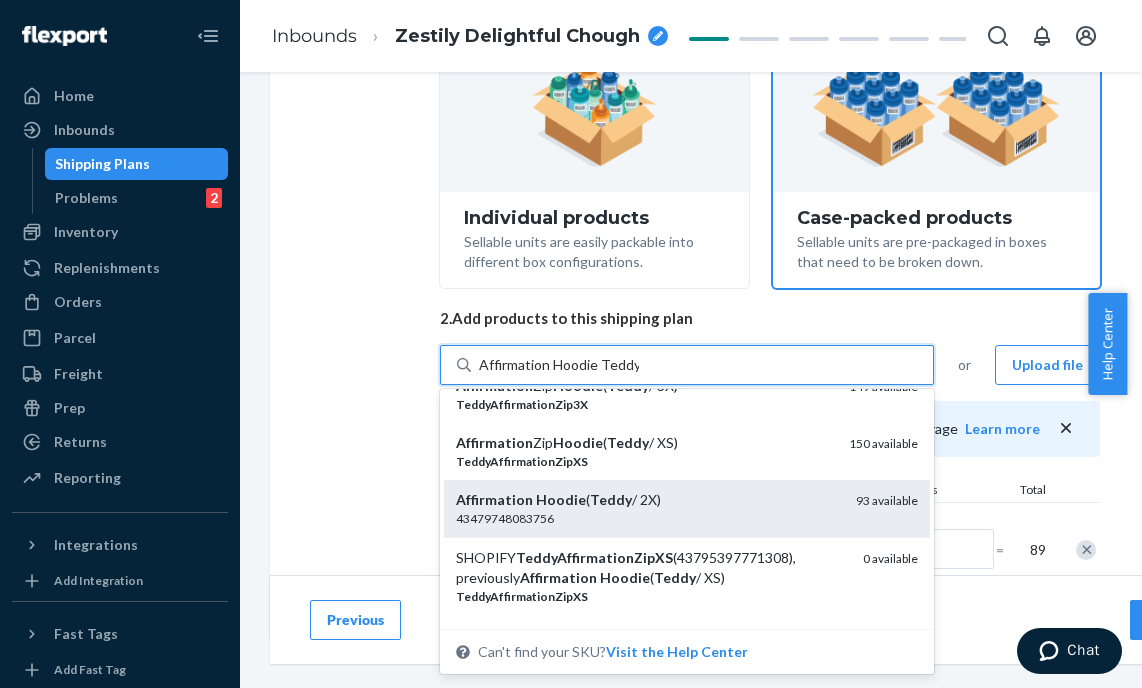 click on "Affirmation Hoodie Teddy" at bounding box center (559, 365) 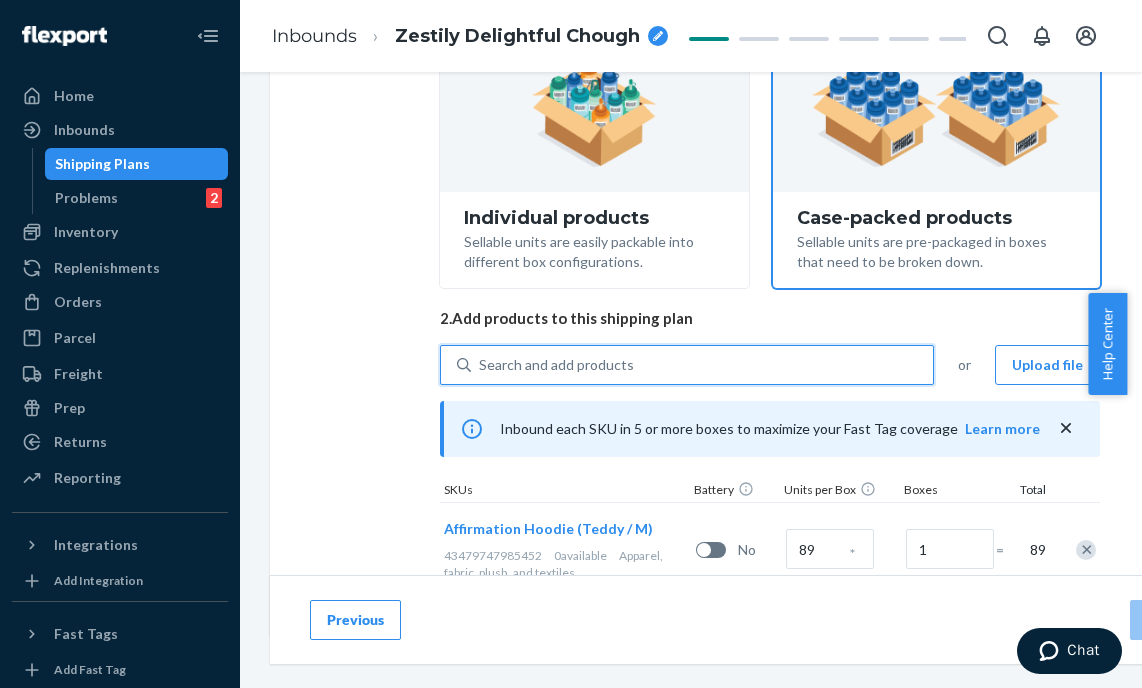 click on "Search and add products" at bounding box center [556, 365] 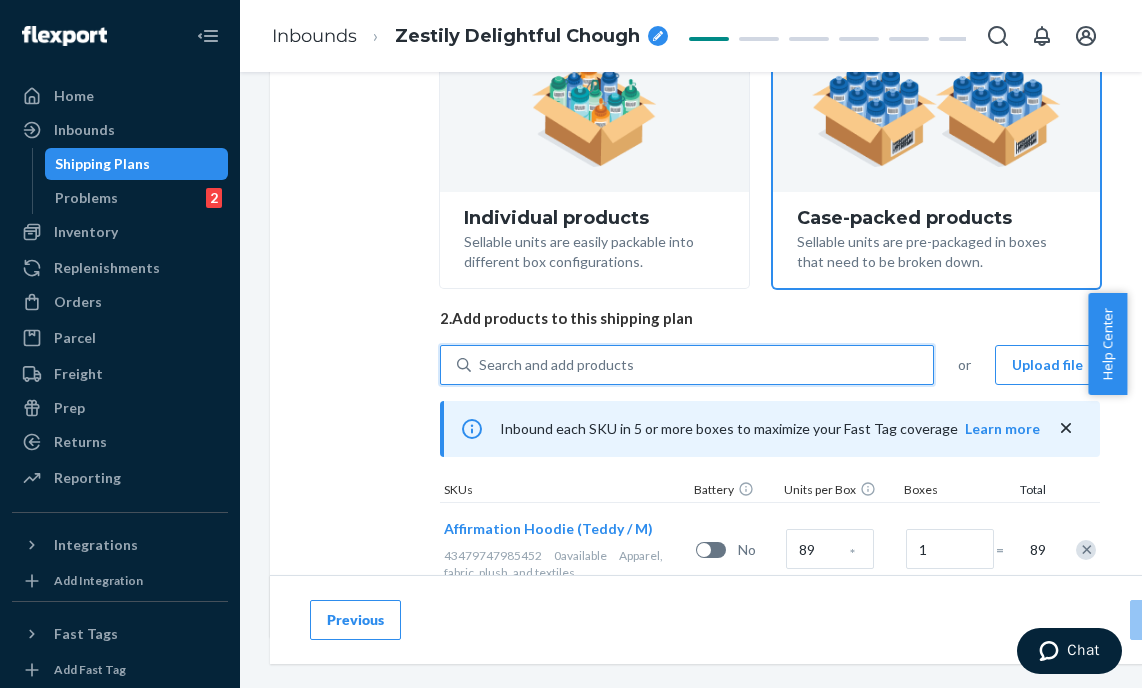 click on "0 results available. Use Up and Down to choose options, press Enter to select the currently focused option, press Escape to exit the menu, press Tab to select the option and exit the menu. Search and add products" at bounding box center (480, 365) 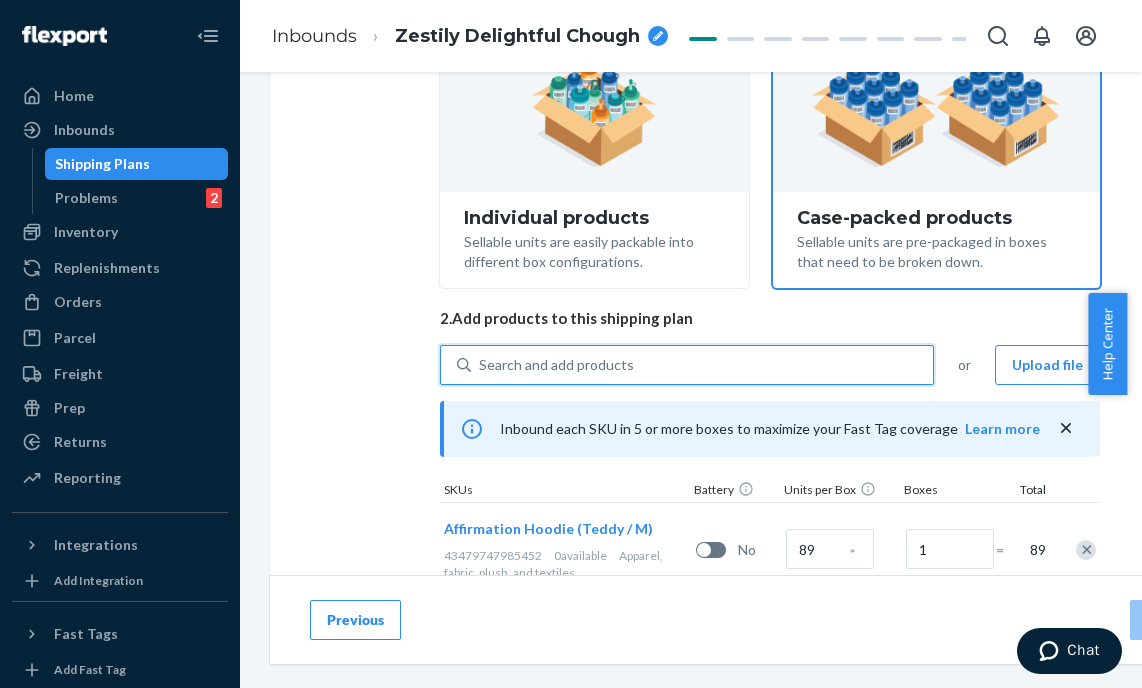 paste on "Affirmation Hoodie Teddy" 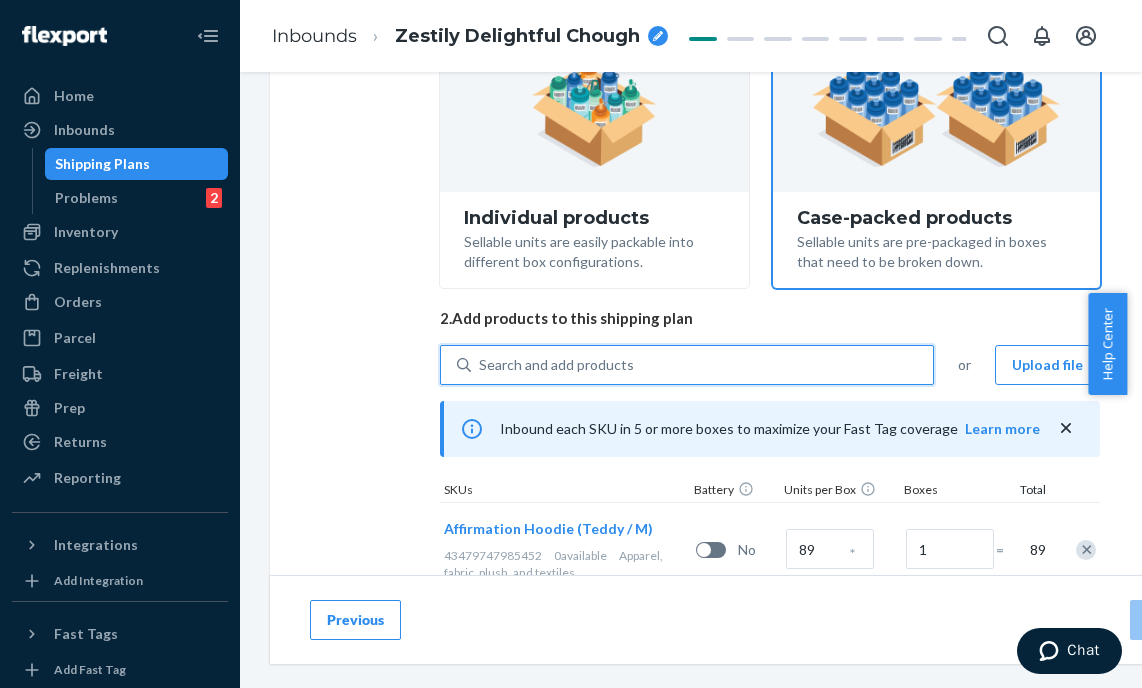 type on "Affirmation Hoodie Teddy" 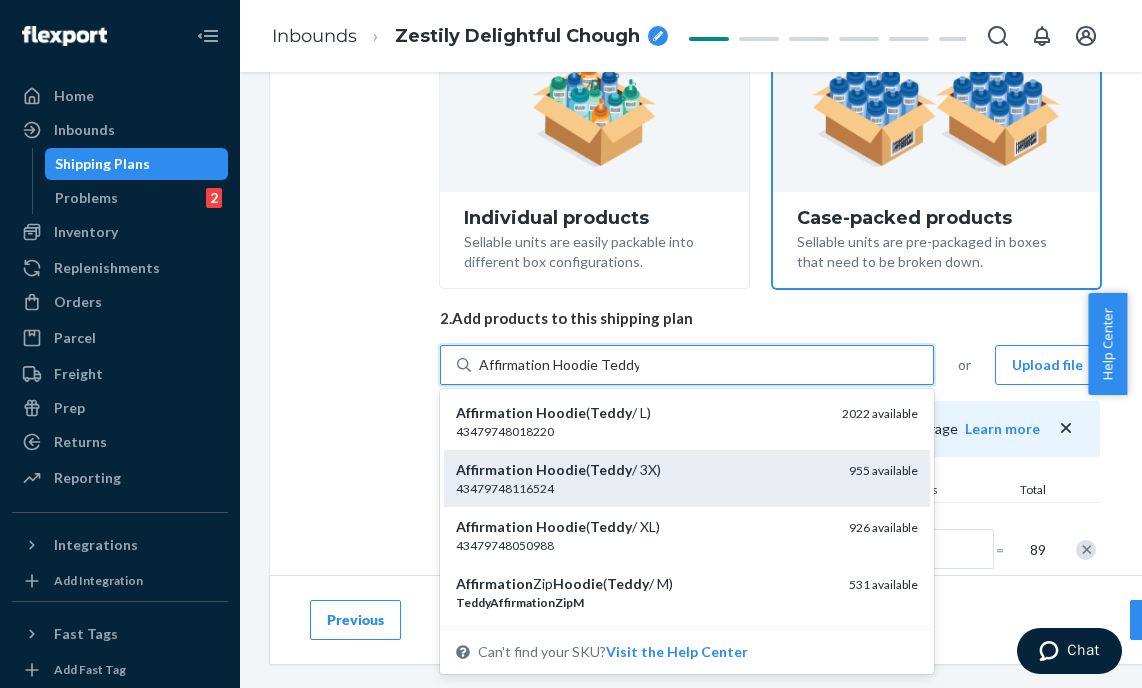 click on "Affirmation   Hoodie  ( Teddy  / 3X)" at bounding box center (644, 470) 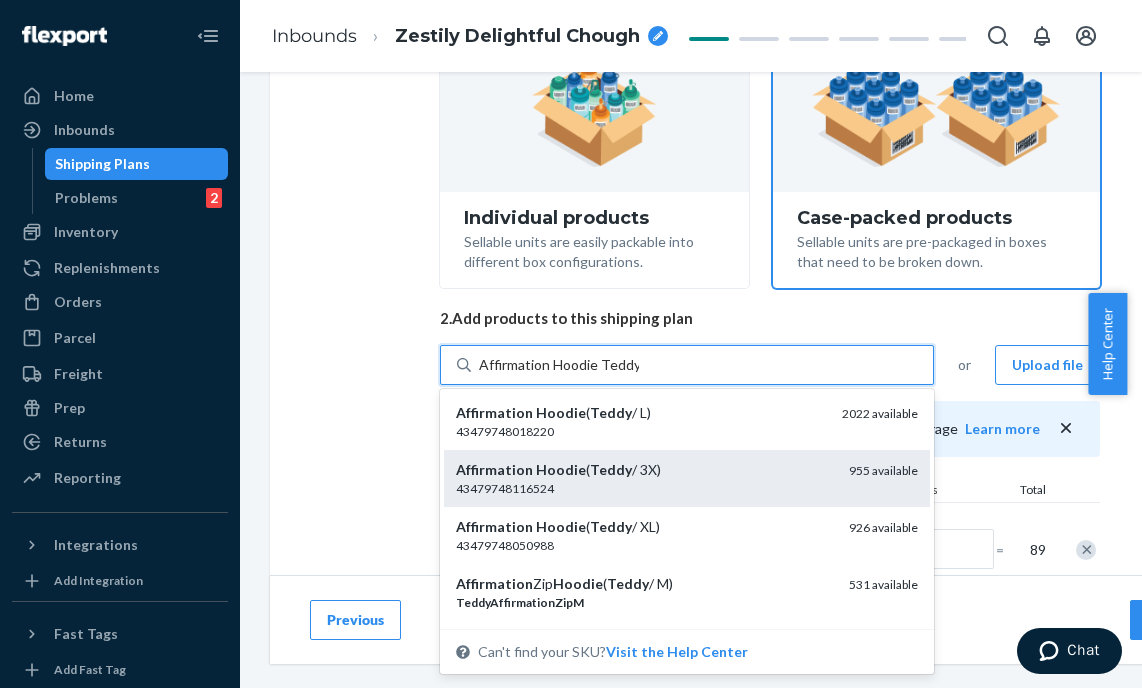 click on "Affirmation Hoodie Teddy" at bounding box center [559, 365] 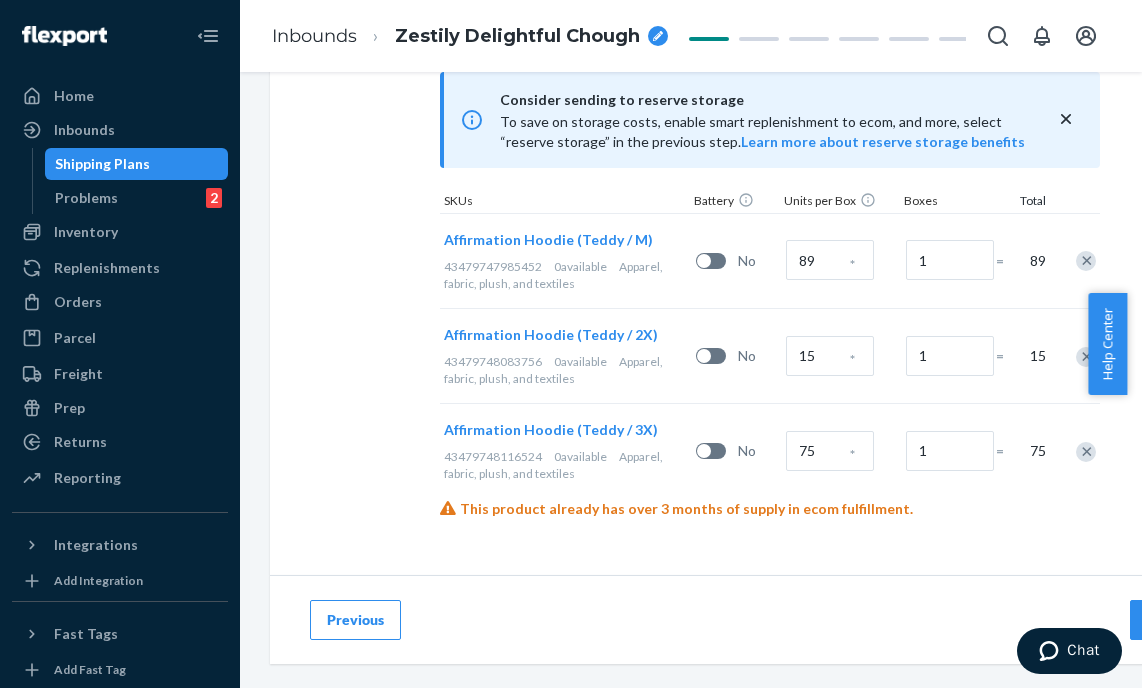 scroll, scrollTop: 661, scrollLeft: 0, axis: vertical 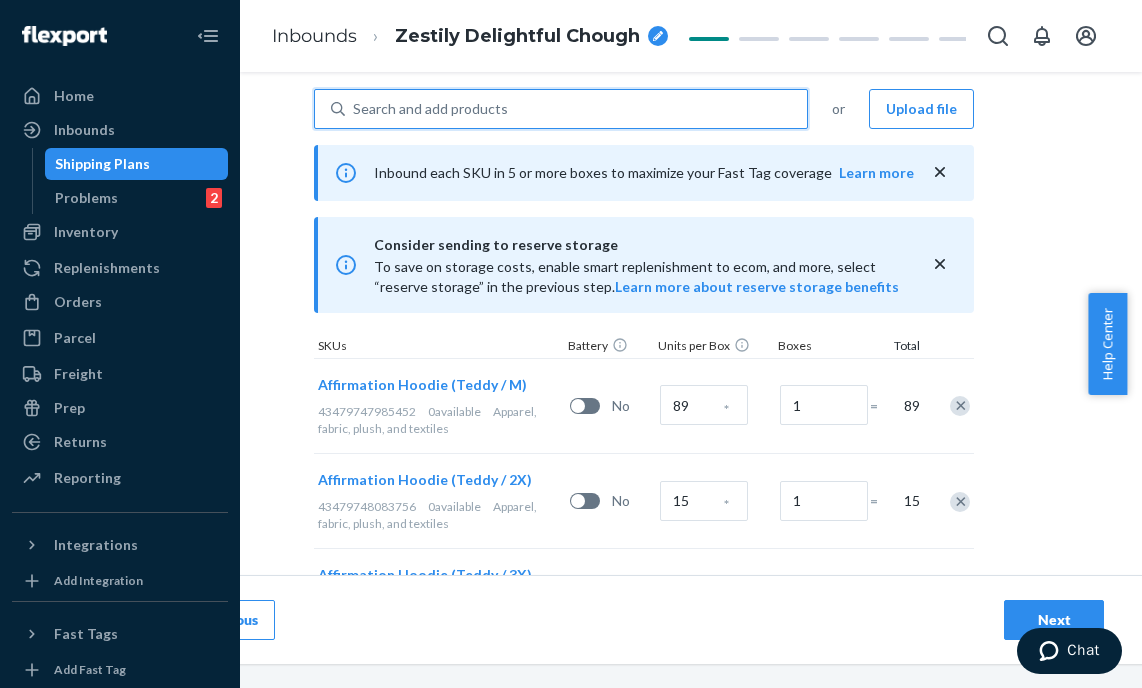click on "Search and add products" at bounding box center [576, 109] 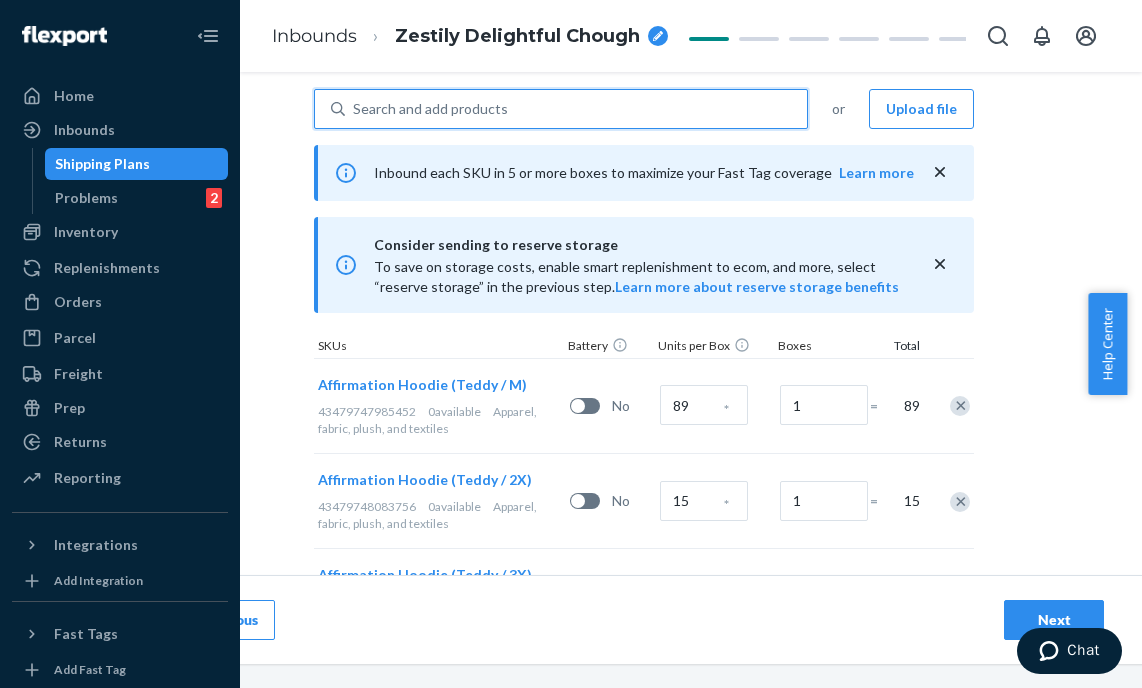 paste on "Affirmation Hoodie [PERSON_NAME]" 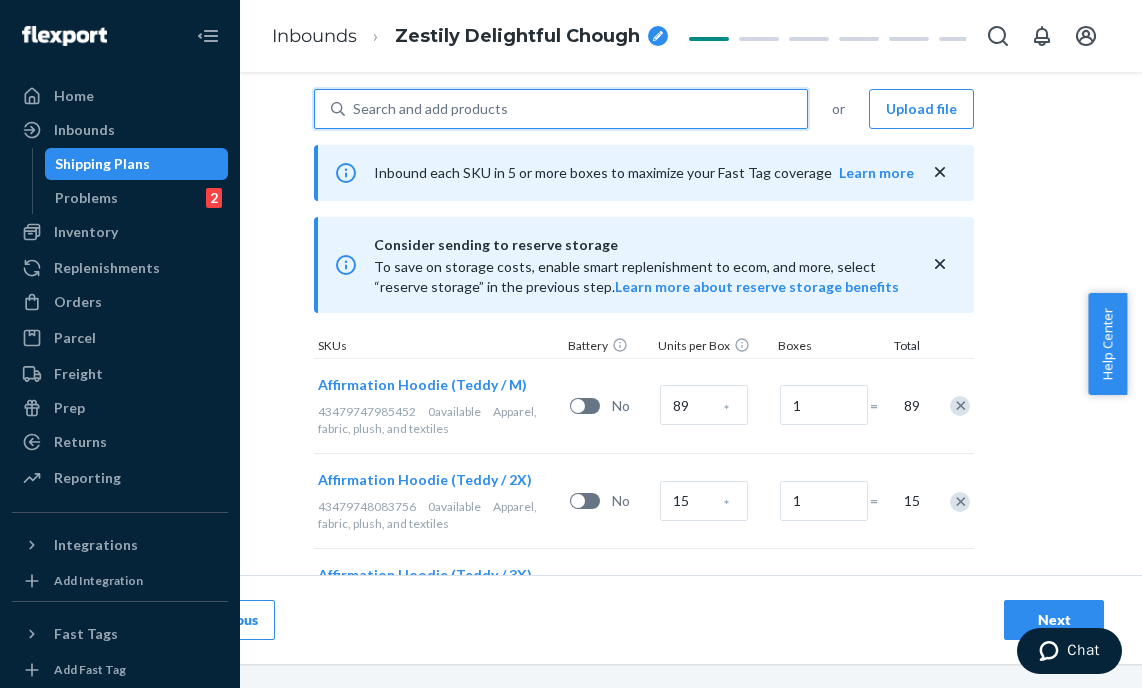 type on "Affirmation Hoodie [PERSON_NAME]" 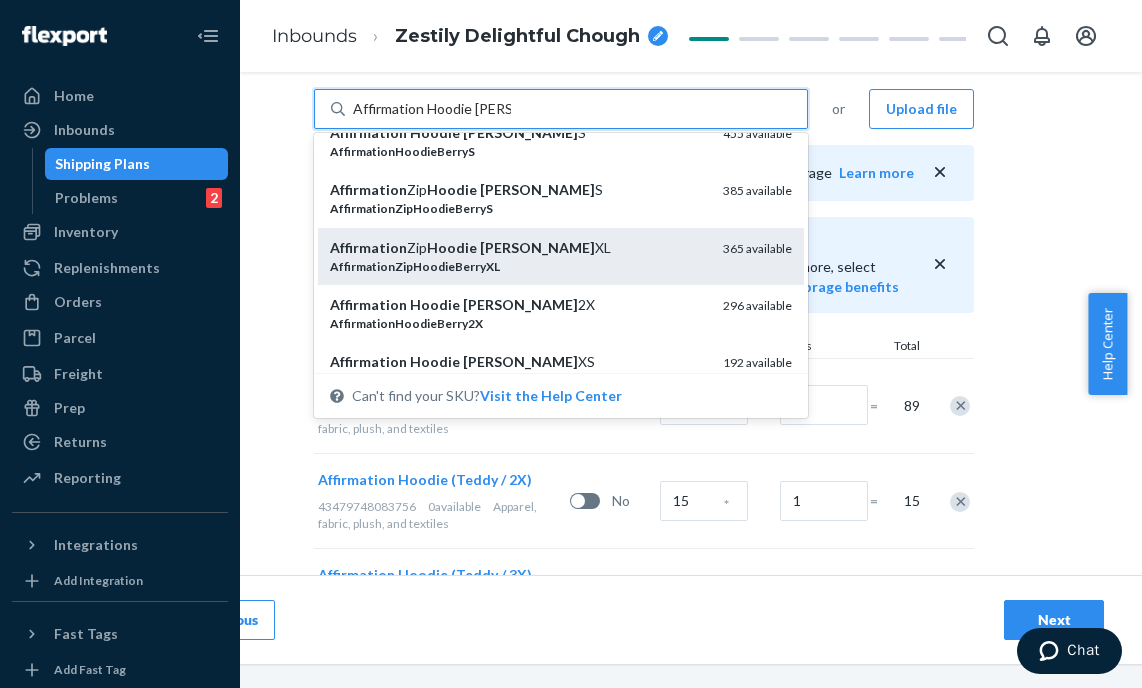 scroll, scrollTop: 358, scrollLeft: 0, axis: vertical 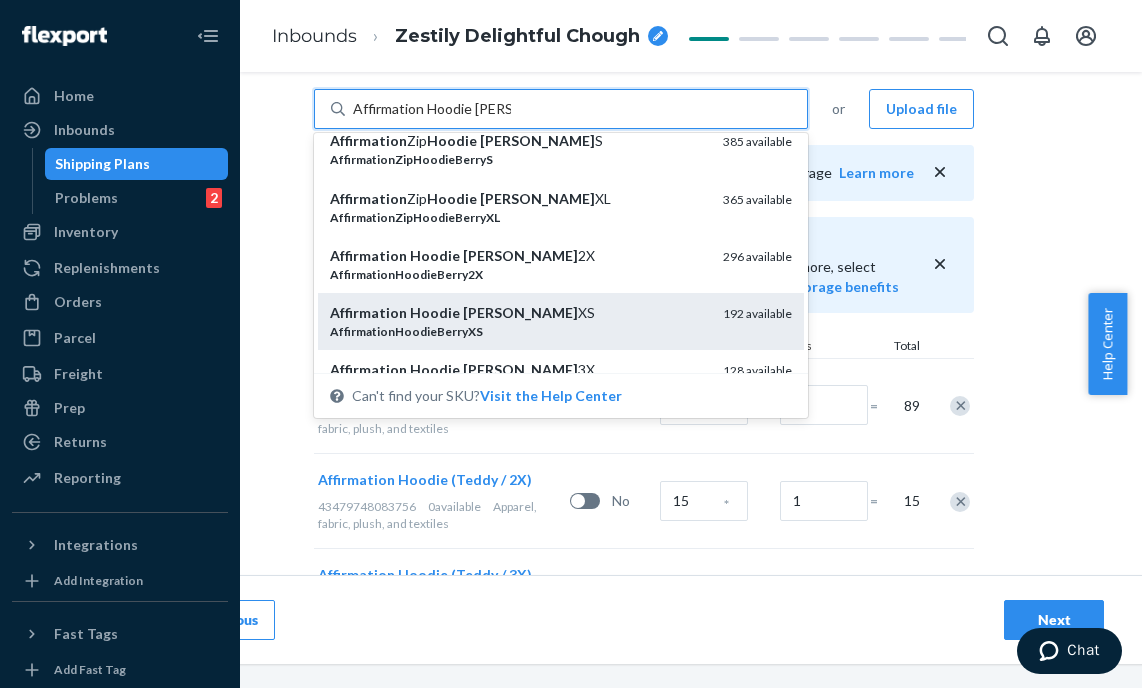 click on "Affirmation   Hoodie   [PERSON_NAME]  XS" at bounding box center (518, 313) 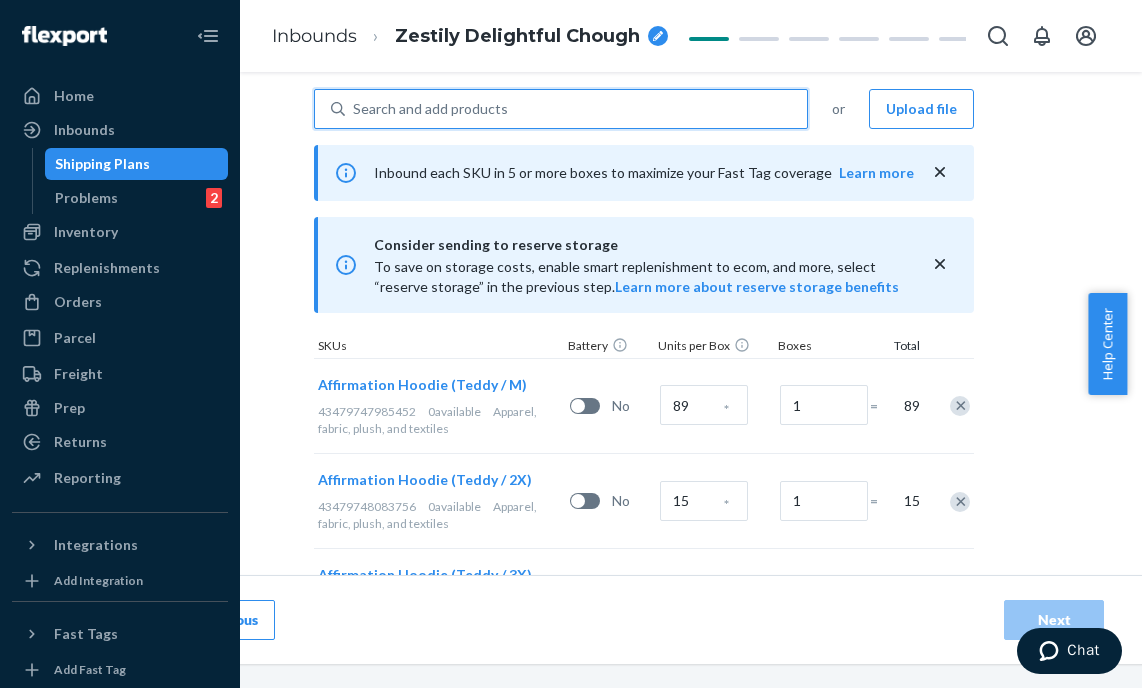 click on "Search and add products" at bounding box center [576, 109] 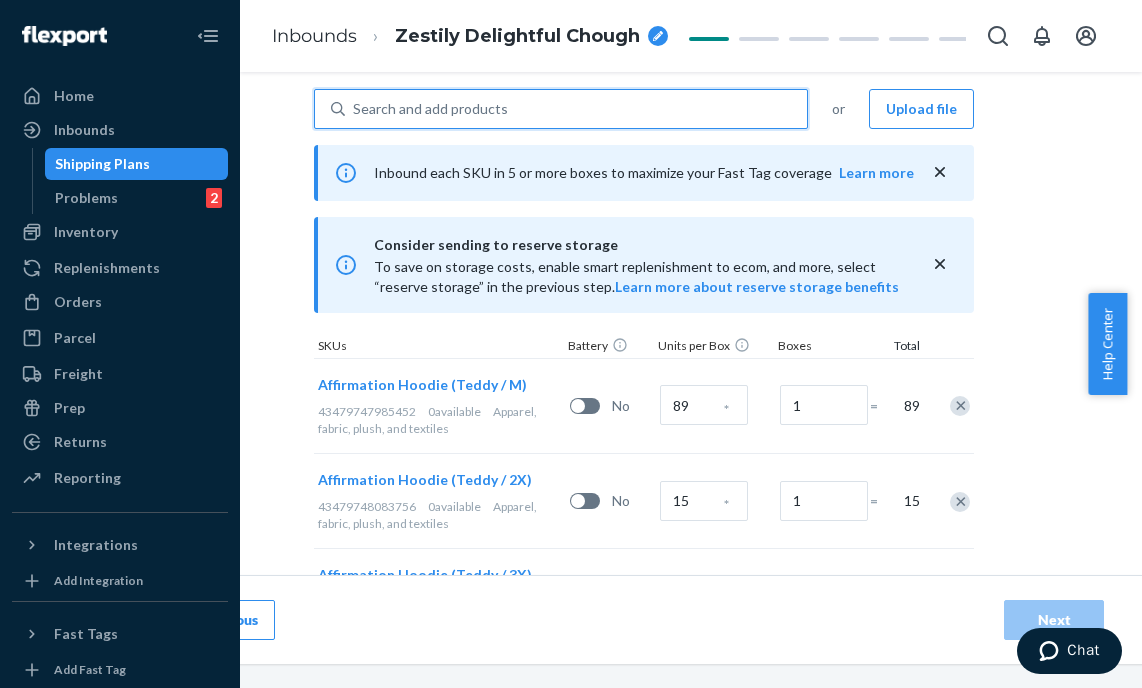 paste on "Affirmation Hoodie [PERSON_NAME]" 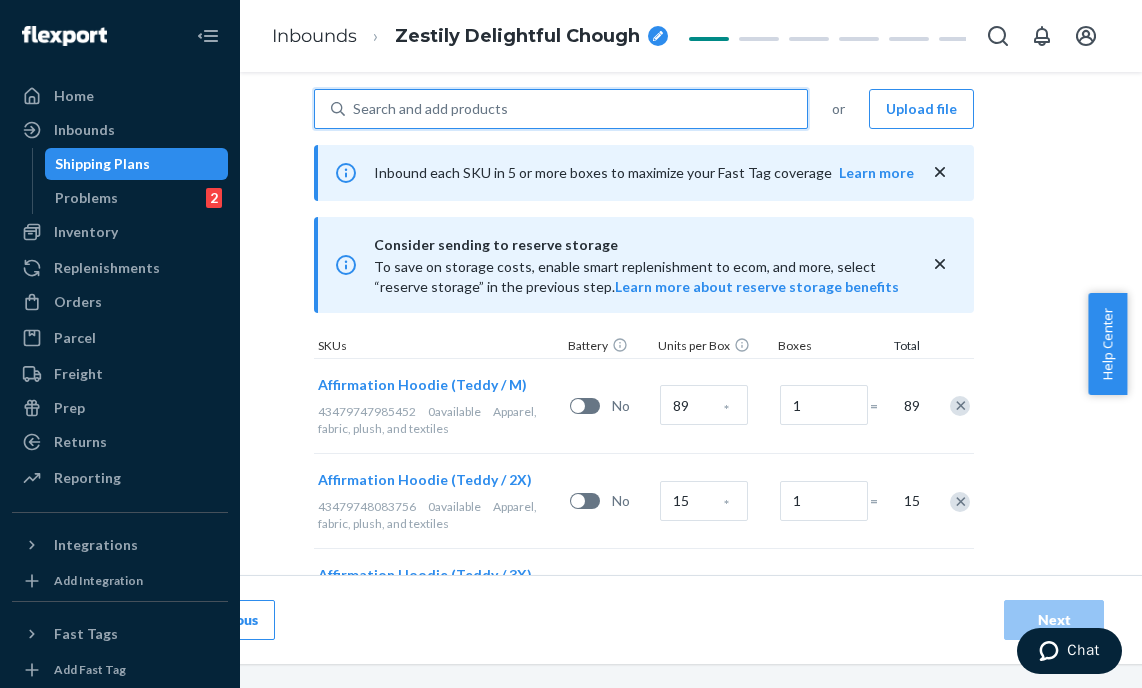 type on "Affirmation Hoodie [PERSON_NAME]" 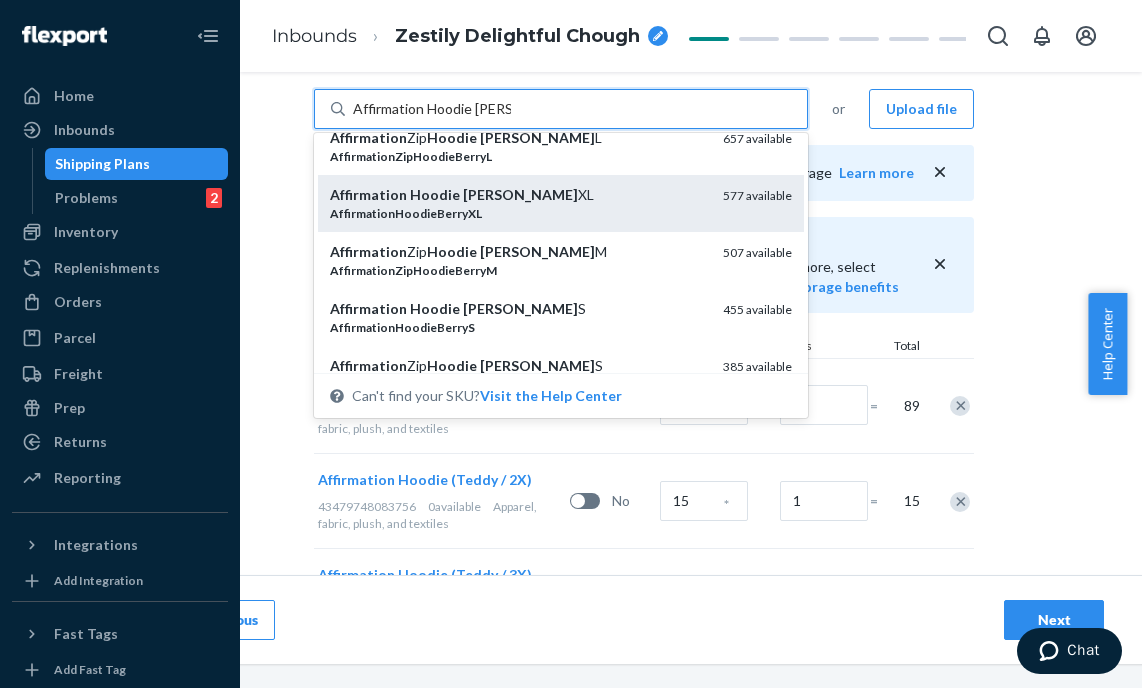 scroll, scrollTop: 137, scrollLeft: 0, axis: vertical 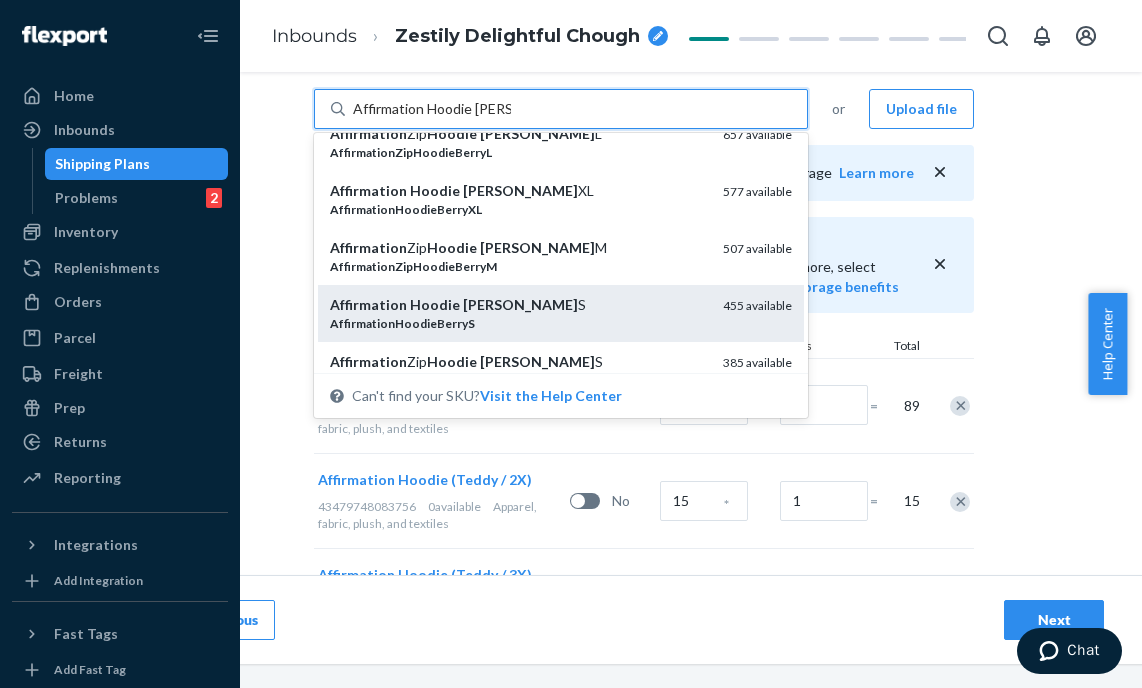 click on "Affirmation   Hoodie   [PERSON_NAME]  S" at bounding box center [518, 305] 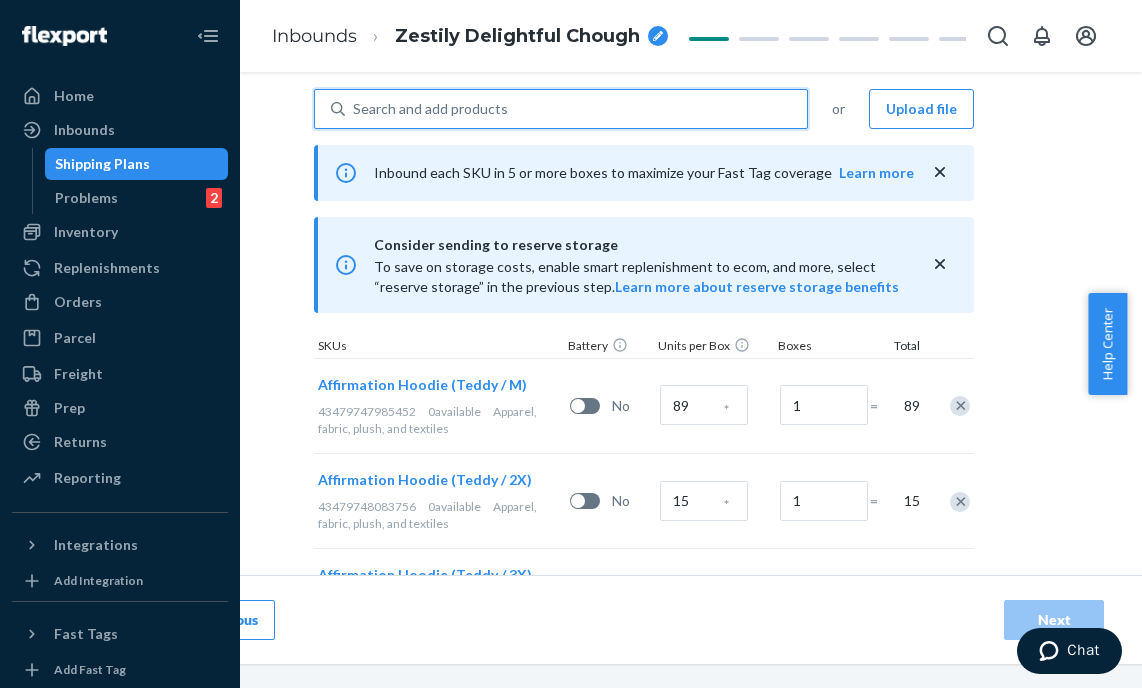 click on "Search and add products" at bounding box center [430, 109] 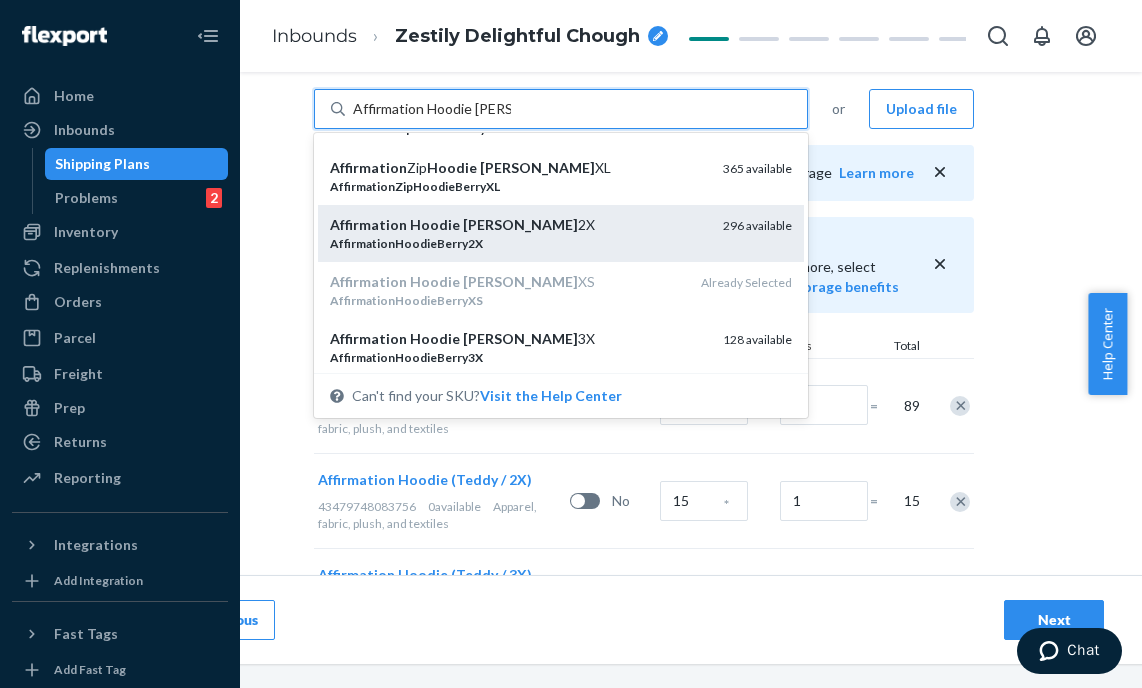 scroll, scrollTop: 424, scrollLeft: 0, axis: vertical 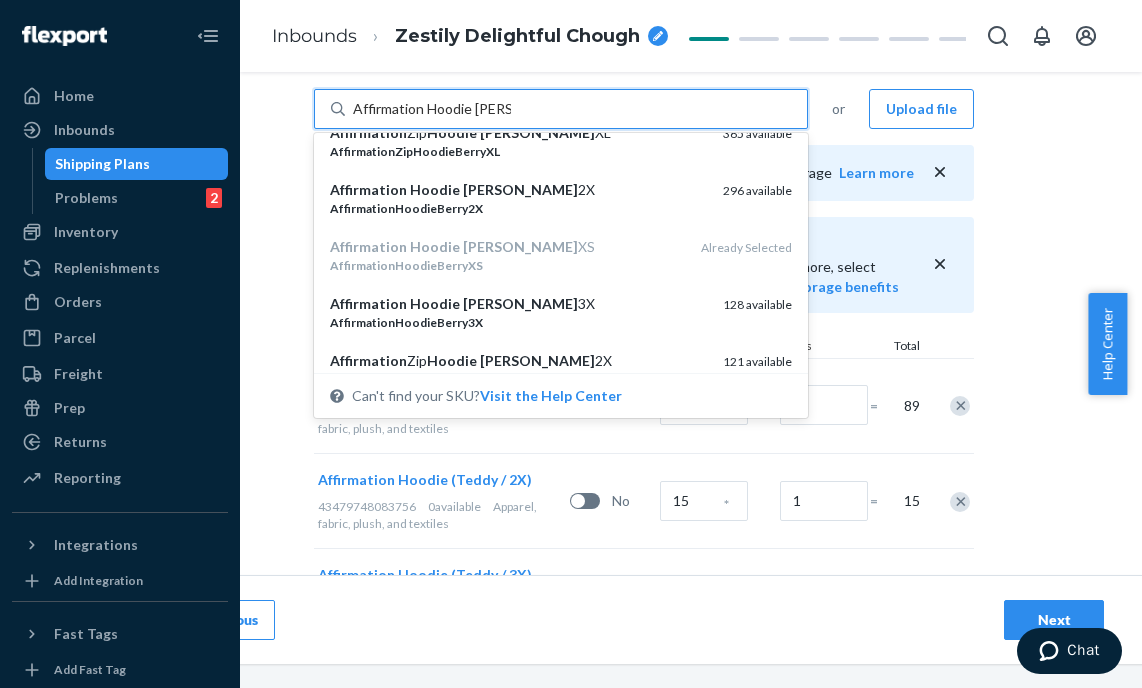 click on "Affirmation   Hoodie   [PERSON_NAME]  3X" at bounding box center (518, 304) 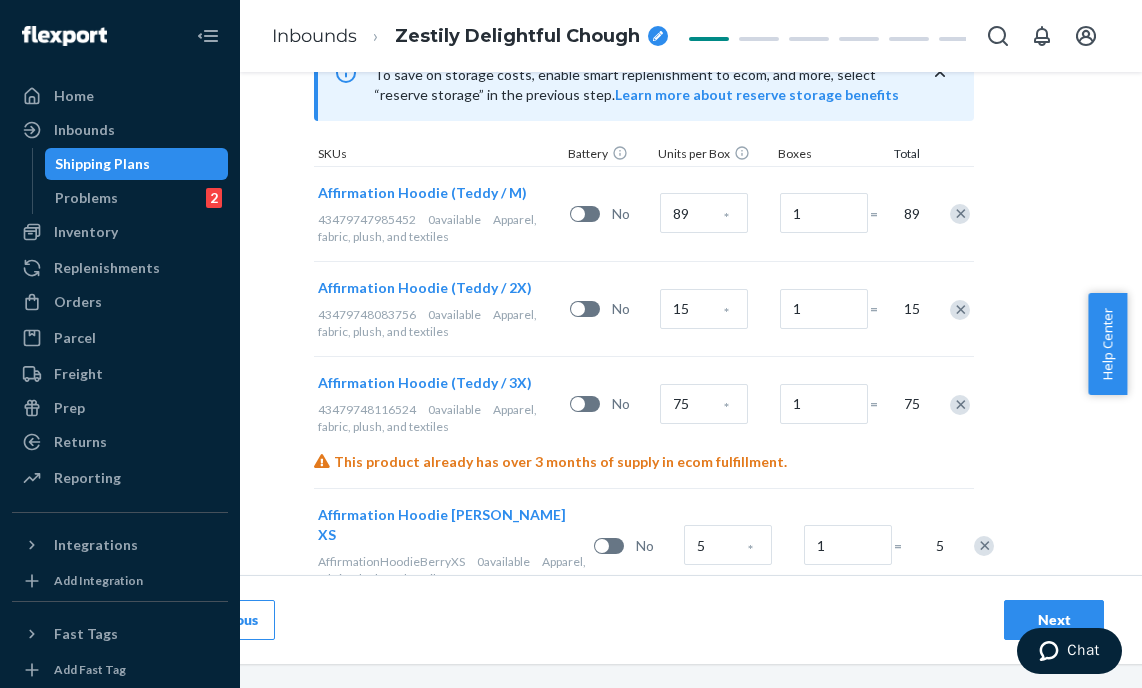 scroll, scrollTop: 741, scrollLeft: 126, axis: both 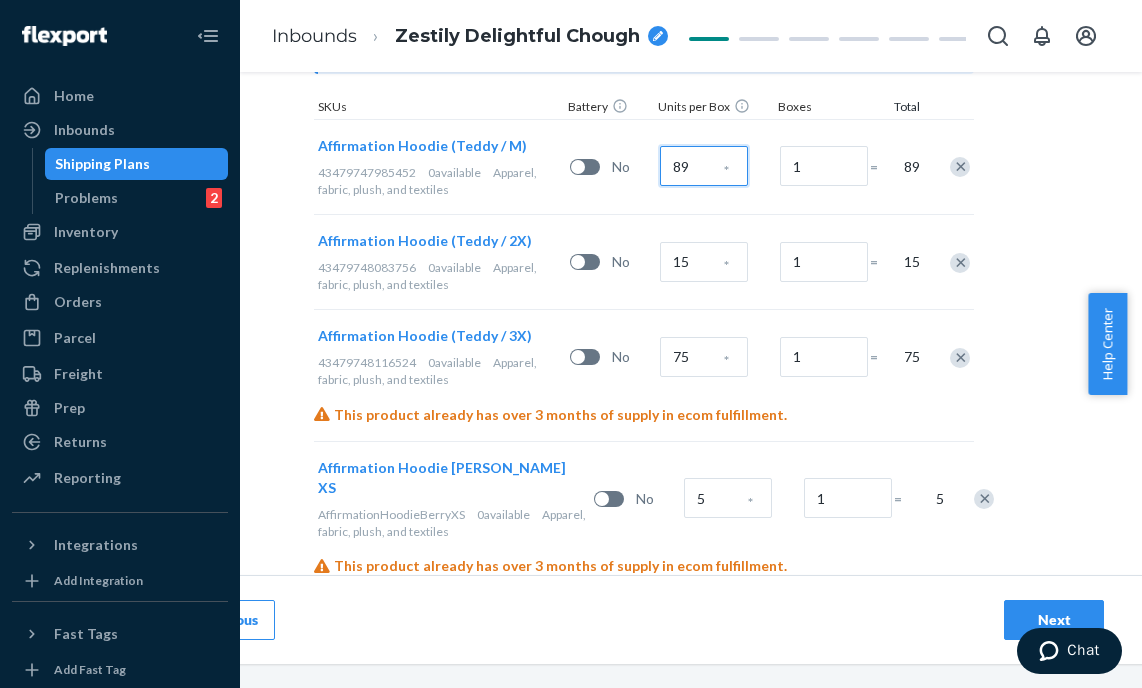click on "89" at bounding box center (704, 166) 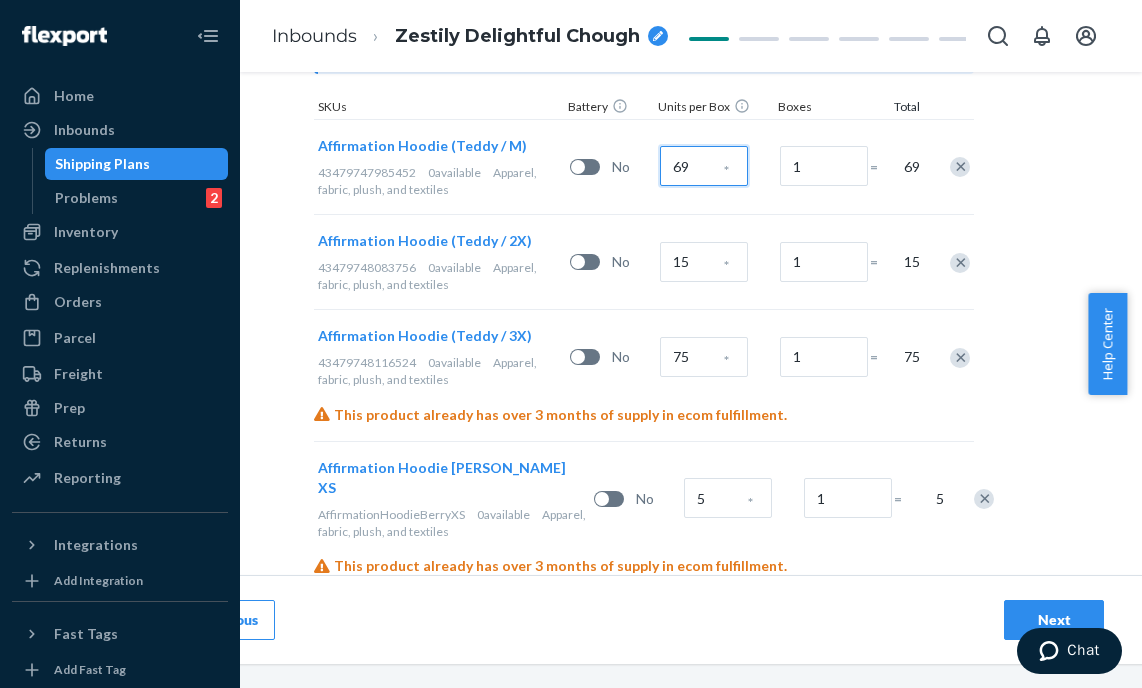 type on "69" 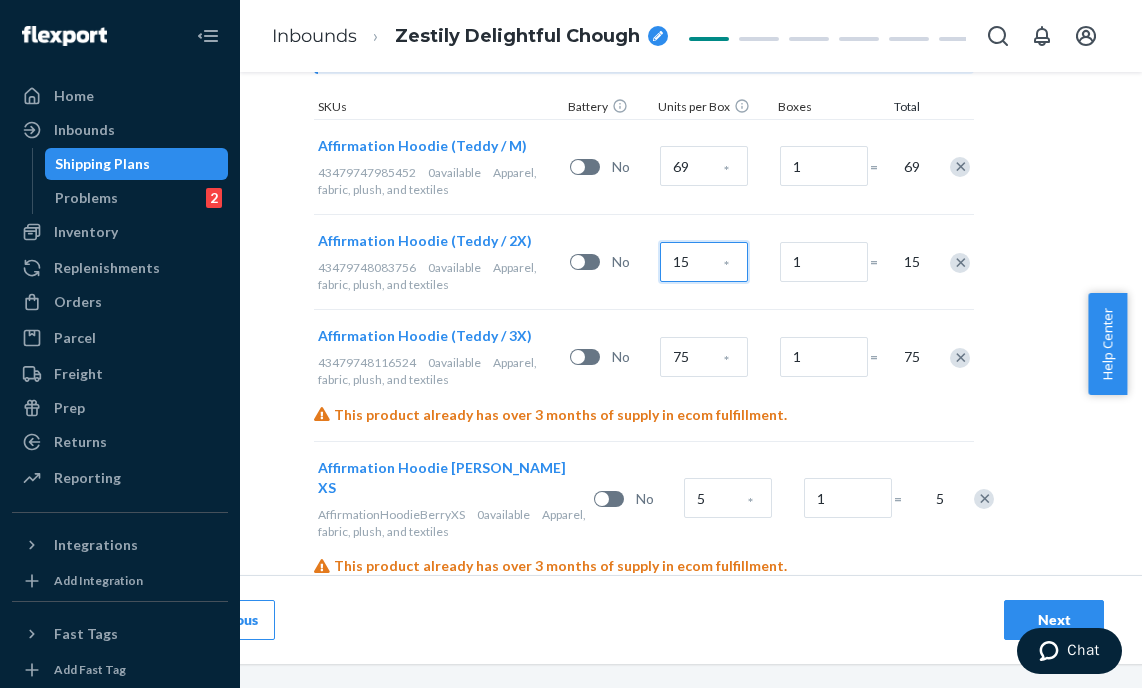 click on "15" at bounding box center (704, 262) 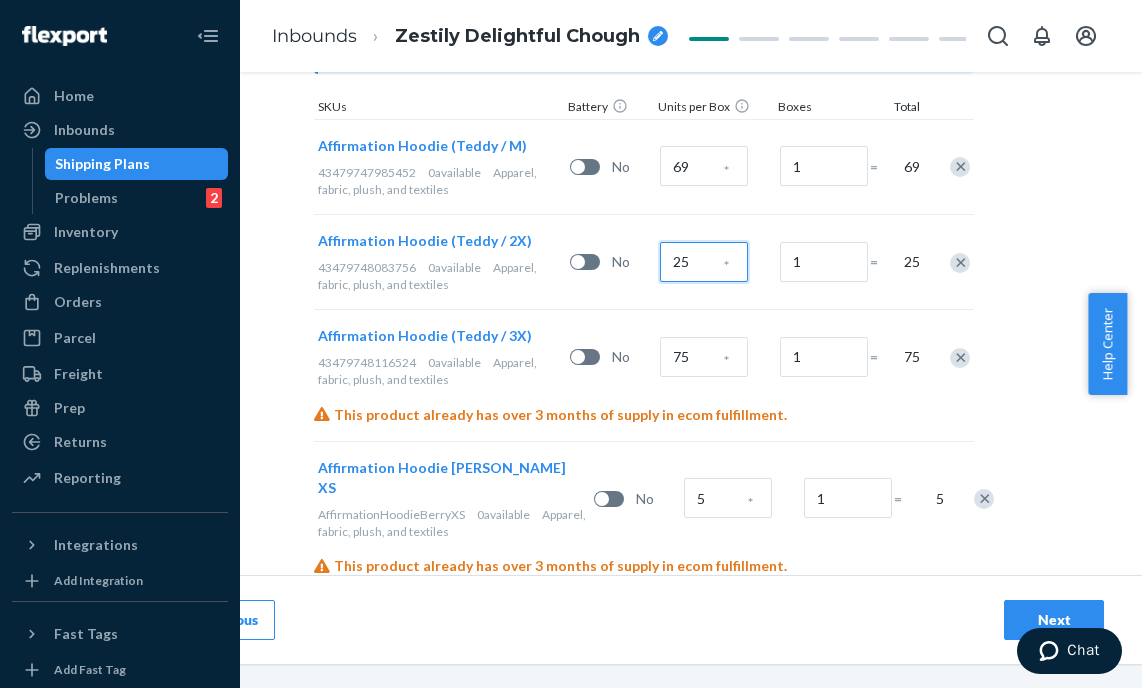 type on "25" 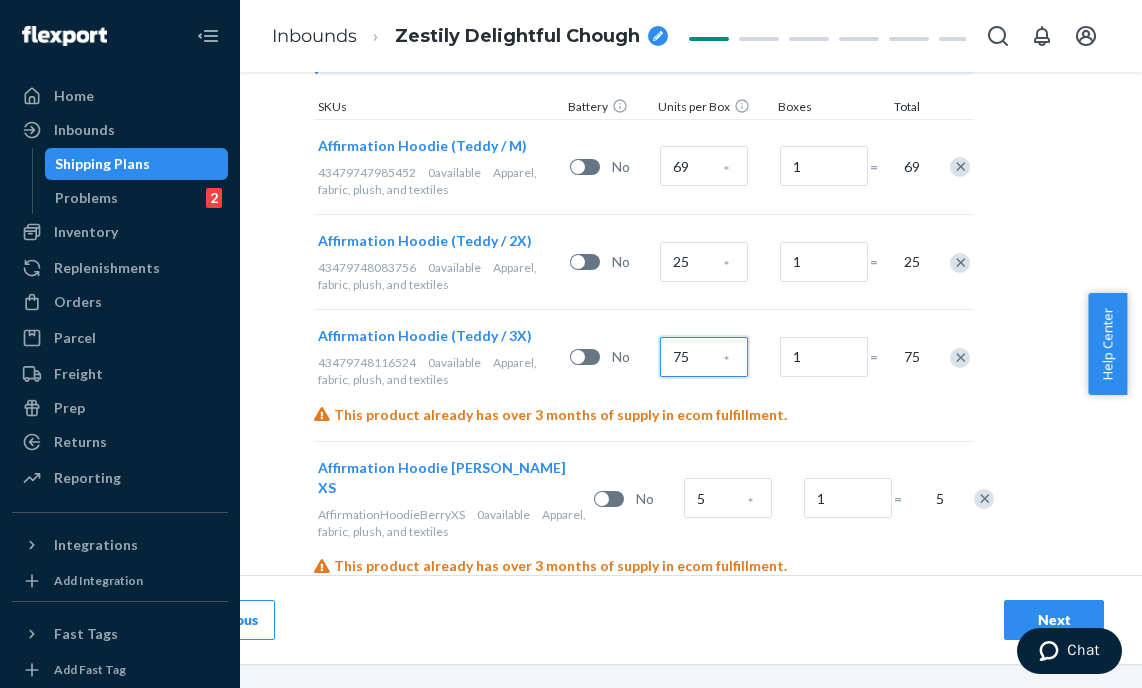 click on "75" at bounding box center (704, 357) 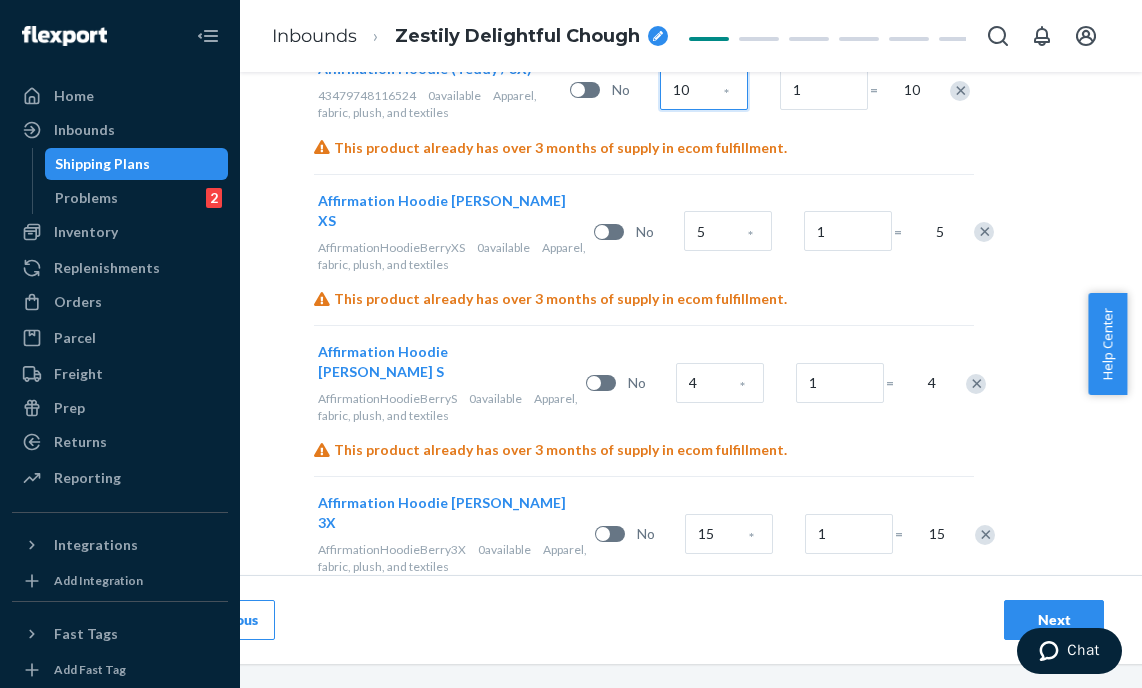 scroll, scrollTop: 1010, scrollLeft: 126, axis: both 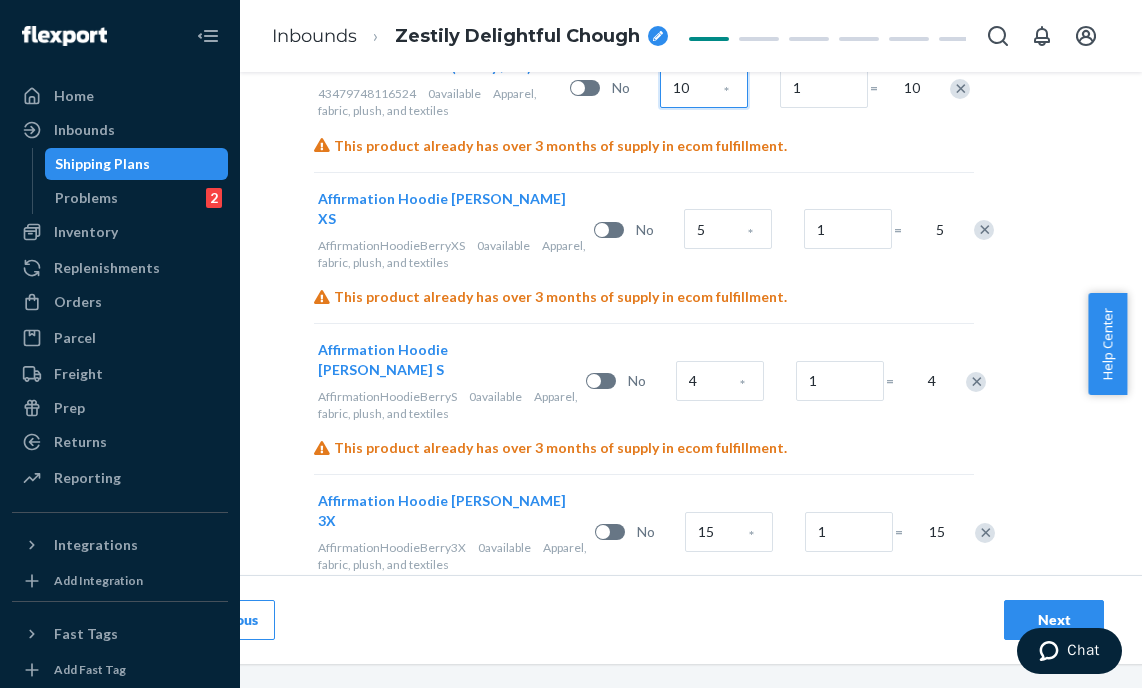 type on "10" 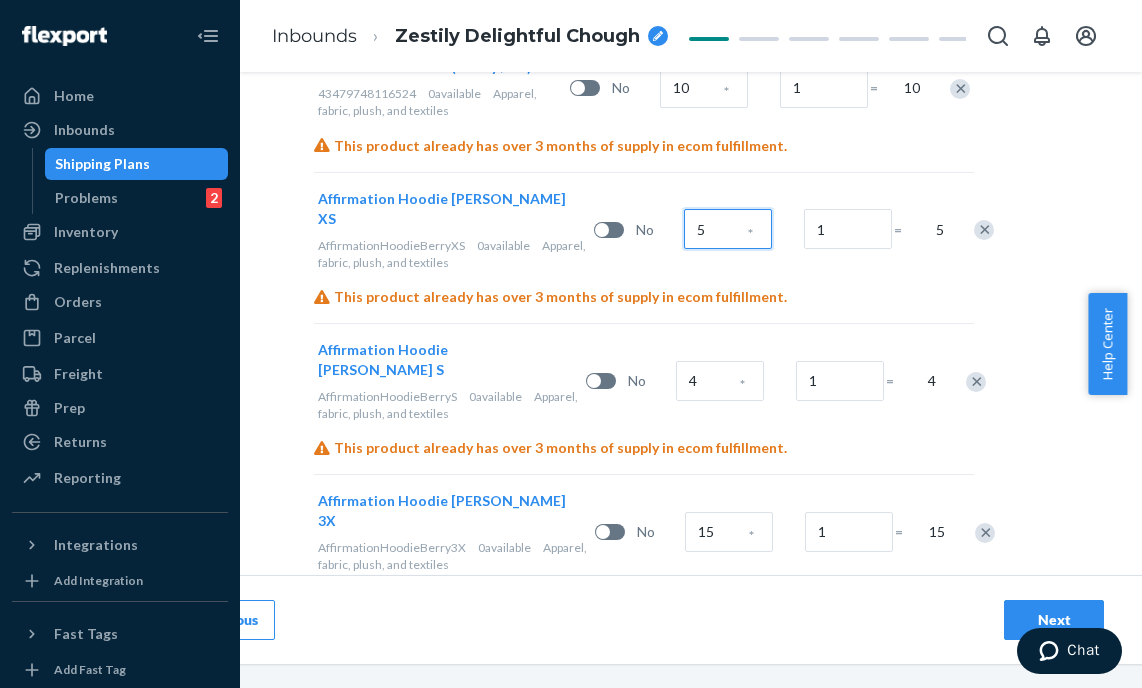 click on "5" at bounding box center (728, 229) 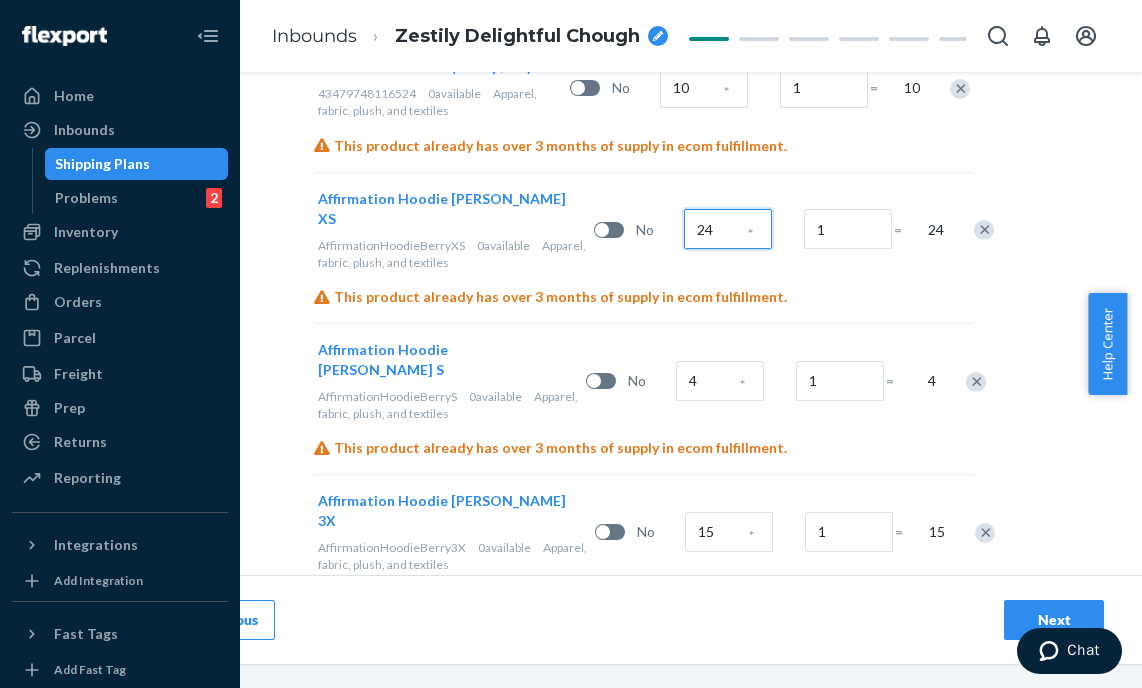 type on "24" 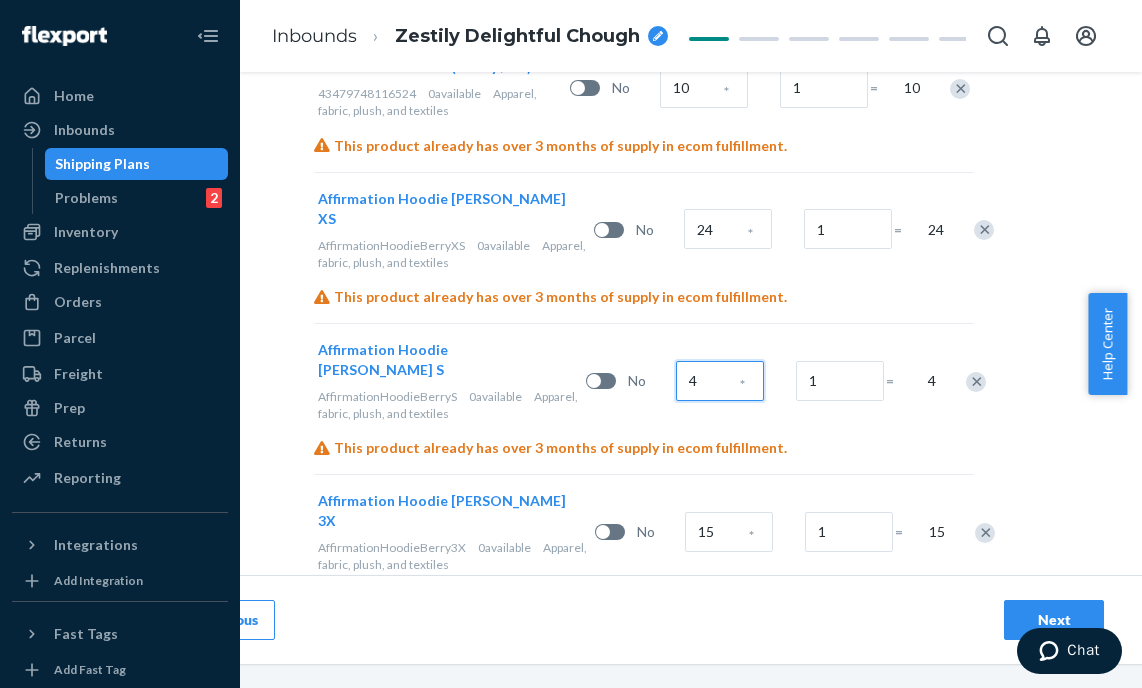 click on "4" at bounding box center [720, 381] 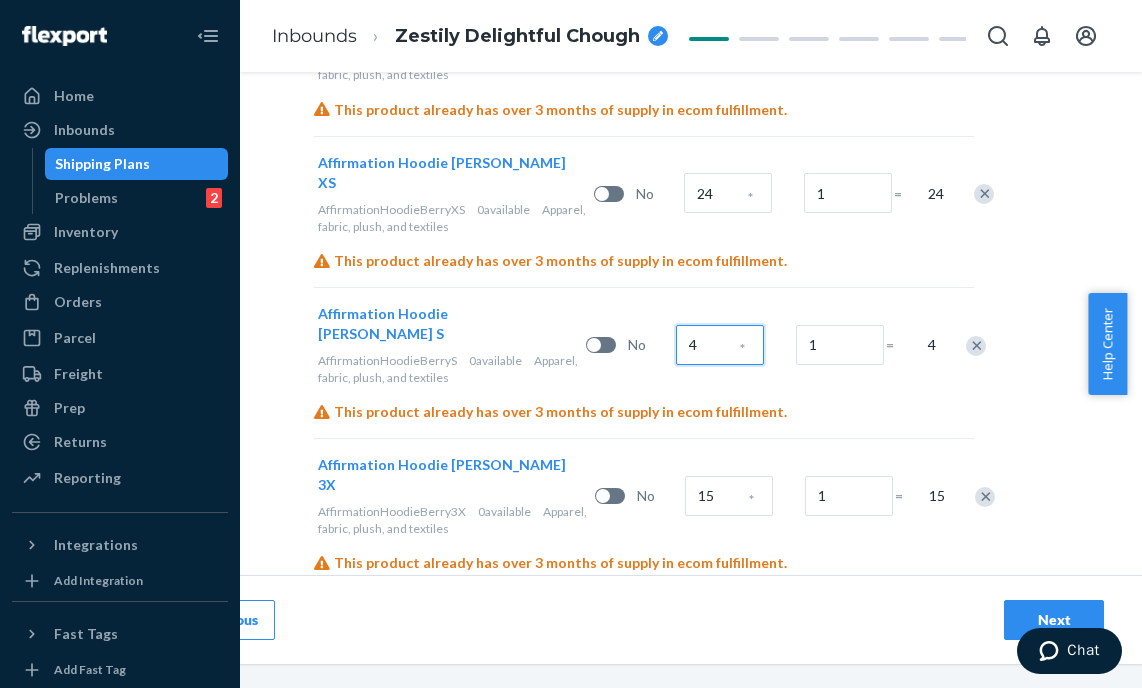 scroll, scrollTop: 1055, scrollLeft: 126, axis: both 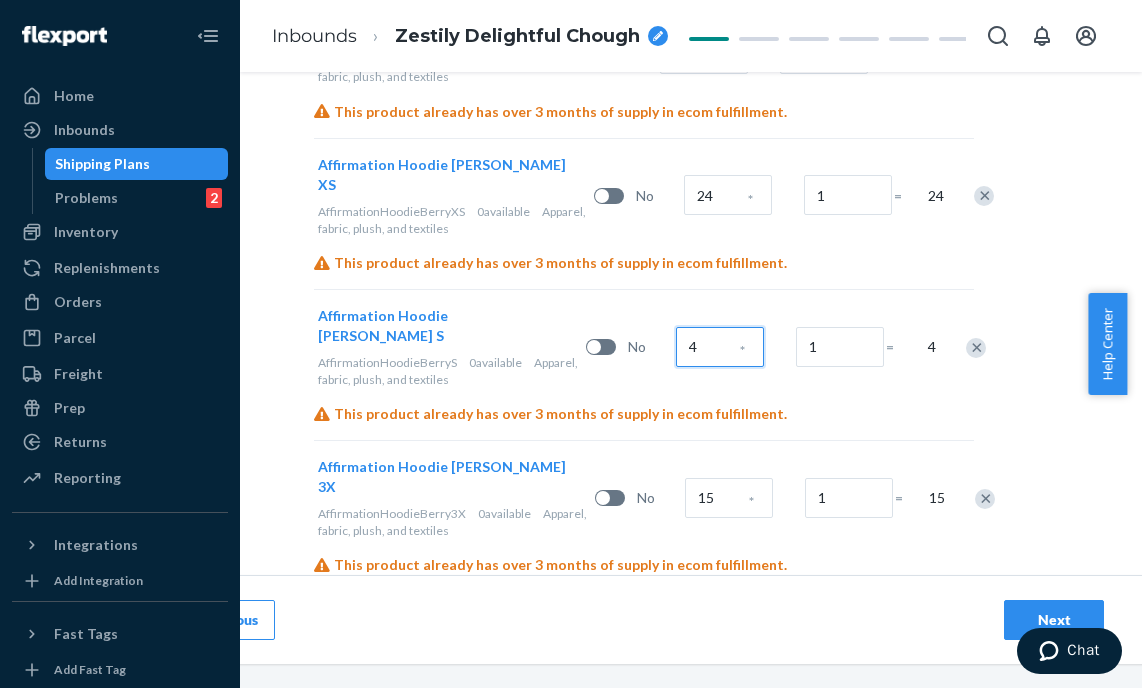 click on "4" at bounding box center [720, 347] 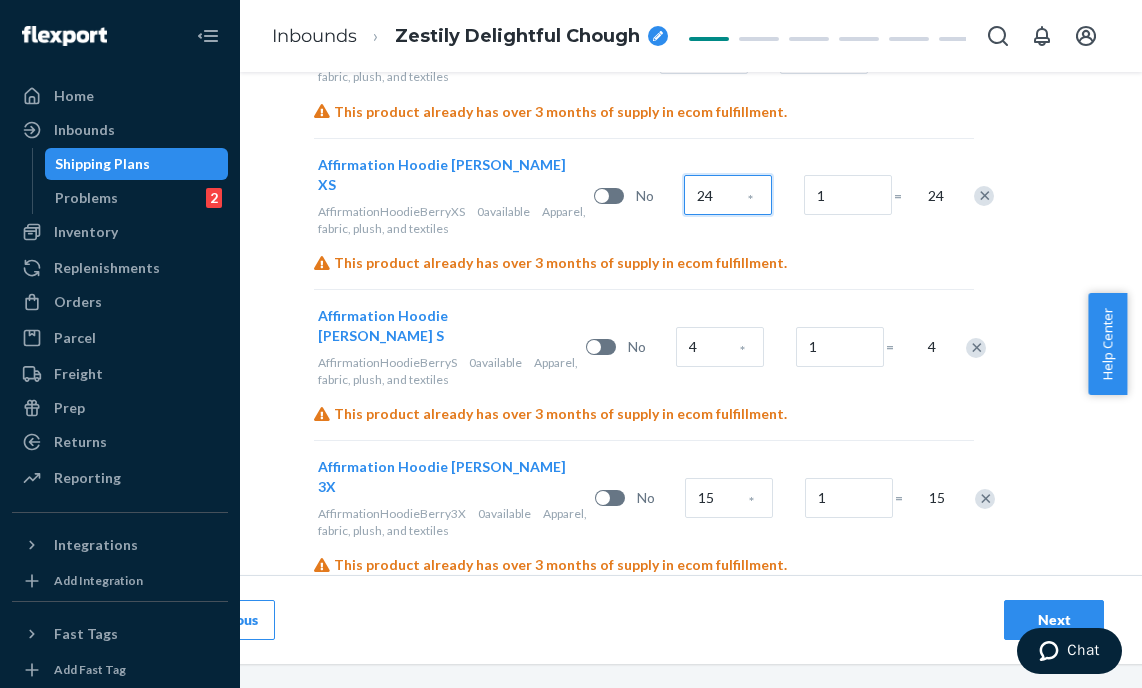 click on "24" at bounding box center [728, 195] 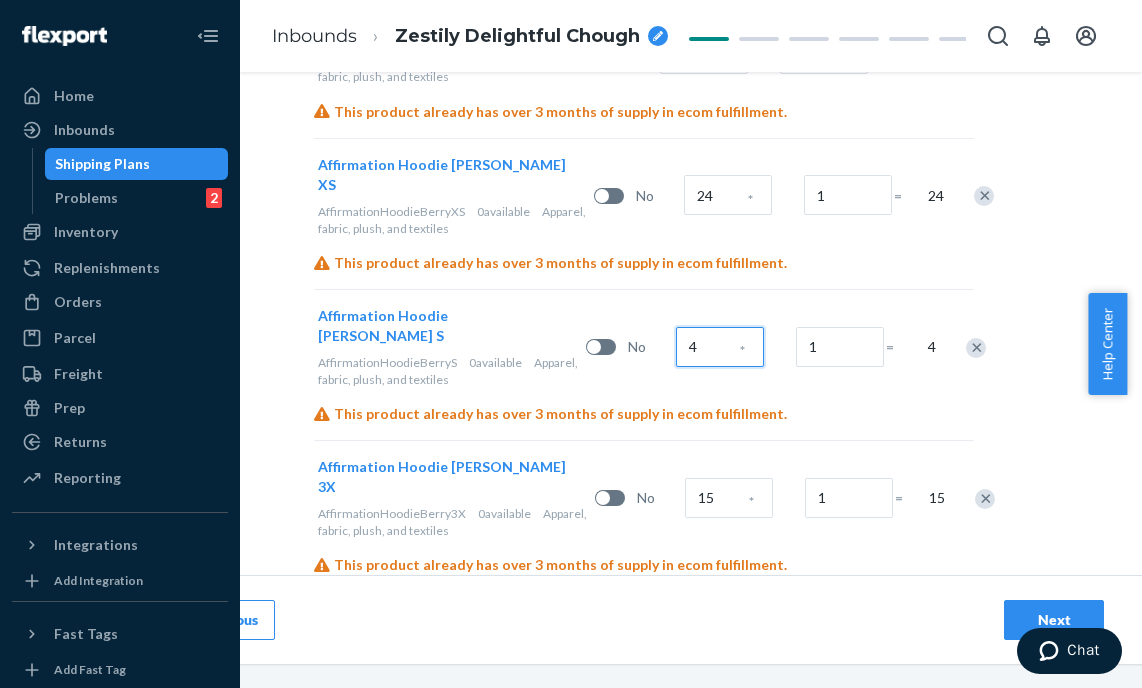 click on "4" at bounding box center [720, 347] 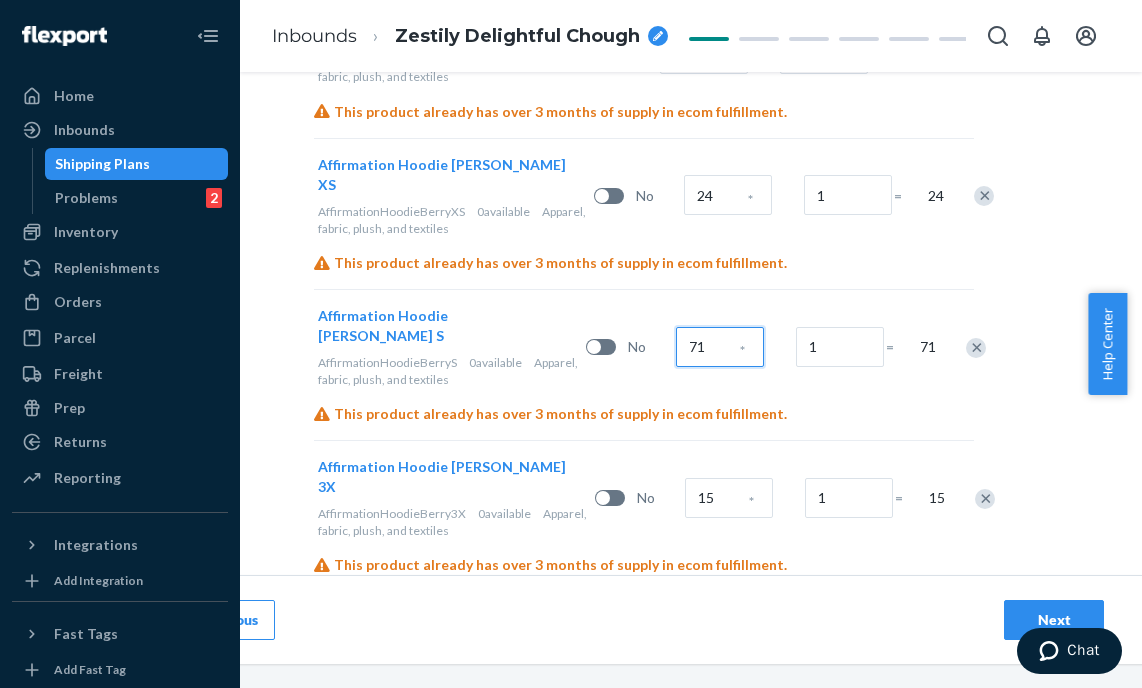 type on "71" 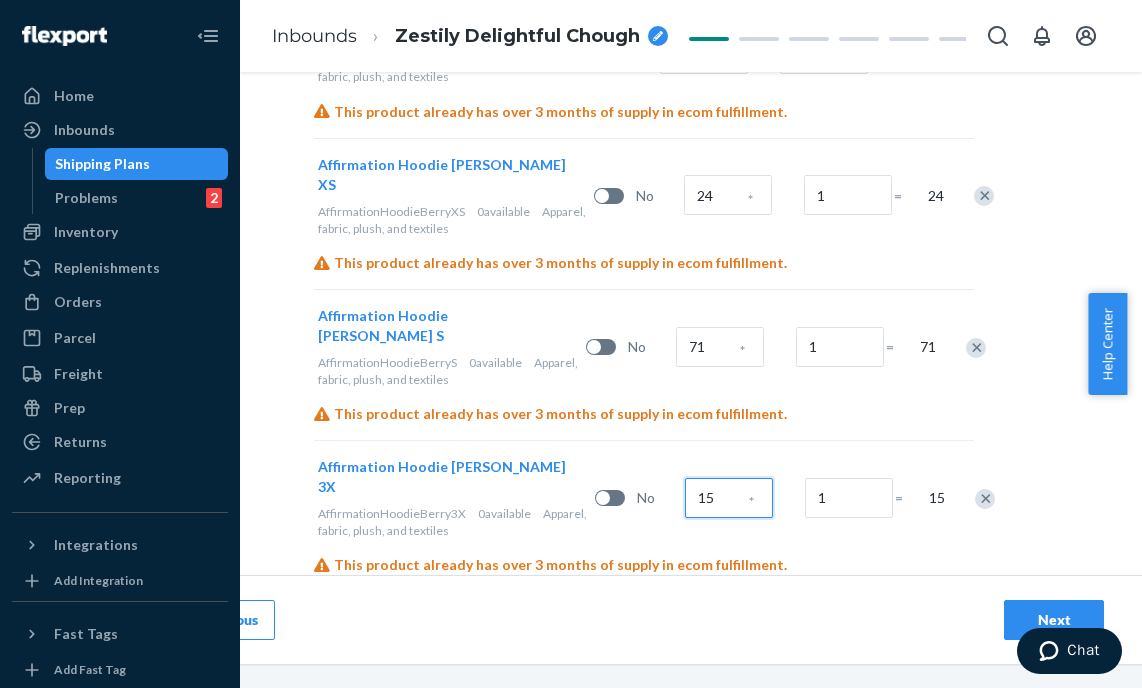 click on "15" at bounding box center [729, 498] 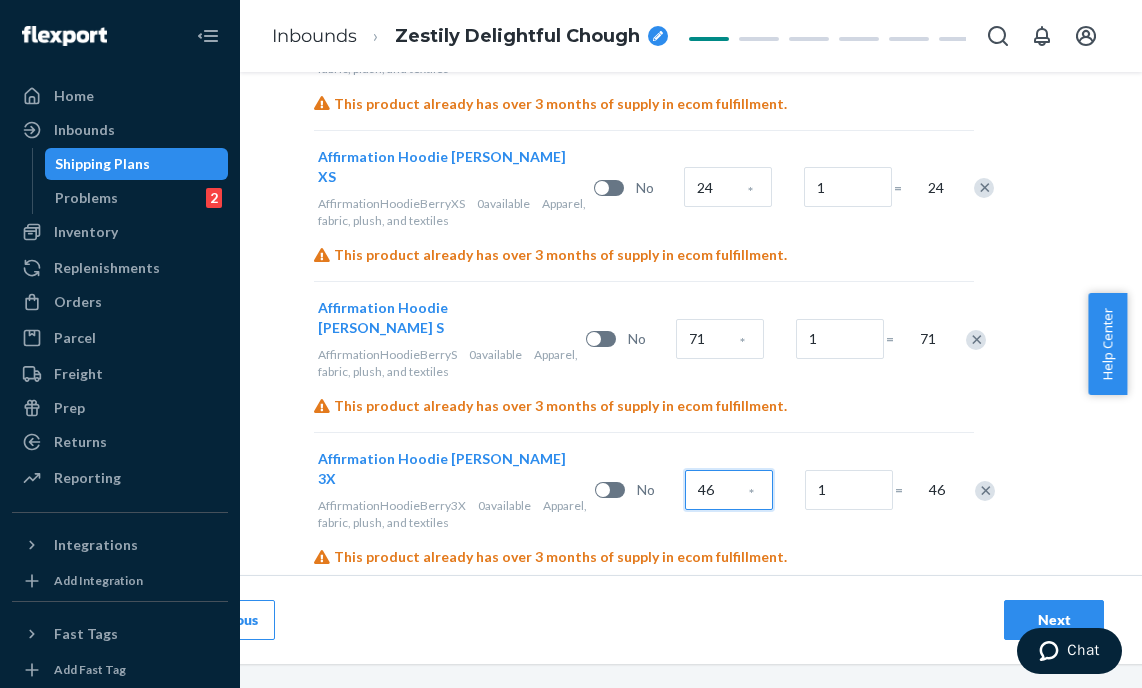 scroll, scrollTop: 1055, scrollLeft: 126, axis: both 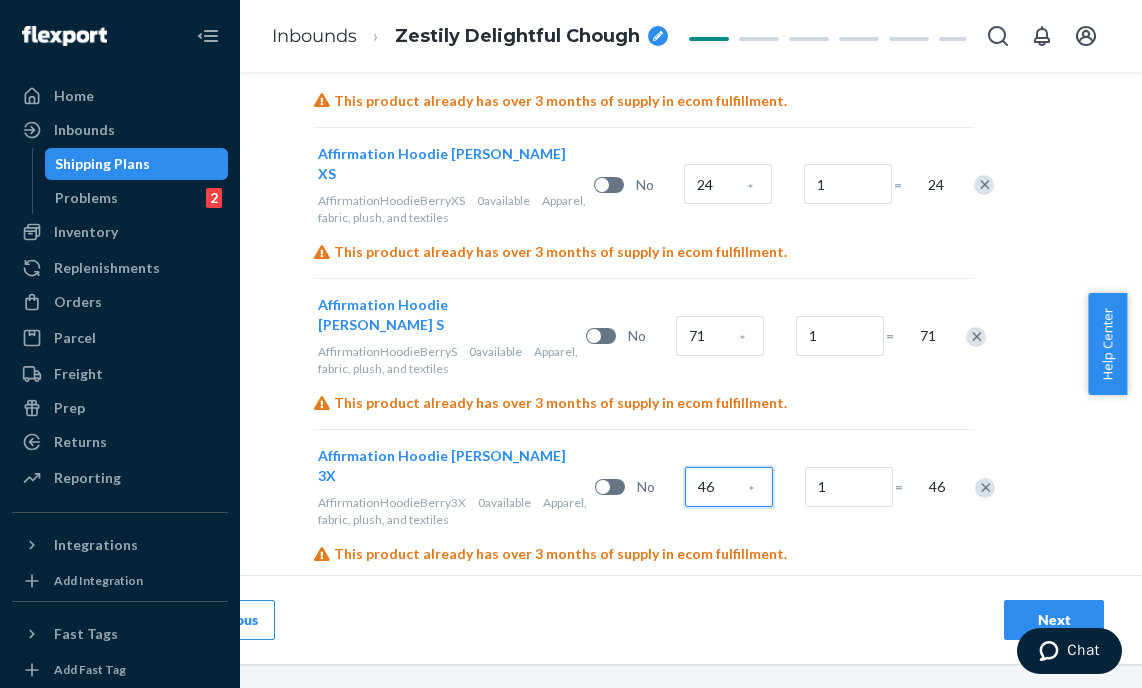 type on "46" 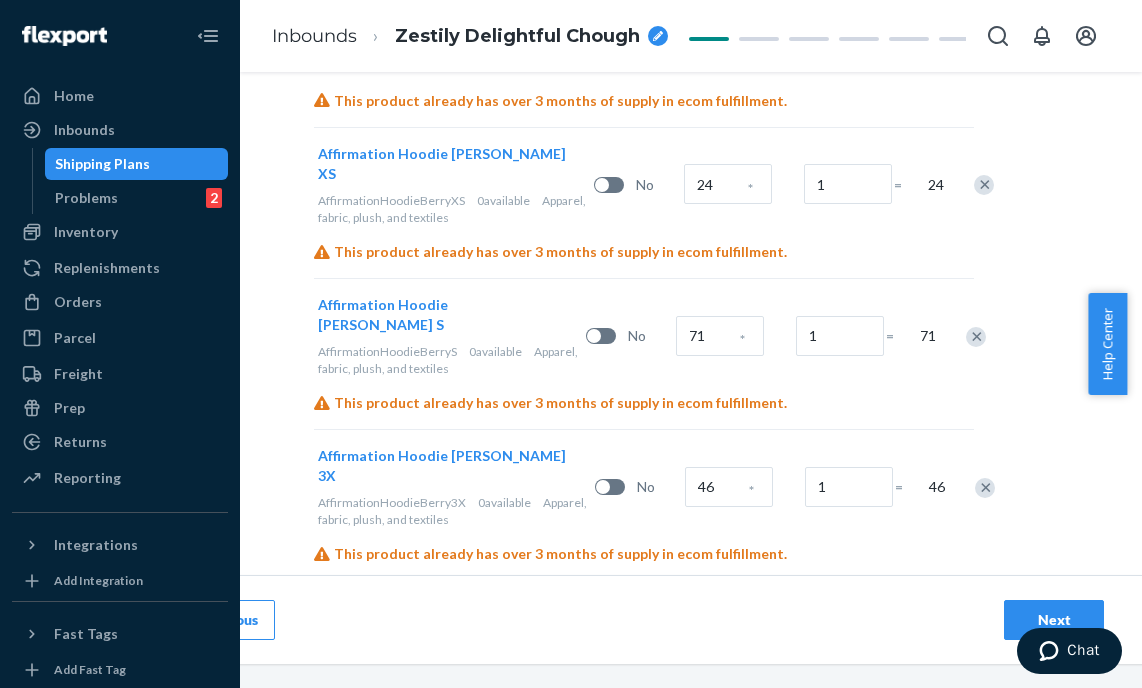 click on "Next" at bounding box center (1054, 620) 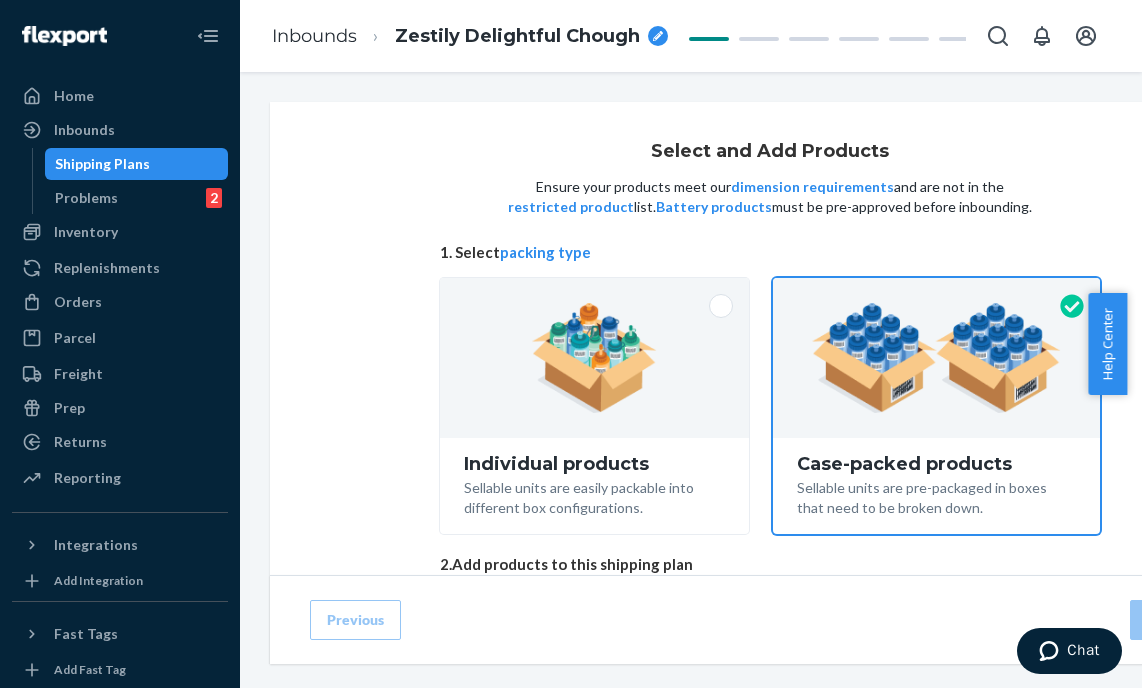 scroll, scrollTop: 159, scrollLeft: 0, axis: vertical 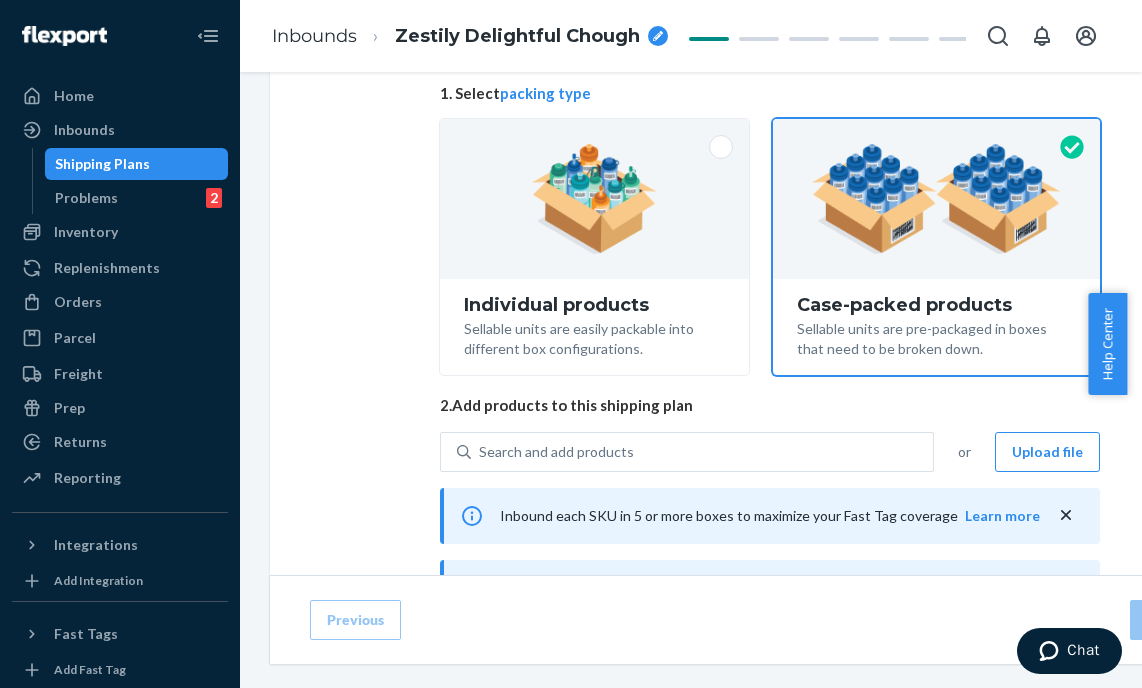 radio on "true" 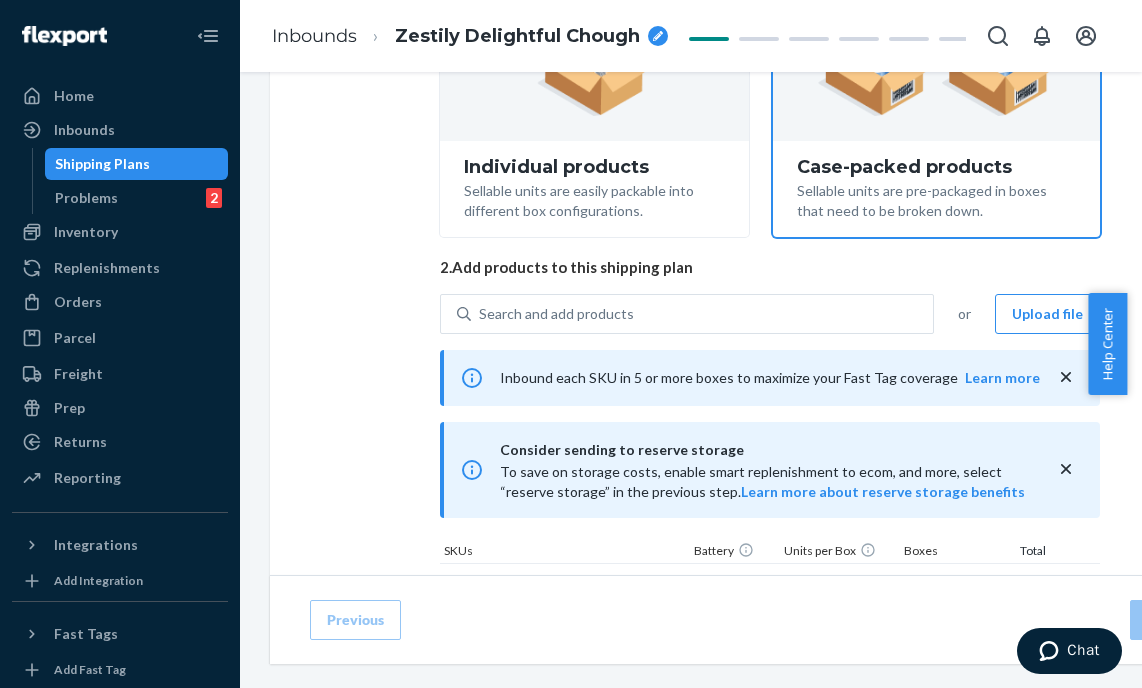 scroll, scrollTop: 332, scrollLeft: 0, axis: vertical 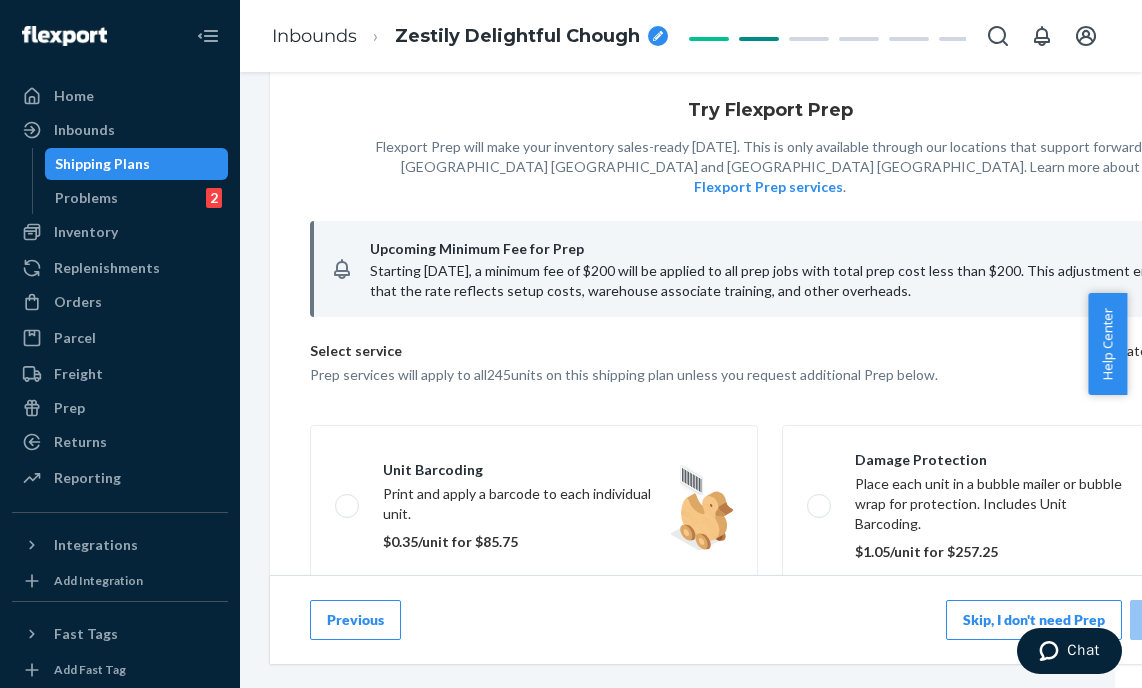 click on "Skip, I don't need Prep" at bounding box center [1034, 620] 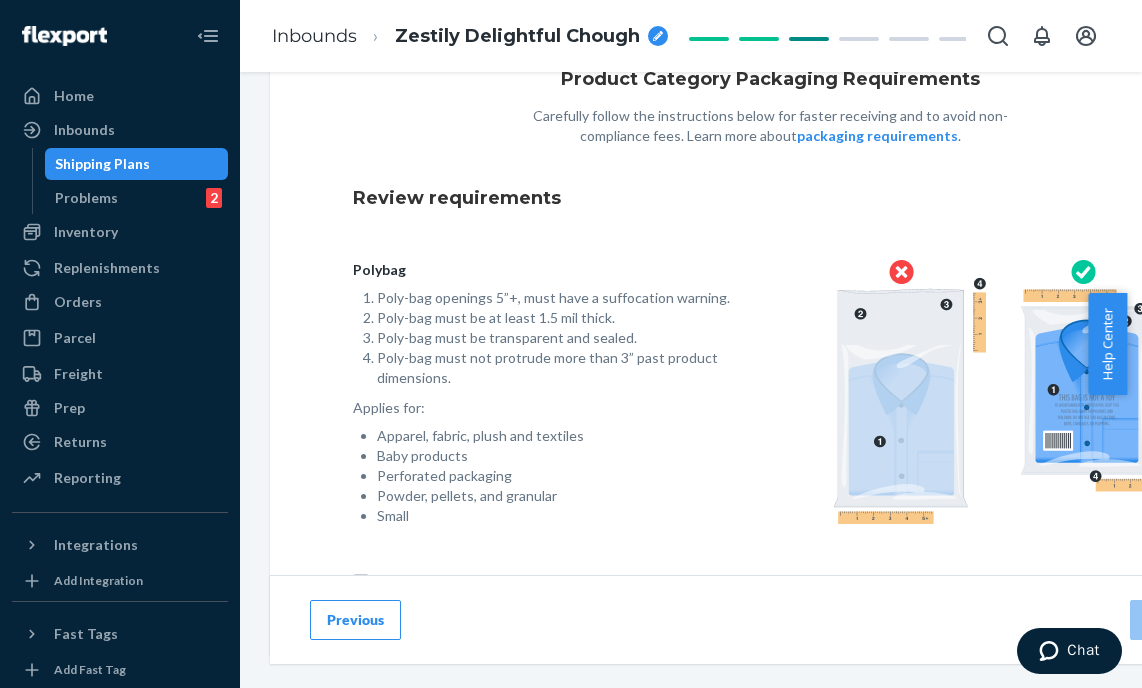 scroll, scrollTop: 159, scrollLeft: 0, axis: vertical 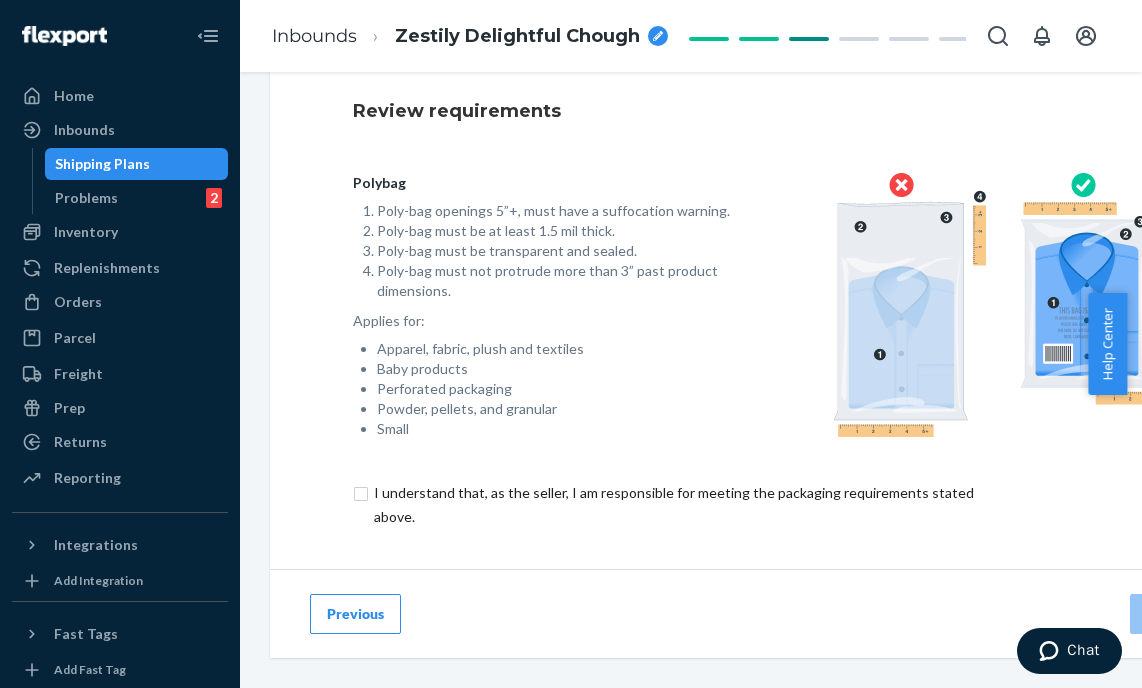 click at bounding box center (685, 505) 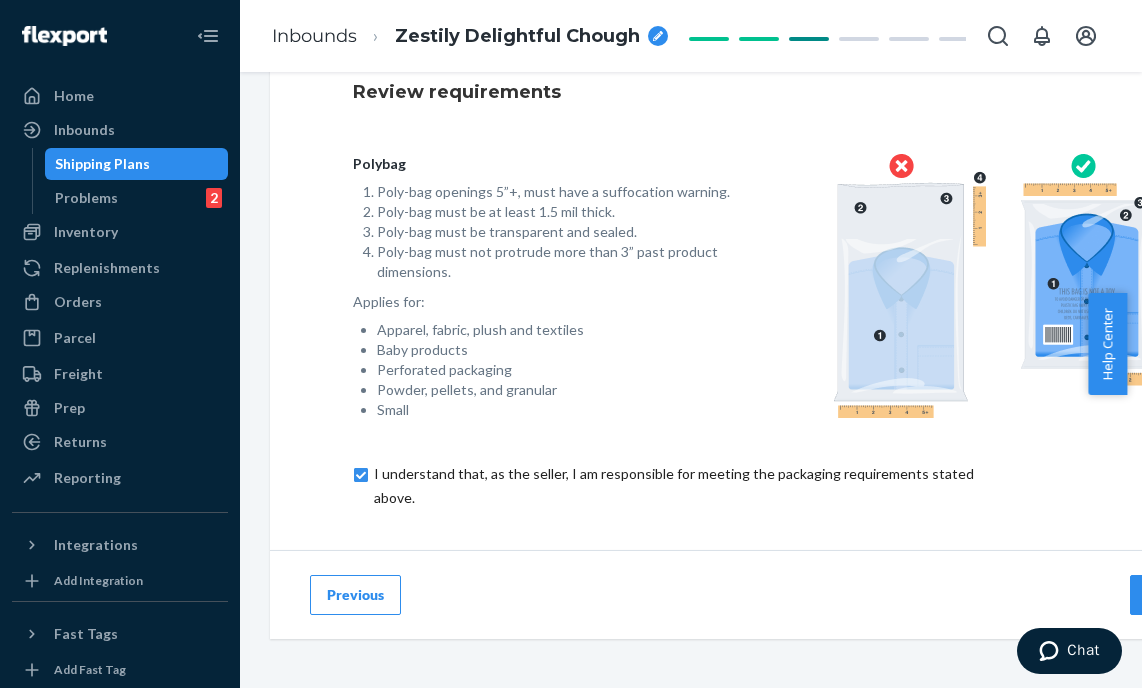 scroll, scrollTop: 193, scrollLeft: 0, axis: vertical 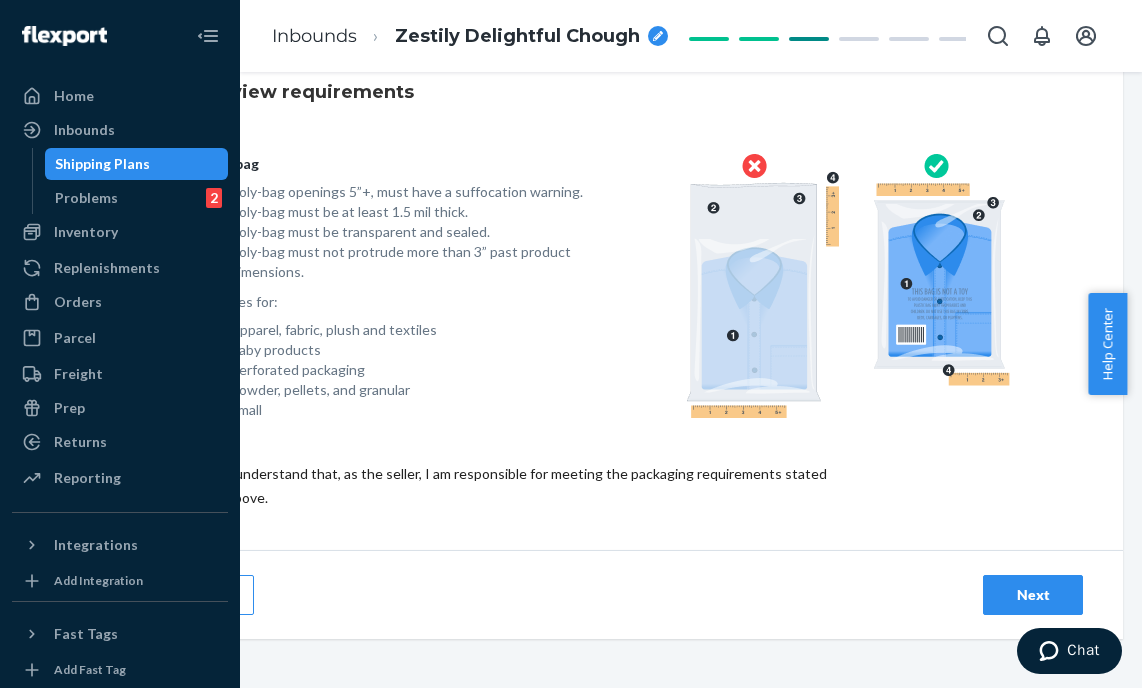 click on "Next" at bounding box center [1033, 595] 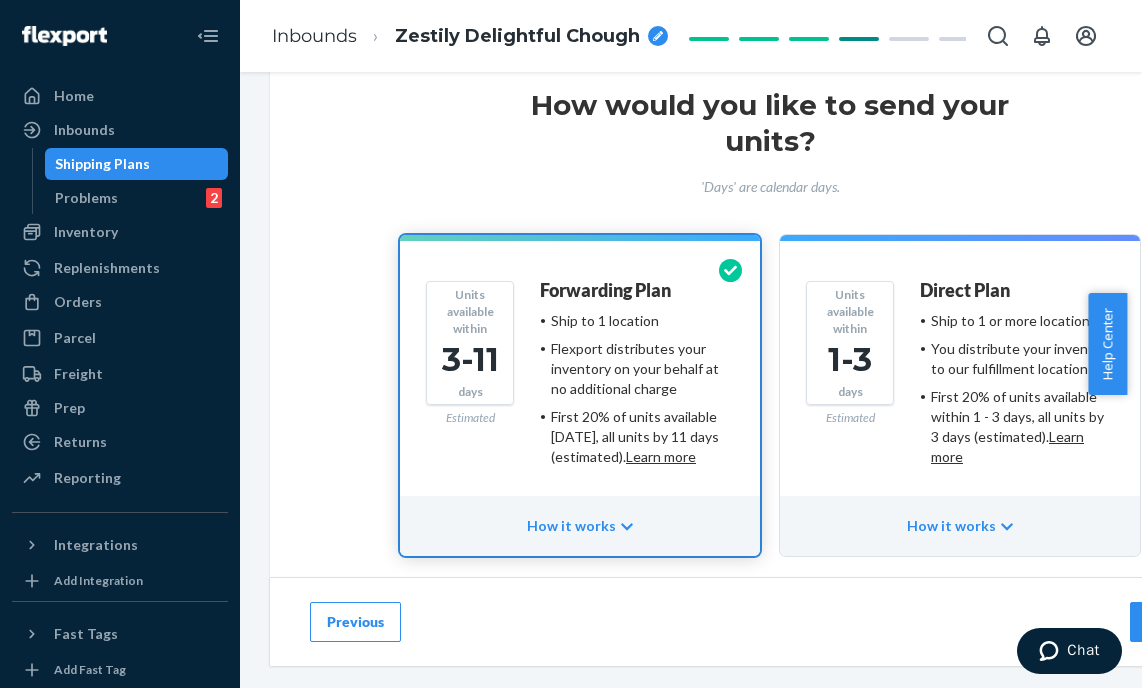 scroll, scrollTop: 160, scrollLeft: 0, axis: vertical 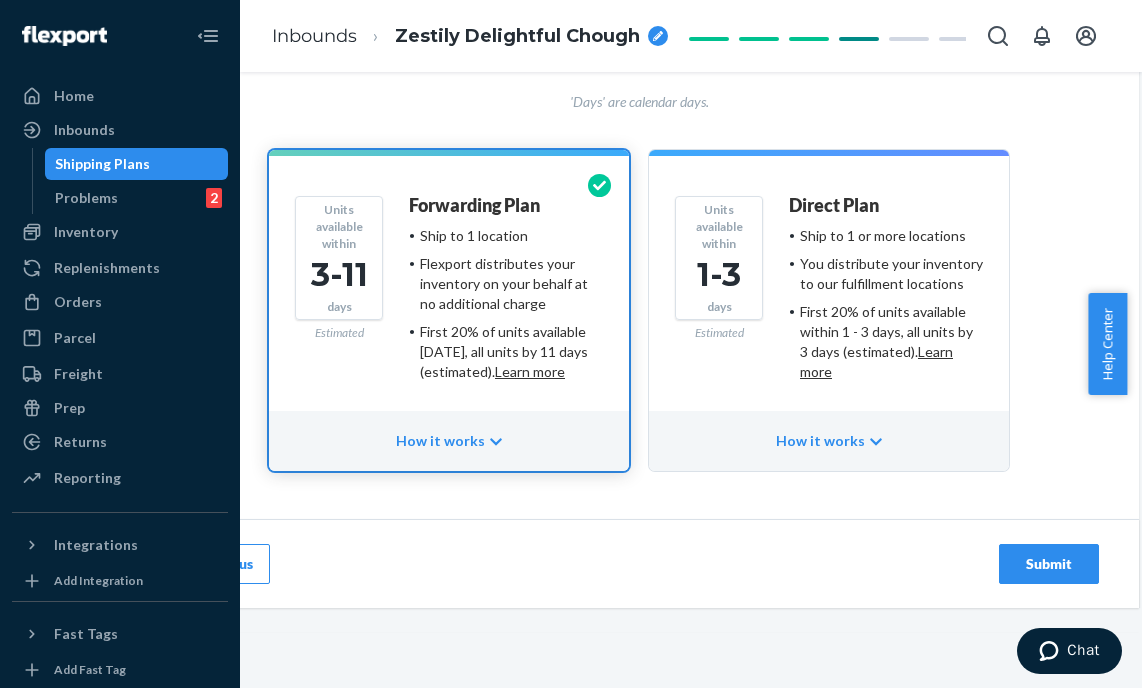 click on "Submit" at bounding box center [1049, 564] 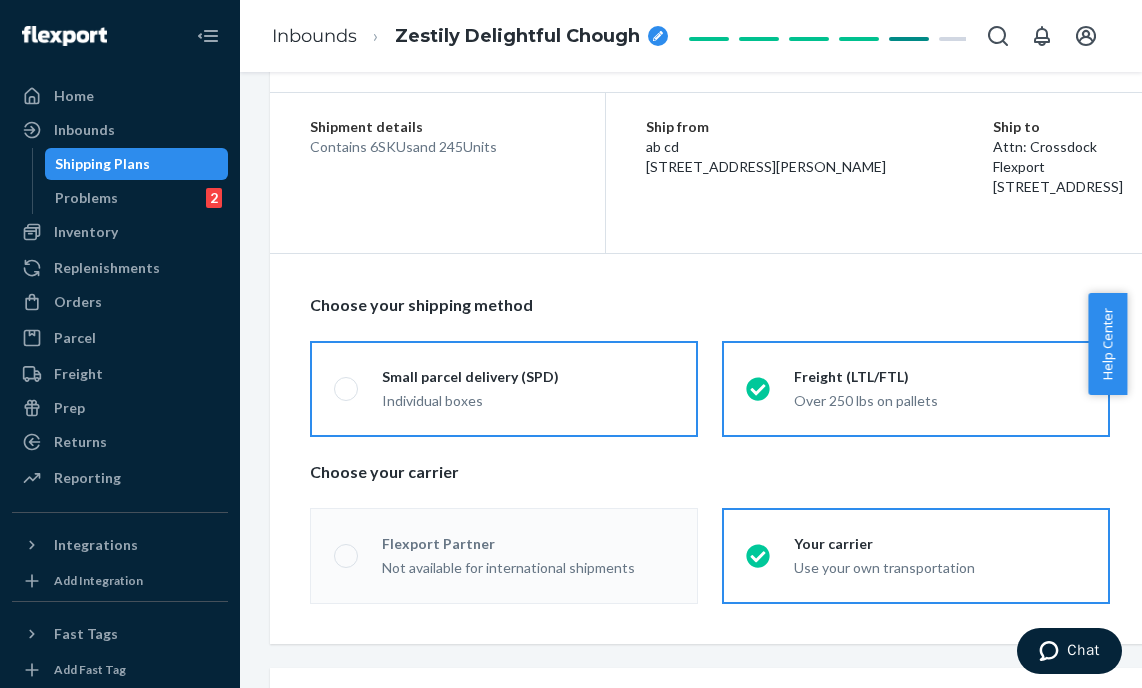 scroll, scrollTop: 150, scrollLeft: 0, axis: vertical 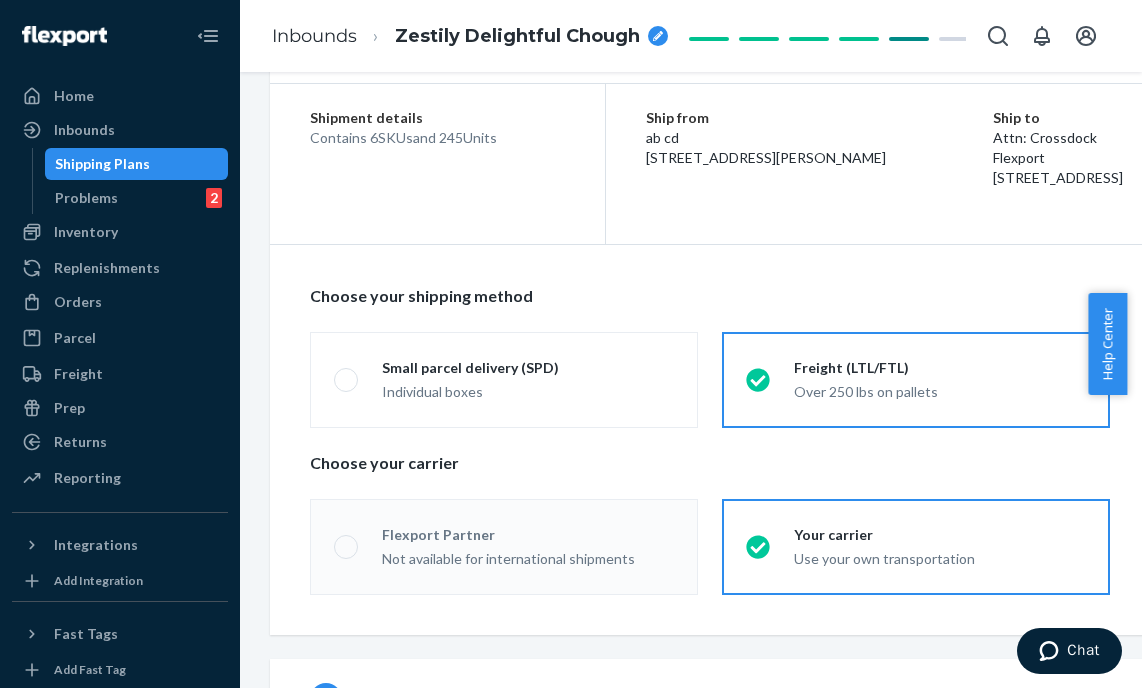 radio on "true" 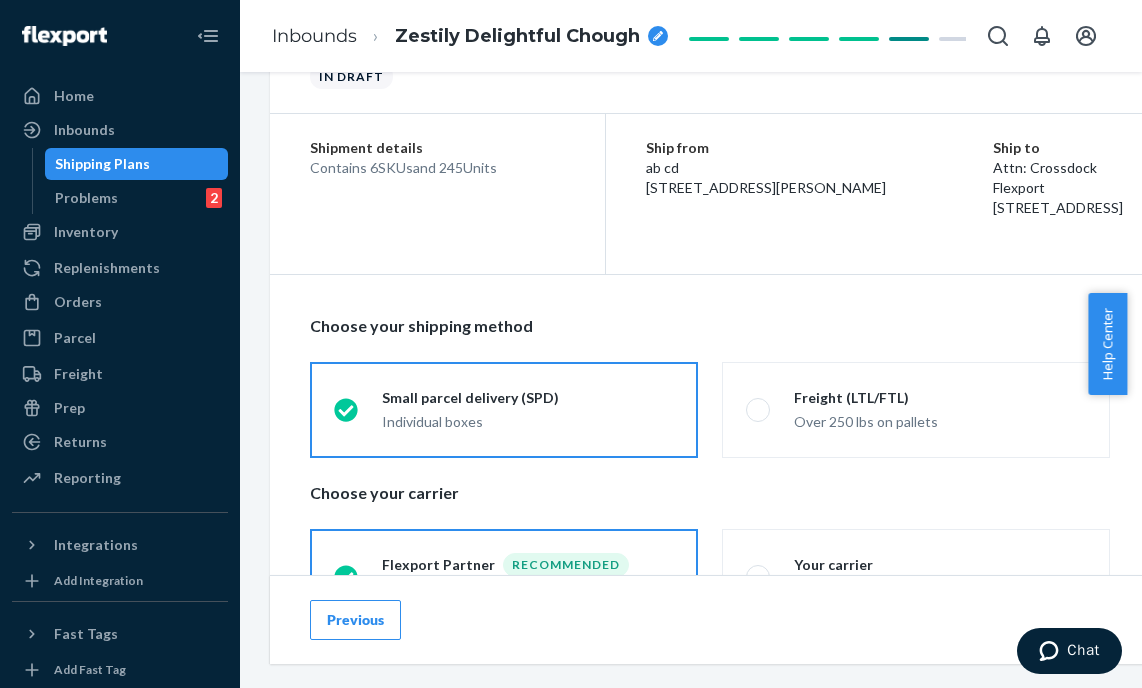 scroll, scrollTop: 116, scrollLeft: 0, axis: vertical 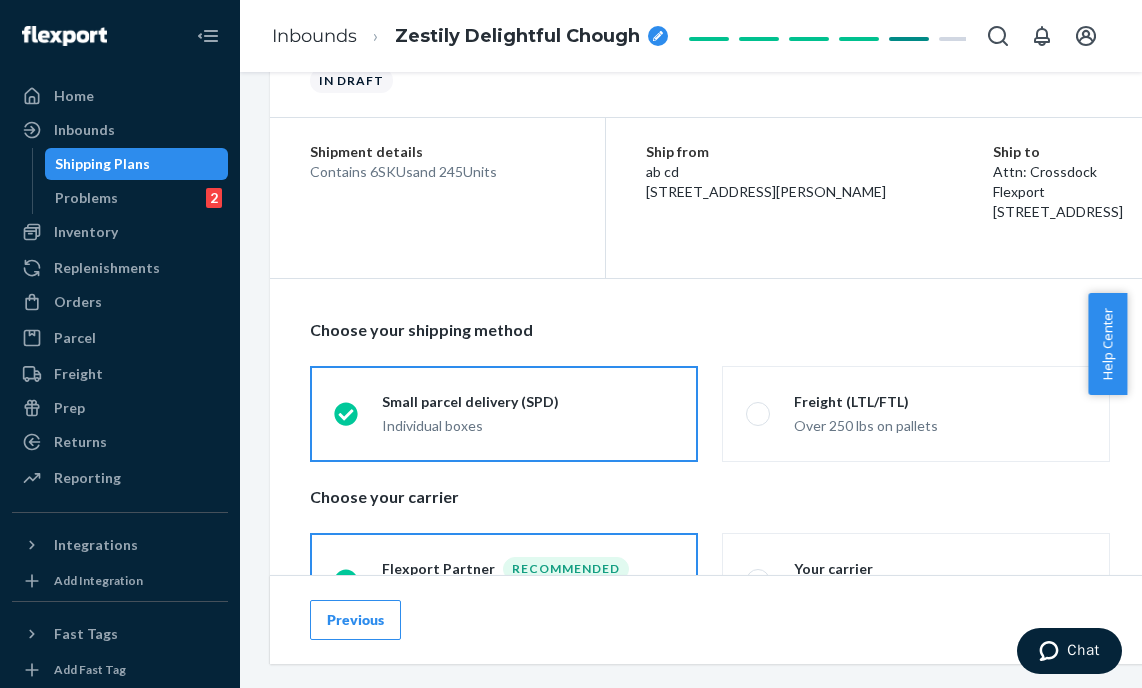 click on "Zestily Delightful Chough" at bounding box center [517, 37] 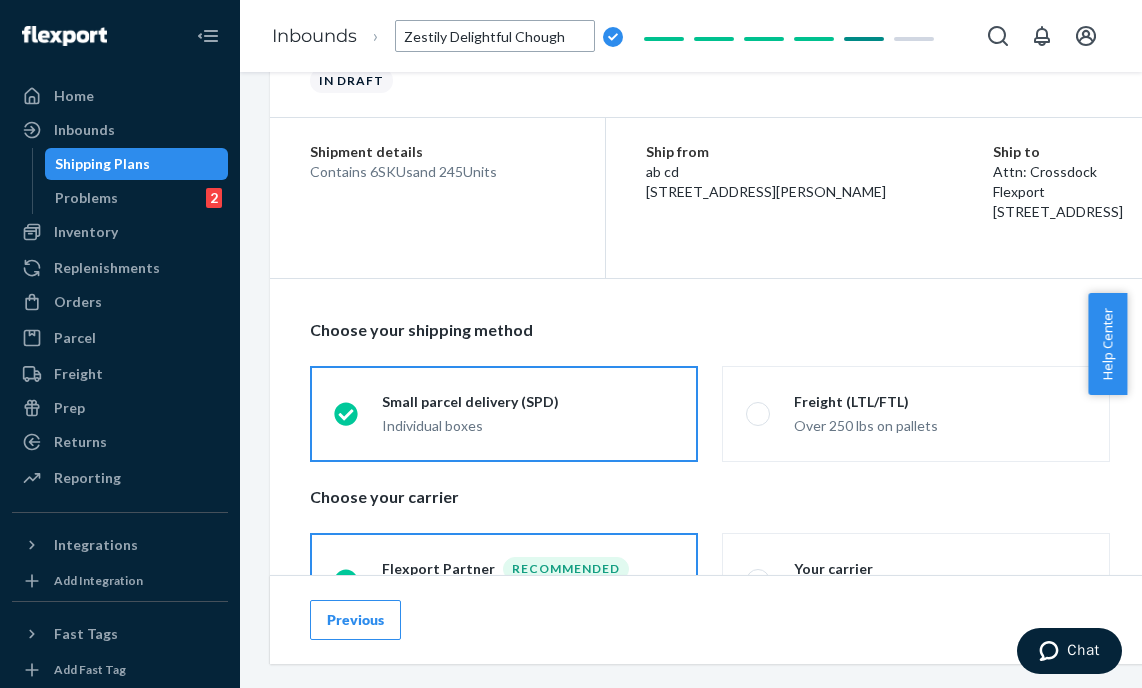 click on "Zestily Delightful Chough" at bounding box center [495, 36] 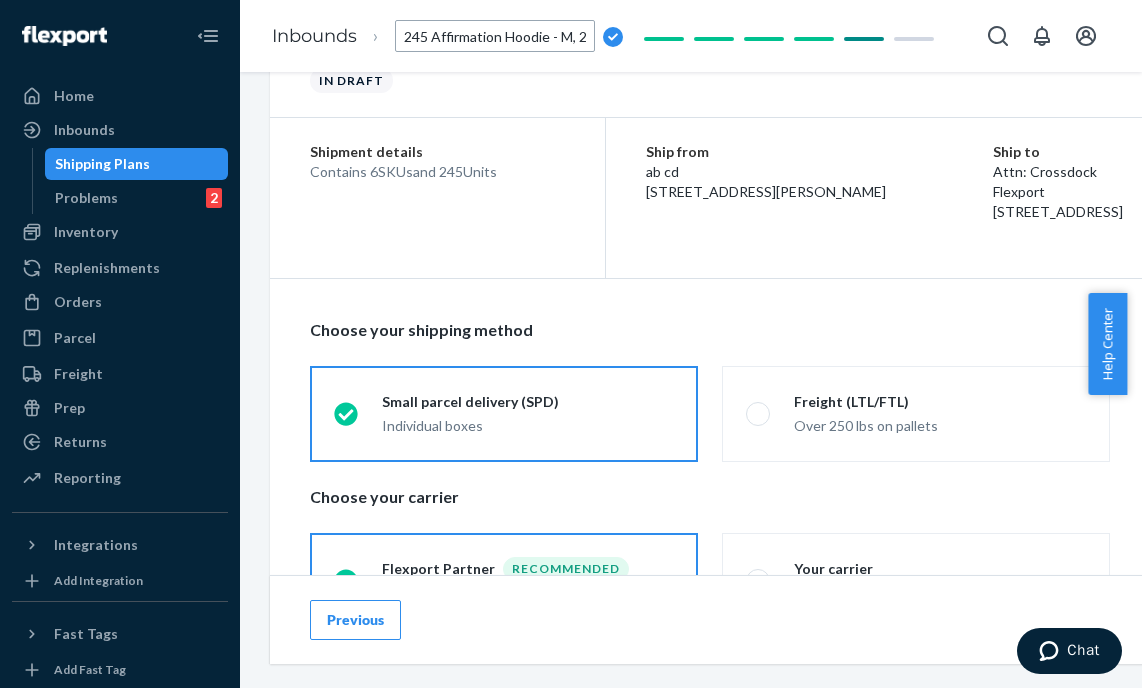 scroll, scrollTop: 0, scrollLeft: 359, axis: horizontal 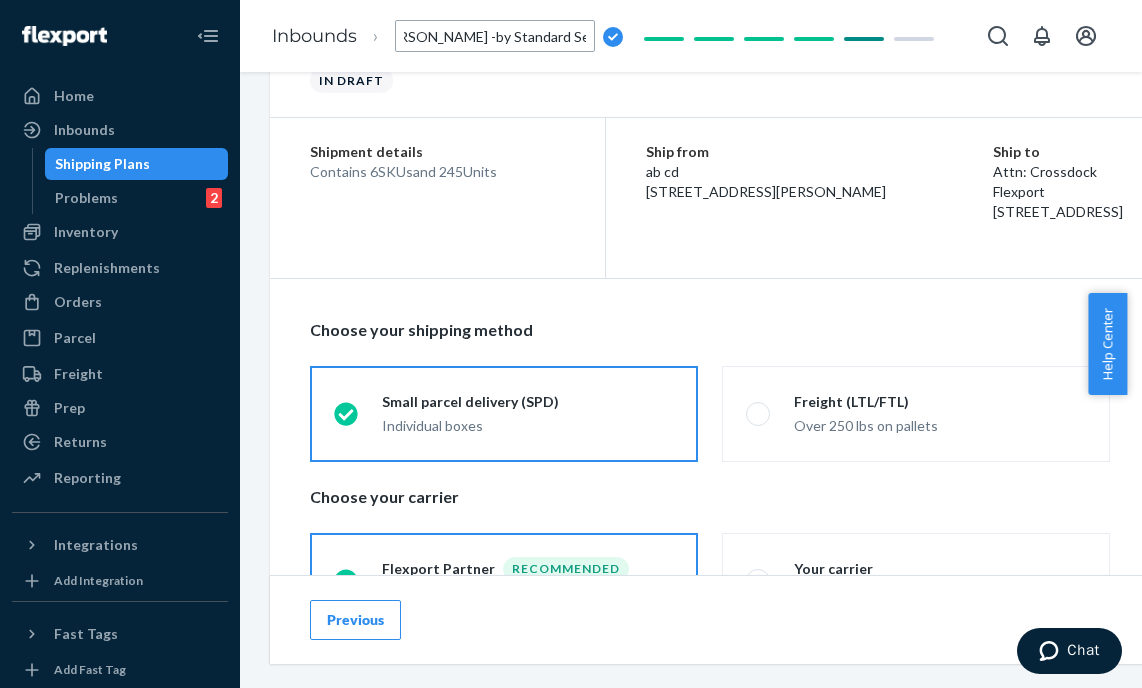 click on "Shipment In draft" at bounding box center (770, 52) 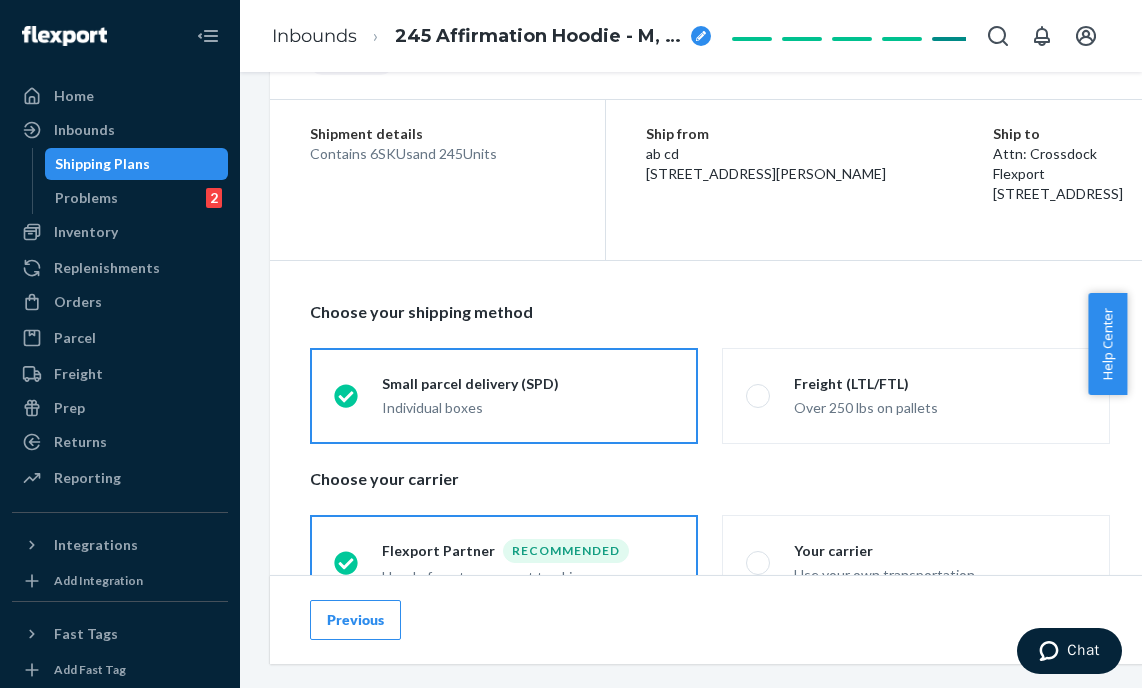 scroll, scrollTop: 152, scrollLeft: 0, axis: vertical 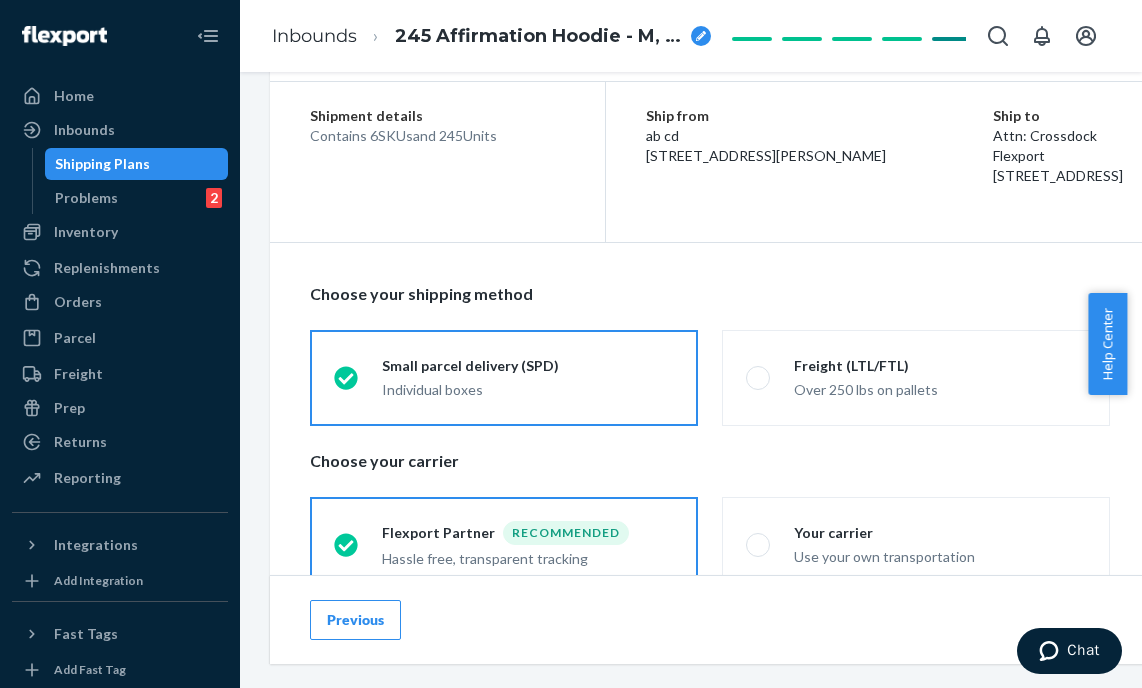 drag, startPoint x: 818, startPoint y: 507, endPoint x: 797, endPoint y: 469, distance: 43.416588 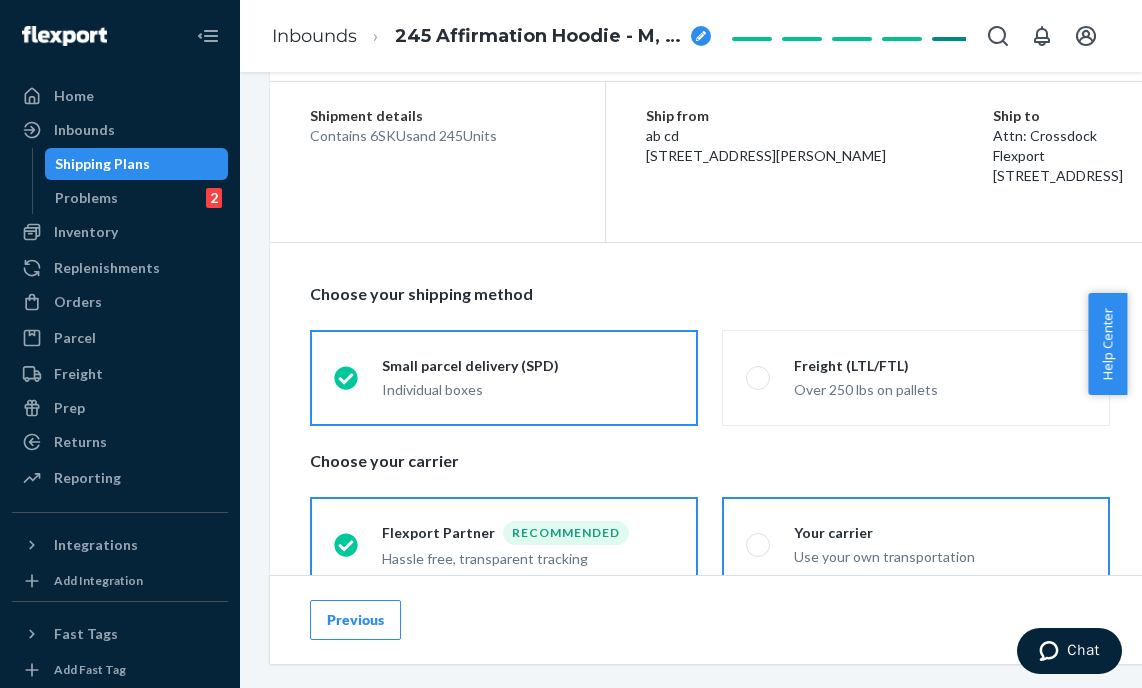 click on "Your carrier Use your own transportation" at bounding box center [752, 544] 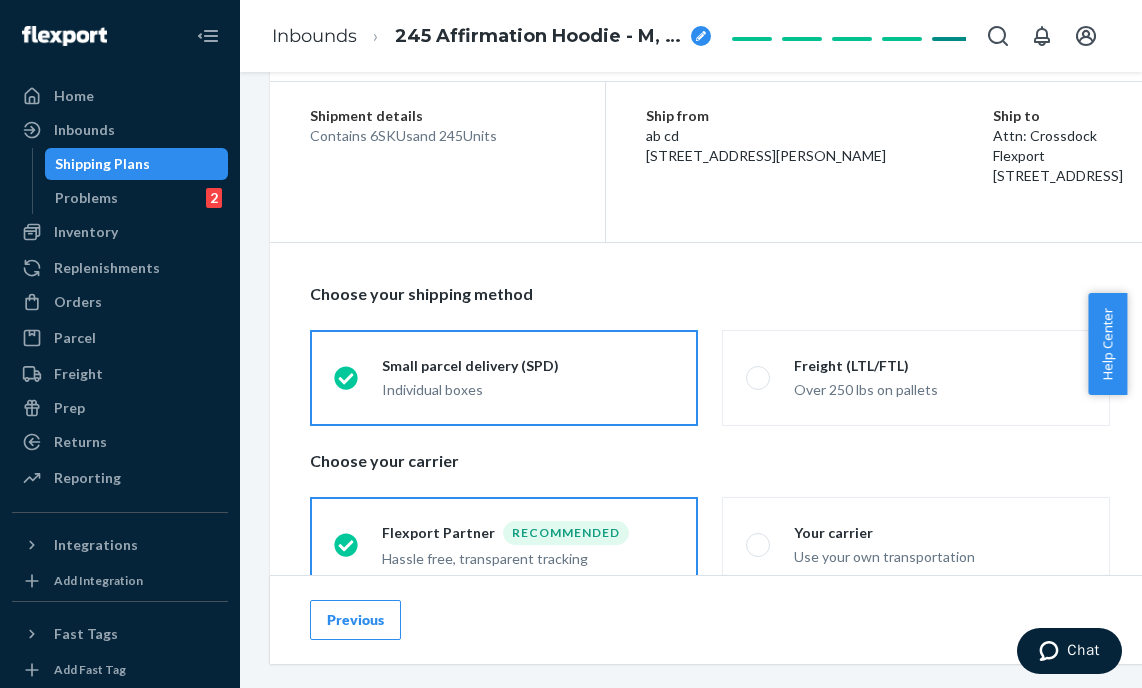 radio on "true" 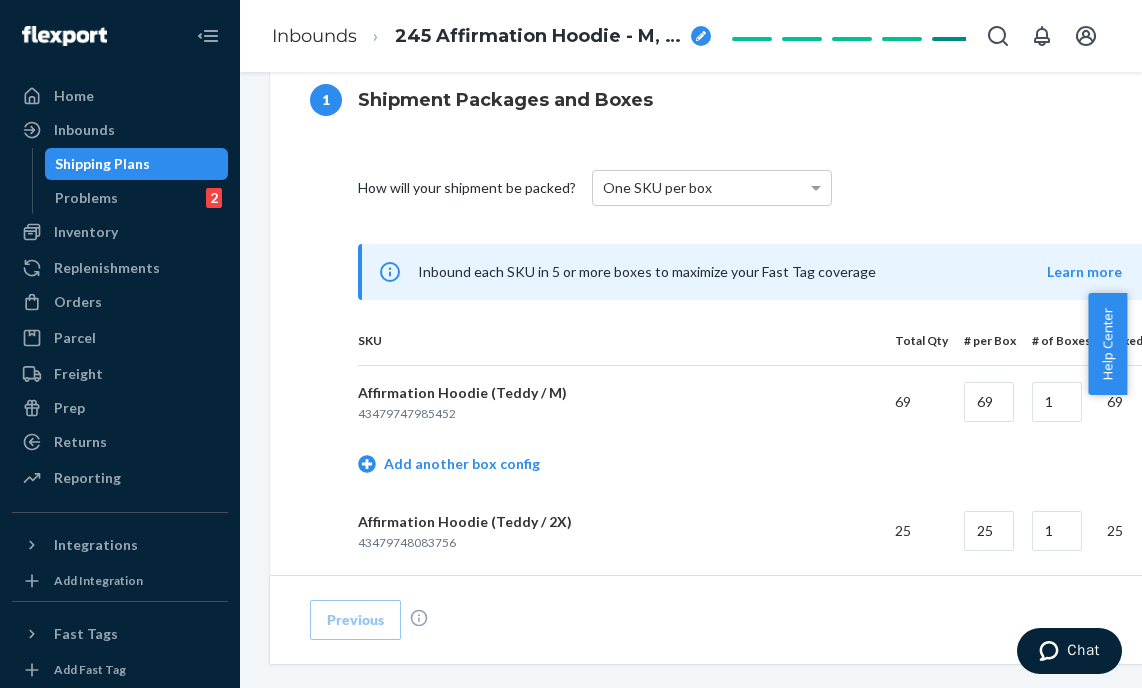 scroll, scrollTop: 796, scrollLeft: 0, axis: vertical 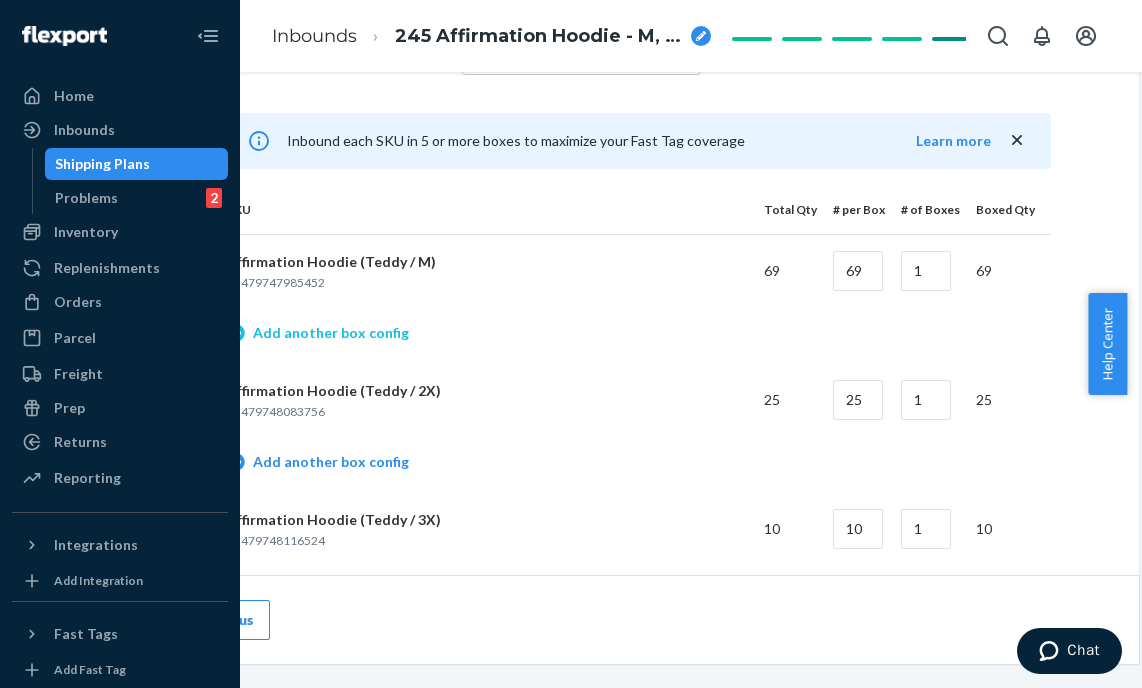 click on "Add another box config" at bounding box center (318, 333) 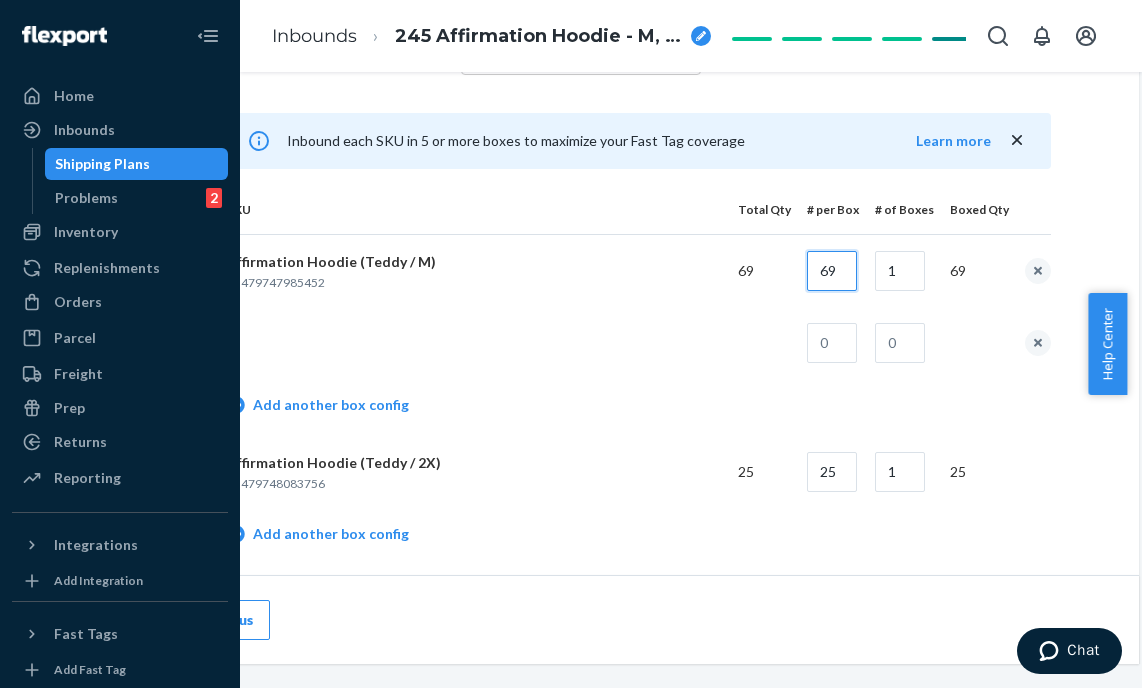 click on "69" at bounding box center (832, 271) 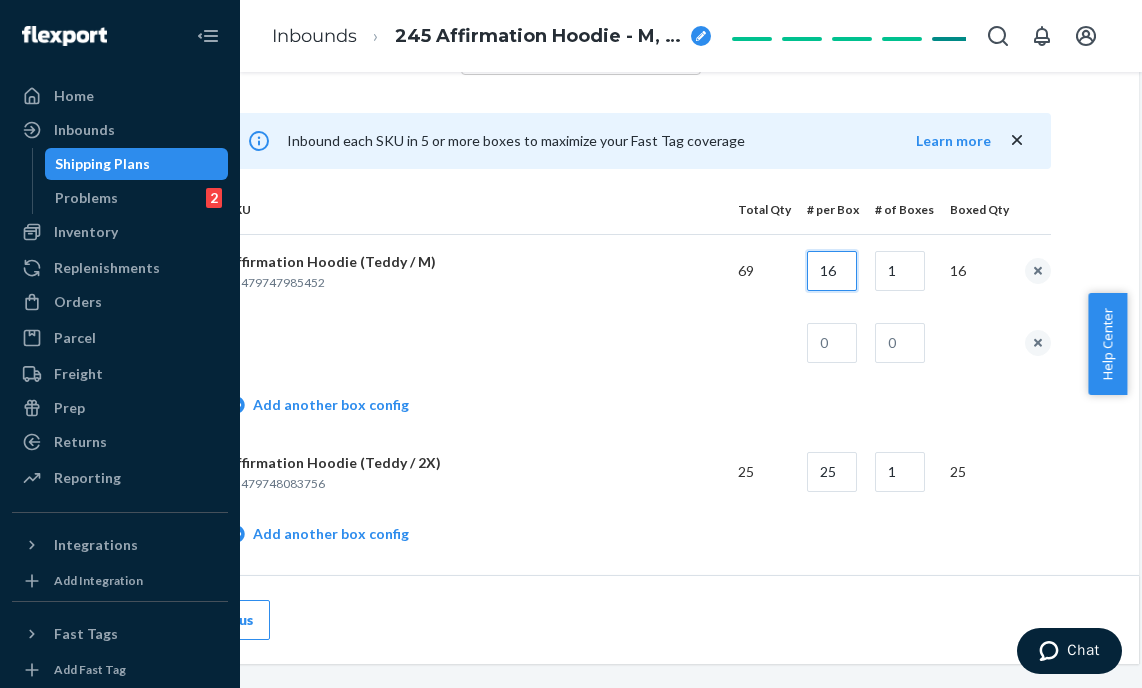 type on "16" 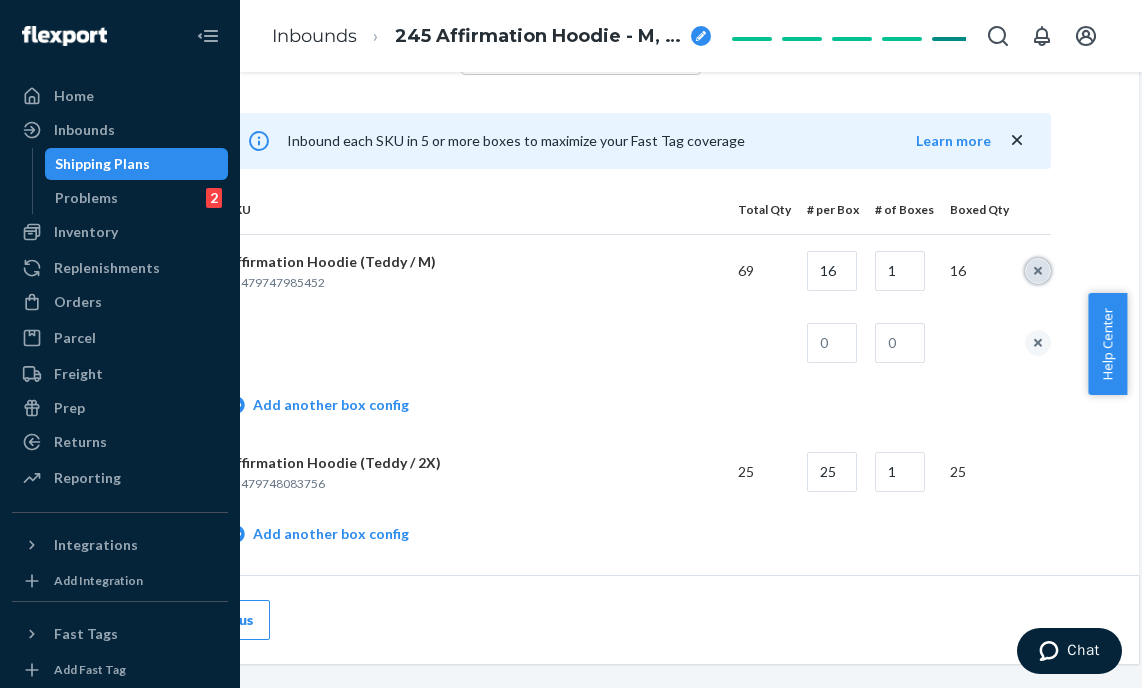 type 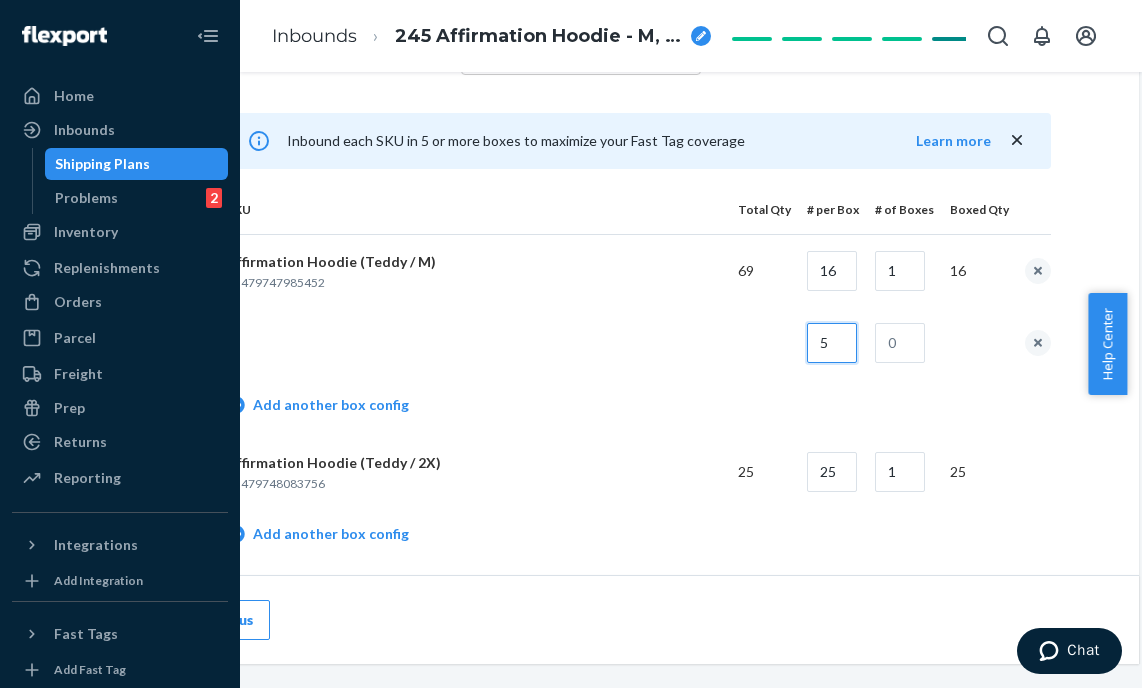 type on "5" 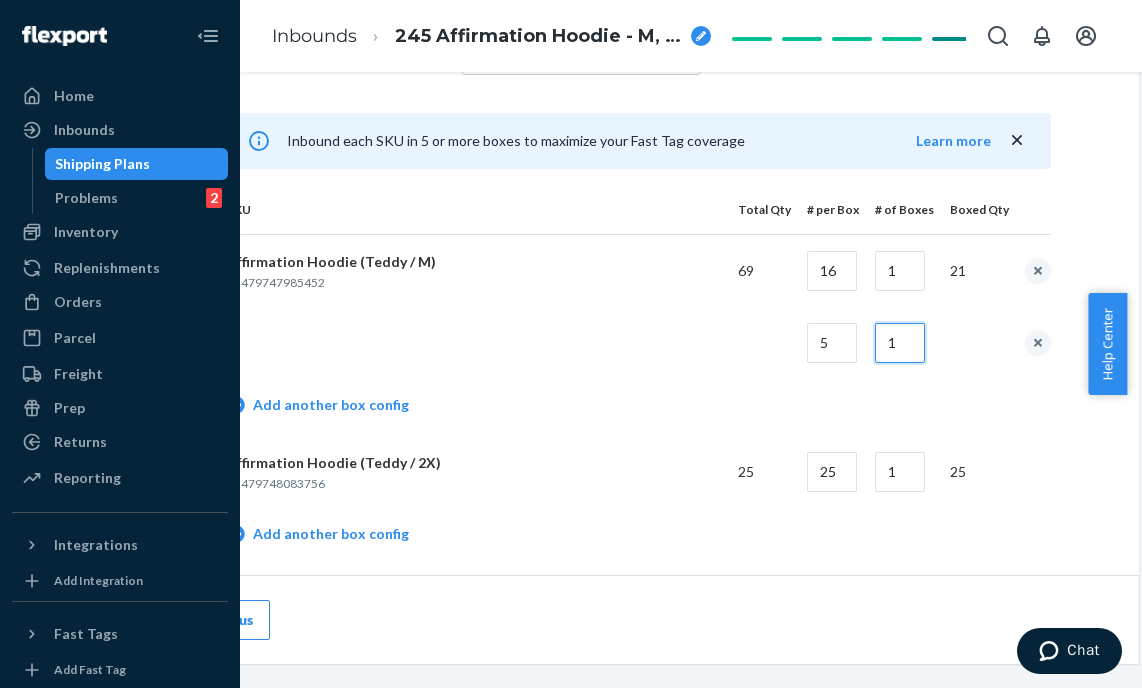 type on "1" 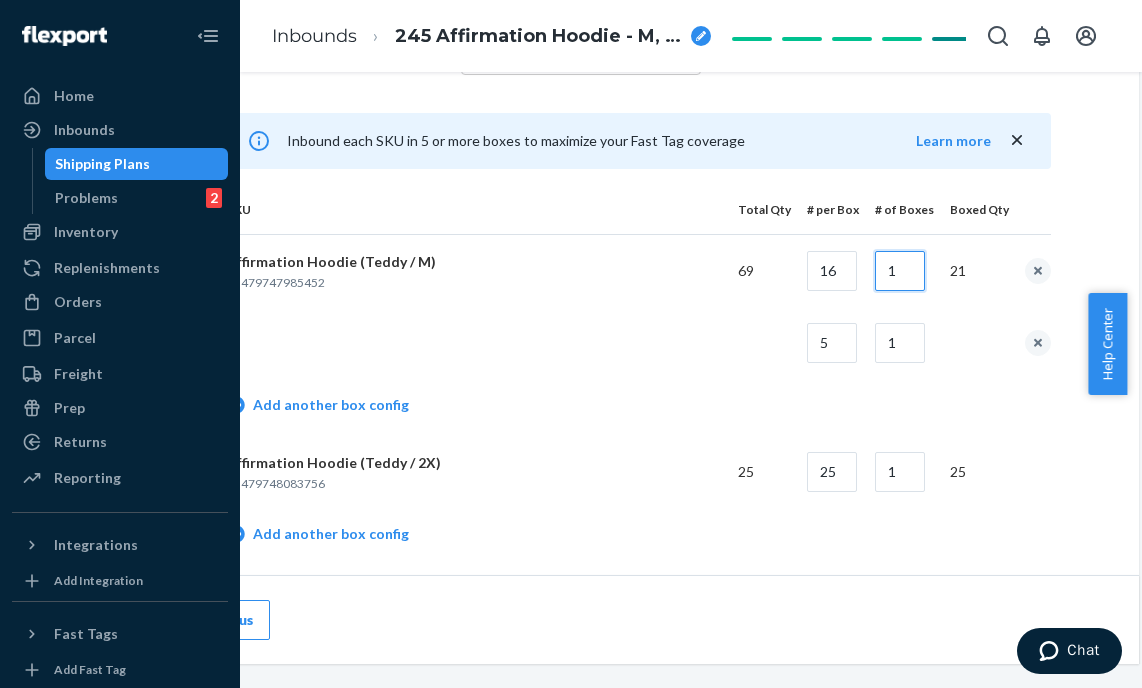 click on "1" at bounding box center [900, 271] 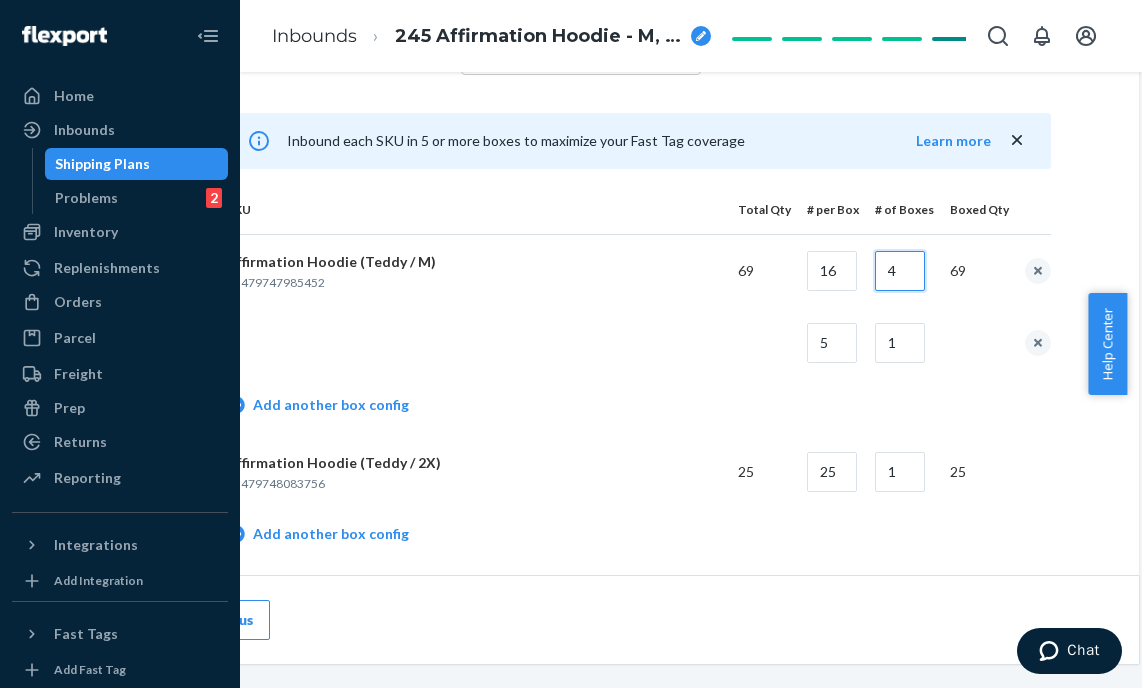 scroll, scrollTop: 927, scrollLeft: 146, axis: both 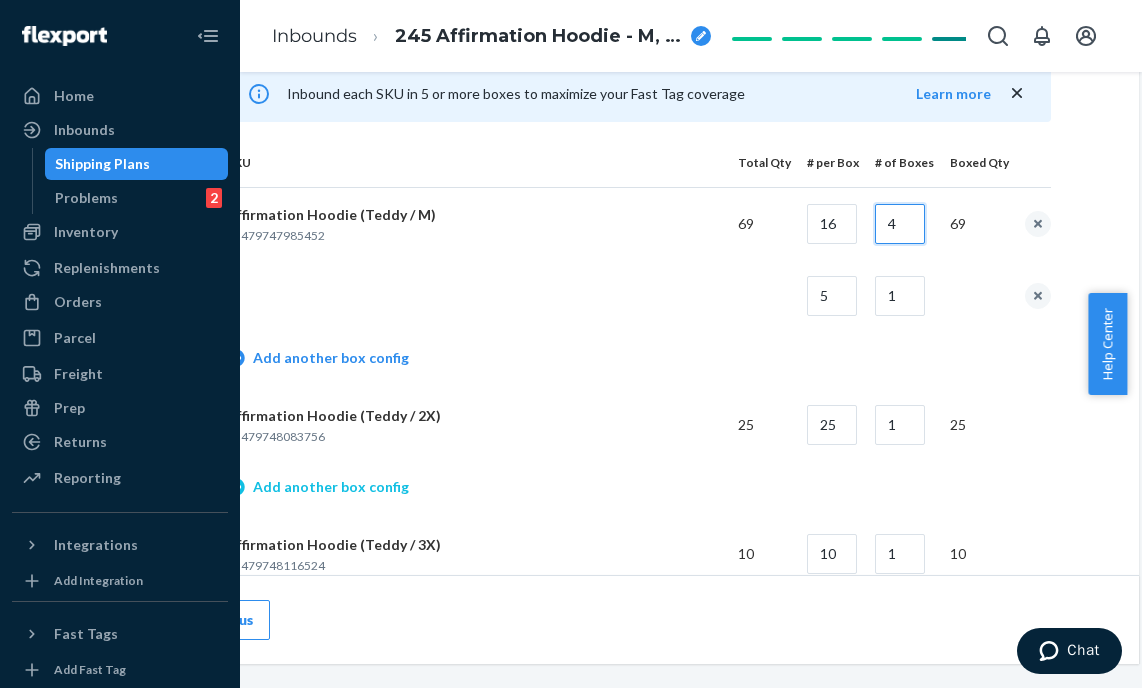 type on "4" 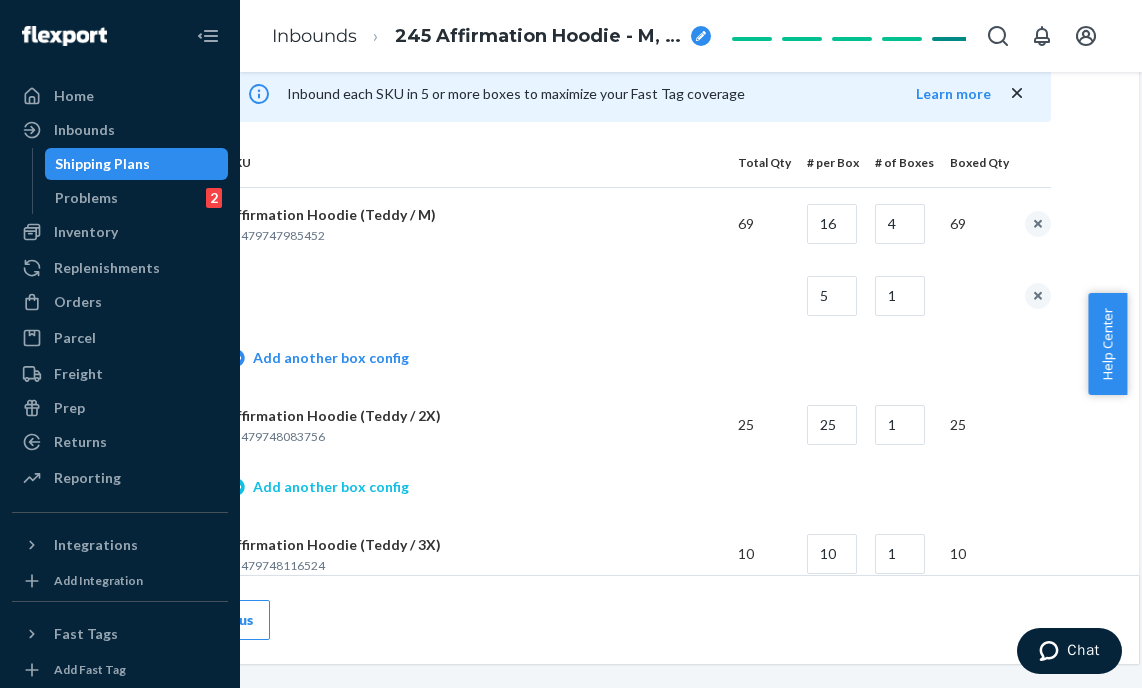 click on "Add another box config" at bounding box center (318, 487) 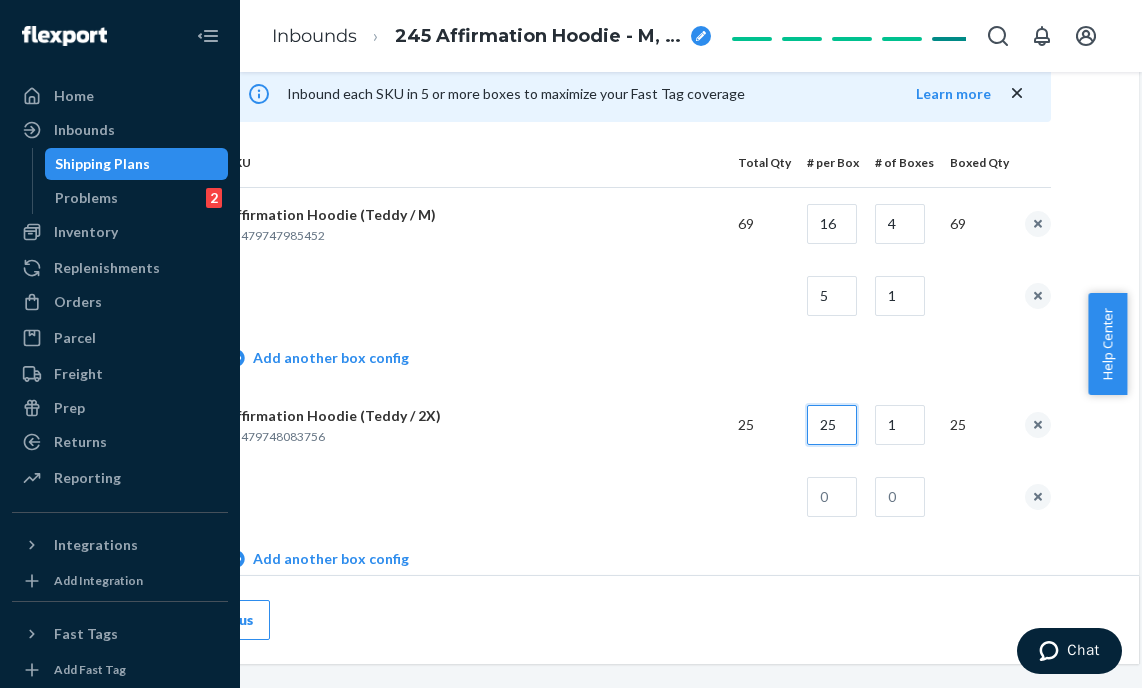 click on "25" at bounding box center [832, 425] 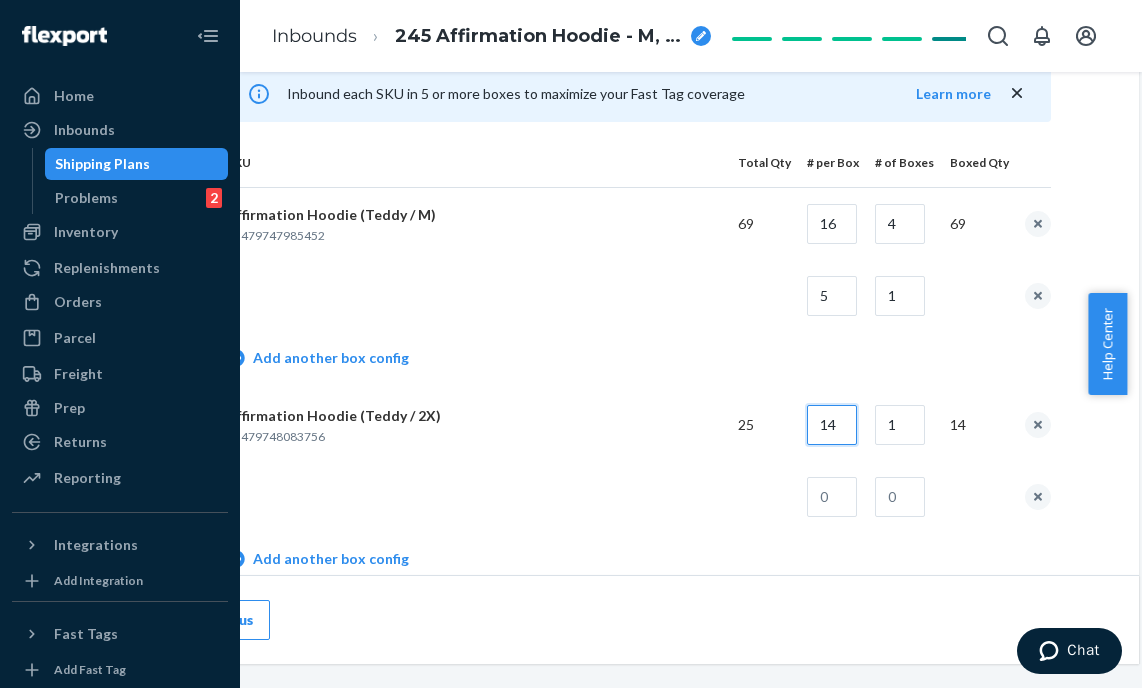 type on "14" 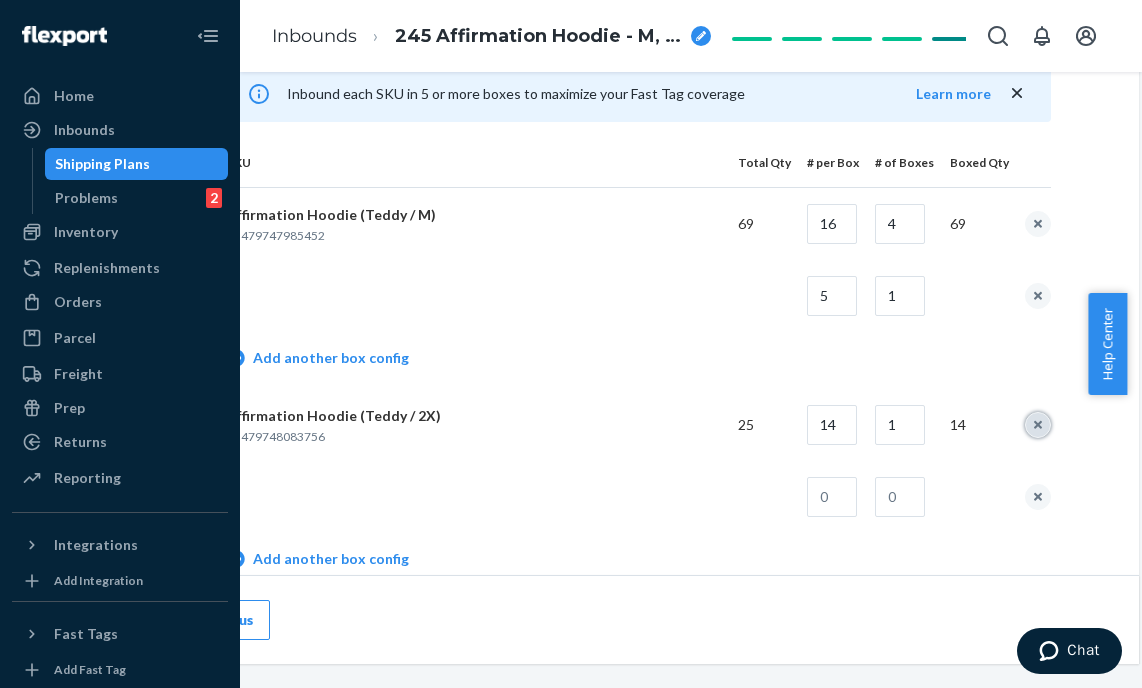type 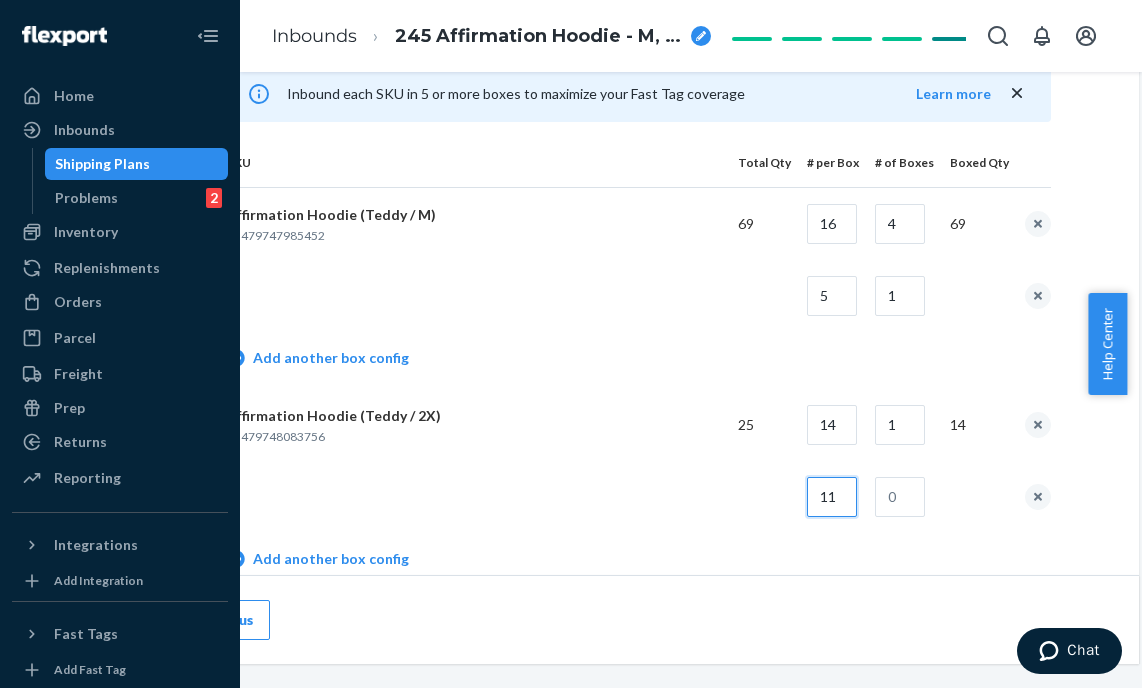 type on "11" 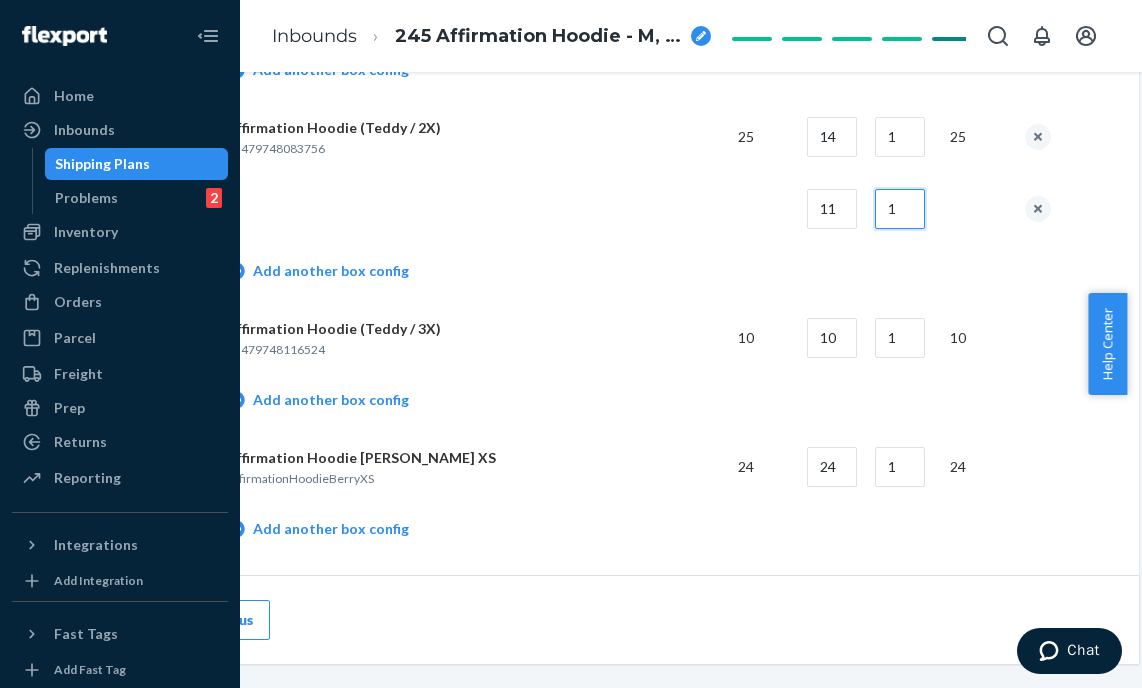 scroll, scrollTop: 1217, scrollLeft: 146, axis: both 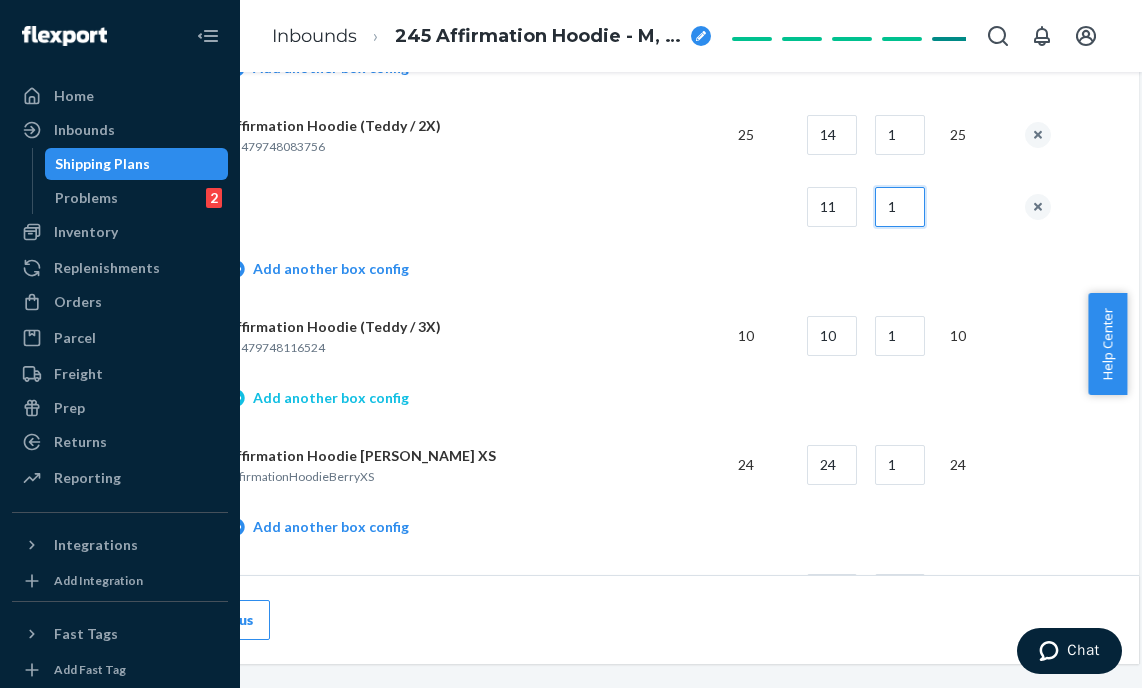 type on "1" 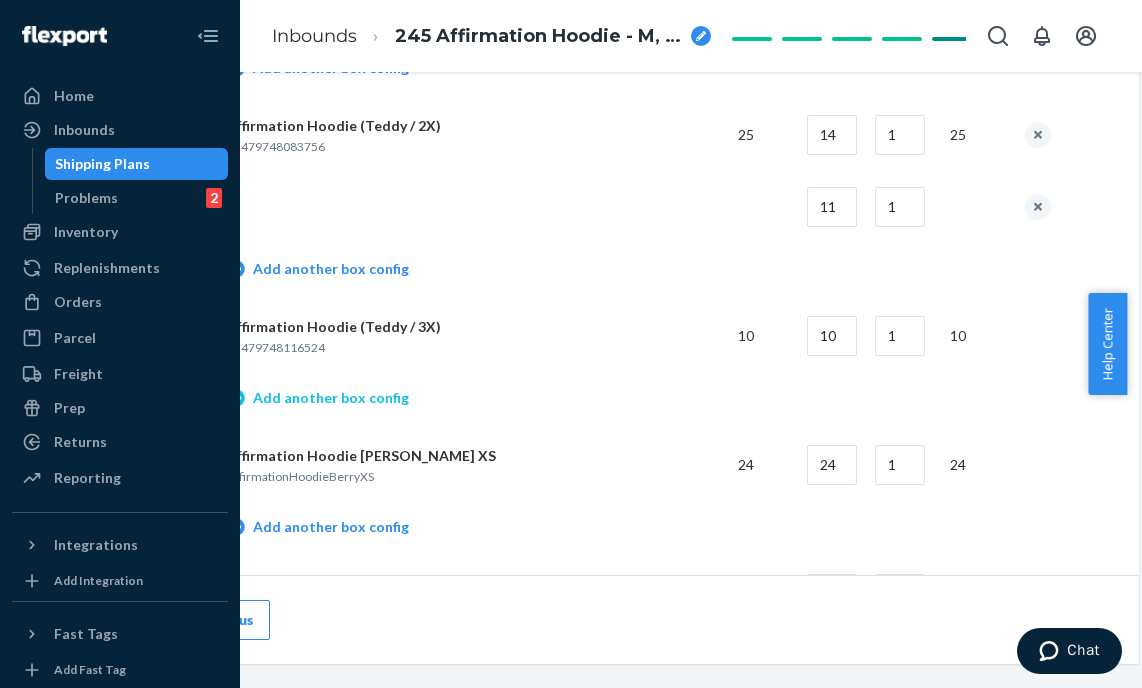 click on "Add another box config" at bounding box center [318, 398] 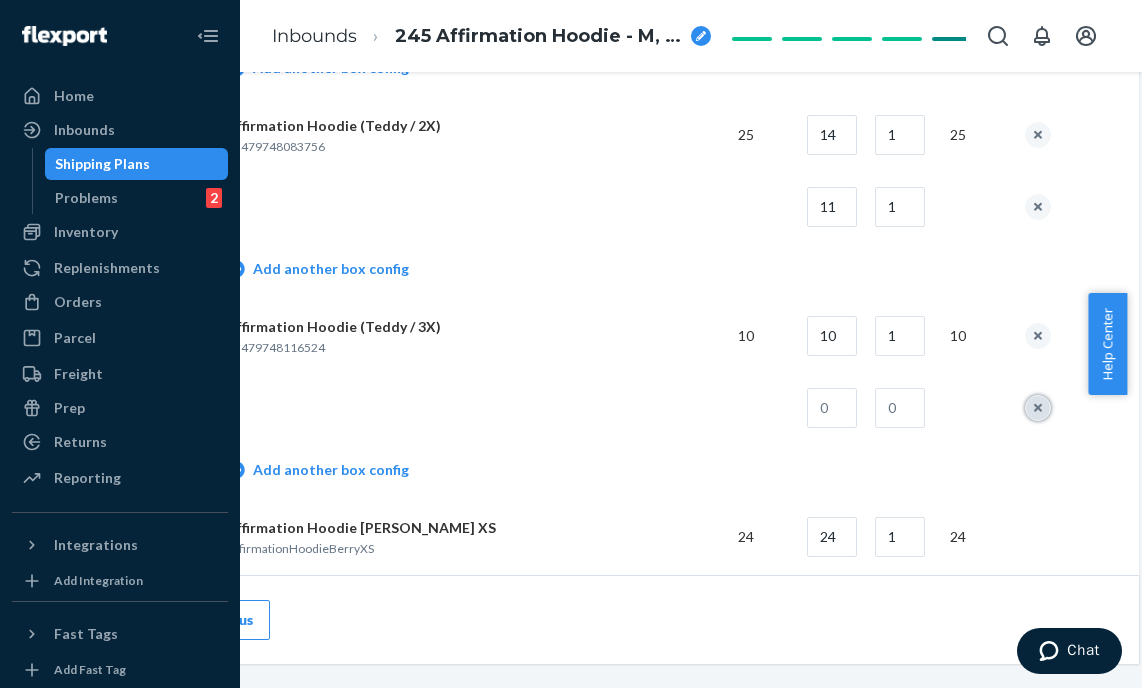 click at bounding box center [1038, 408] 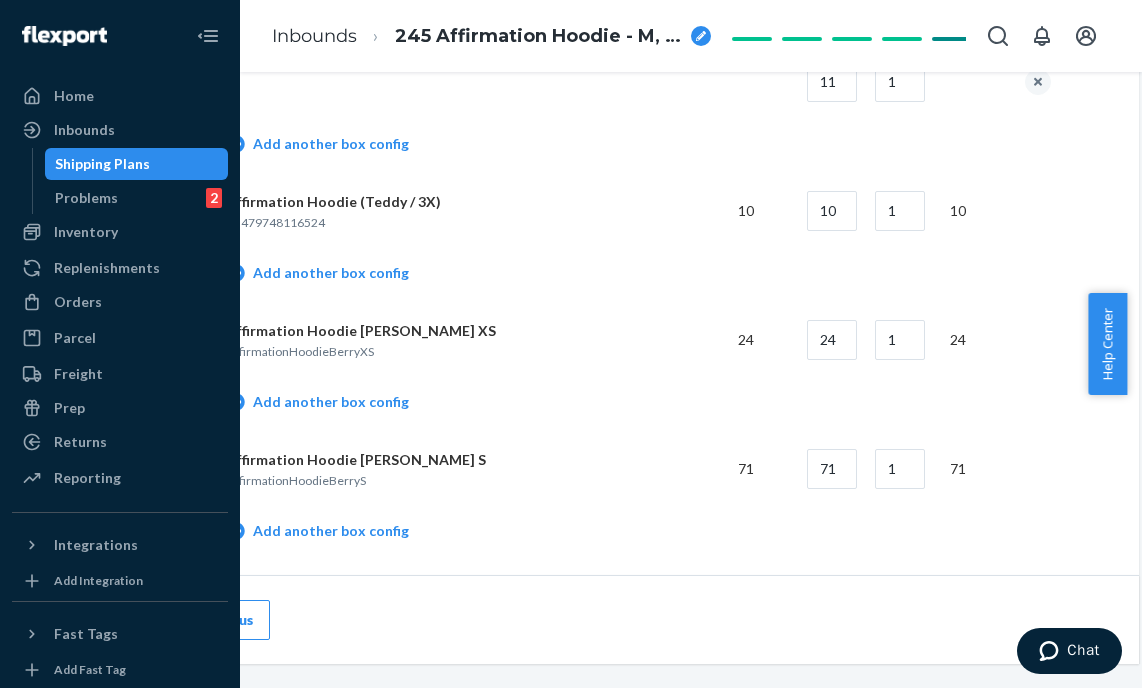 scroll, scrollTop: 1343, scrollLeft: 146, axis: both 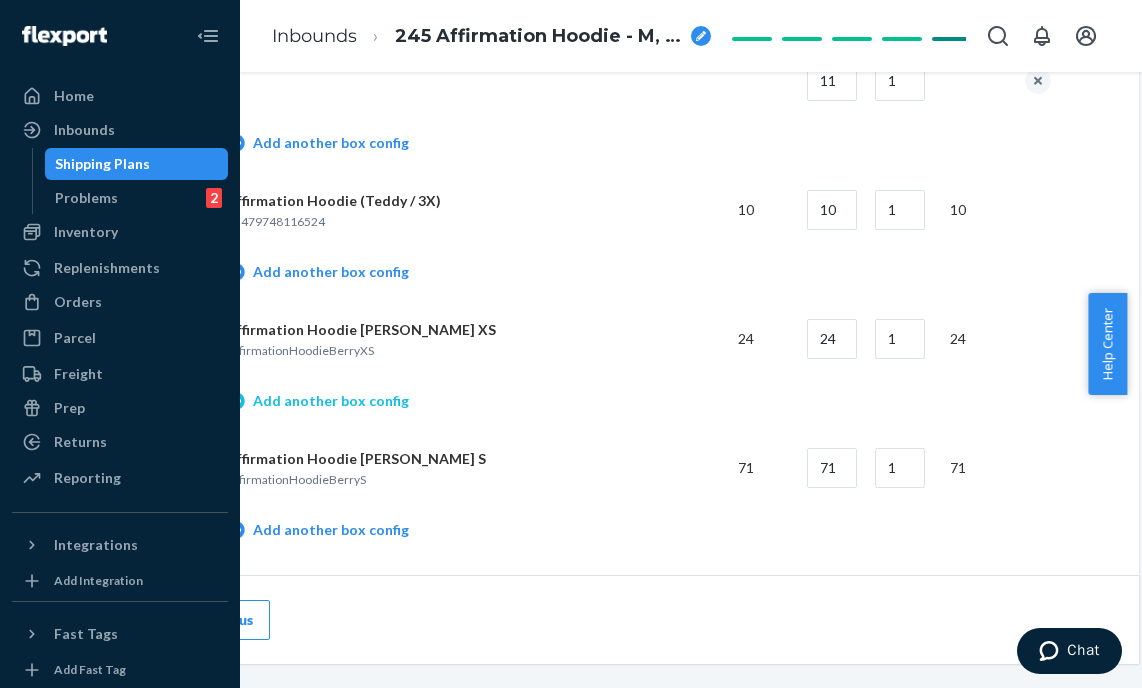 click on "Add another box config" at bounding box center [318, 401] 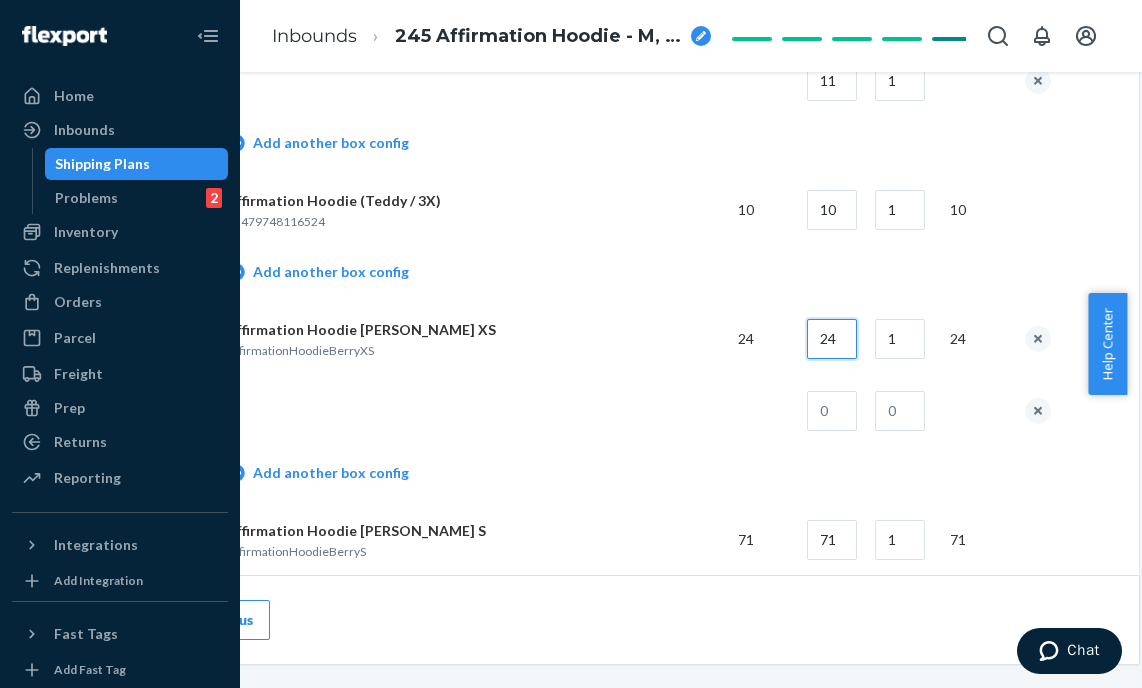 click on "24" at bounding box center (832, 339) 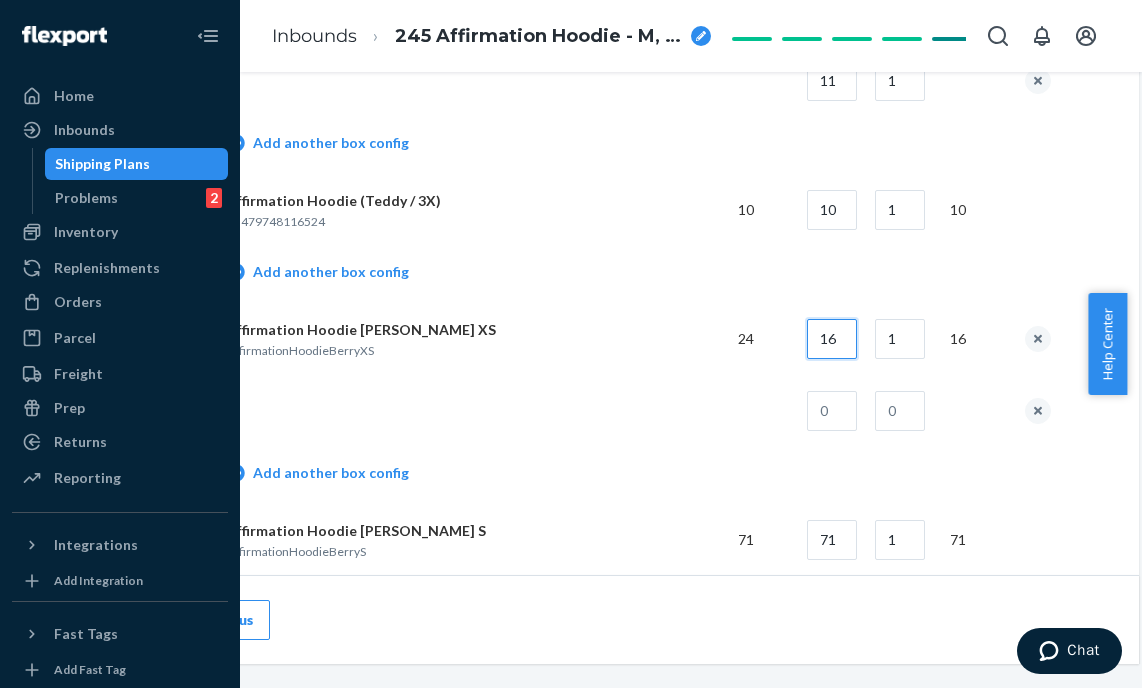 type on "16" 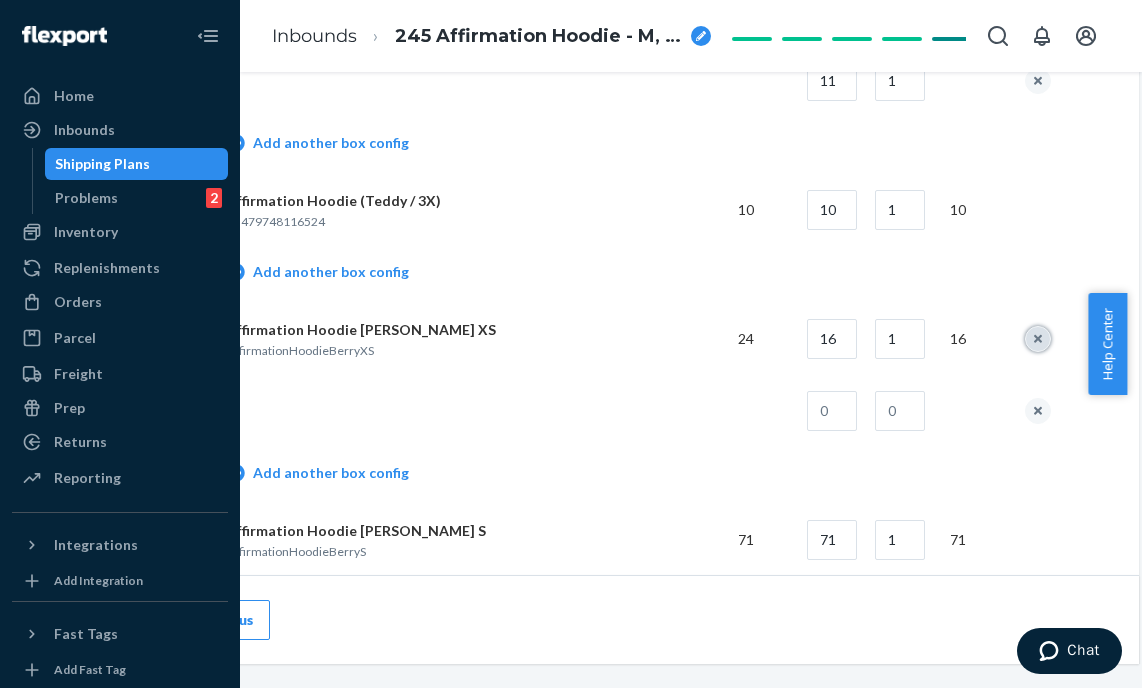 type 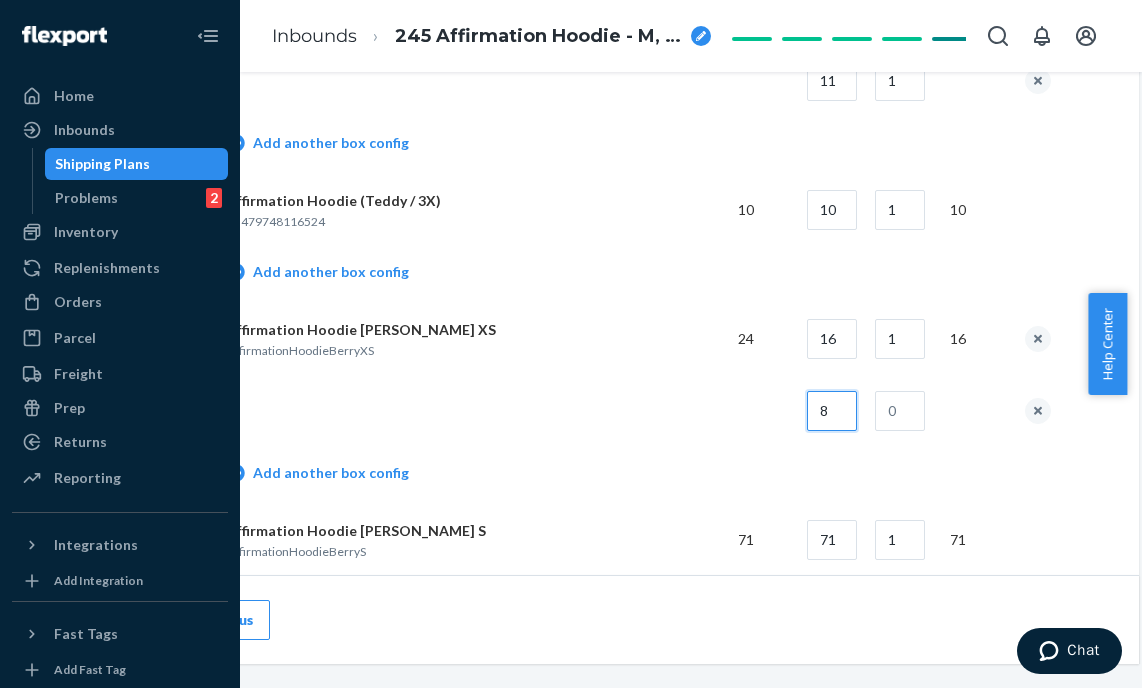 type on "8" 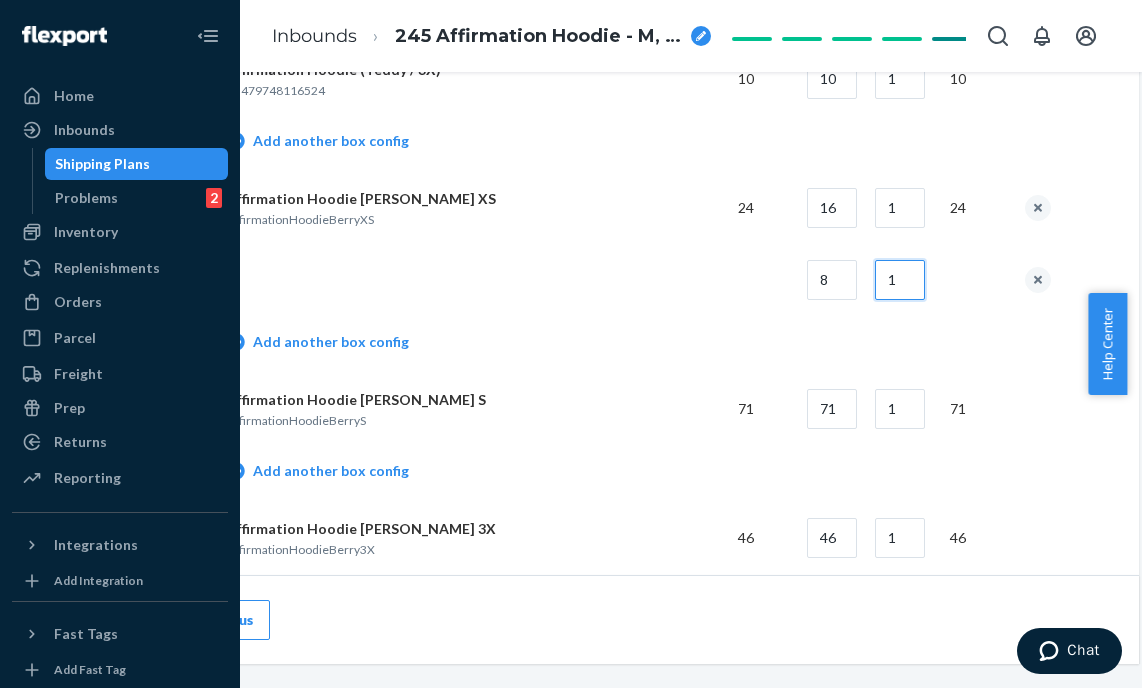 scroll, scrollTop: 1475, scrollLeft: 146, axis: both 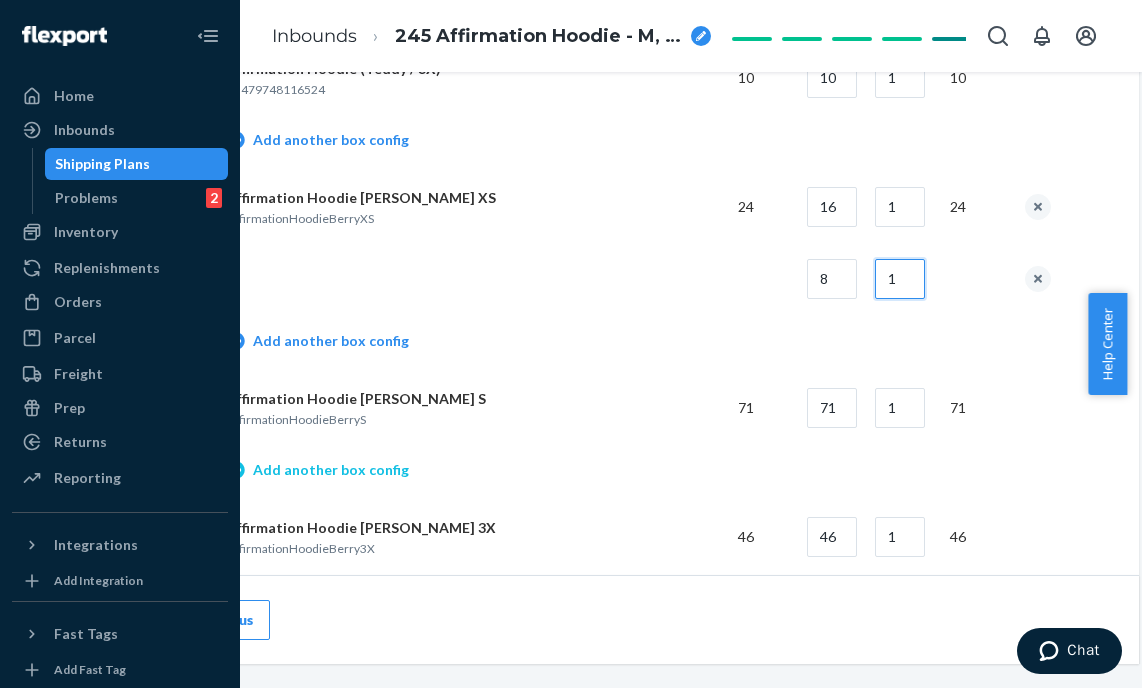 type on "1" 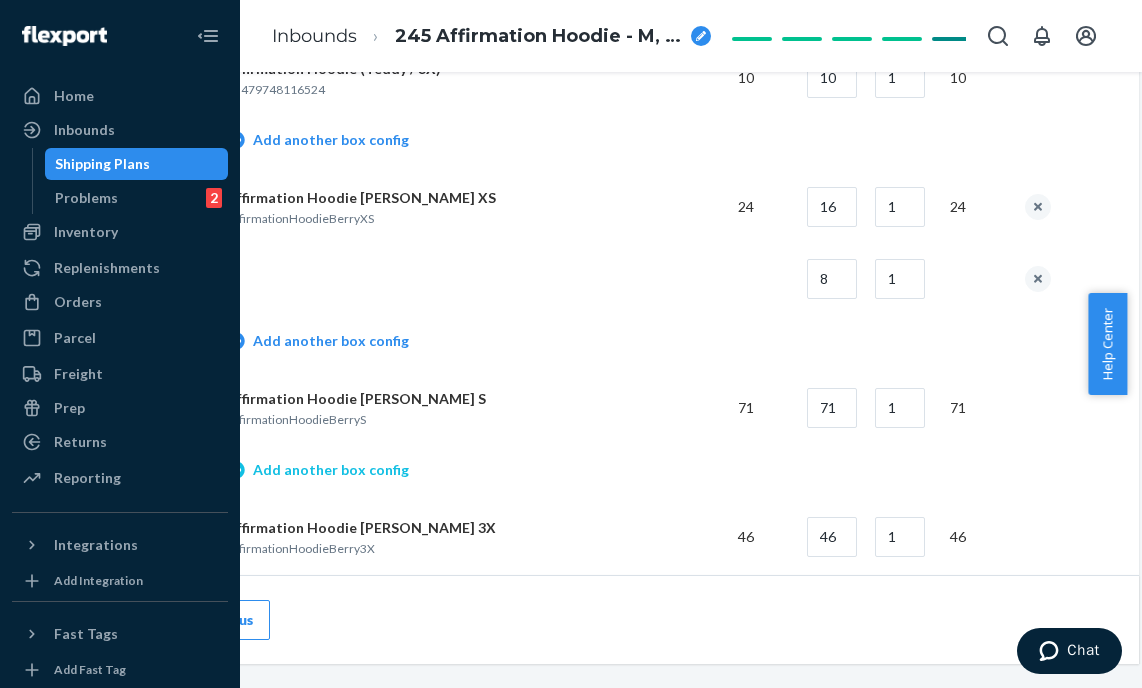 click on "Add another box config" at bounding box center (318, 470) 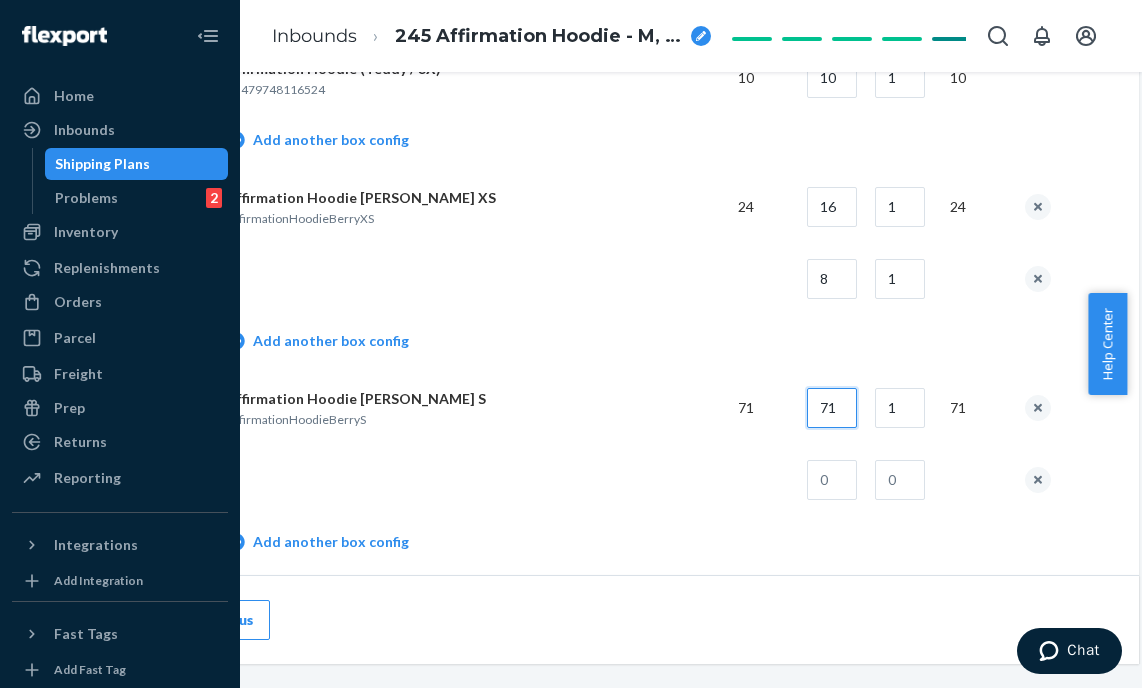 click on "71" at bounding box center (832, 408) 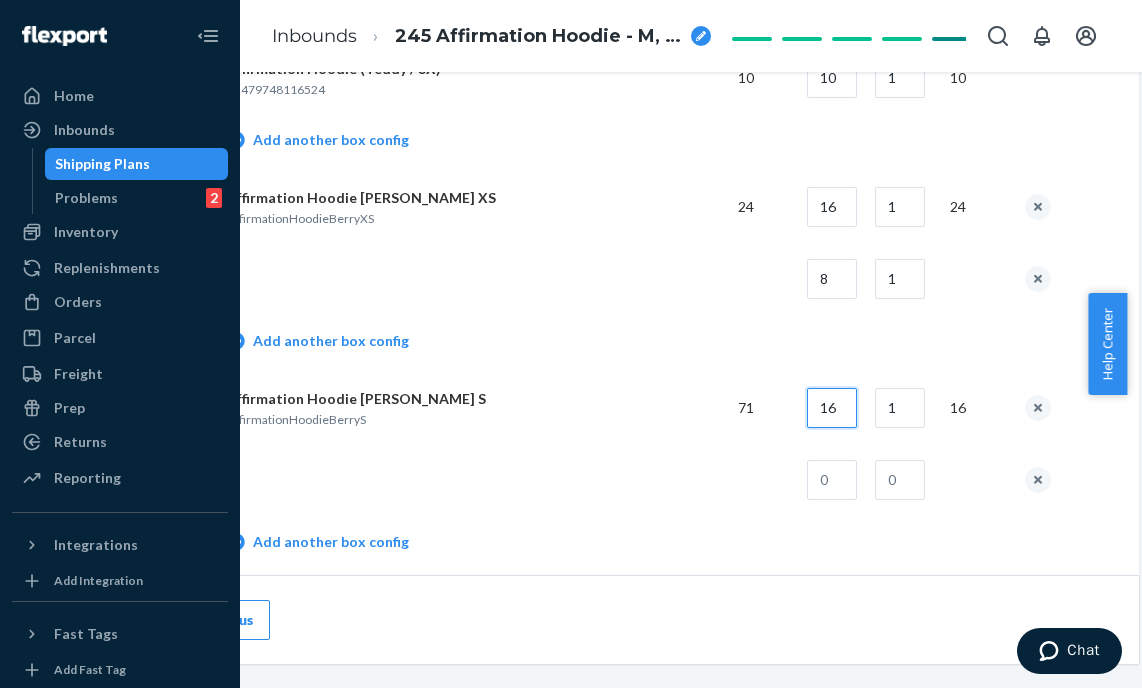 type on "16" 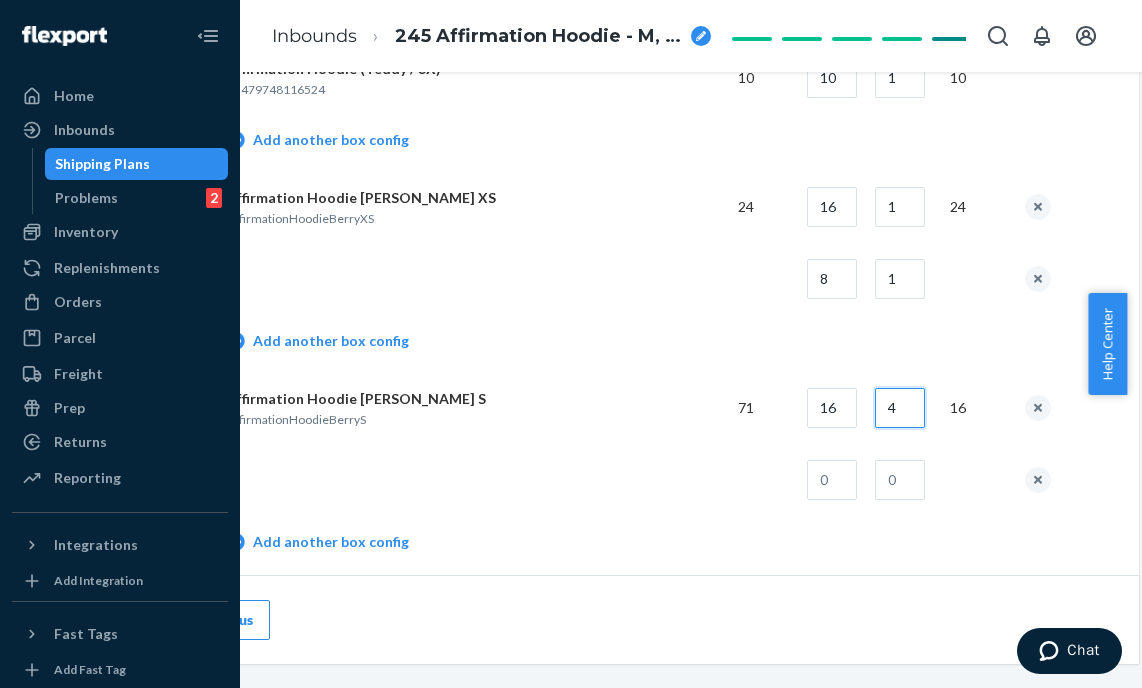 type on "4" 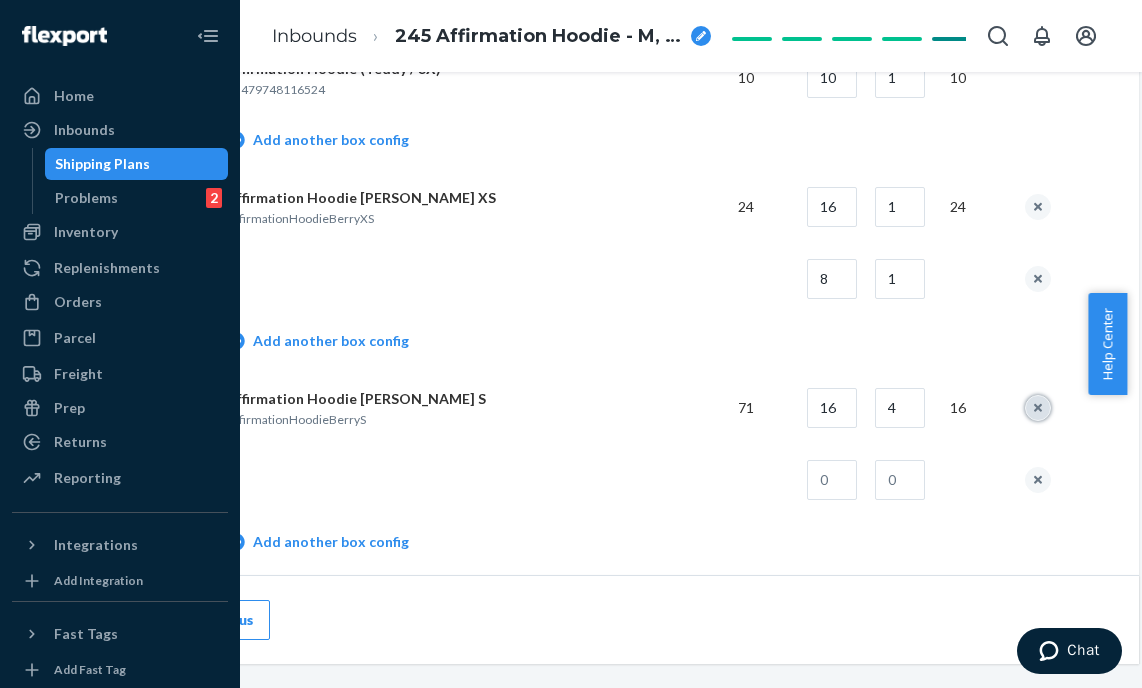 type 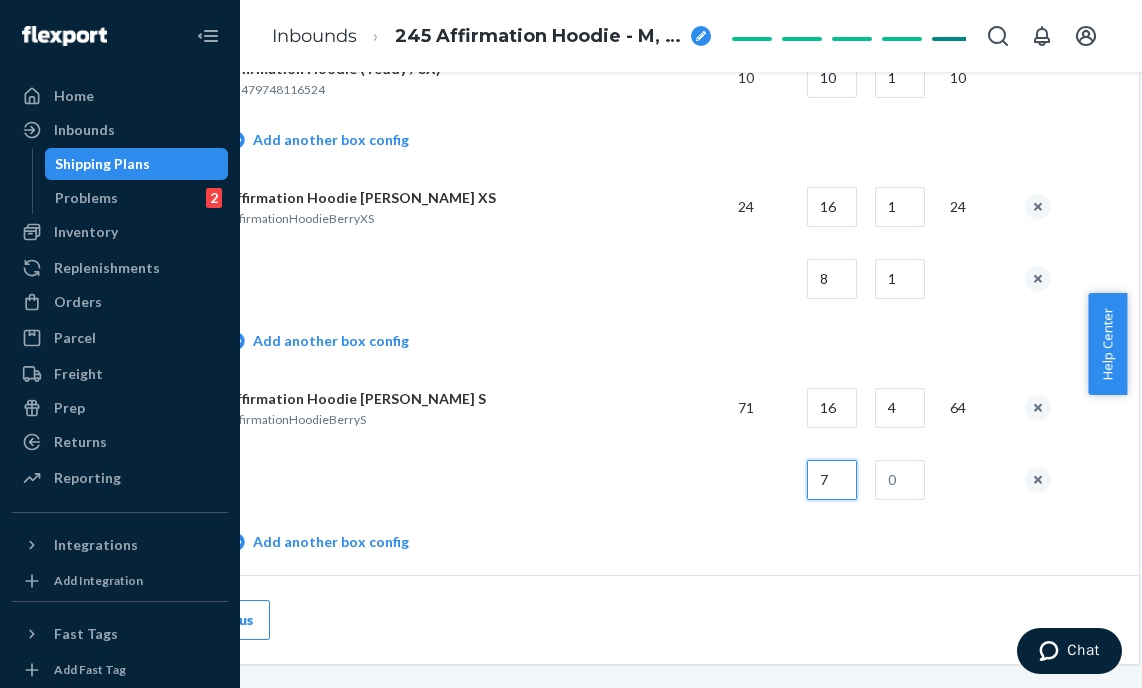 type on "7" 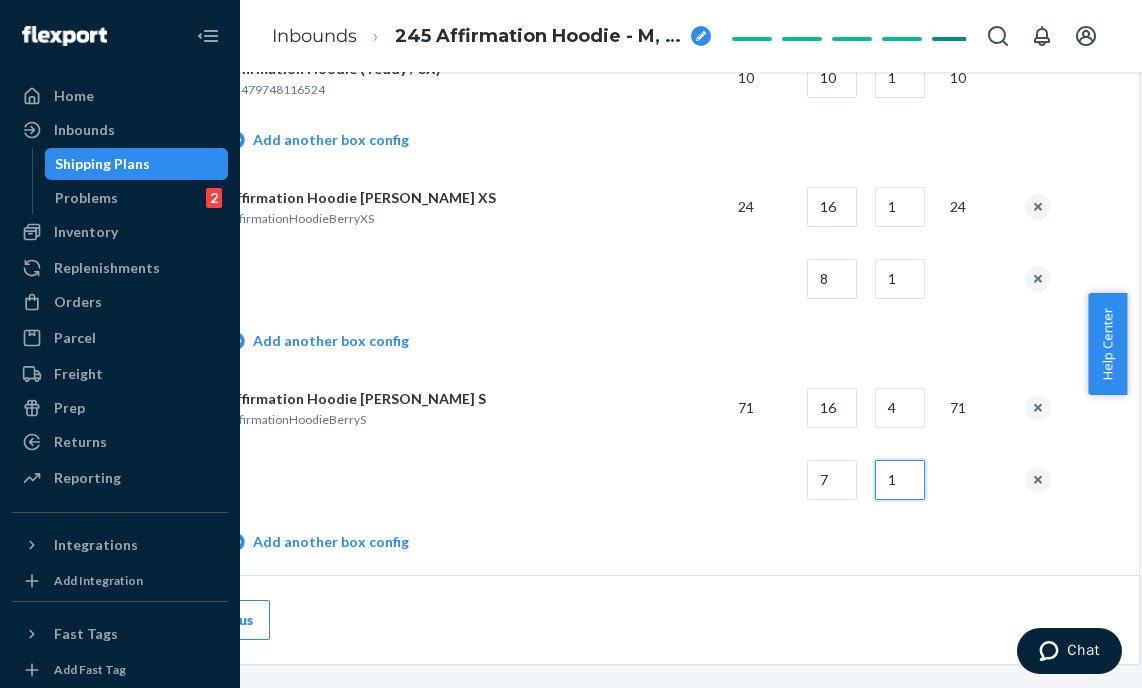 type on "1" 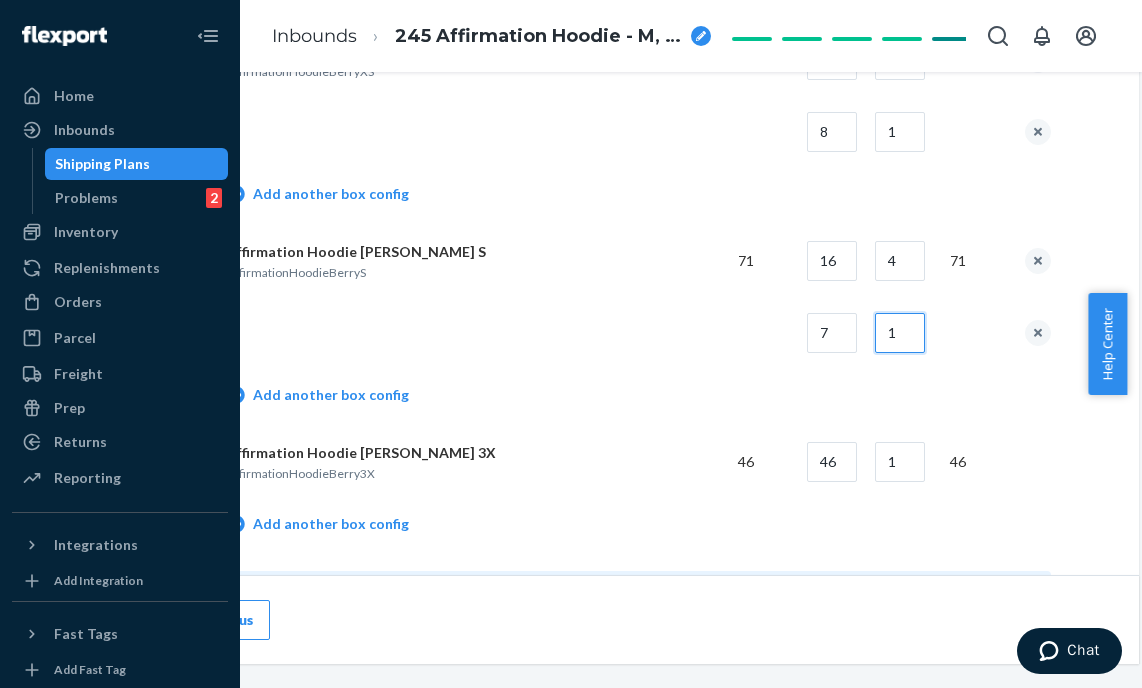 scroll, scrollTop: 1645, scrollLeft: 146, axis: both 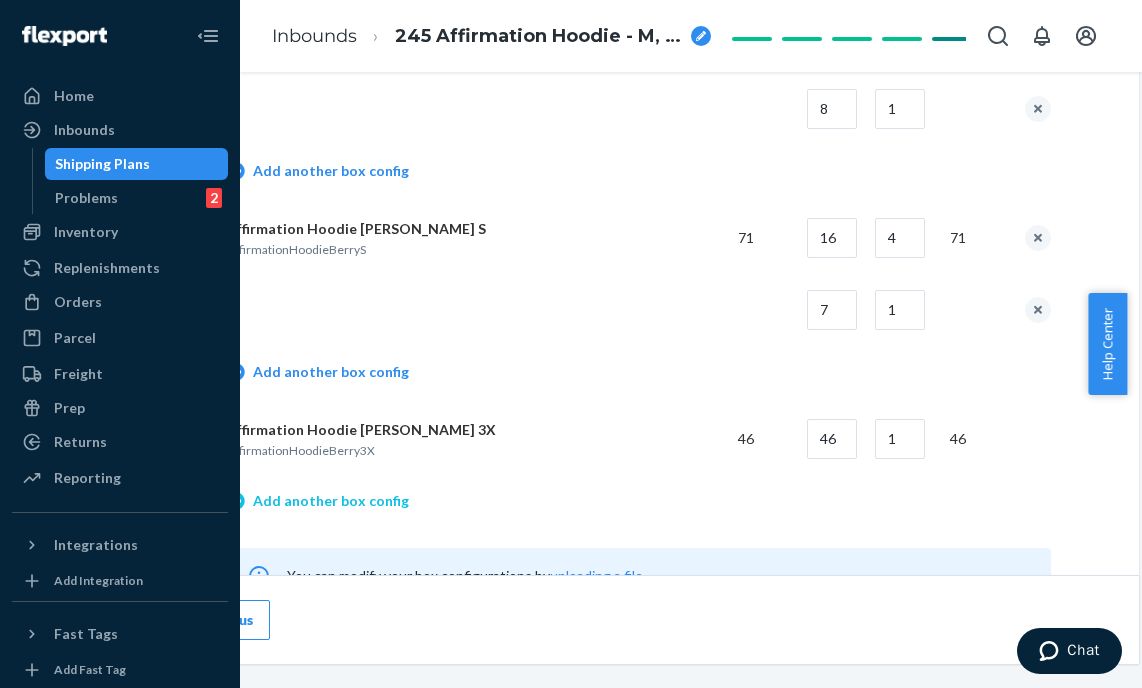 click on "Add another box config" at bounding box center [318, 501] 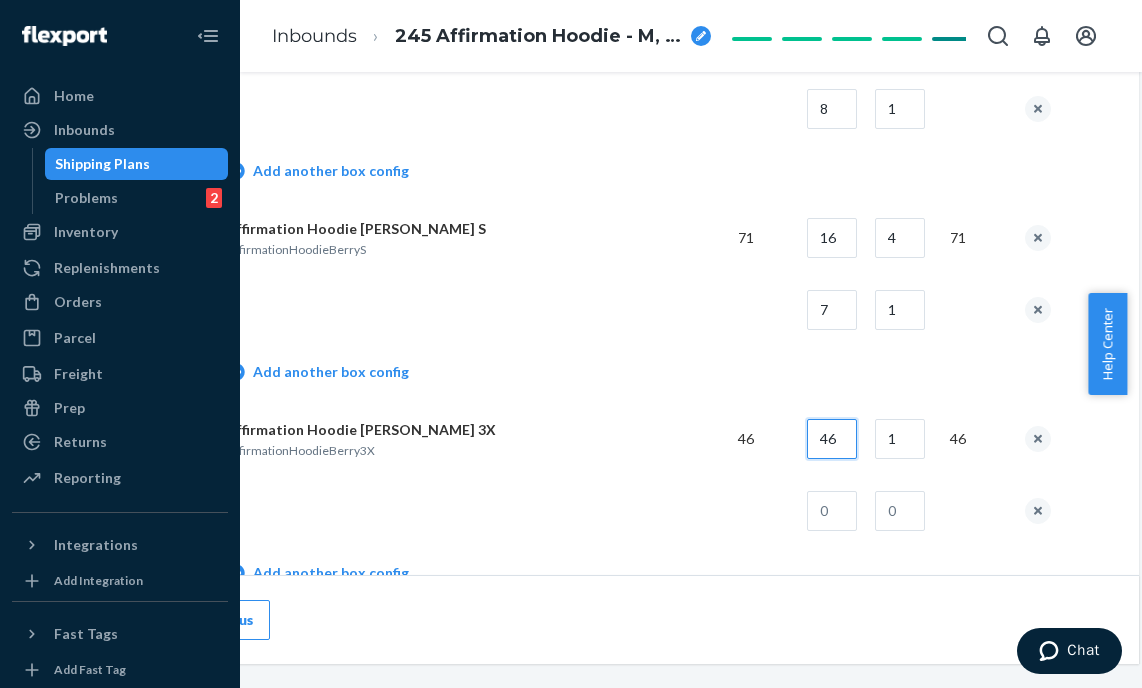 click on "46" at bounding box center [832, 439] 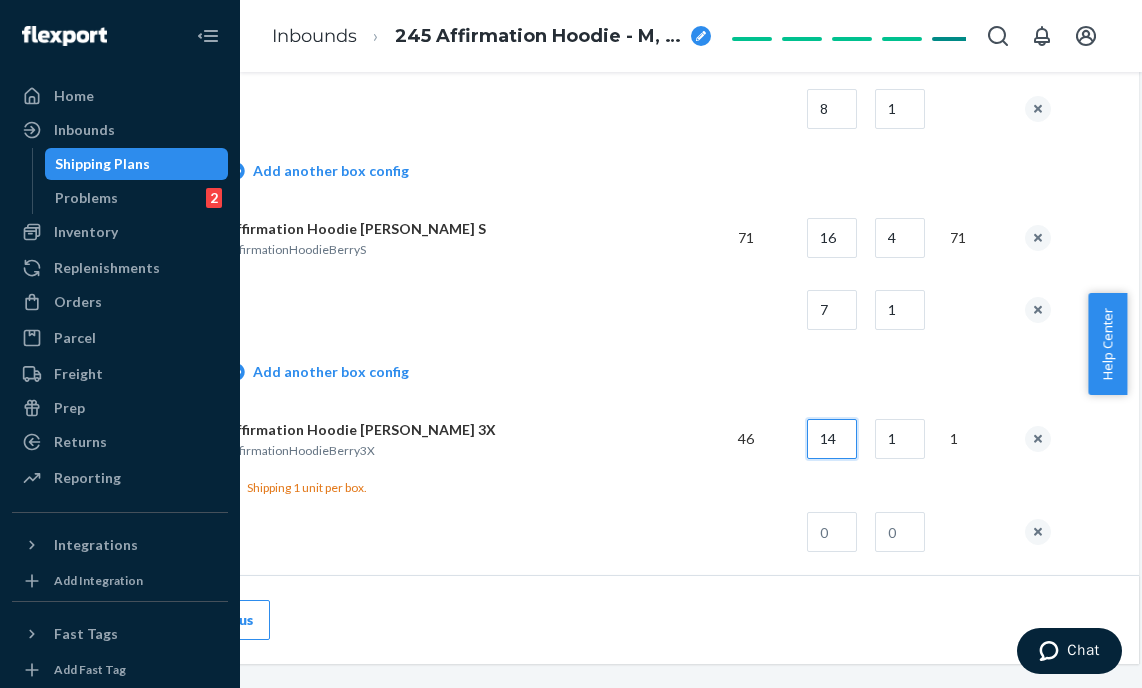 type on "14" 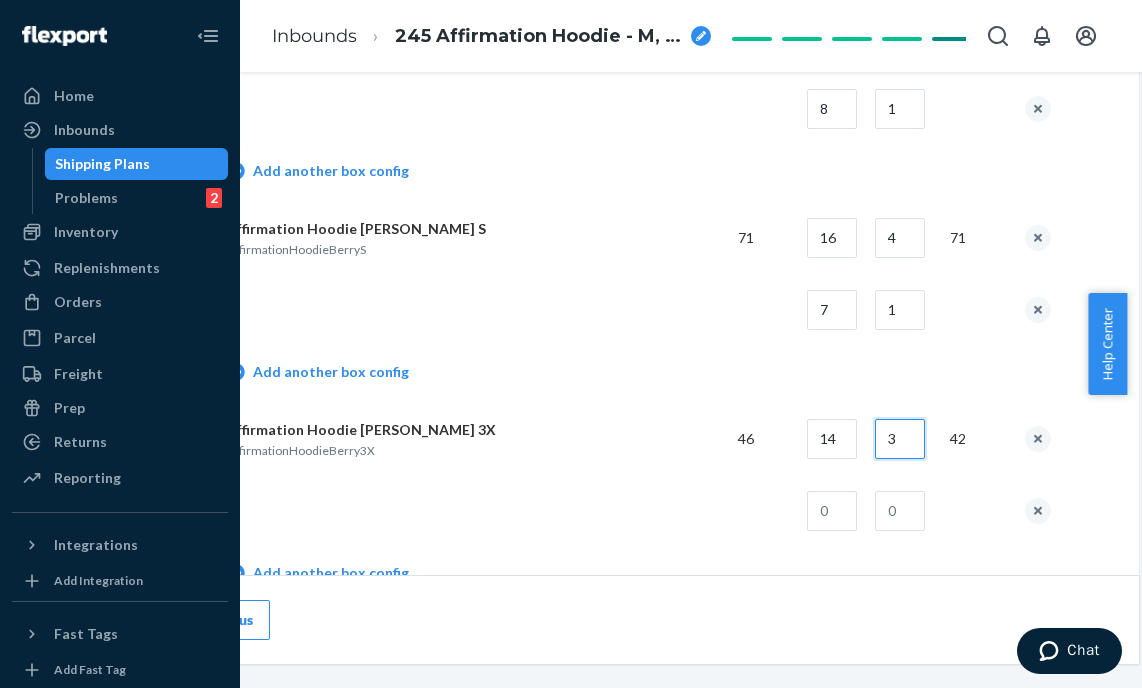 type on "3" 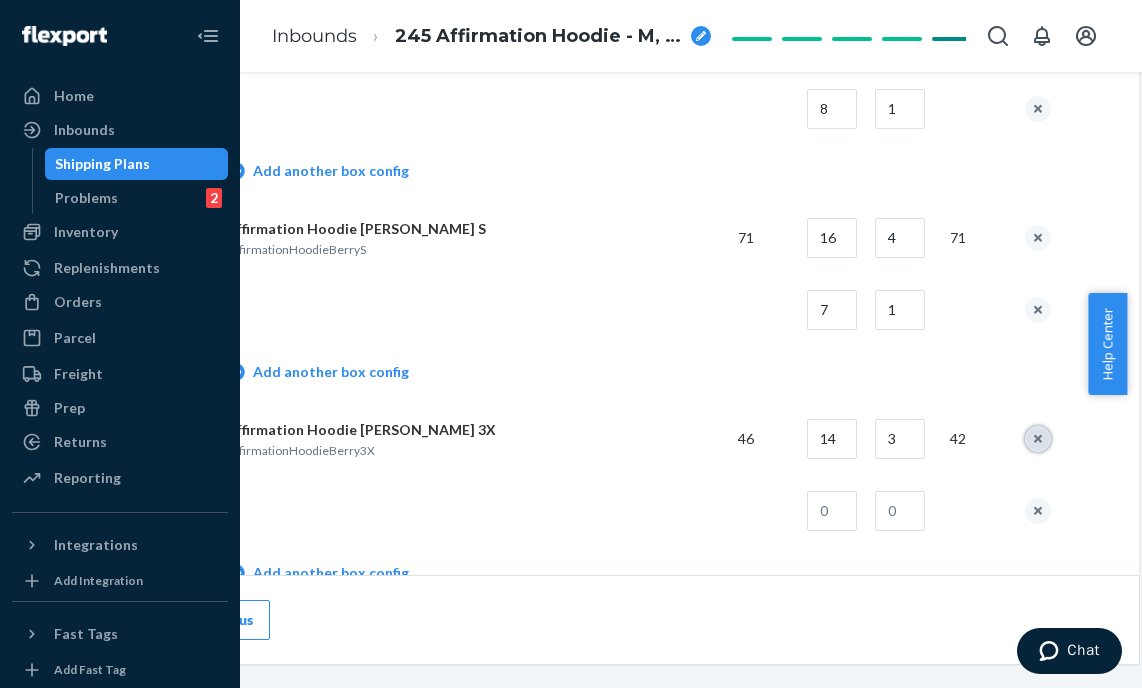 type 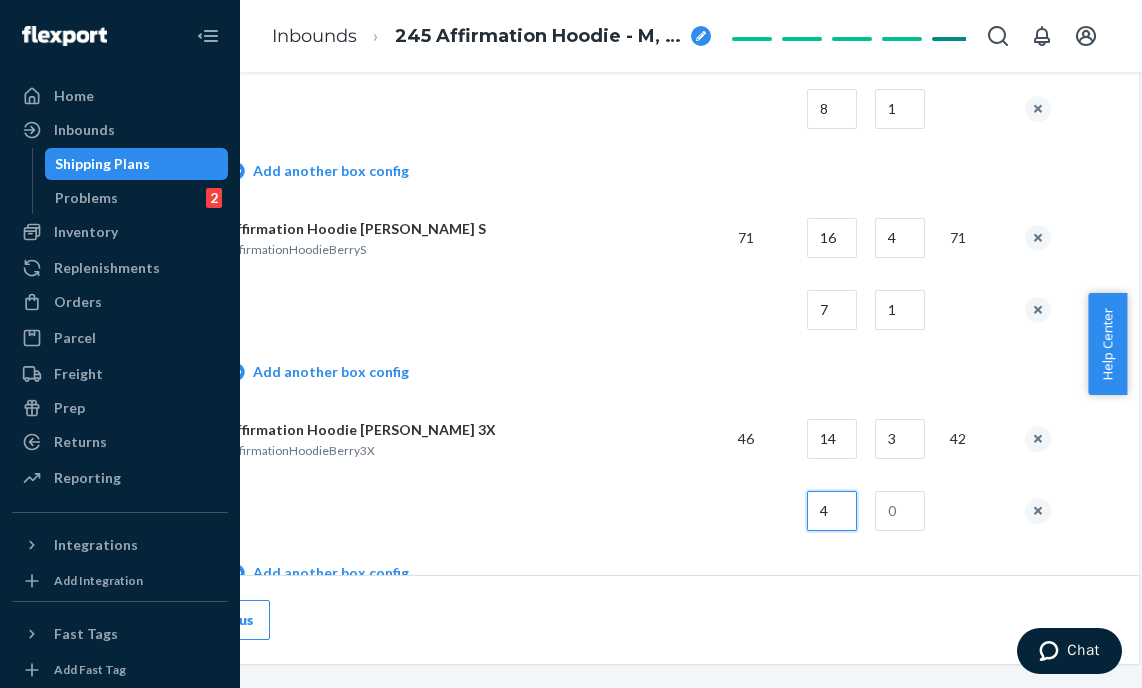 type on "4" 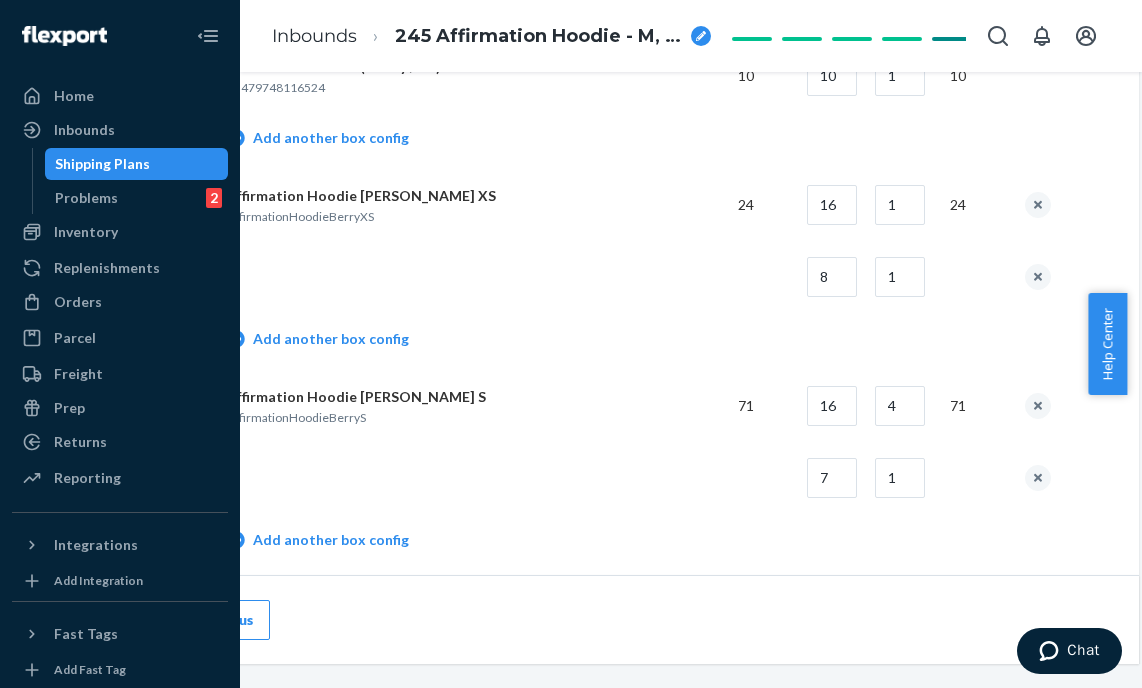 scroll, scrollTop: 2093, scrollLeft: 146, axis: both 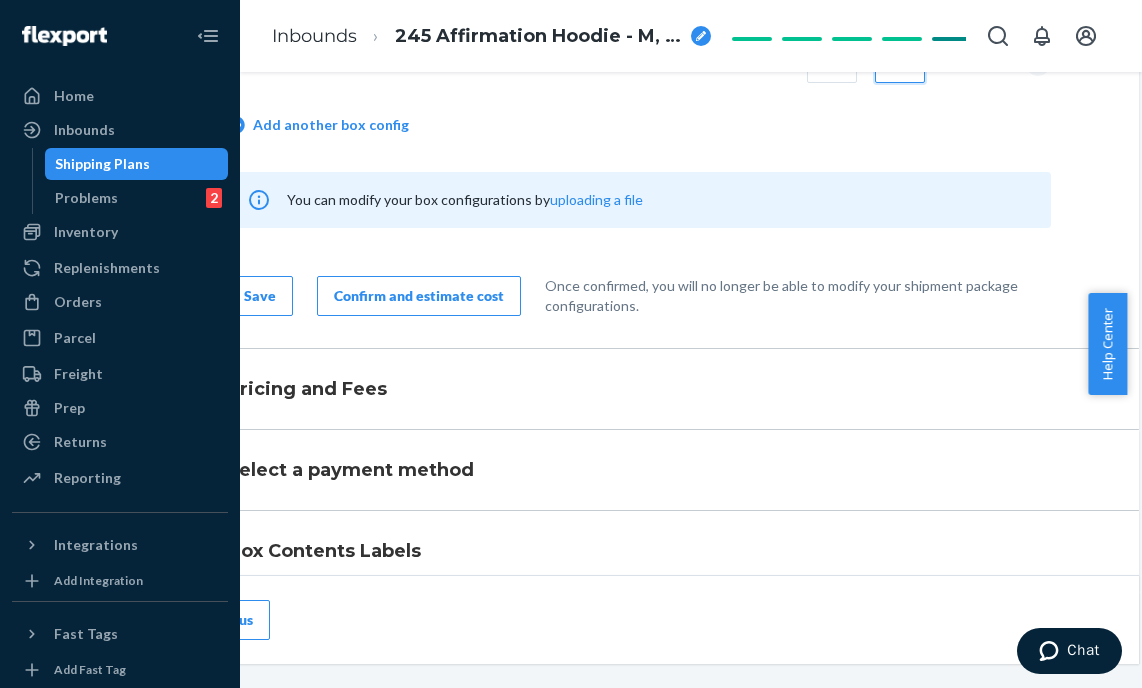 type on "1" 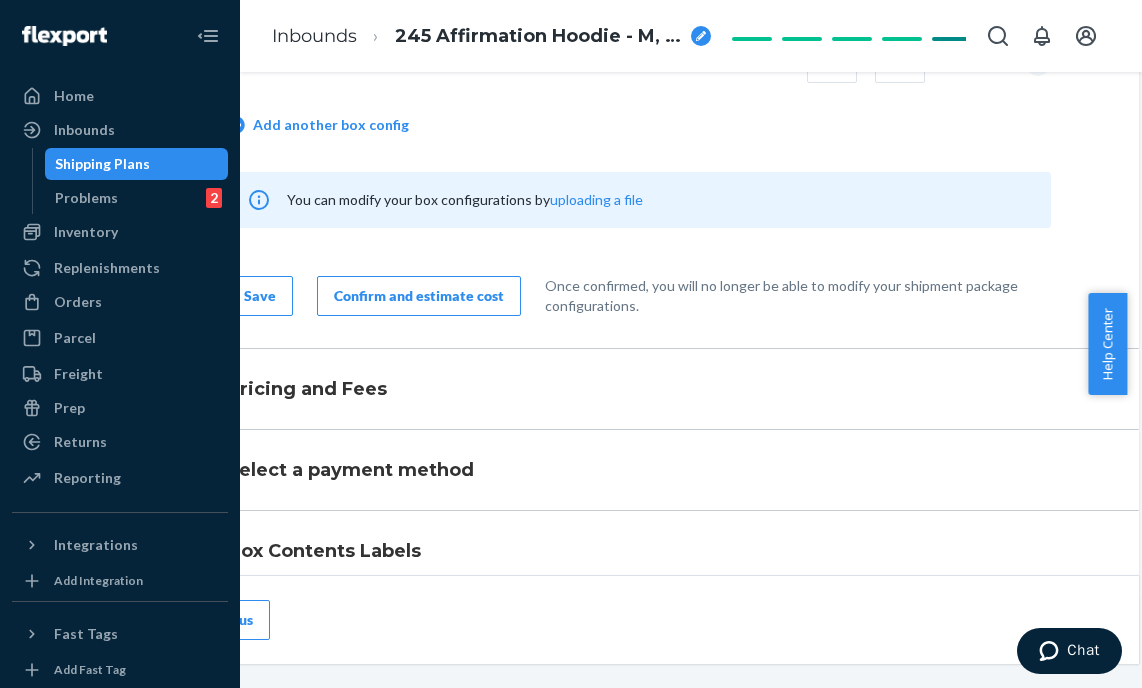 click on "Confirm and estimate cost" at bounding box center (419, 296) 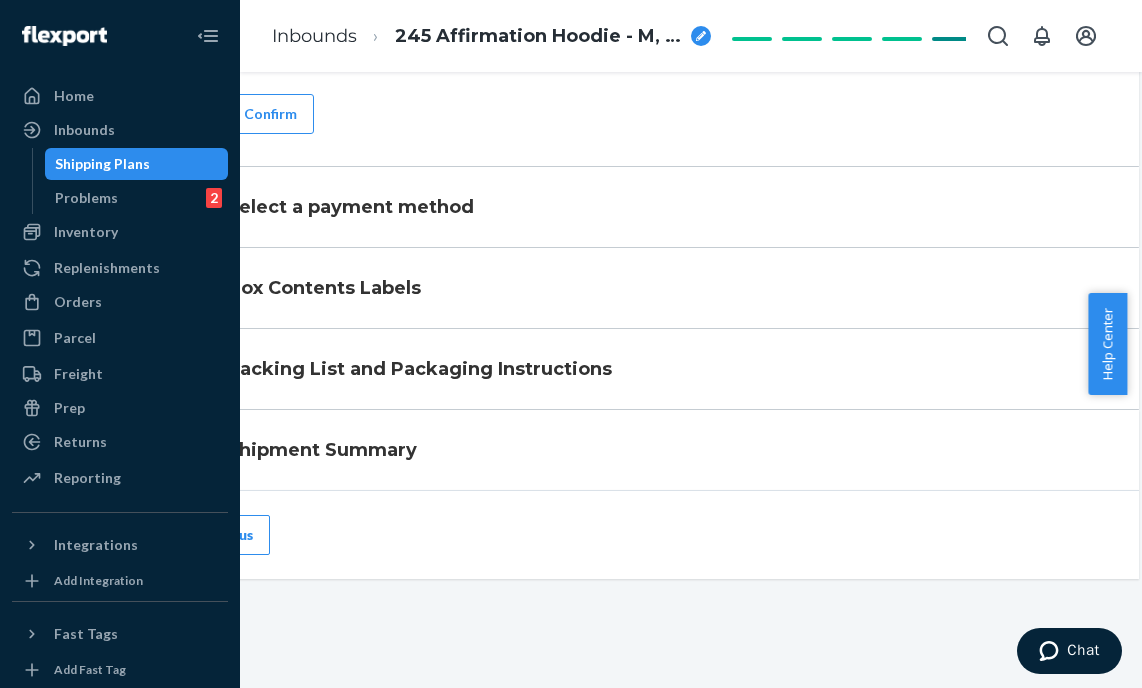 scroll, scrollTop: 847, scrollLeft: 146, axis: both 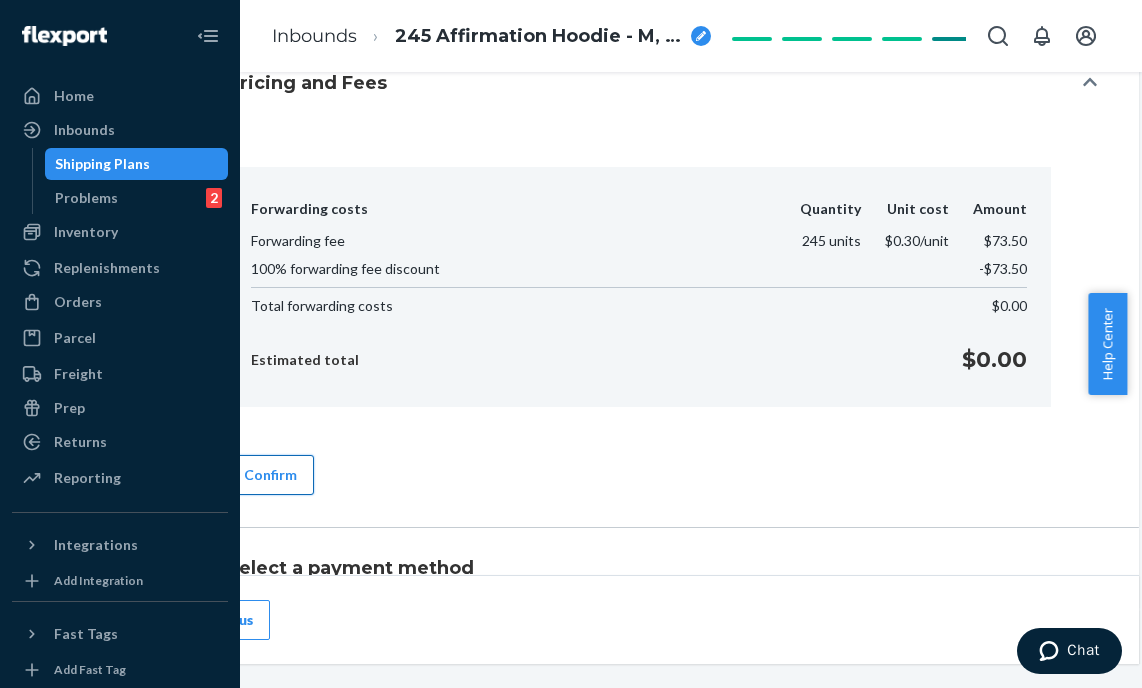 click on "Confirm" at bounding box center (270, 475) 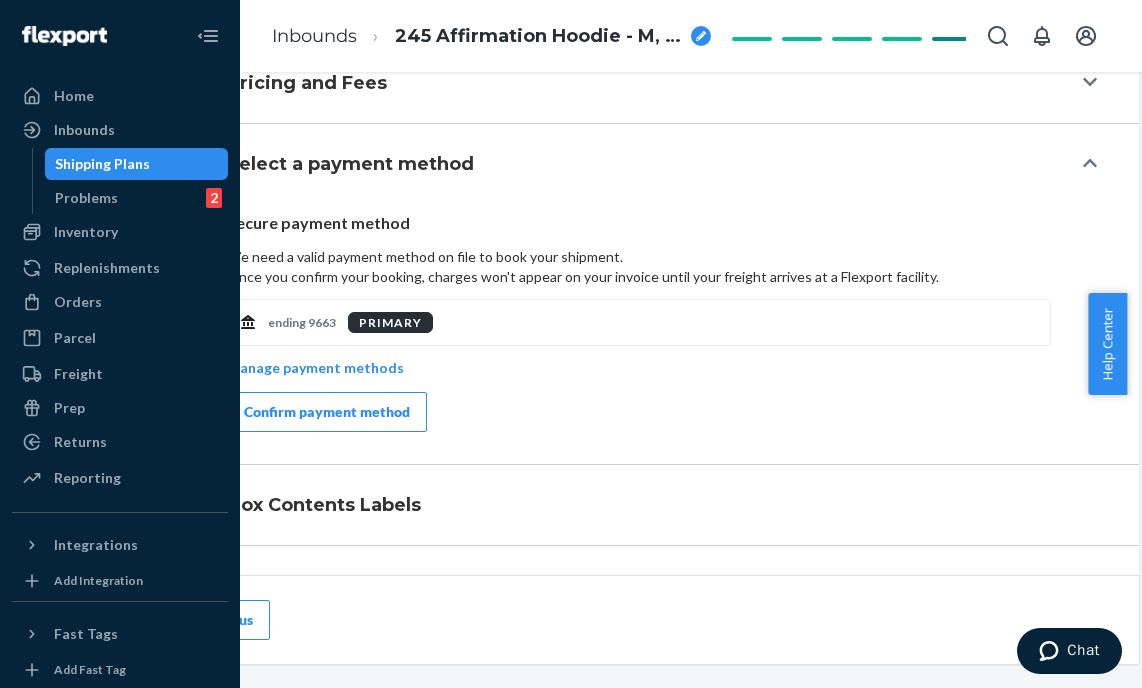 type 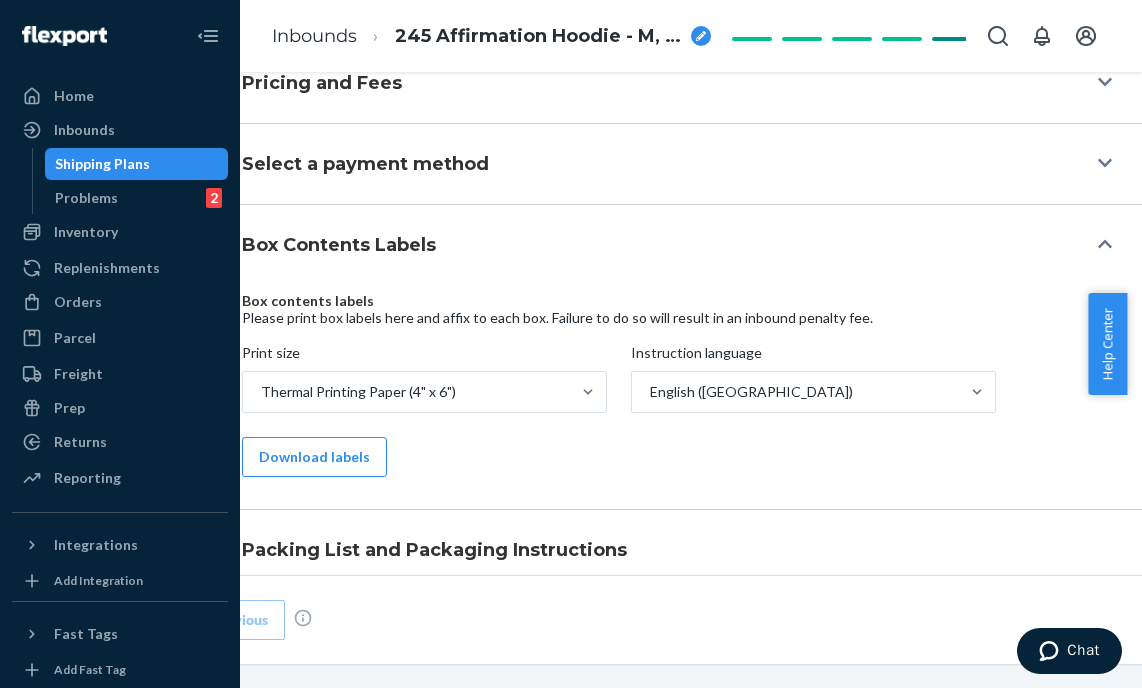 scroll, scrollTop: 847, scrollLeft: 73, axis: both 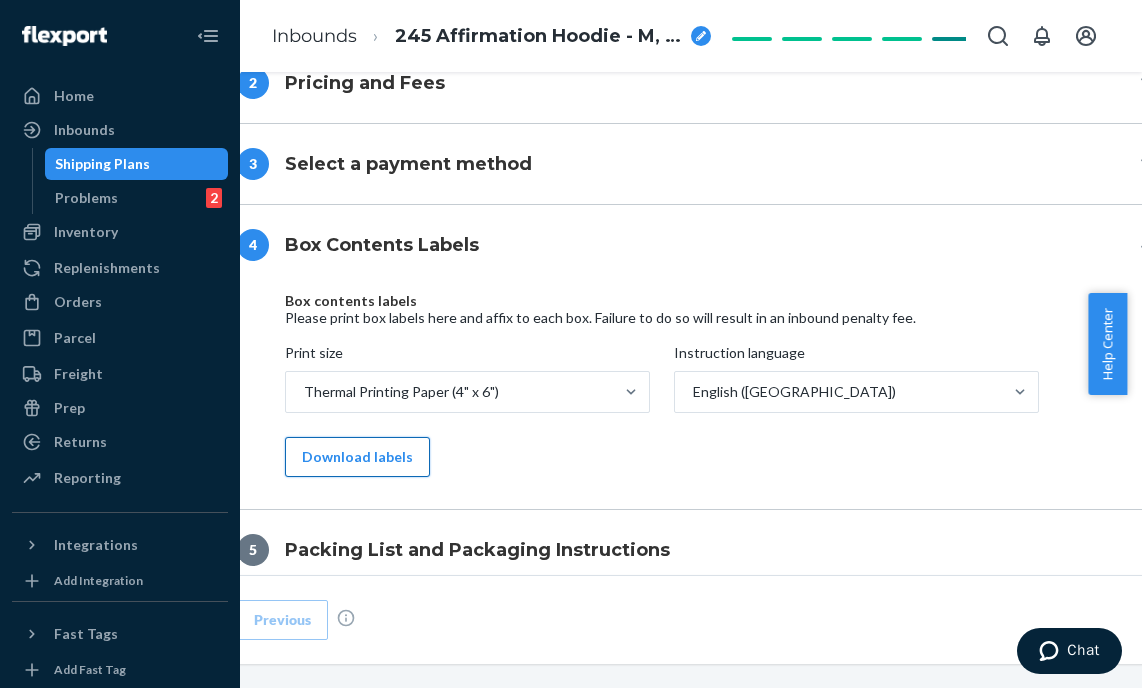 click on "Download labels" at bounding box center (357, 457) 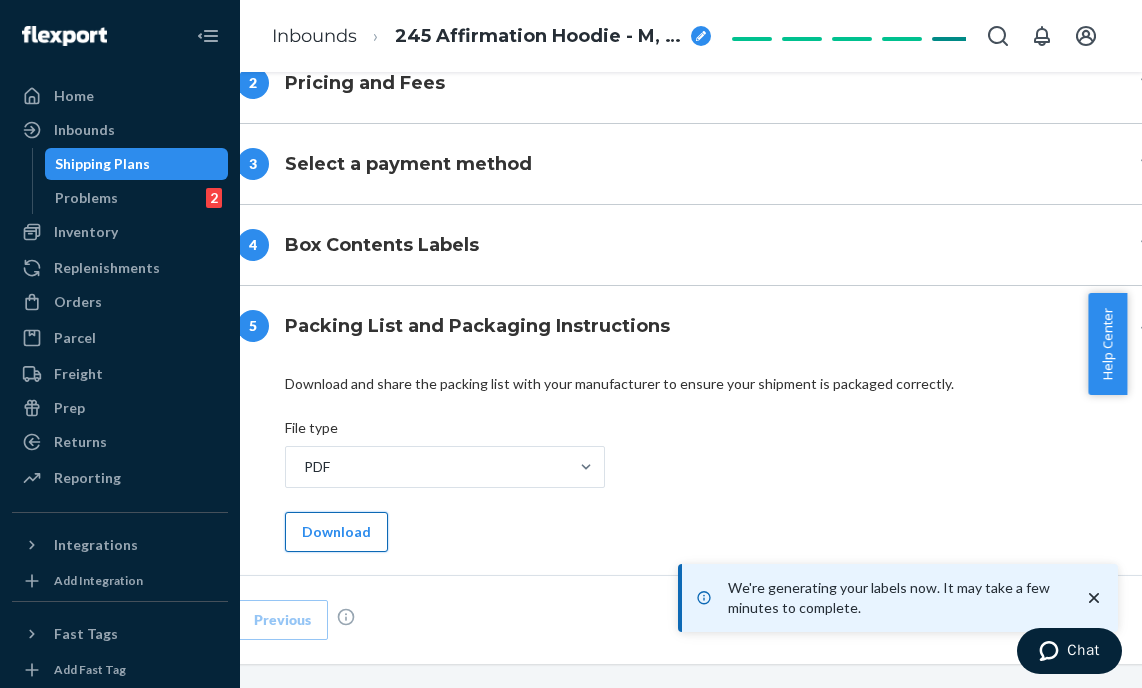 type 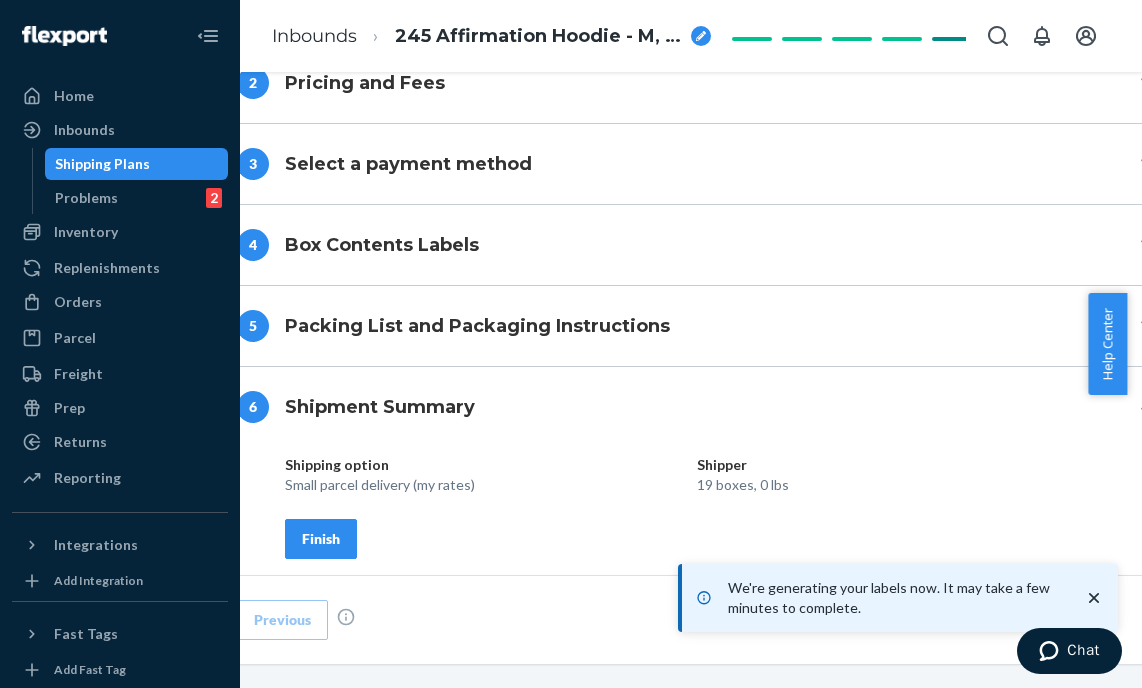 click on "Finish" at bounding box center [321, 539] 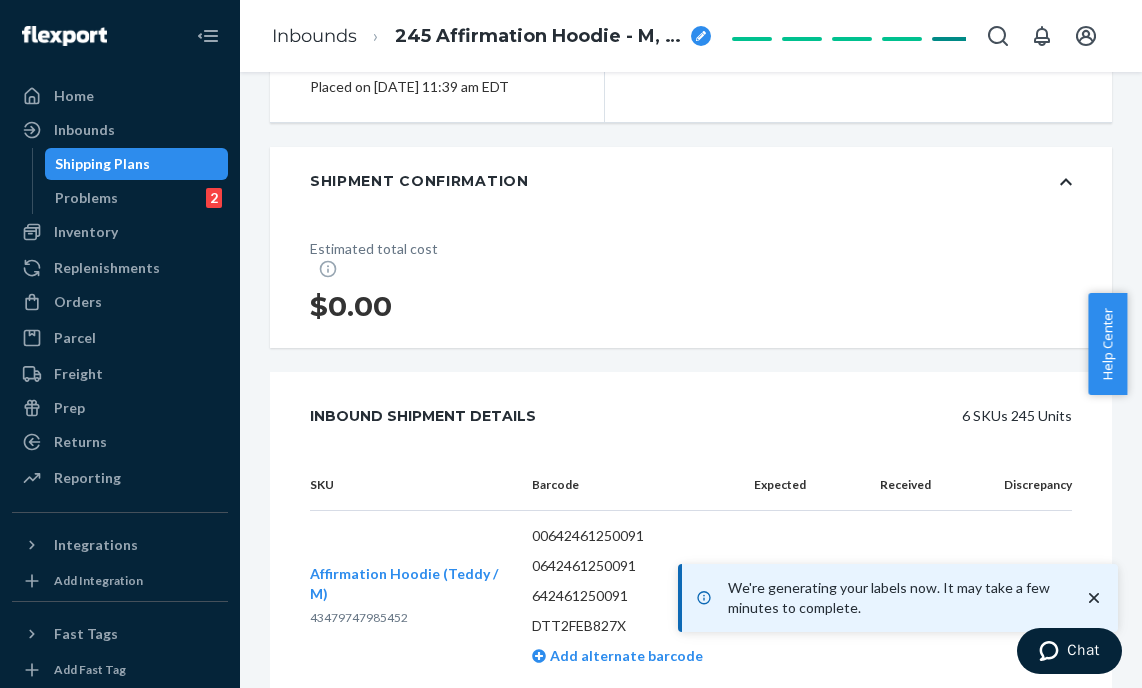 scroll, scrollTop: 0, scrollLeft: 0, axis: both 